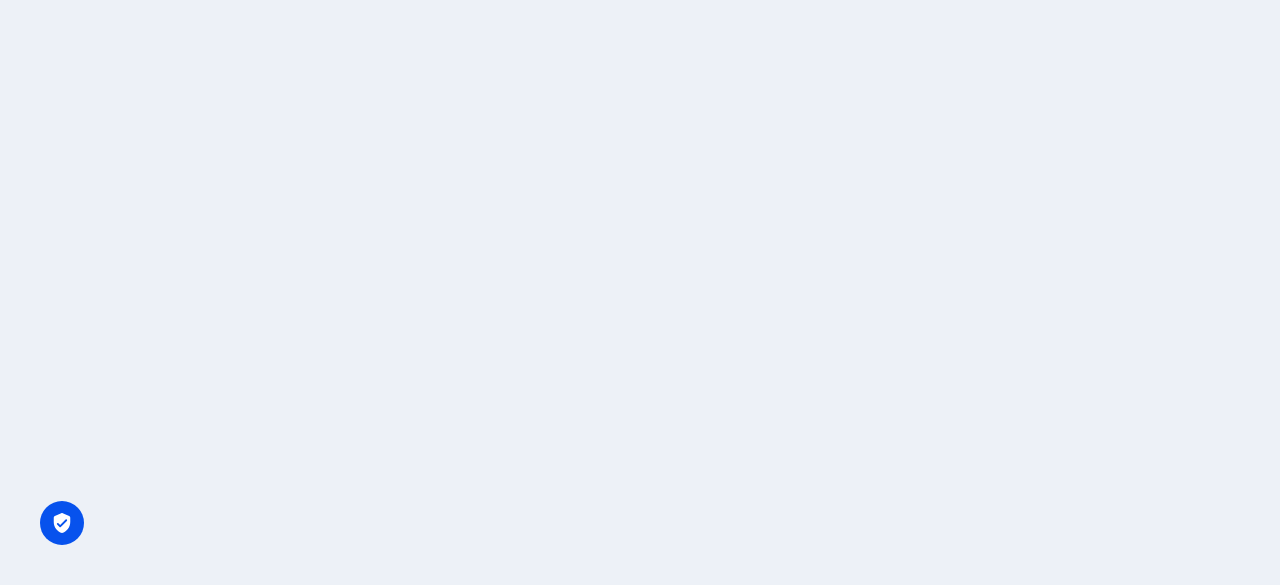 scroll, scrollTop: 0, scrollLeft: 0, axis: both 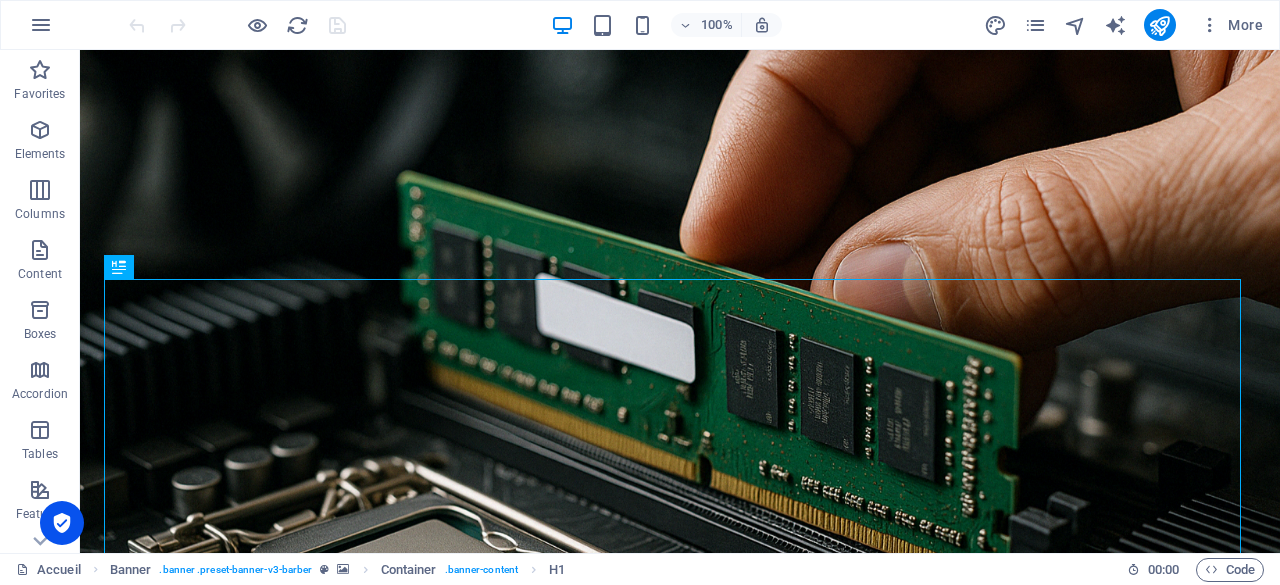 click on "More" at bounding box center [1127, 25] 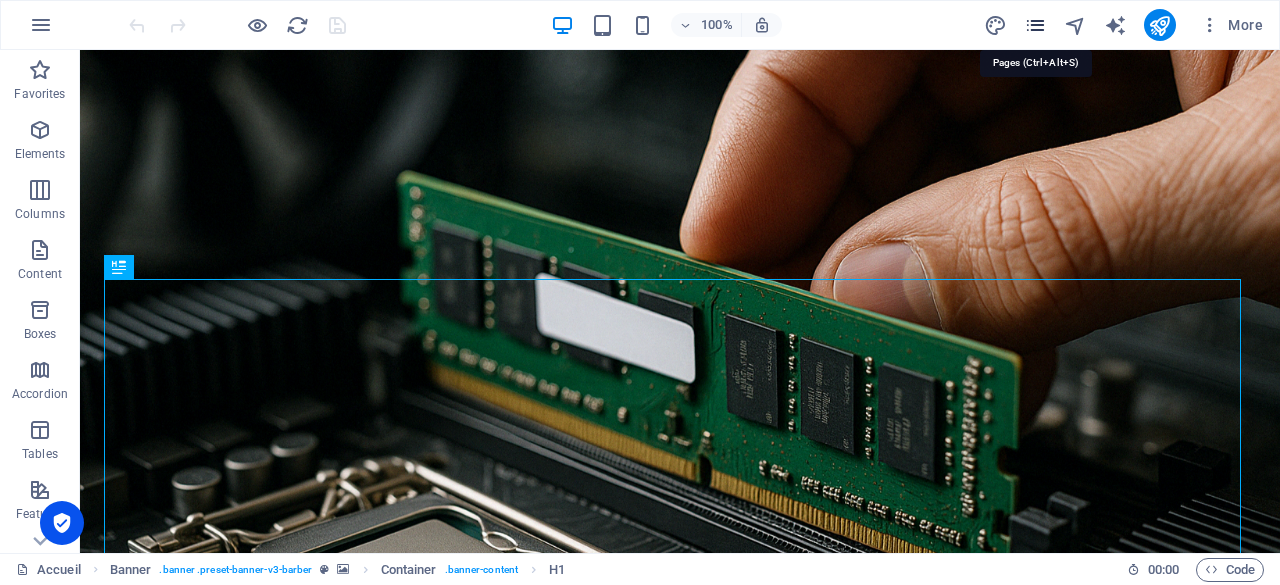 click at bounding box center (1035, 25) 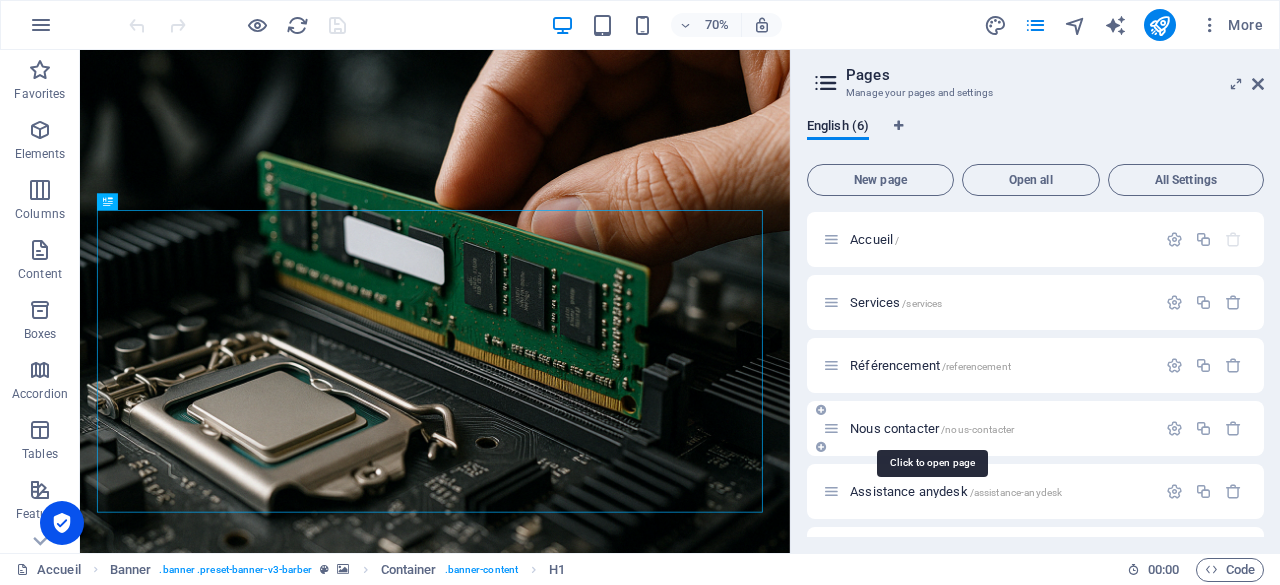 click on "Nous contacter /nous-contacter" at bounding box center (932, 428) 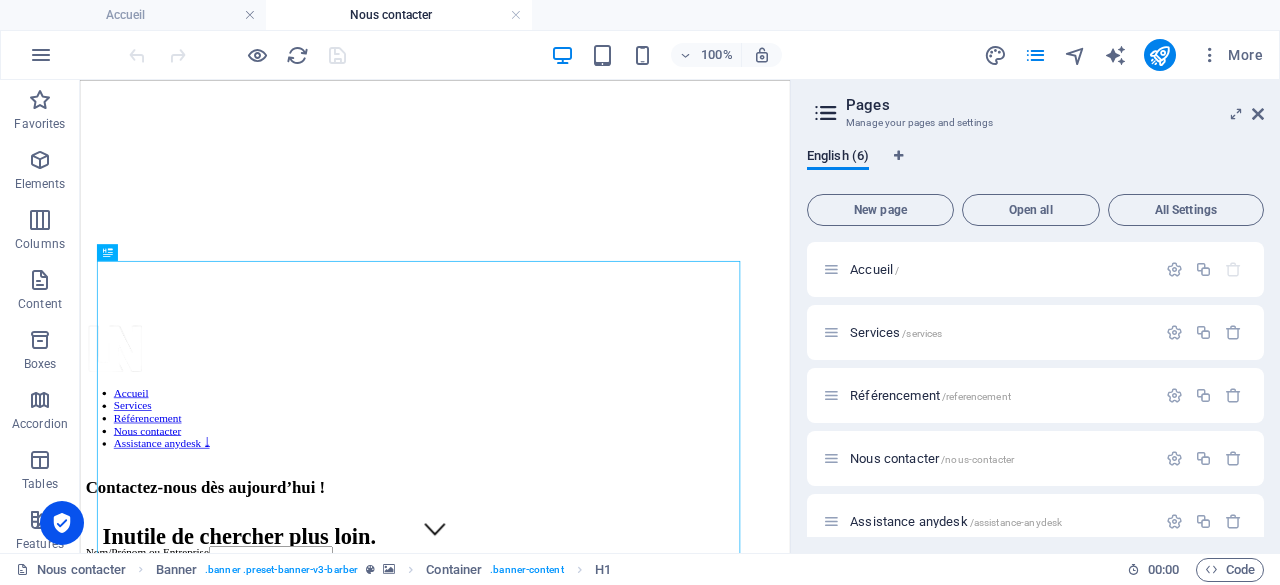 scroll, scrollTop: 0, scrollLeft: 0, axis: both 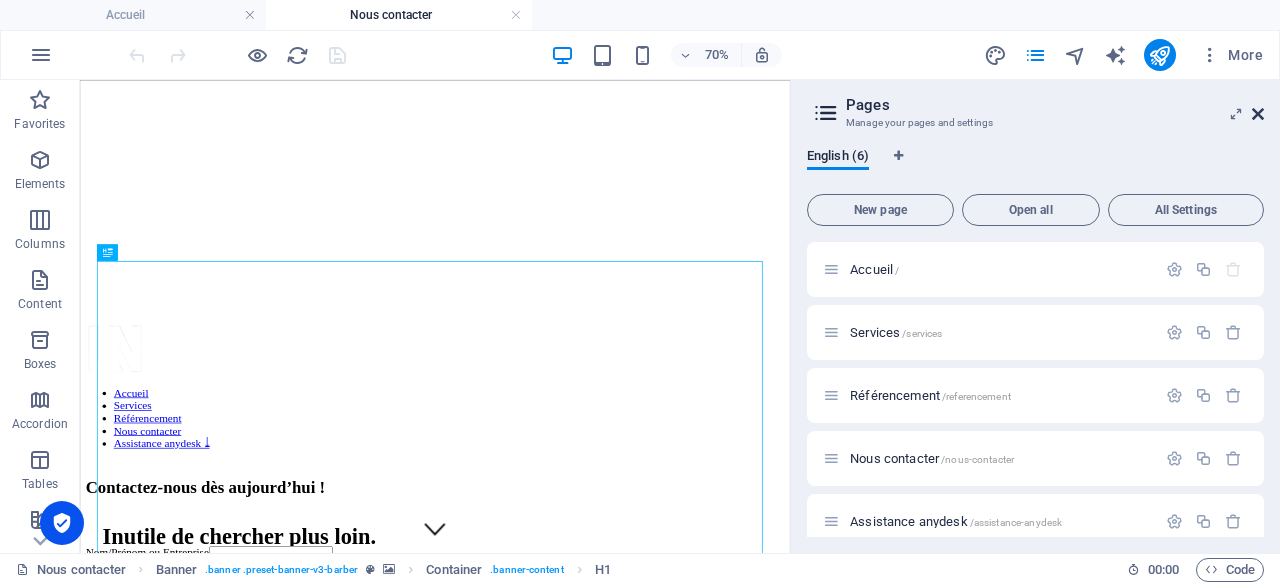 click at bounding box center (1258, 114) 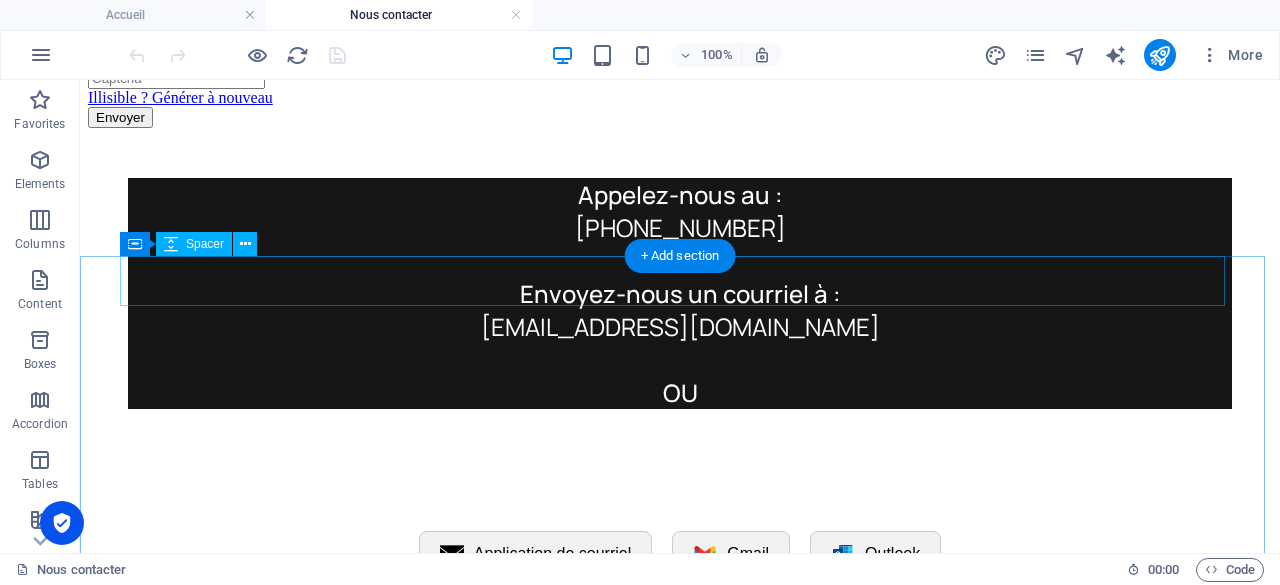 scroll, scrollTop: 1100, scrollLeft: 0, axis: vertical 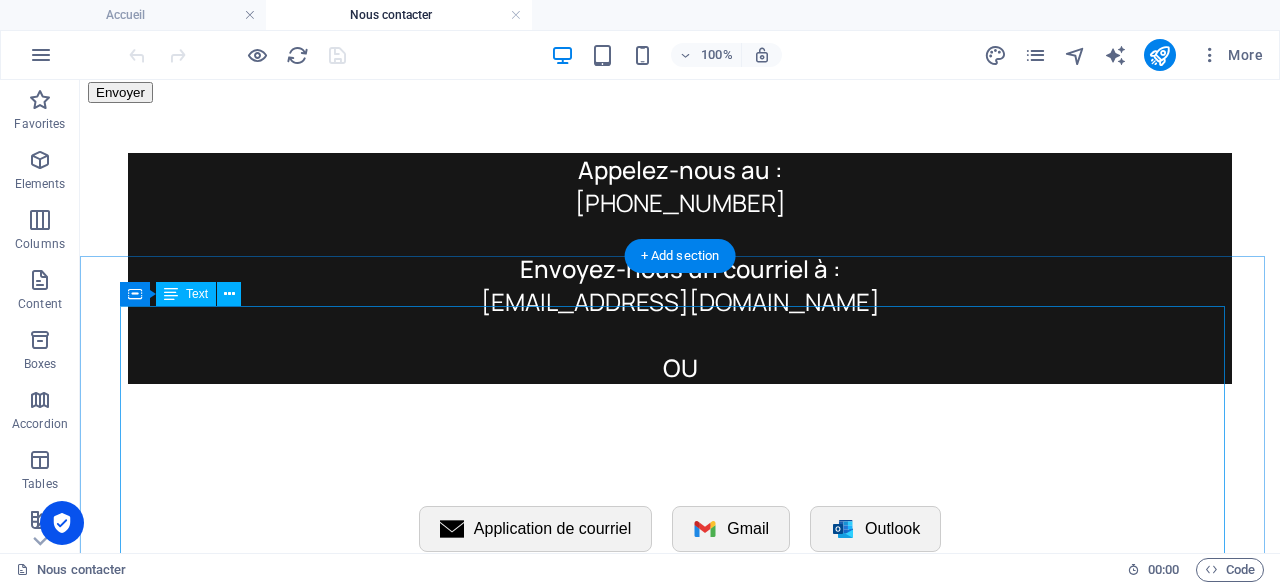 click on "Appelez-nous au :" at bounding box center [680, 169] 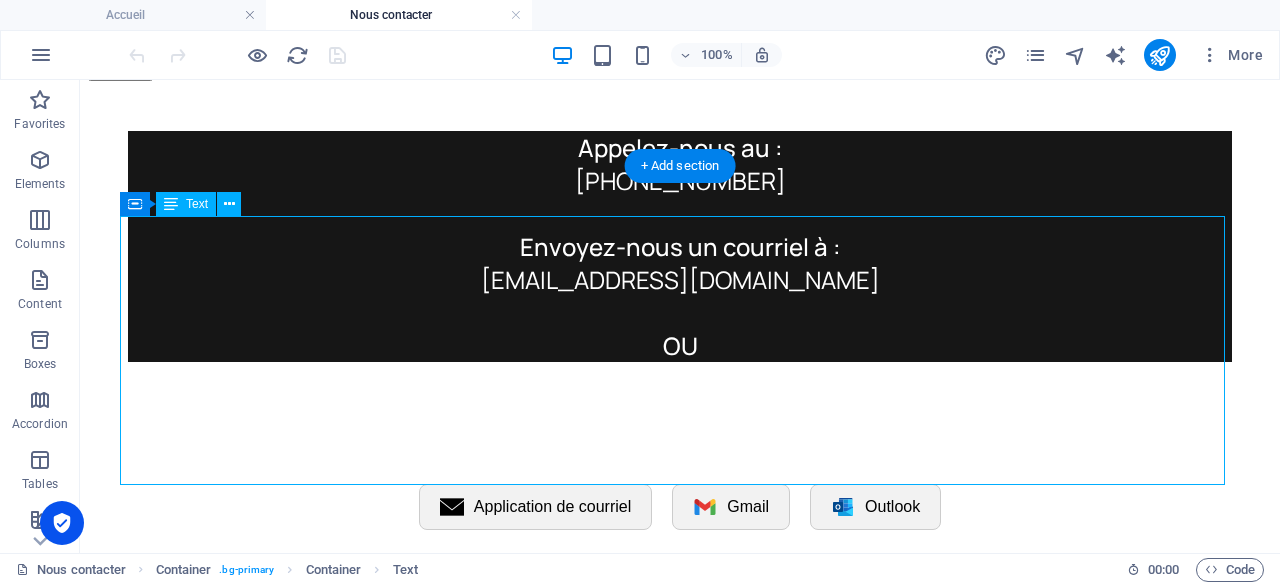 scroll, scrollTop: 1100, scrollLeft: 0, axis: vertical 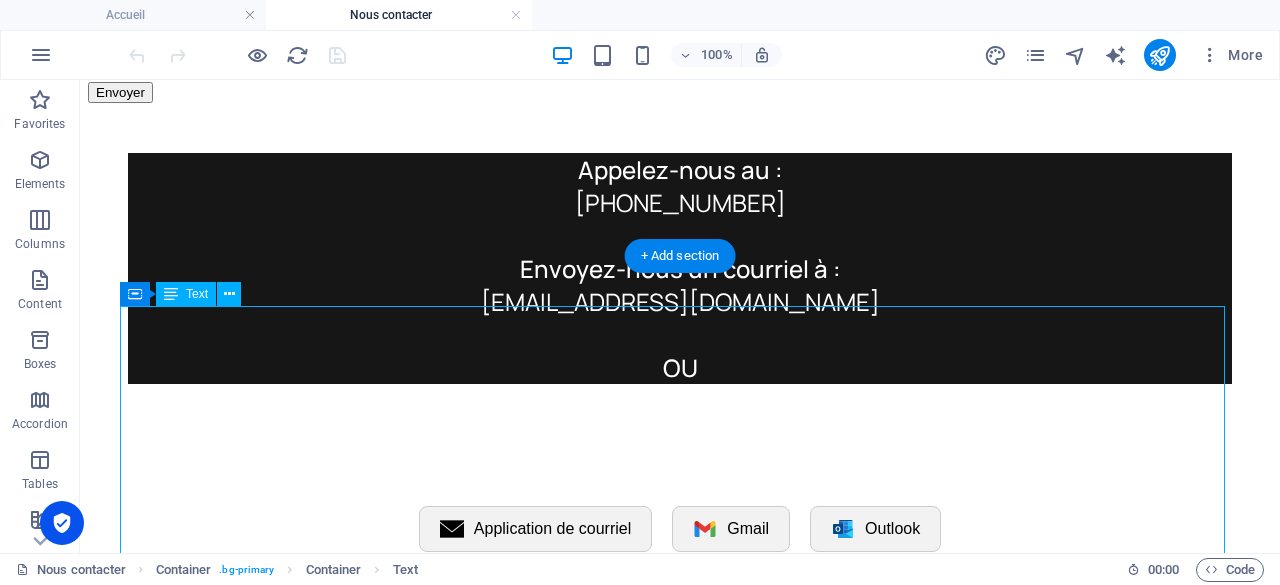 click on "[PHONE_NUMBER]" at bounding box center [680, 202] 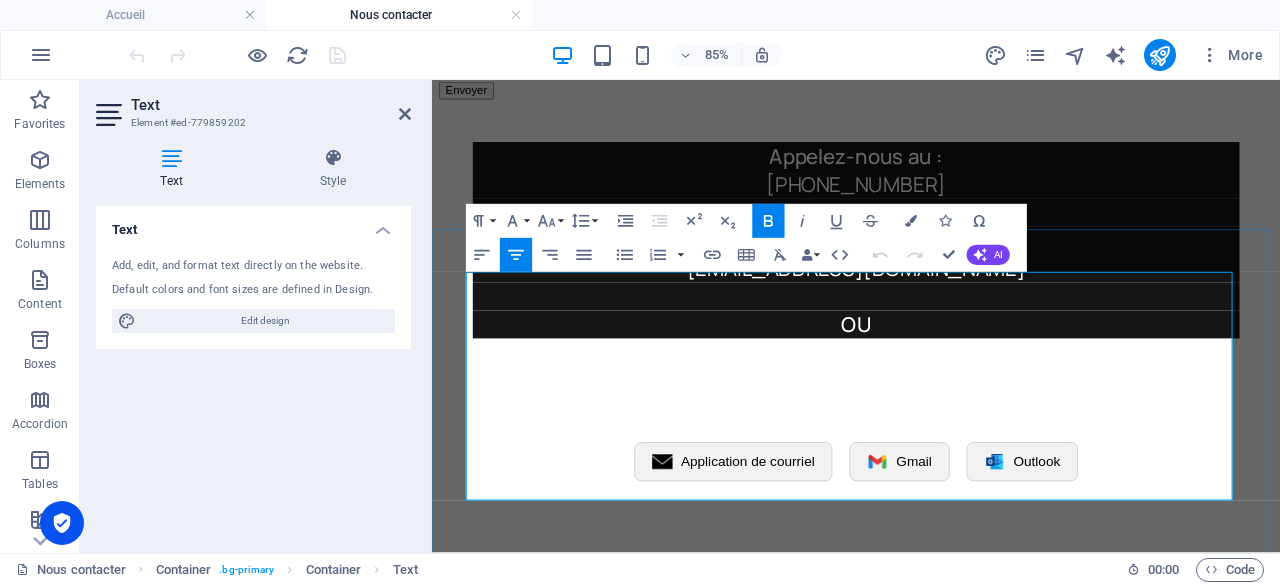 click at bounding box center (931, 235) 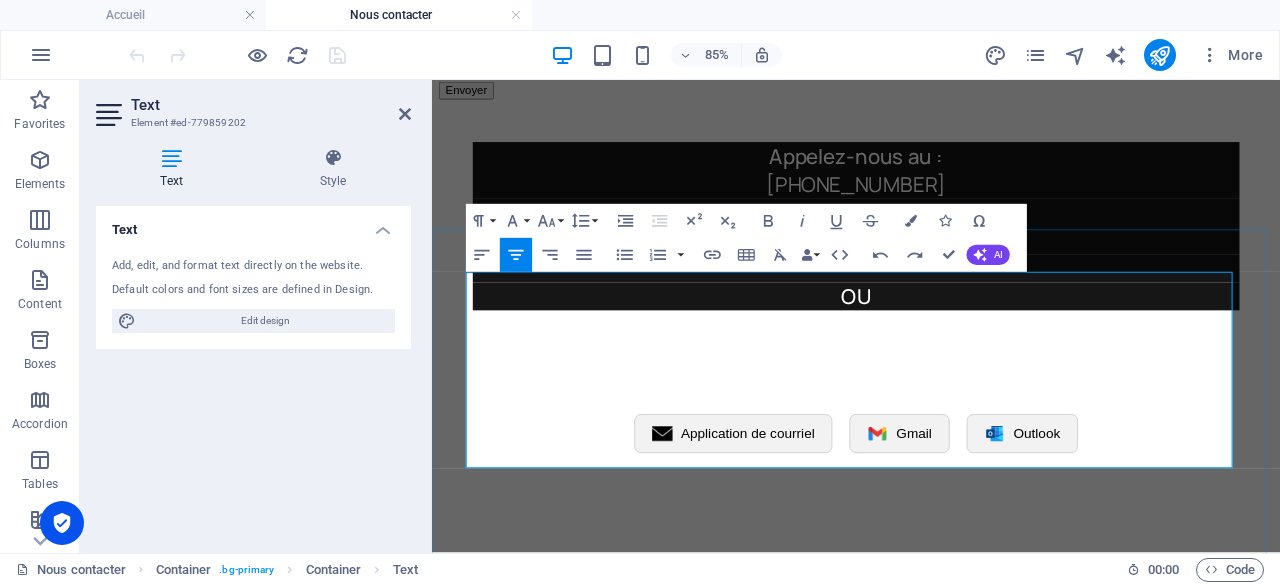 drag, startPoint x: 1046, startPoint y: 365, endPoint x: 762, endPoint y: 326, distance: 286.6653 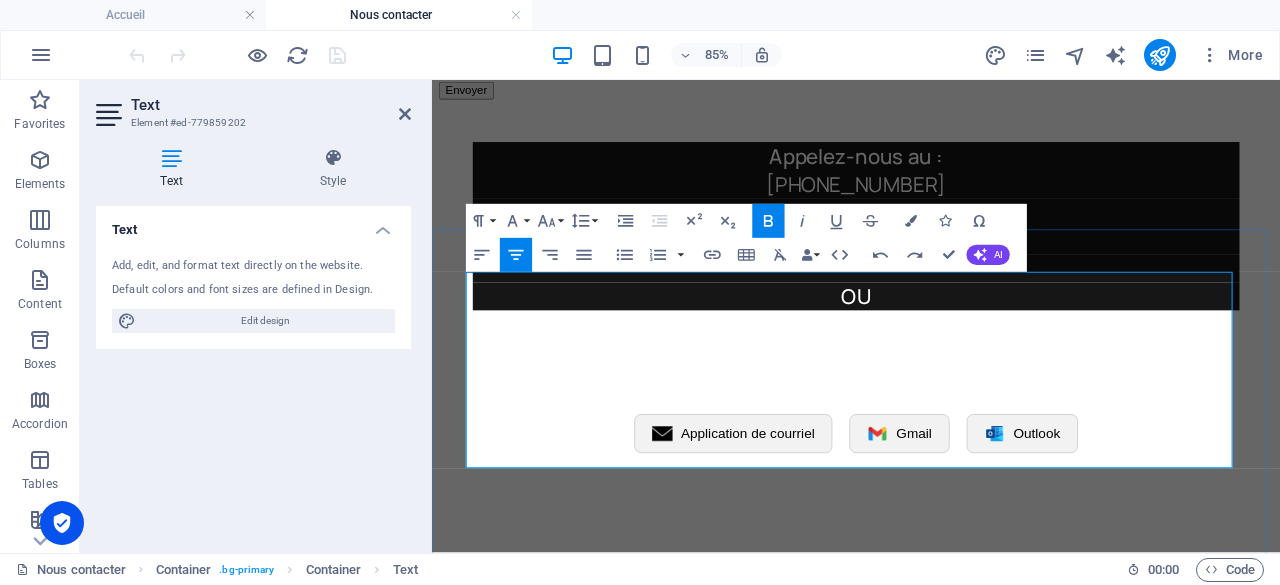 type 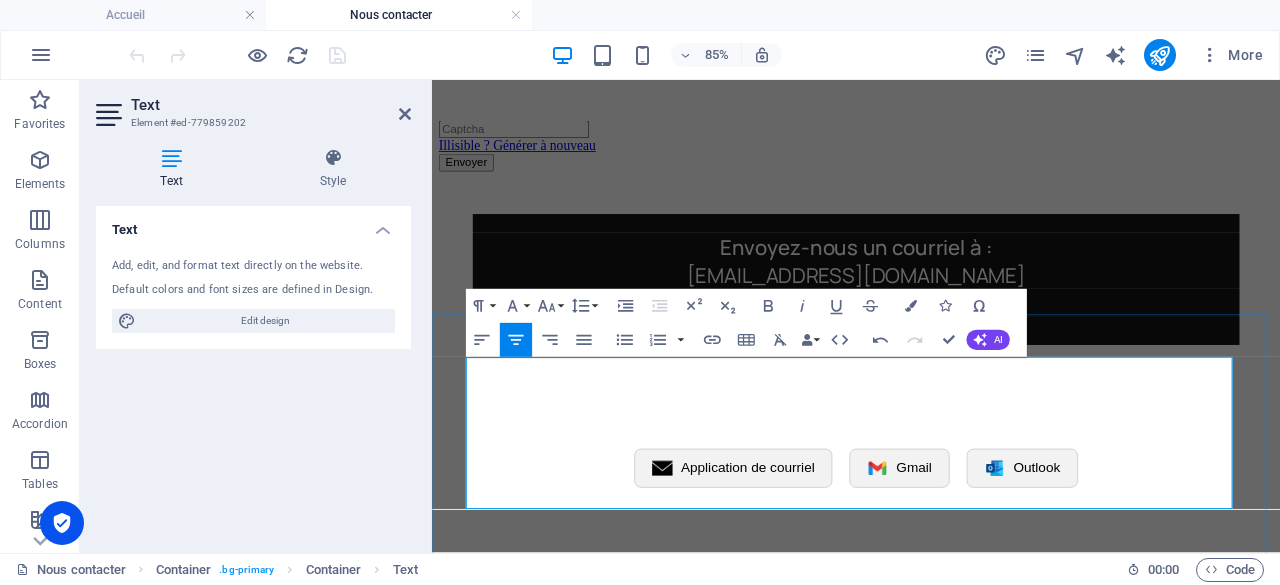scroll, scrollTop: 1000, scrollLeft: 0, axis: vertical 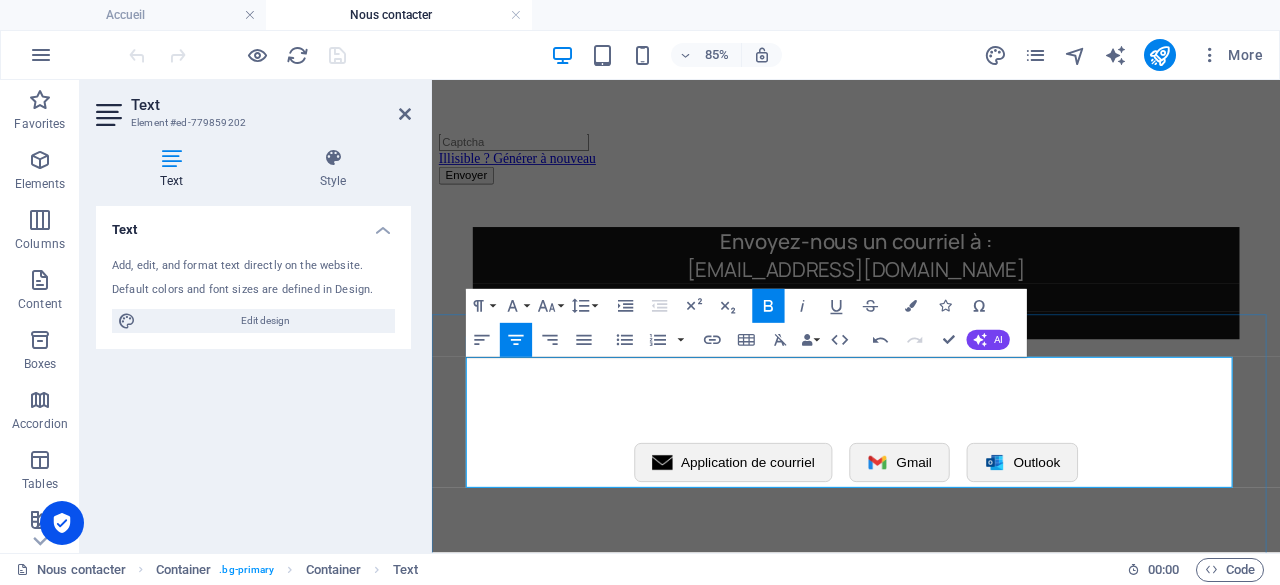 click at bounding box center (931, 335) 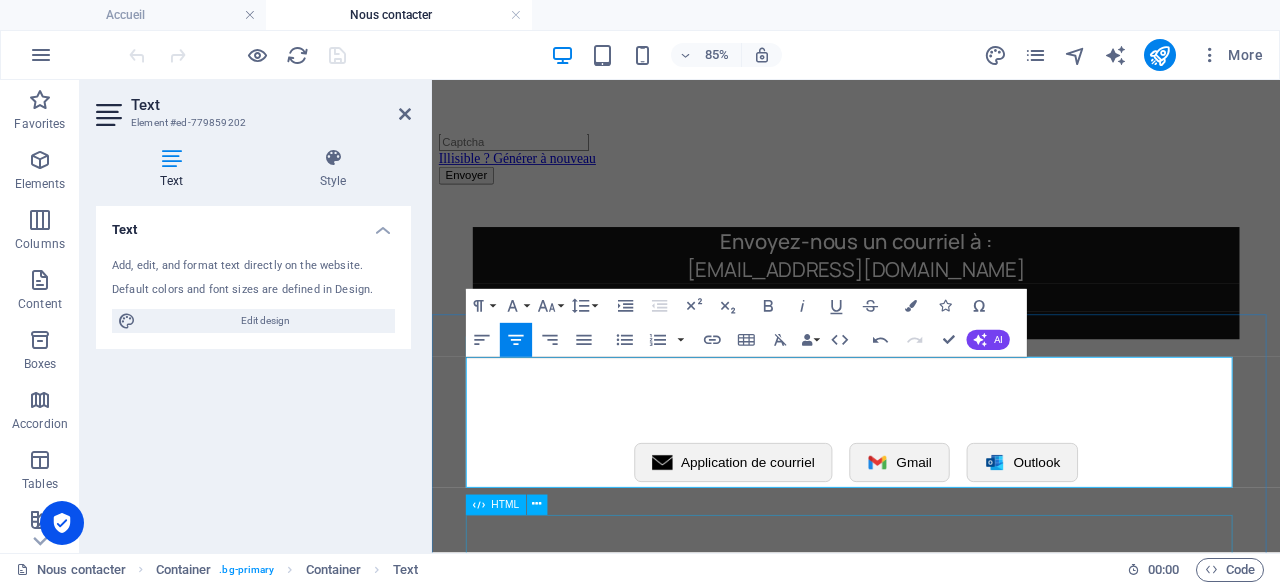 click on "Utilisez un des services ci-dessous :
Application de courriel
Gmail
Outlook" at bounding box center [931, 495] 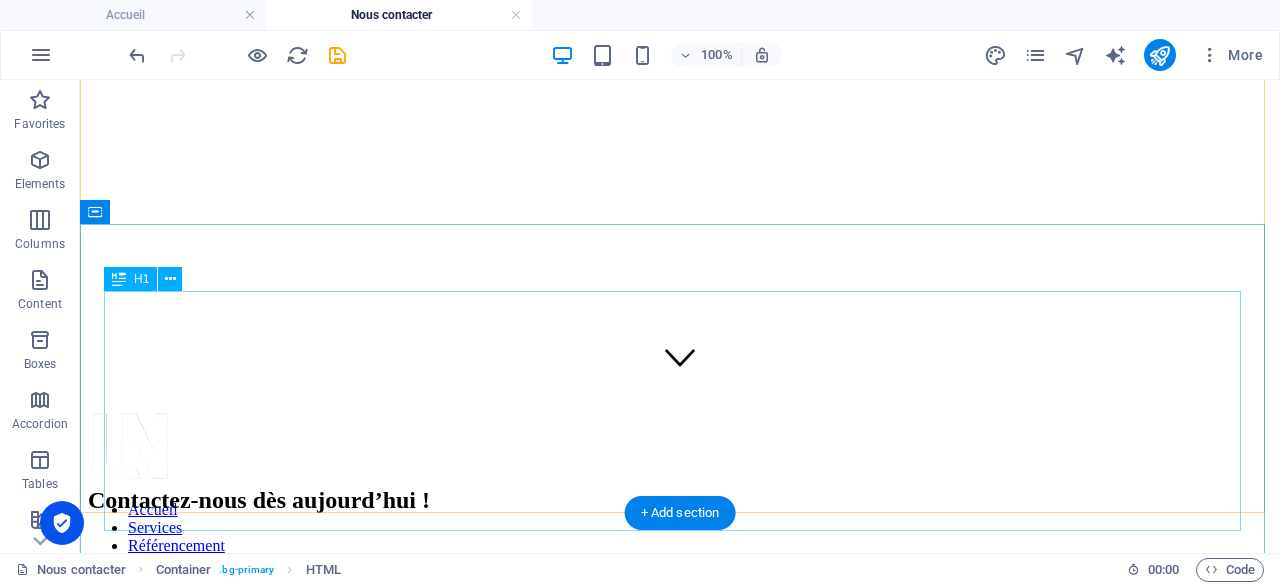 scroll, scrollTop: 246, scrollLeft: 0, axis: vertical 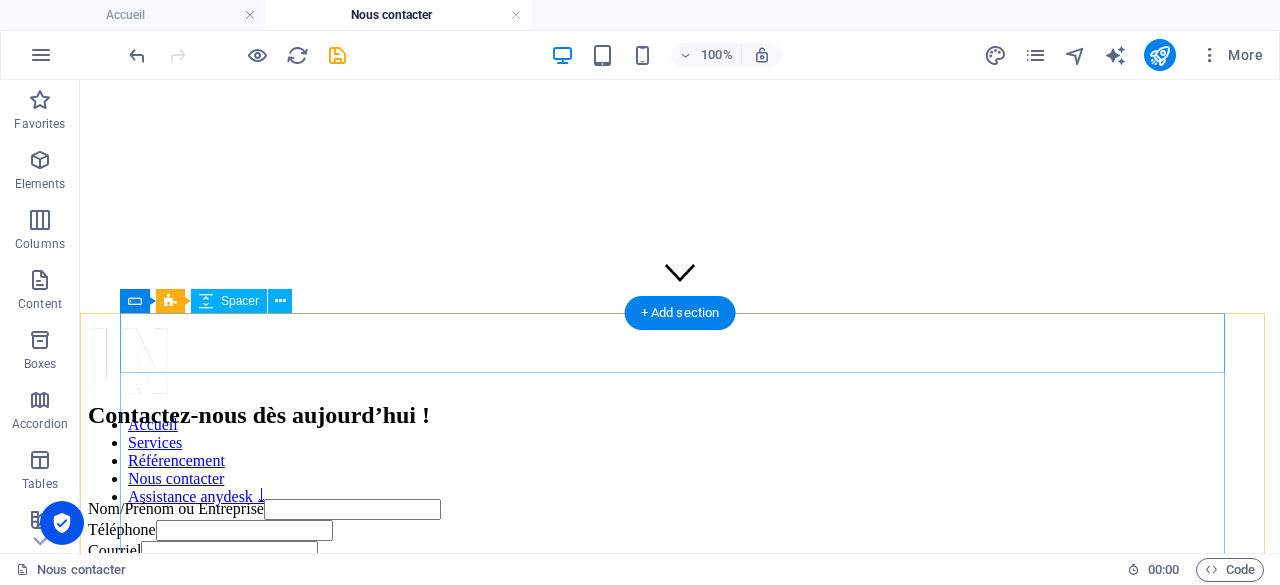 click 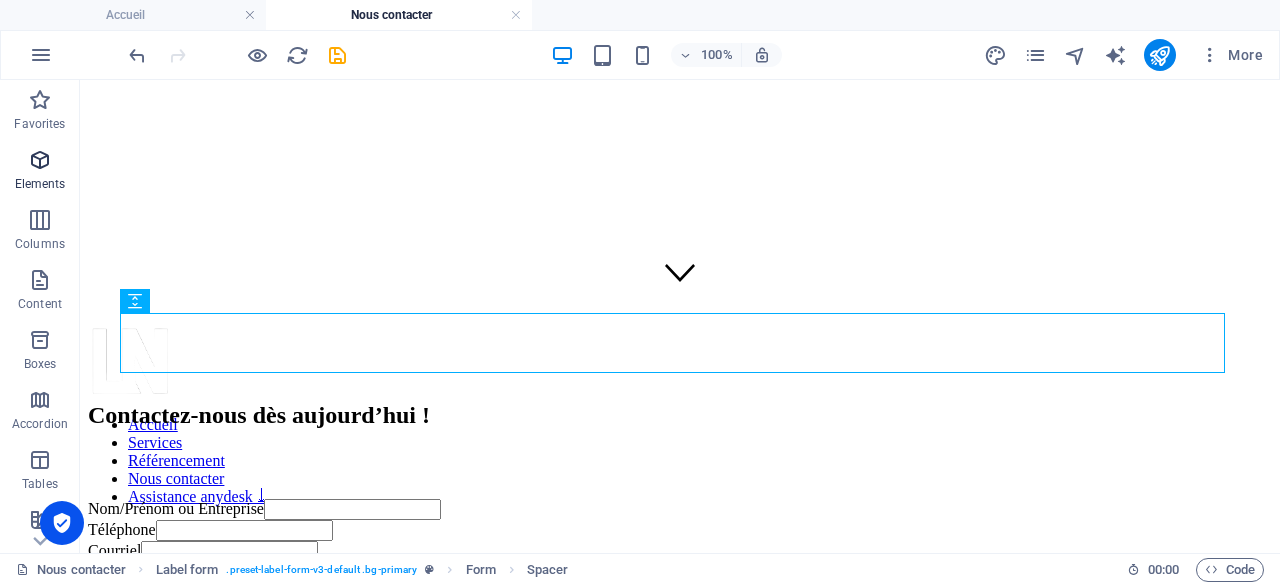 click on "Elements" at bounding box center (40, 184) 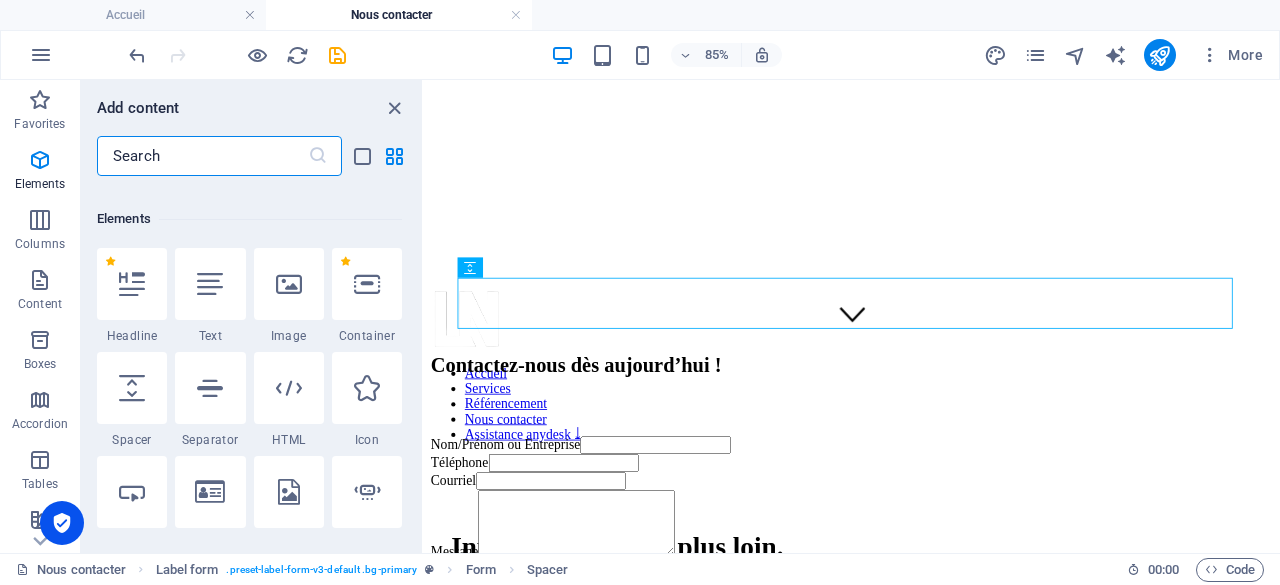 scroll, scrollTop: 213, scrollLeft: 0, axis: vertical 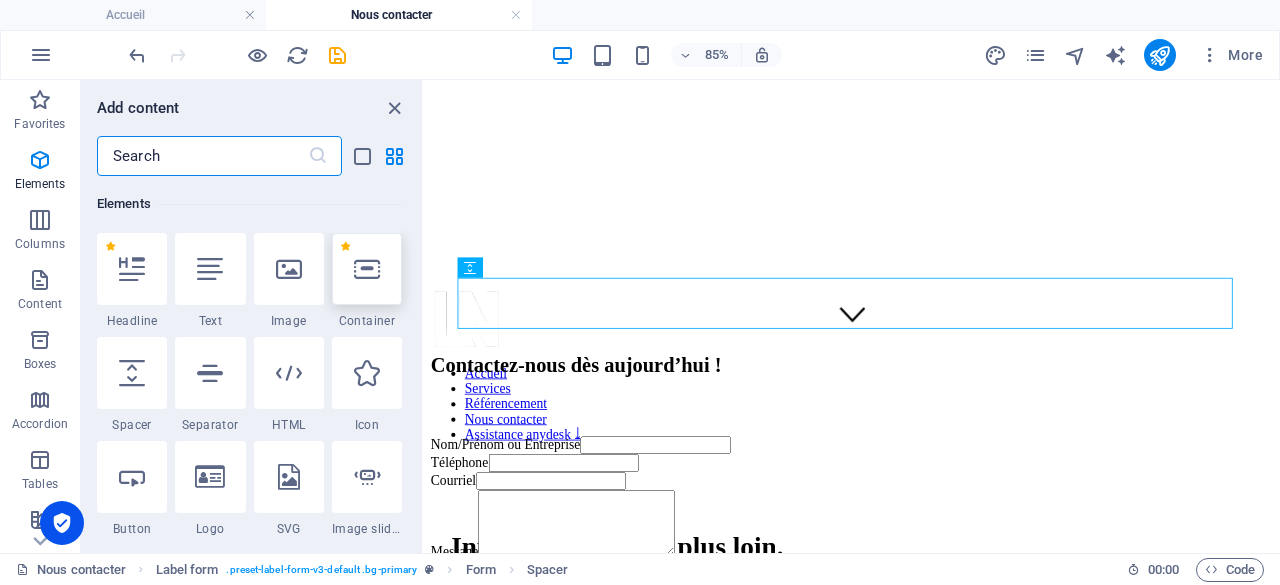 click at bounding box center (367, 269) 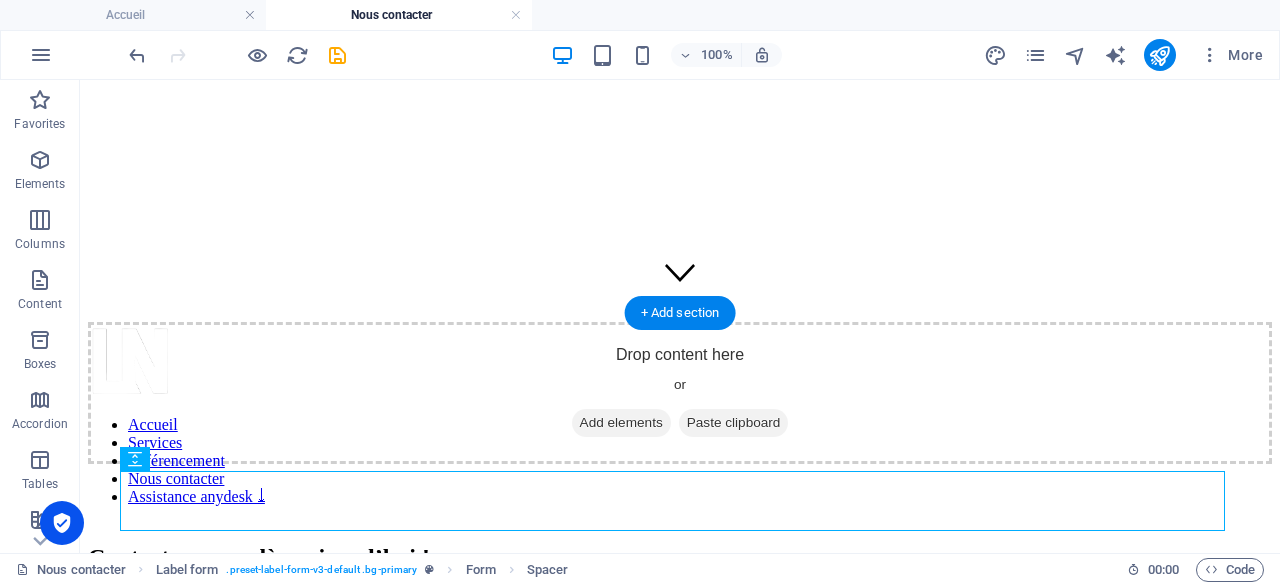 drag, startPoint x: 414, startPoint y: 508, endPoint x: 704, endPoint y: 501, distance: 290.08447 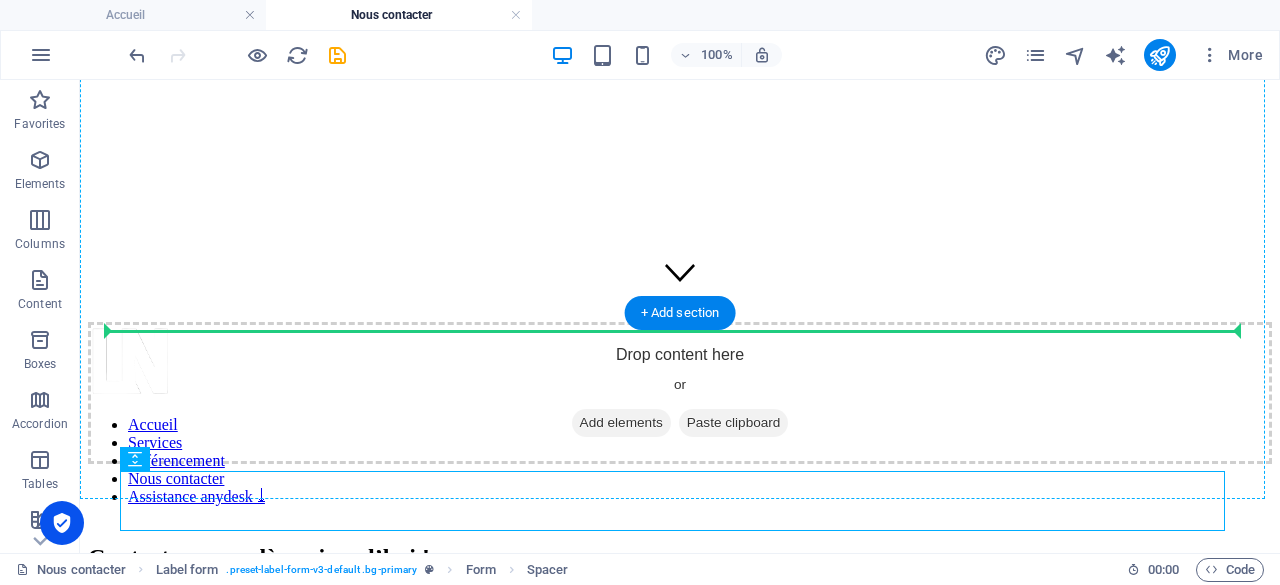 drag, startPoint x: 582, startPoint y: 483, endPoint x: 776, endPoint y: 289, distance: 274.35742 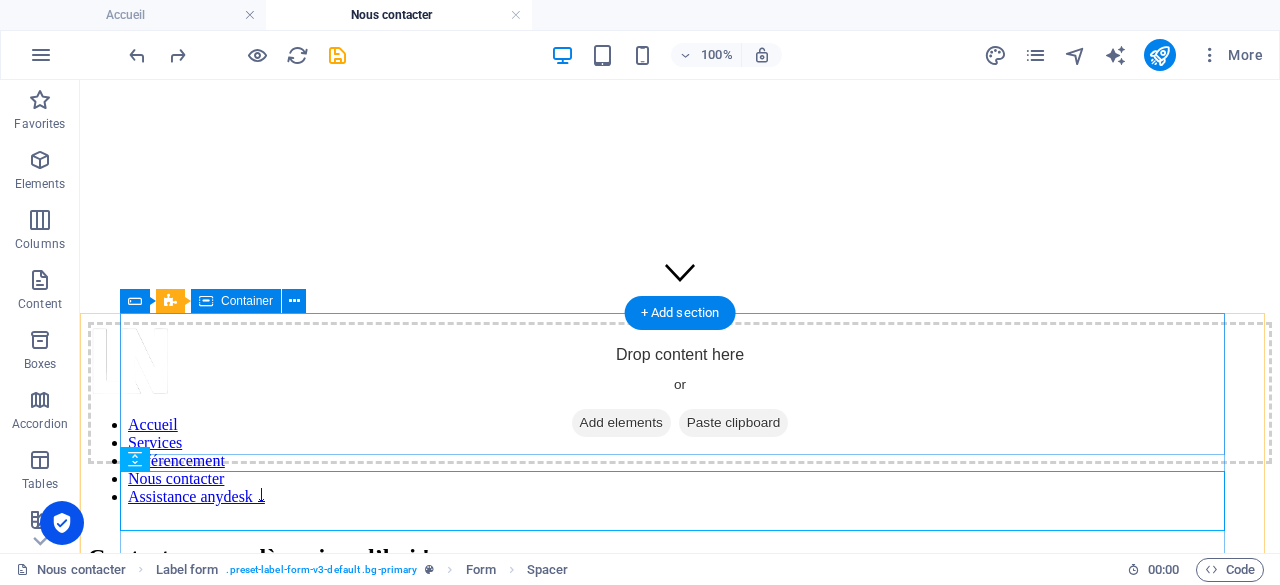 click on "Drop content here or  Add elements  Paste clipboard" 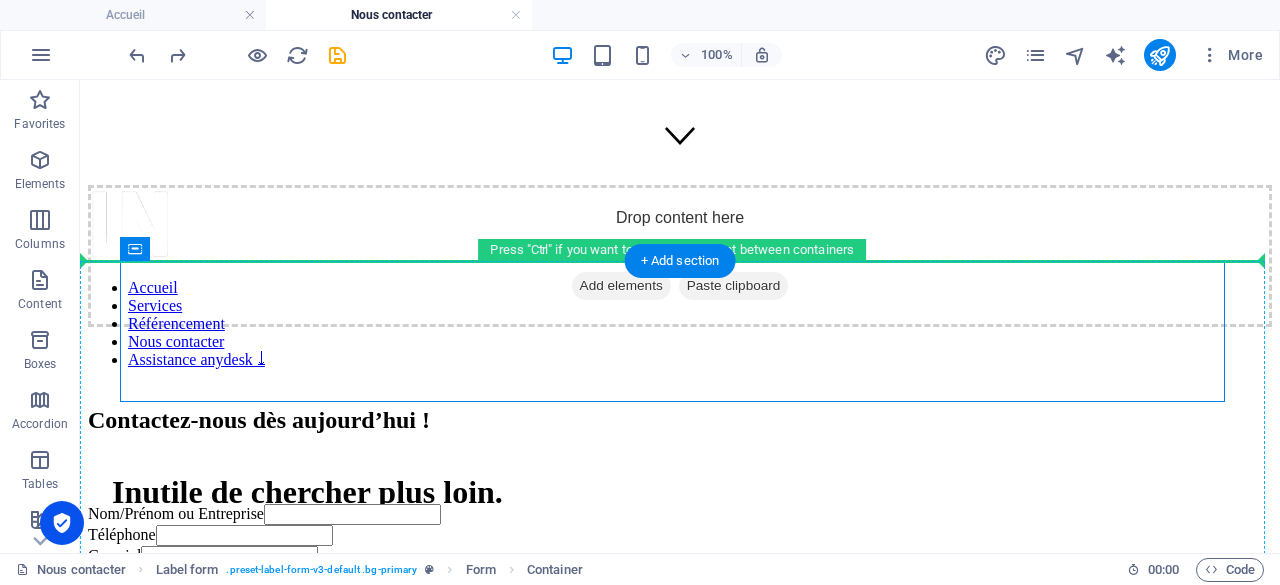 scroll, scrollTop: 439, scrollLeft: 0, axis: vertical 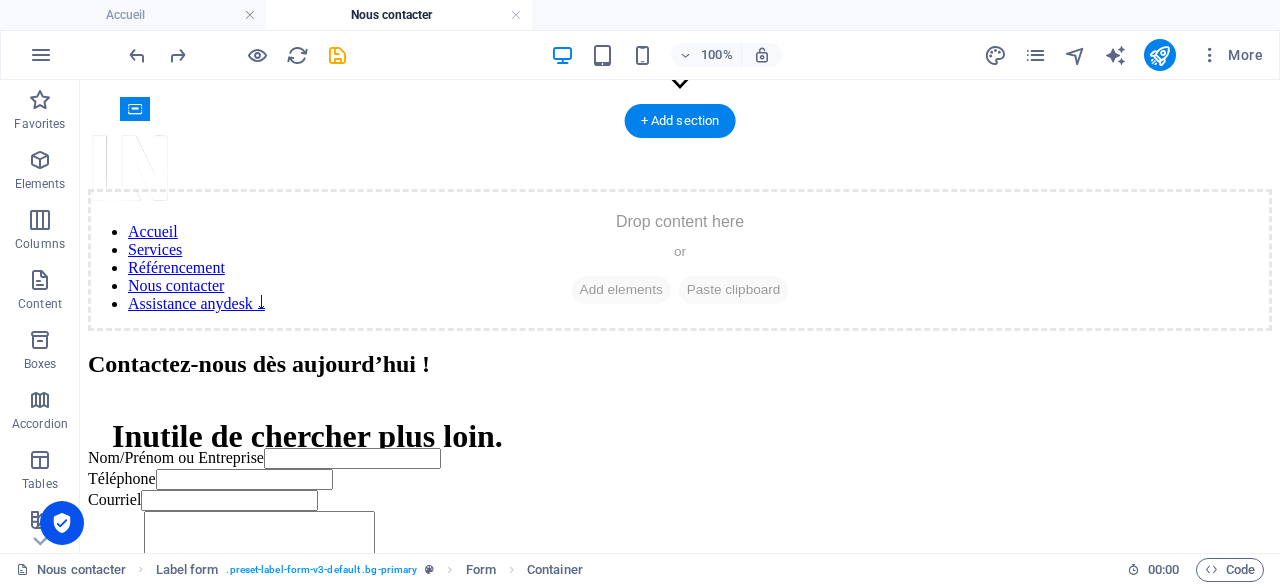 drag, startPoint x: 294, startPoint y: 350, endPoint x: 596, endPoint y: 316, distance: 303.90787 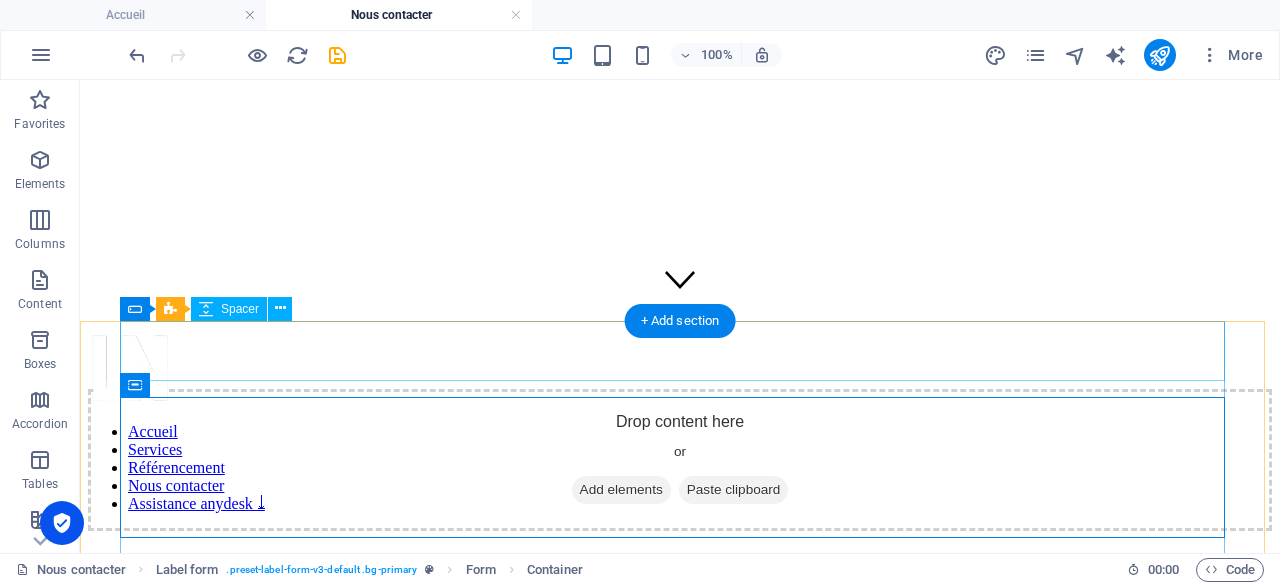 scroll, scrollTop: 439, scrollLeft: 0, axis: vertical 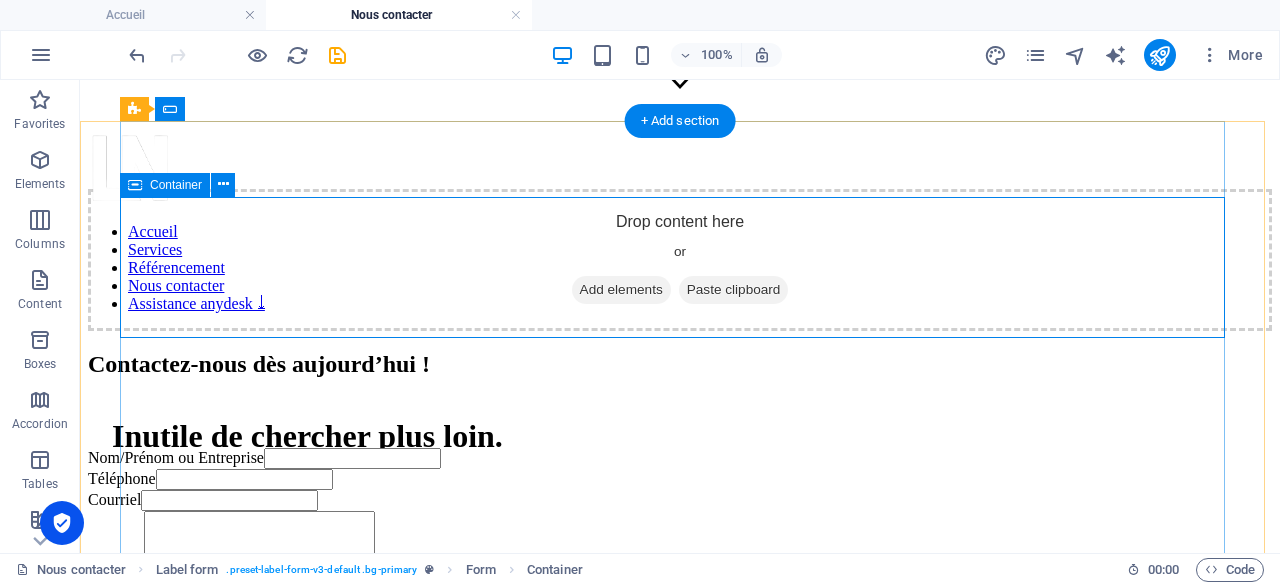 click on "Drop content here or  Add elements  Paste clipboard" 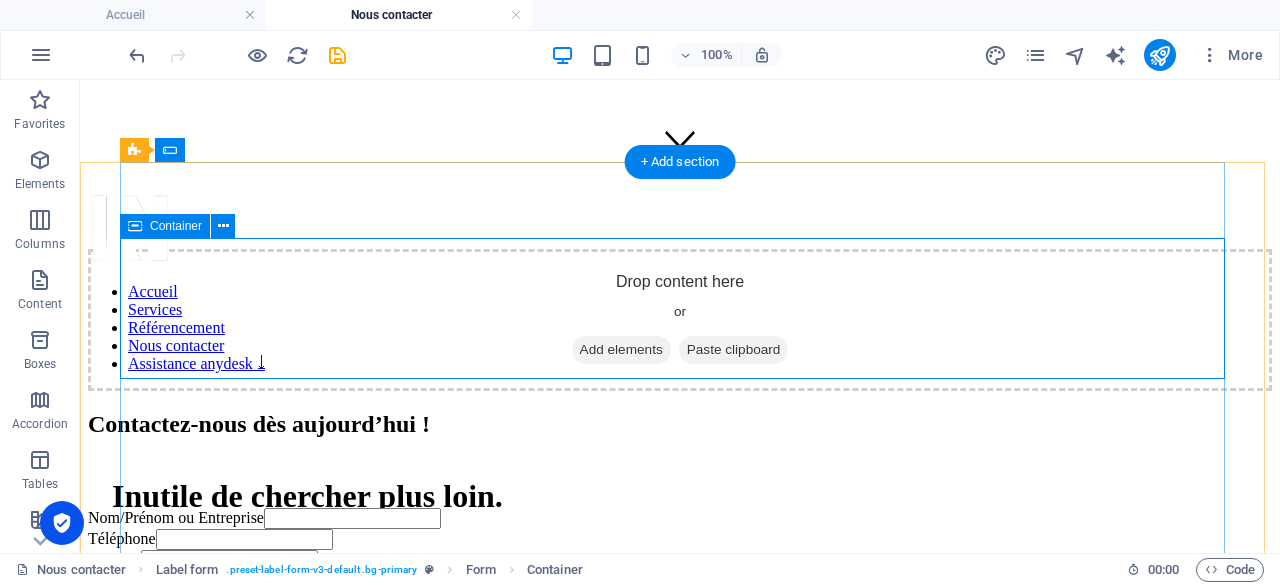 scroll, scrollTop: 339, scrollLeft: 0, axis: vertical 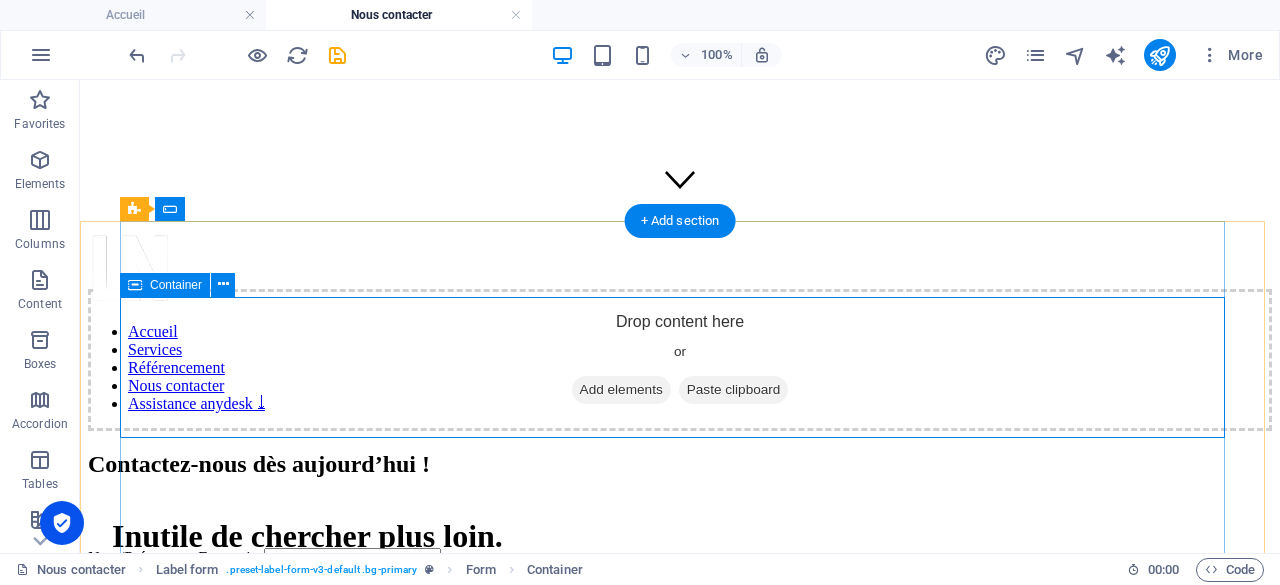 click on "Drop content here or  Add elements  Paste clipboard" 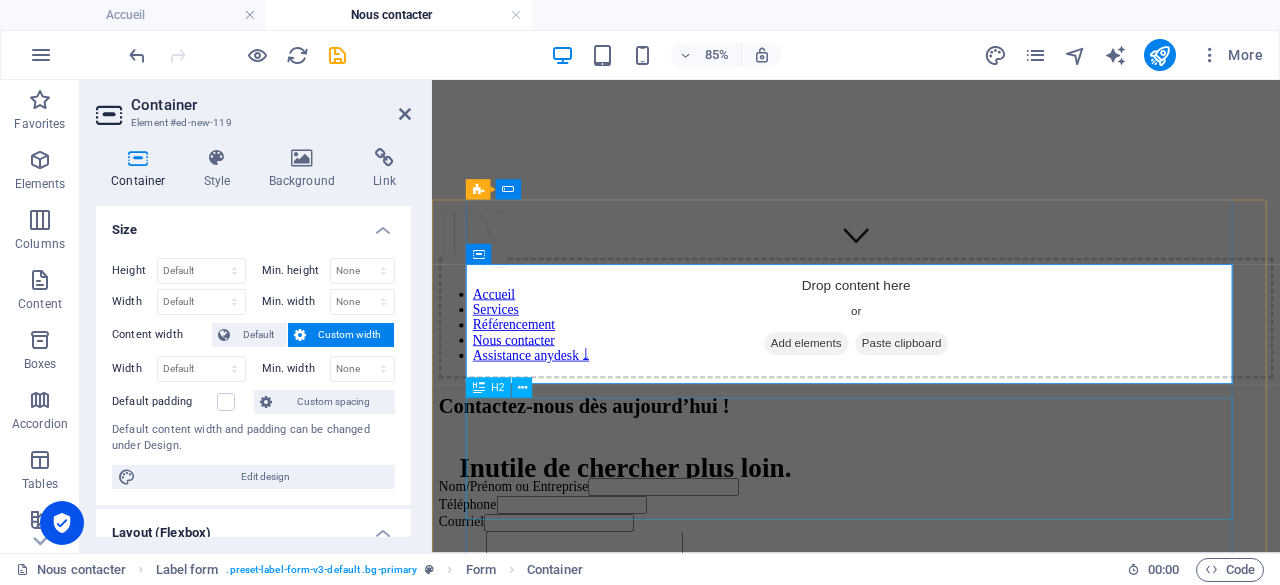 click on "Contactez-nous dès [DATE] !" 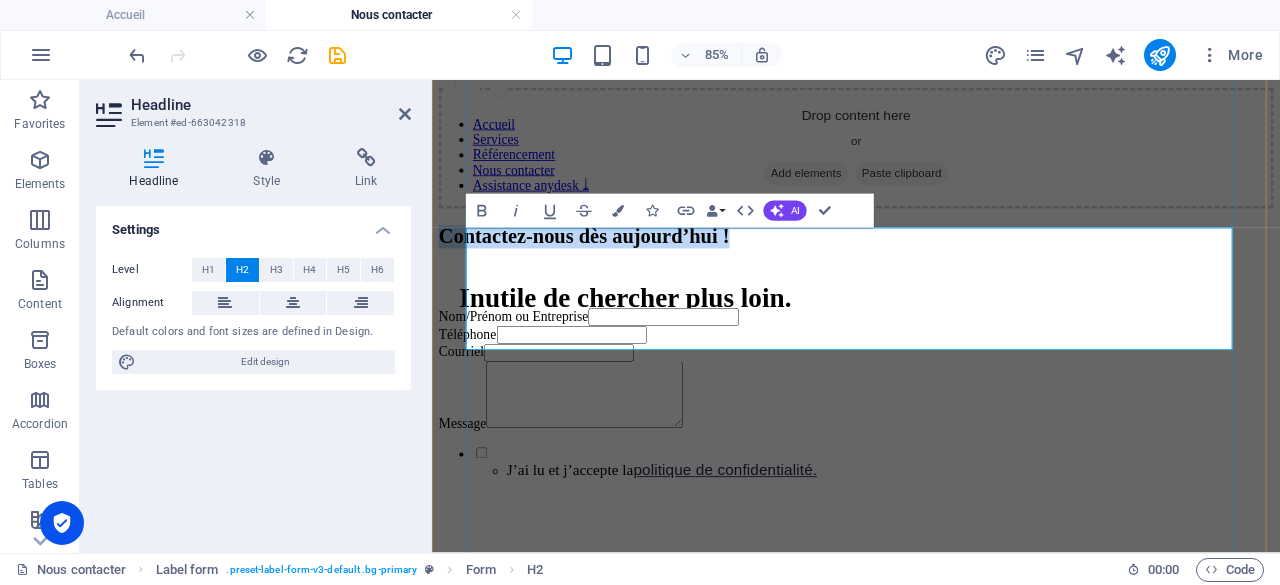 scroll, scrollTop: 0, scrollLeft: 0, axis: both 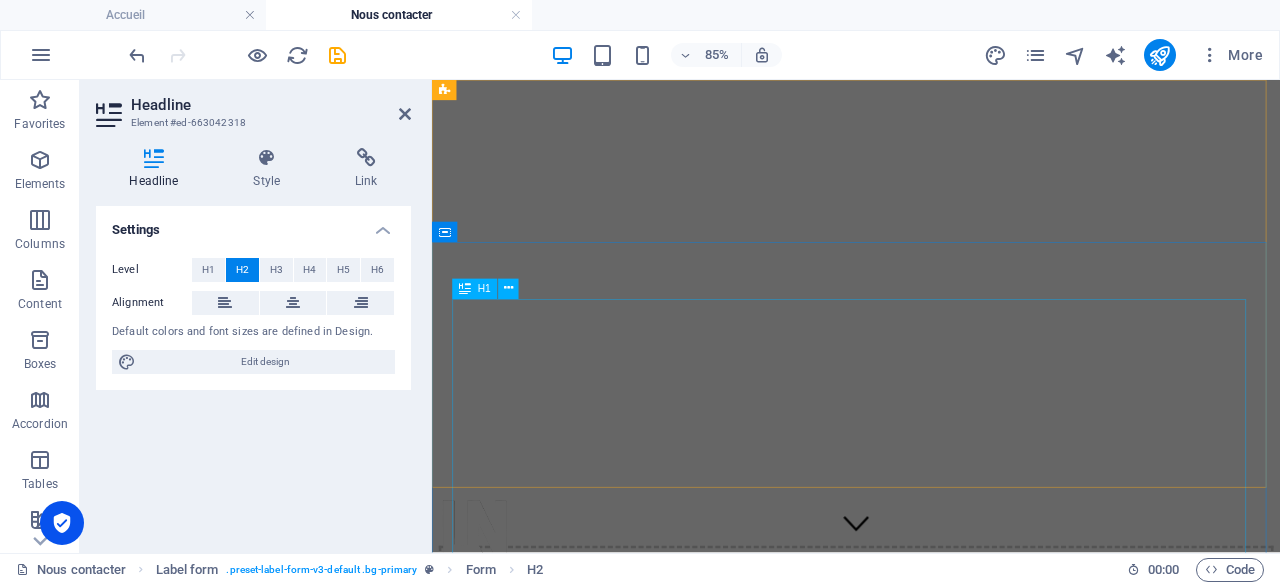click on "Inutile de chercher plus loin." at bounding box center [931, 875] 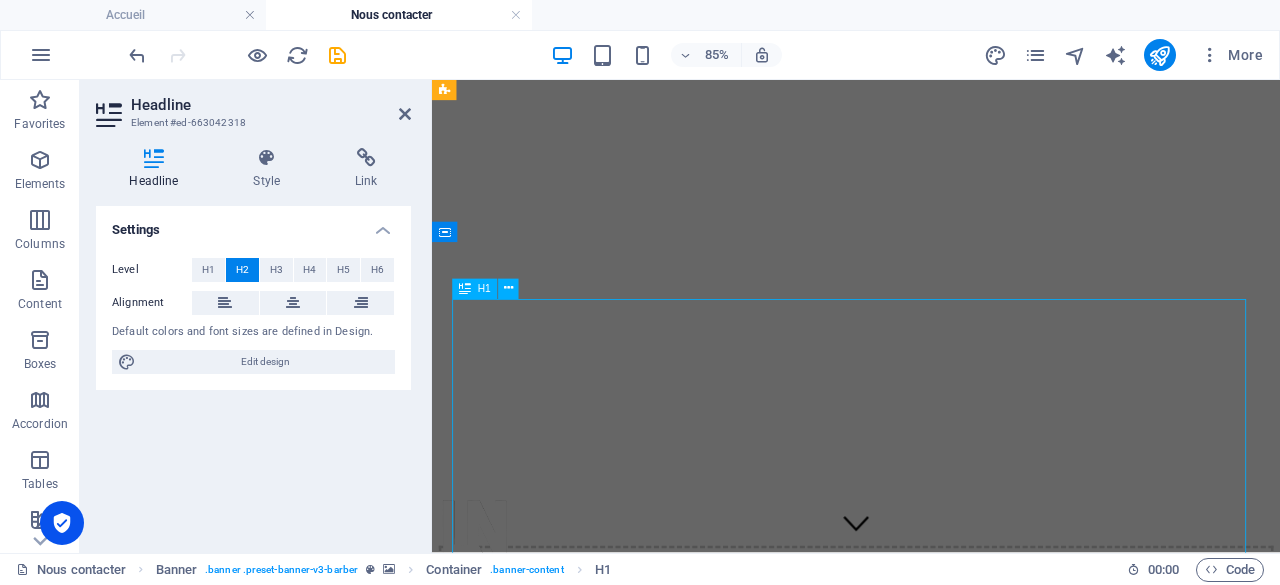 click on "Inutile de chercher plus loin." at bounding box center (931, 875) 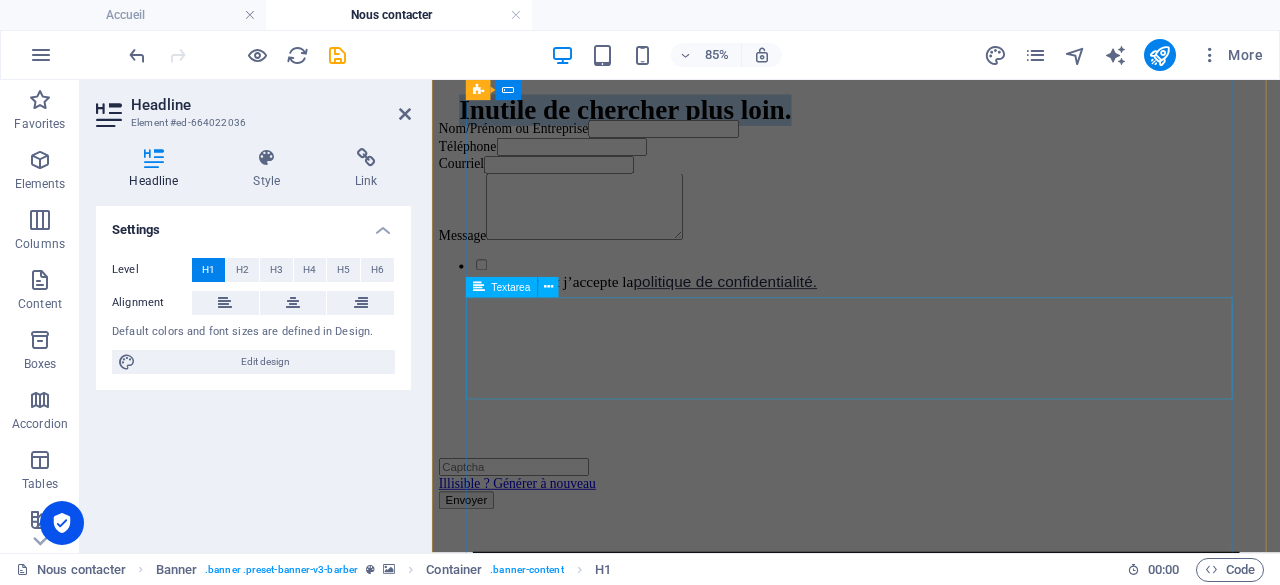 scroll, scrollTop: 1100, scrollLeft: 0, axis: vertical 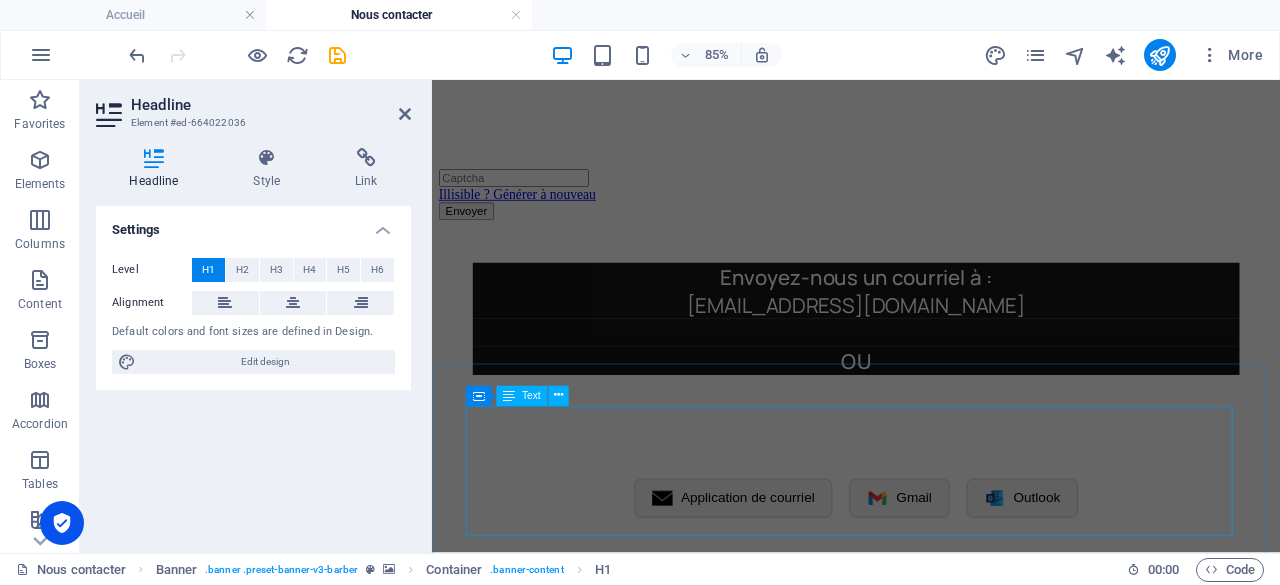 click on "Envoyez-nous un courriel à : services@letn.ca" at bounding box center (931, 328) 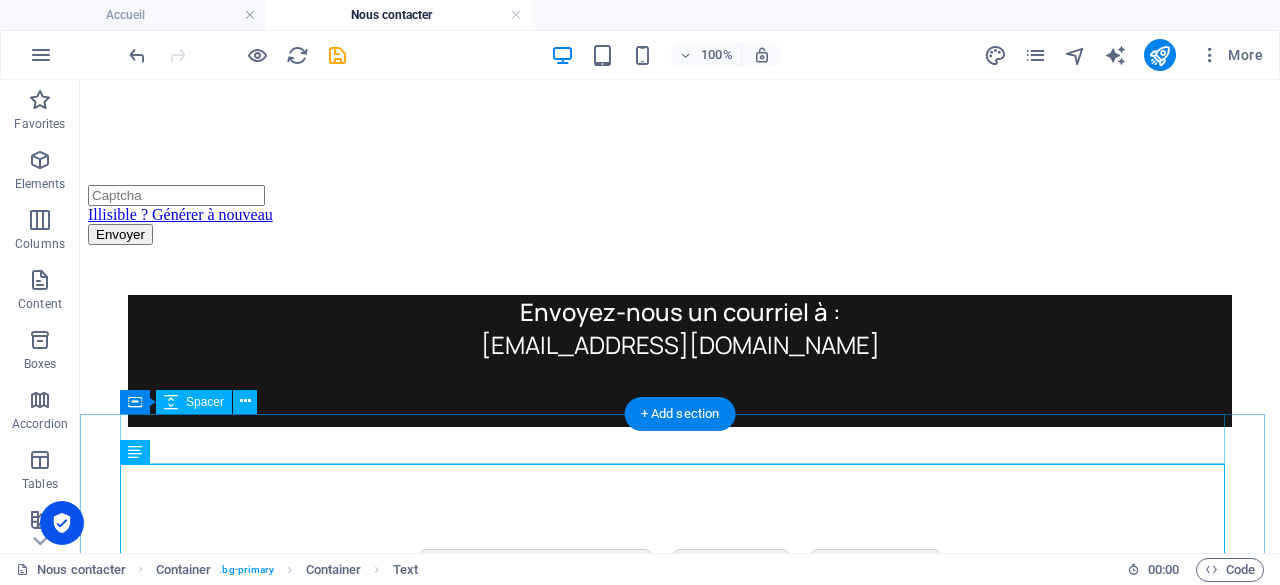 click at bounding box center [680, 270] 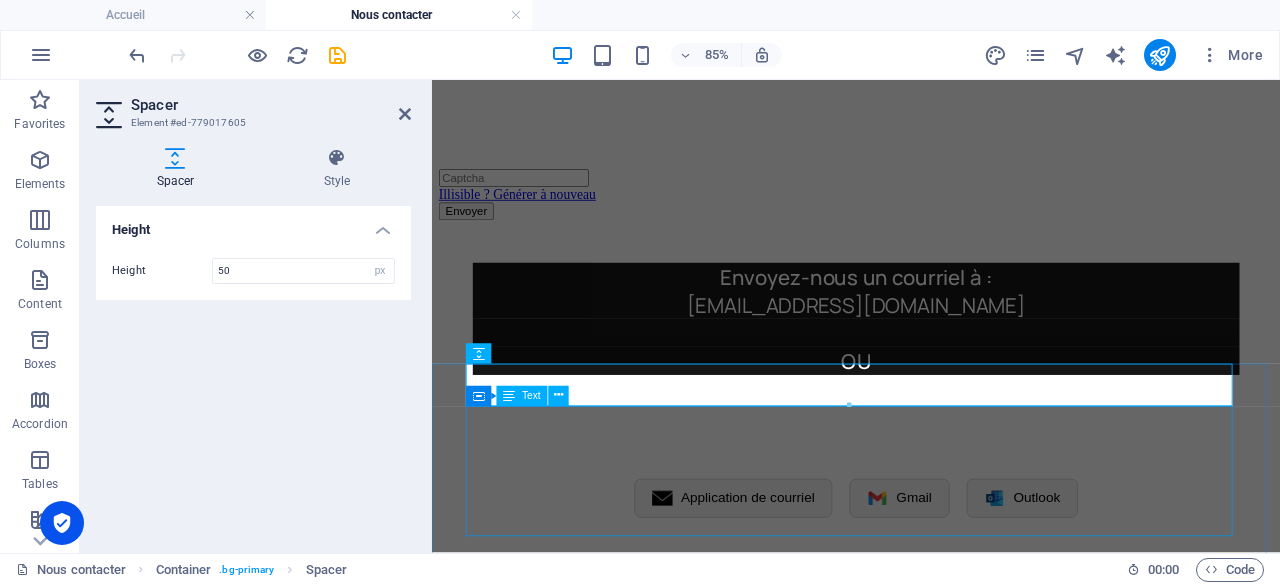 click on "[EMAIL_ADDRESS][DOMAIN_NAME]" at bounding box center [931, 344] 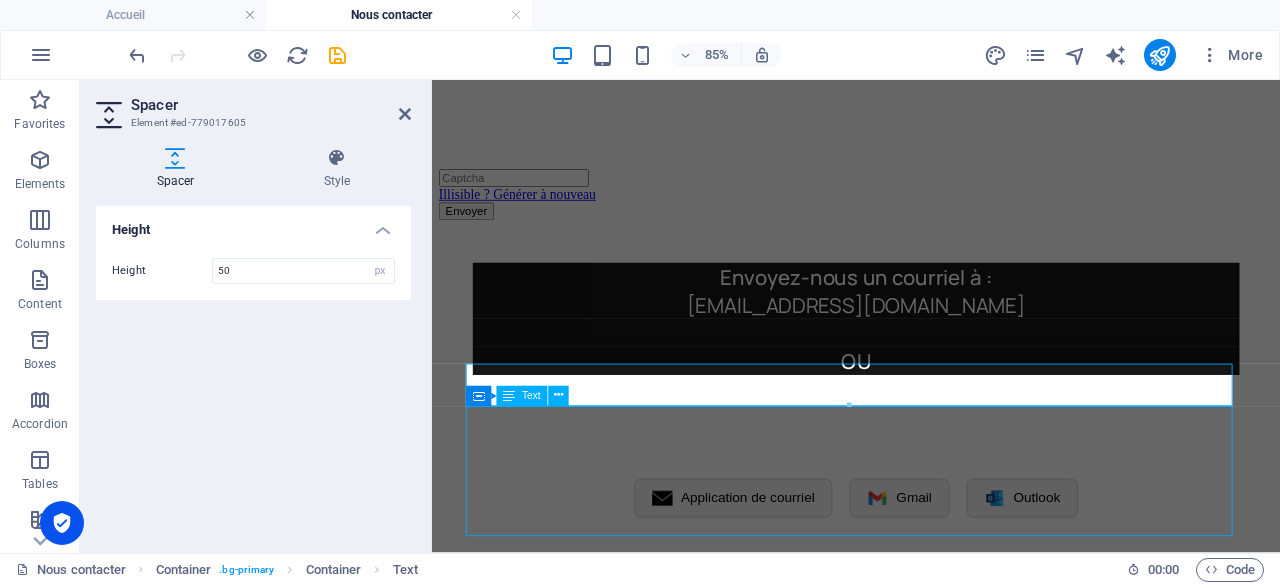 click on "[EMAIL_ADDRESS][DOMAIN_NAME]" at bounding box center [931, 344] 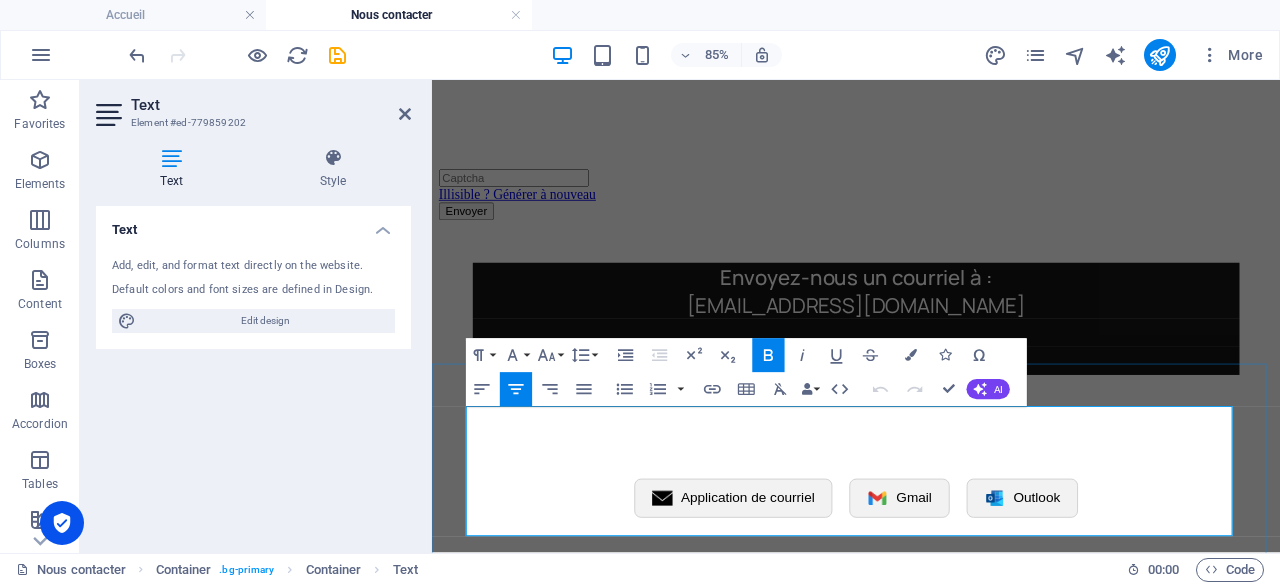 click on "[EMAIL_ADDRESS][DOMAIN_NAME]" at bounding box center (931, 344) 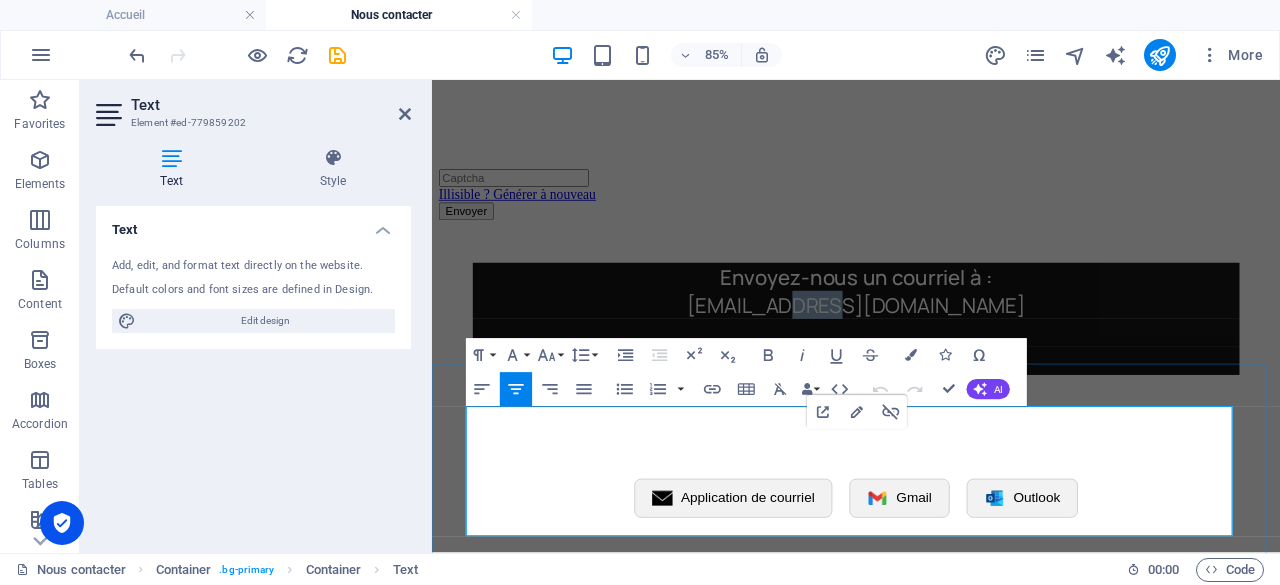 click on "[EMAIL_ADDRESS][DOMAIN_NAME]" at bounding box center (931, 344) 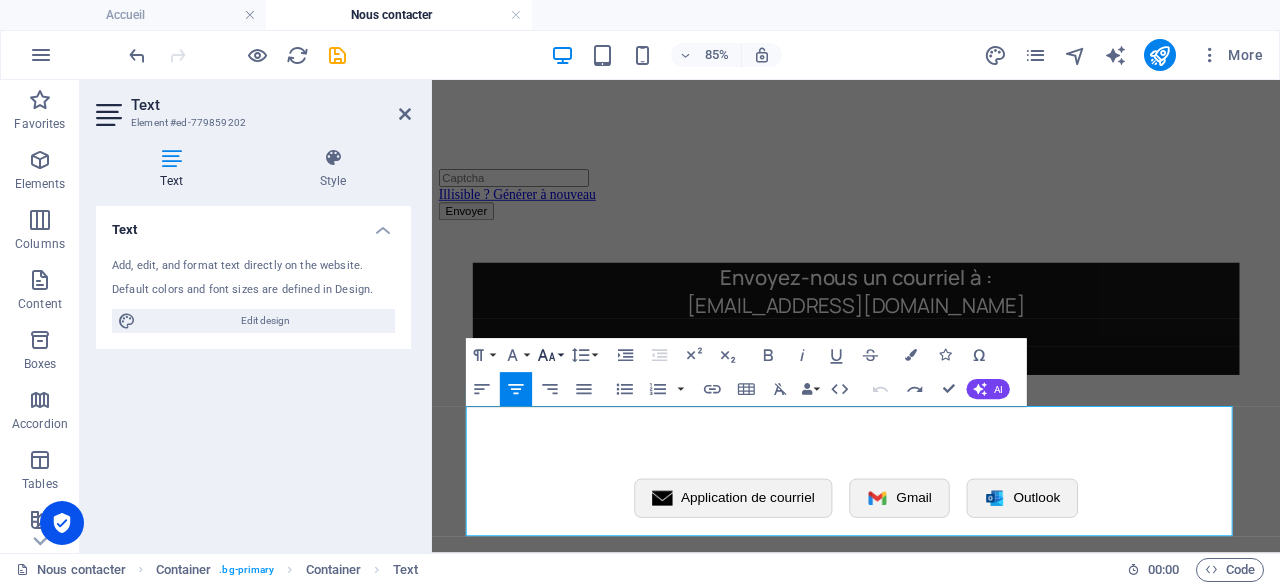 click on "Font Size" at bounding box center [550, 355] 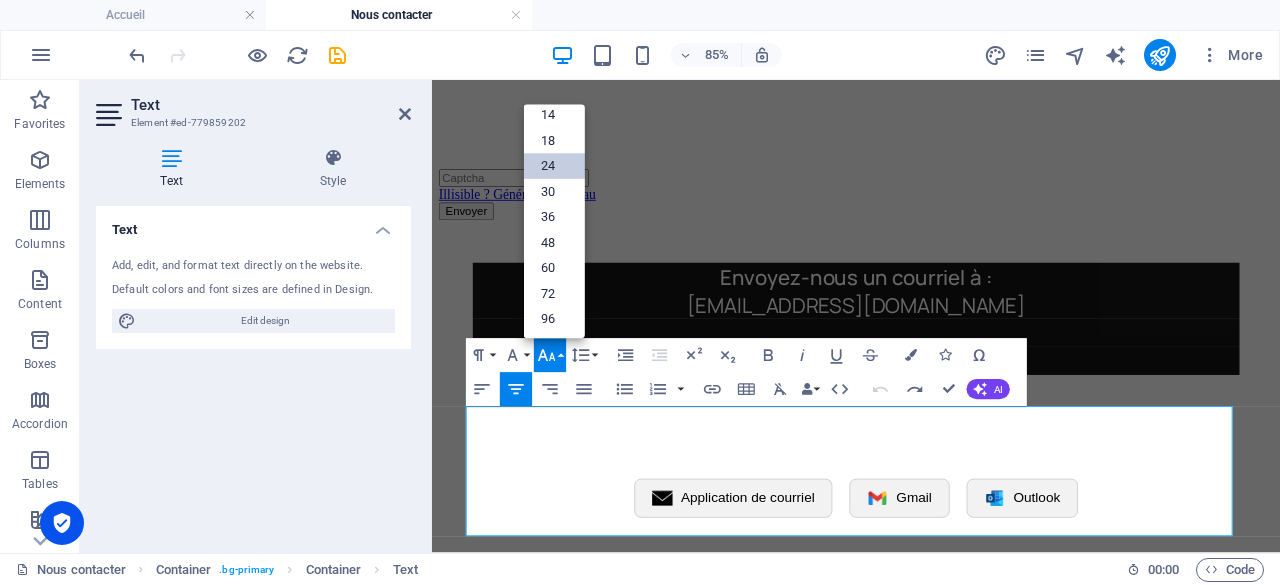 scroll, scrollTop: 160, scrollLeft: 0, axis: vertical 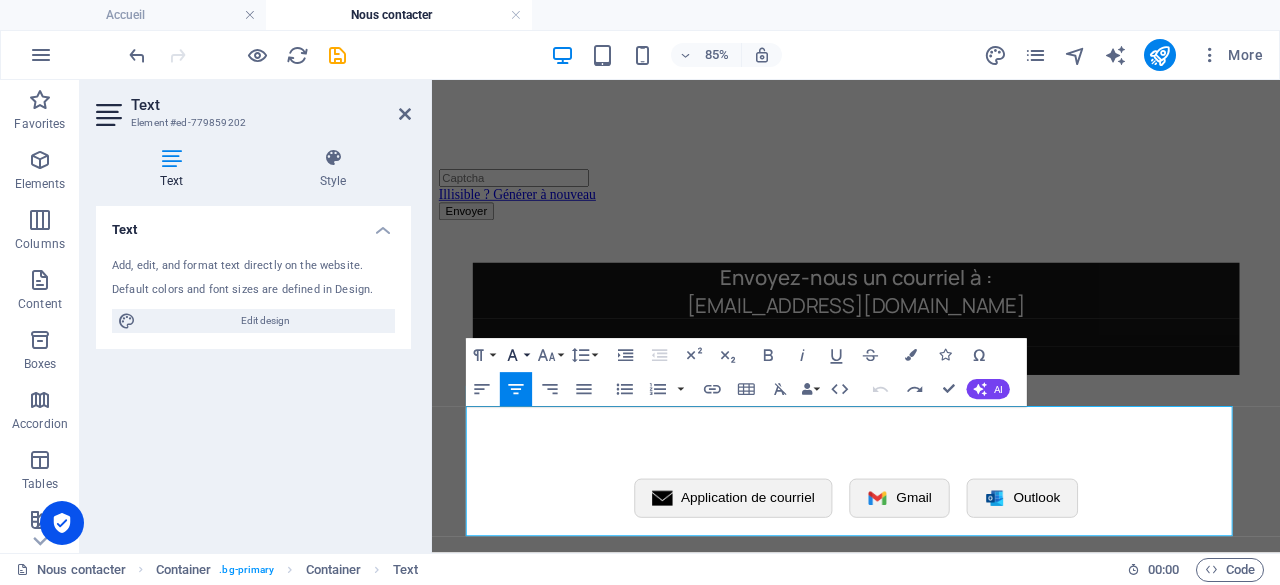 click on "Font Family" at bounding box center [516, 355] 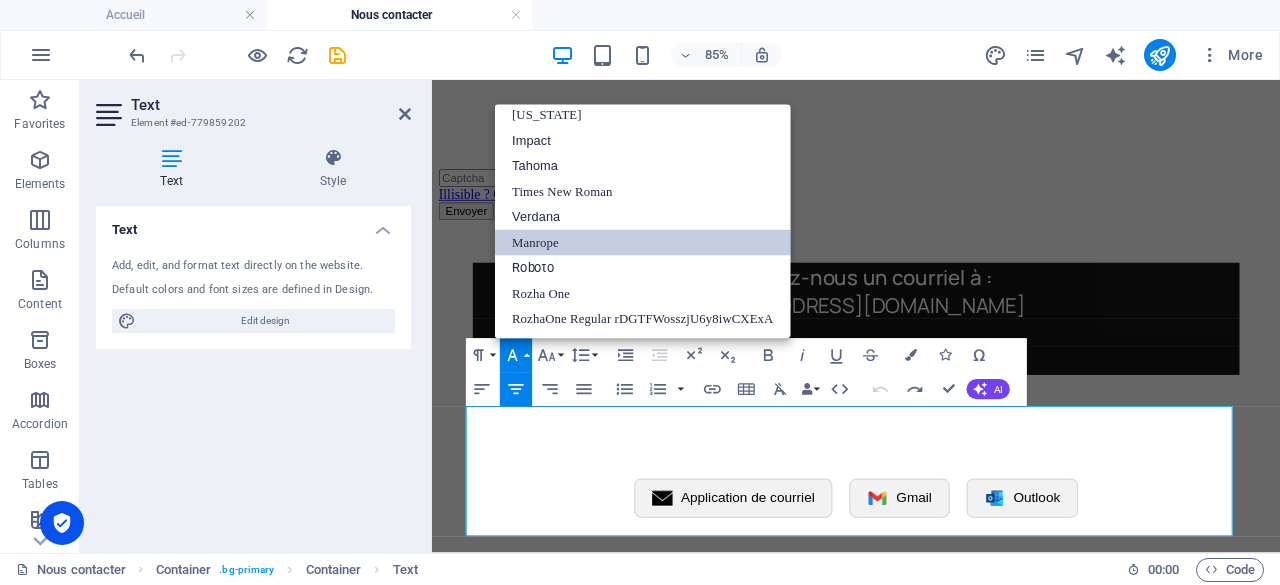 scroll, scrollTop: 40, scrollLeft: 0, axis: vertical 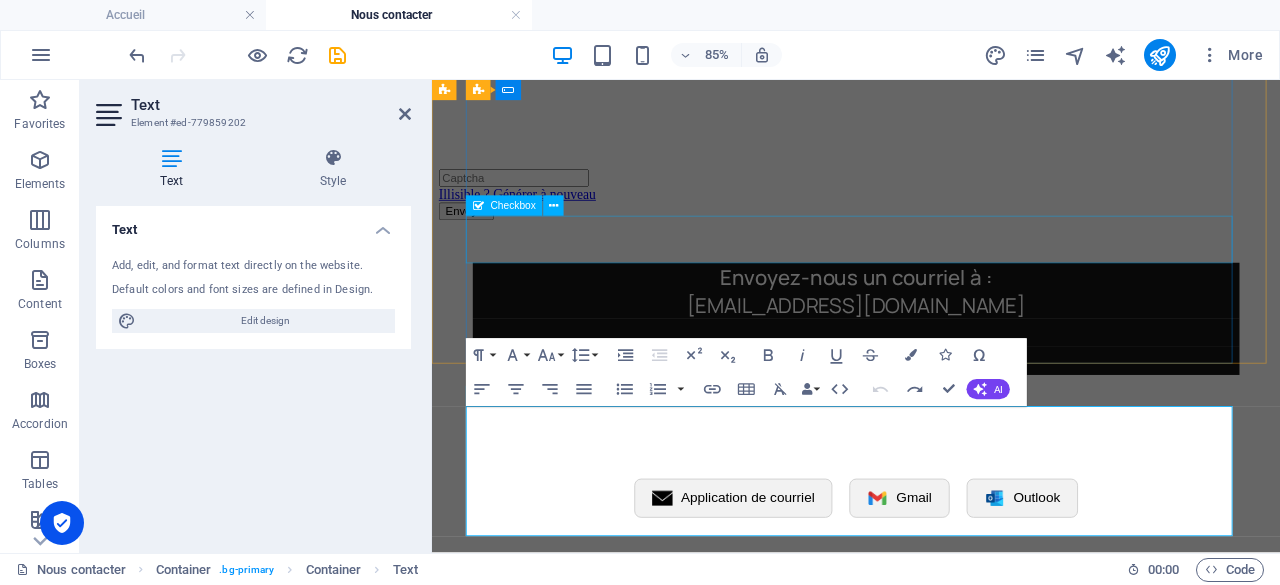 click on "J’ai lu et j’accepte la  politique de confidentialité." 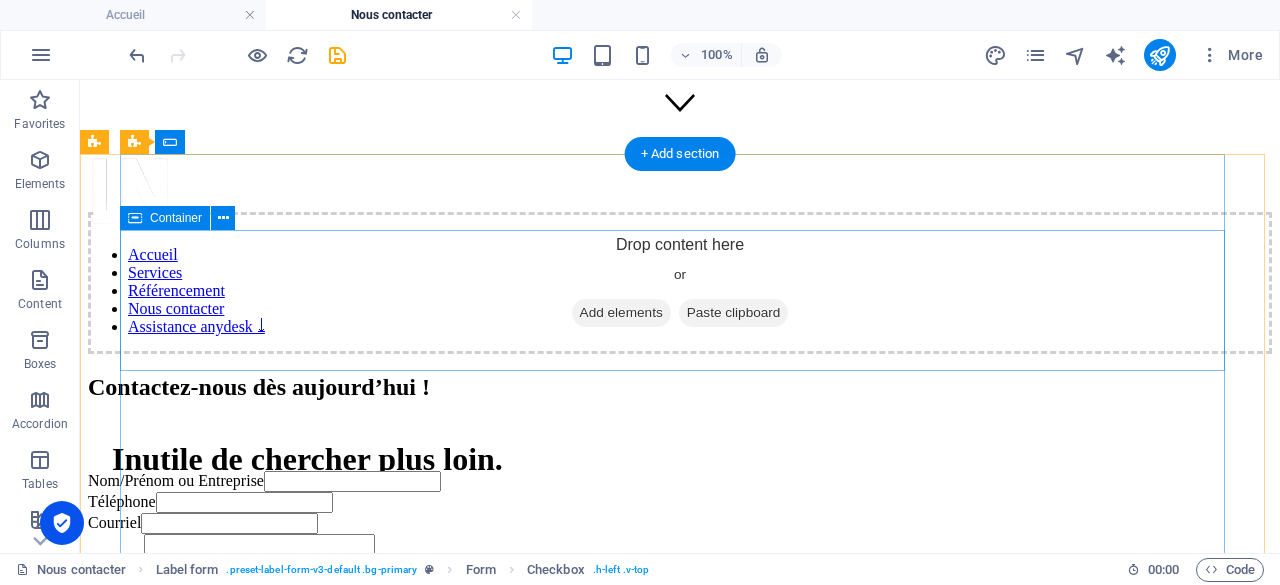 scroll, scrollTop: 400, scrollLeft: 0, axis: vertical 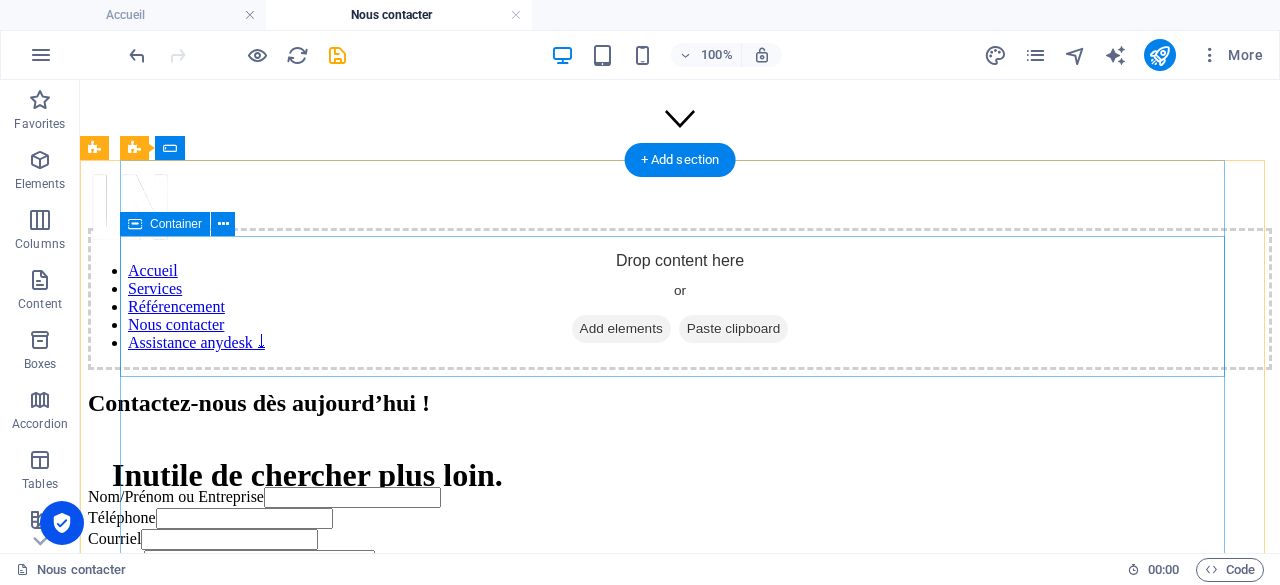 click on "Add elements" 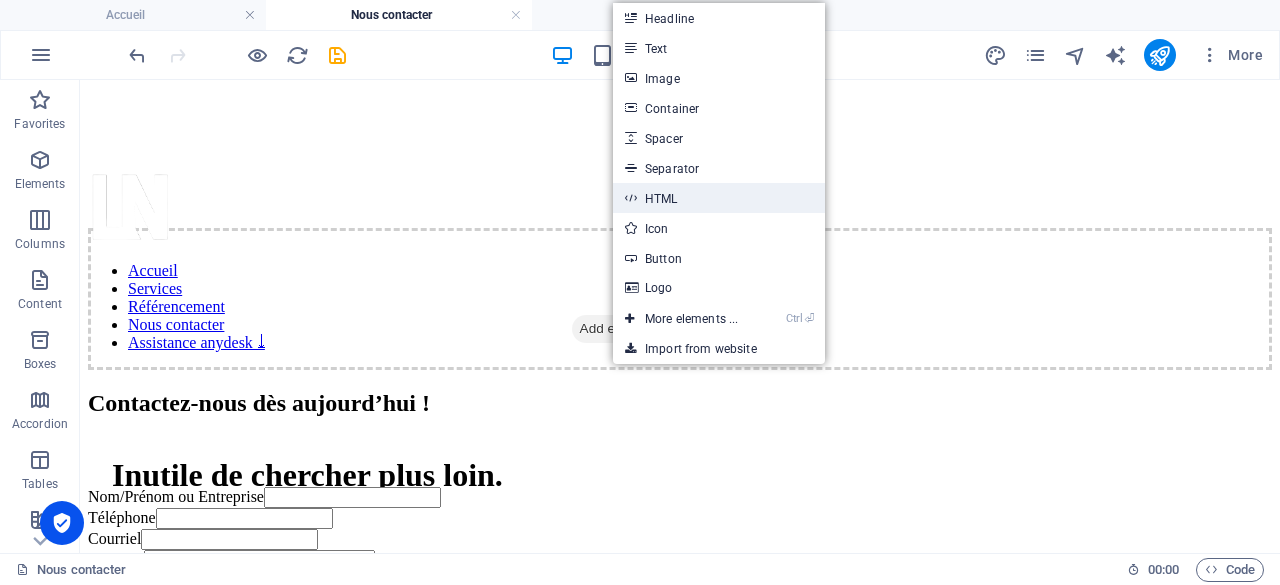click on "HTML" at bounding box center (719, 198) 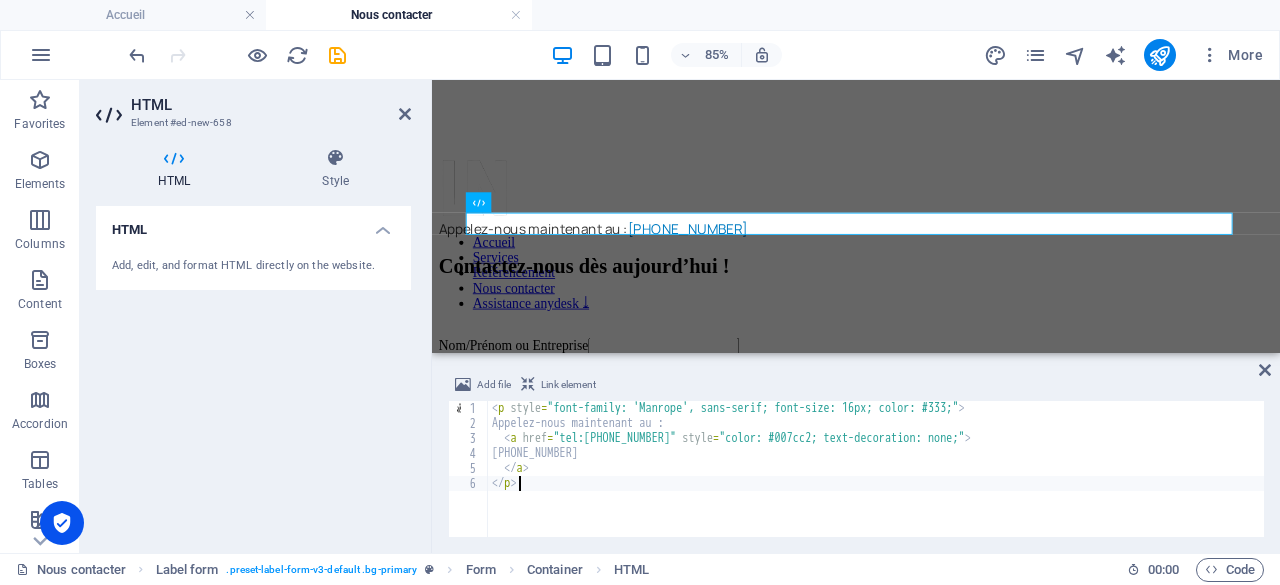 click on "< p   style = "font-family: 'Manrope', sans-serif; font-size: 16px; color: #333;" >   Appelez-nous maintenant au :     < a   href = "tel:+14502311898"   style = "color: #007cc2; text-decoration: none;" >     +1 (450) 231-1898    </ a > </ p >" at bounding box center (876, 484) 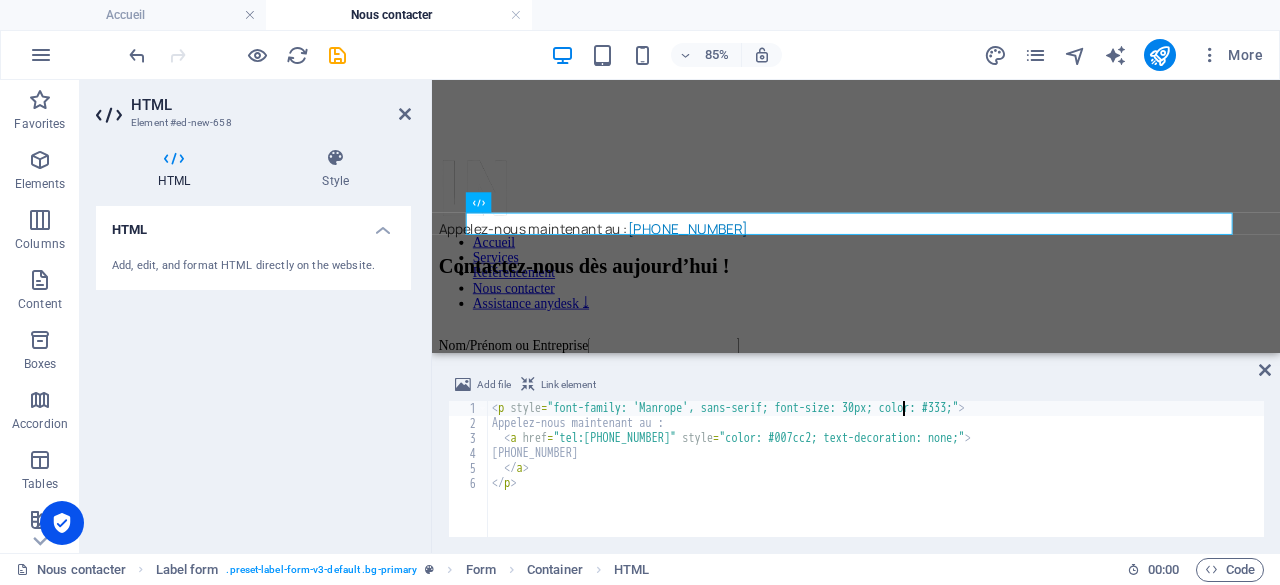 scroll, scrollTop: 0, scrollLeft: 34, axis: horizontal 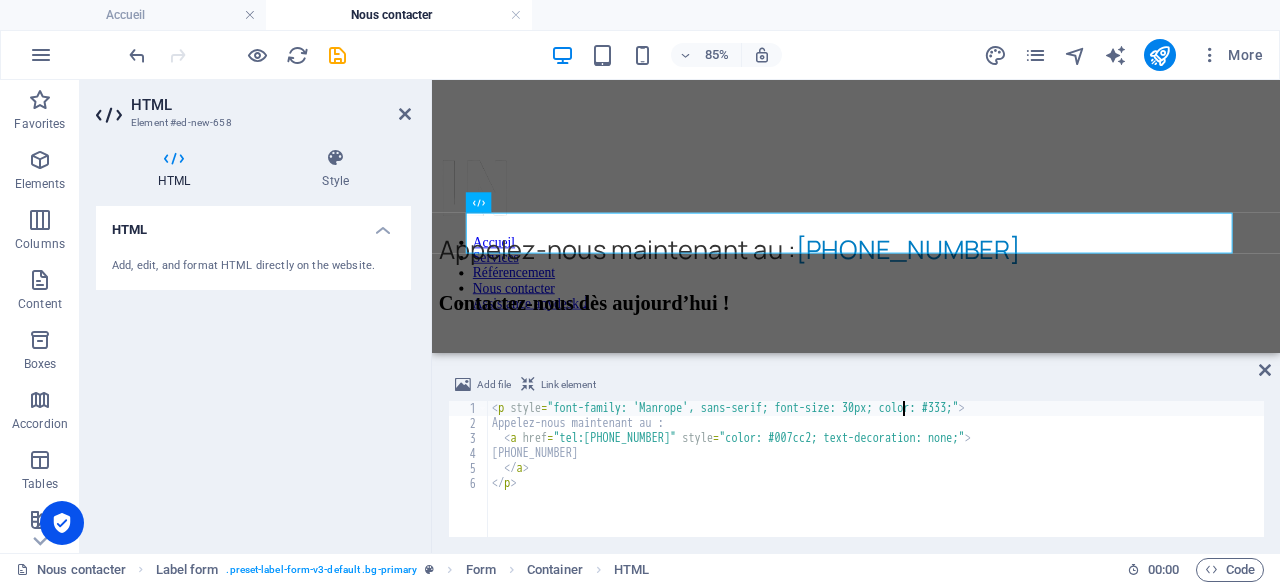 click on "< p   style = "font-family: 'Manrope', sans-serif; font-size: 30px; color: #333;" >   Appelez-nous maintenant au :     < a   href = "tel:+14502311898"   style = "color: #007cc2; text-decoration: none;" >     +1 (450) 231-1898    </ a > </ p >" at bounding box center (876, 484) 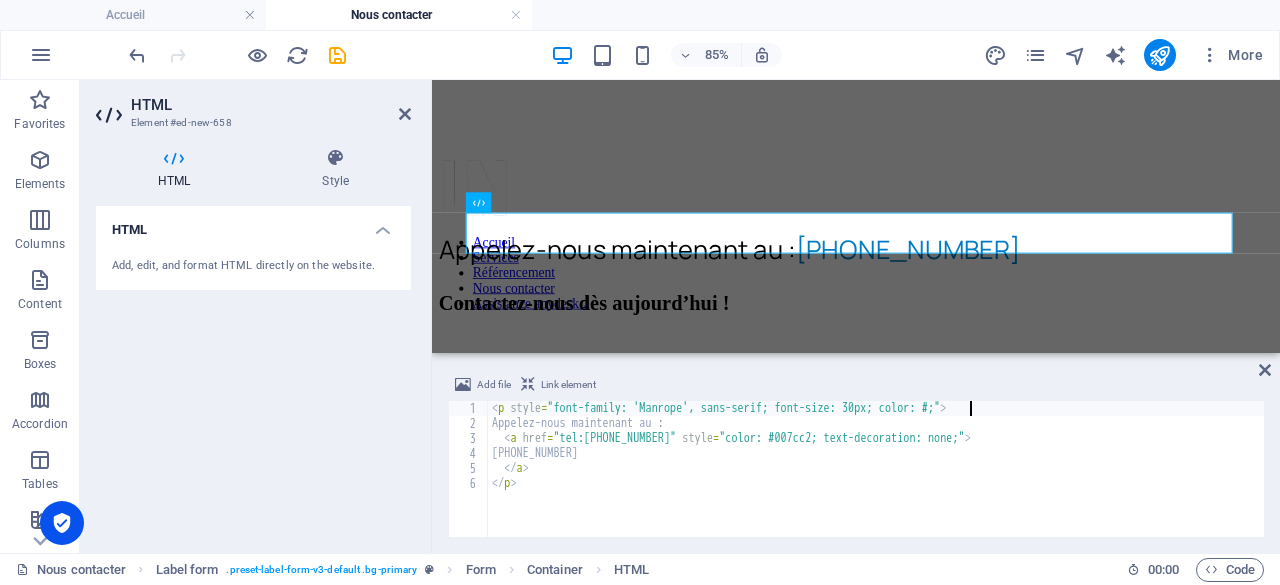 scroll, scrollTop: 0, scrollLeft: 38, axis: horizontal 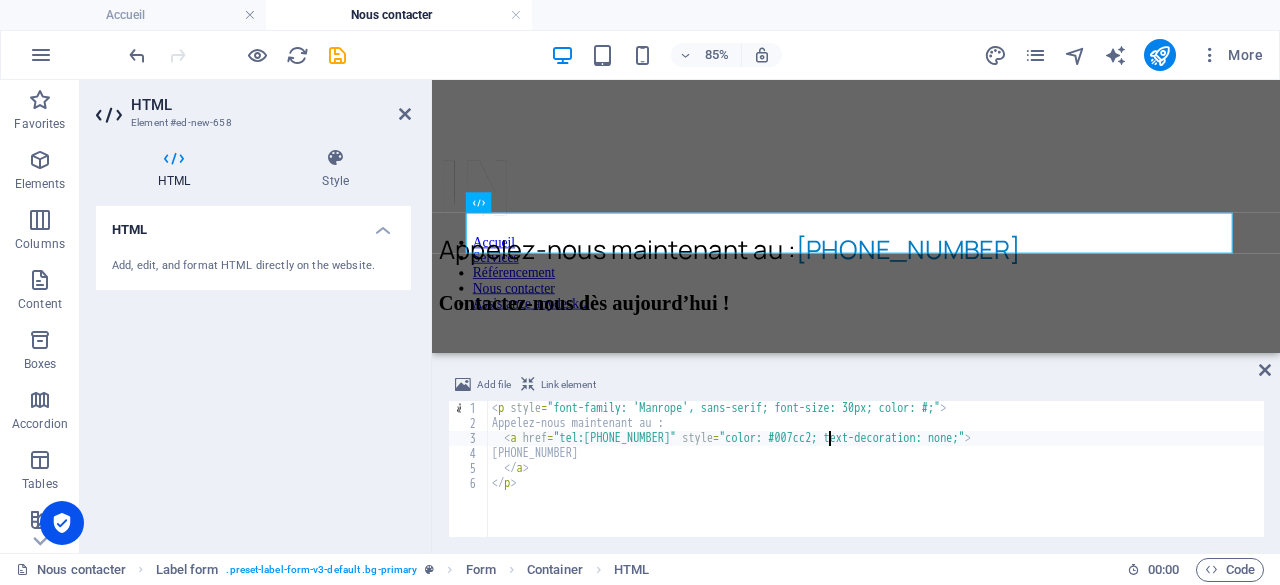 click on "< p   style = "font-family: 'Manrope', sans-serif; font-size: 30px; color: #;" >   Appelez-nous maintenant au :     < a   href = "tel:+14502311898"   style = "color: #007cc2; text-decoration: none;" >     +1 (450) 231-1898    </ a > </ p >" at bounding box center (876, 484) 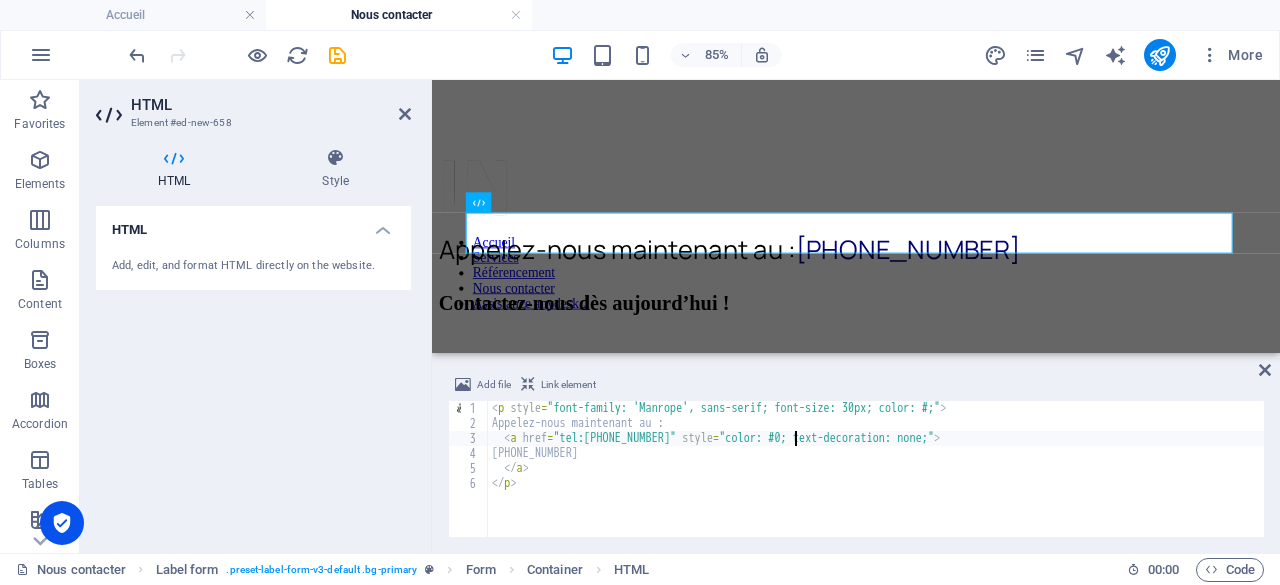 scroll, scrollTop: 0, scrollLeft: 37, axis: horizontal 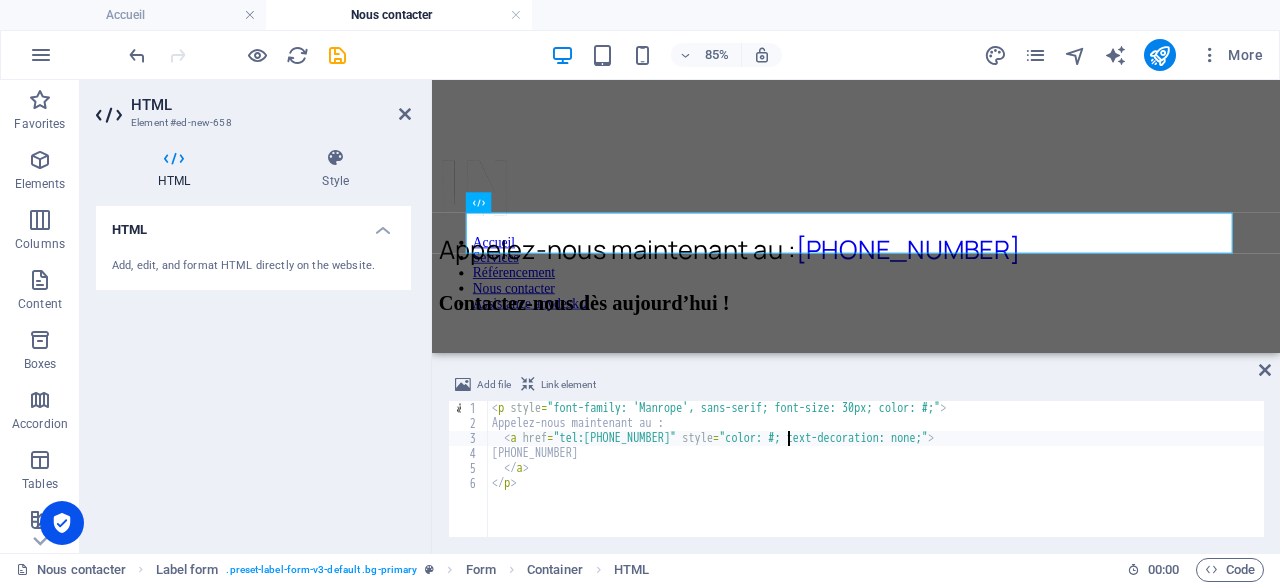 click on "< p   style = "font-family: 'Manrope', sans-serif; font-size: 30px; color: #;" >   Appelez-nous maintenant au :     < a   href = "tel:+14502311898"   style = "color: #; text-decoration: none;" >     +1 (450) 231-1898    </ a > </ p >" at bounding box center (876, 484) 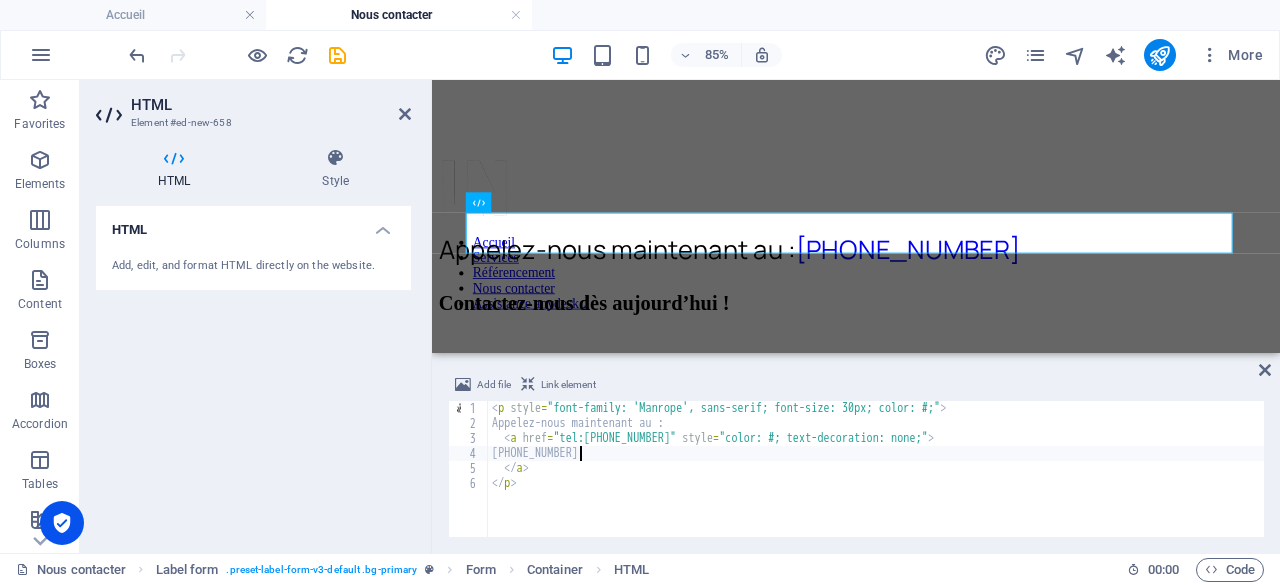 scroll, scrollTop: 0, scrollLeft: 10, axis: horizontal 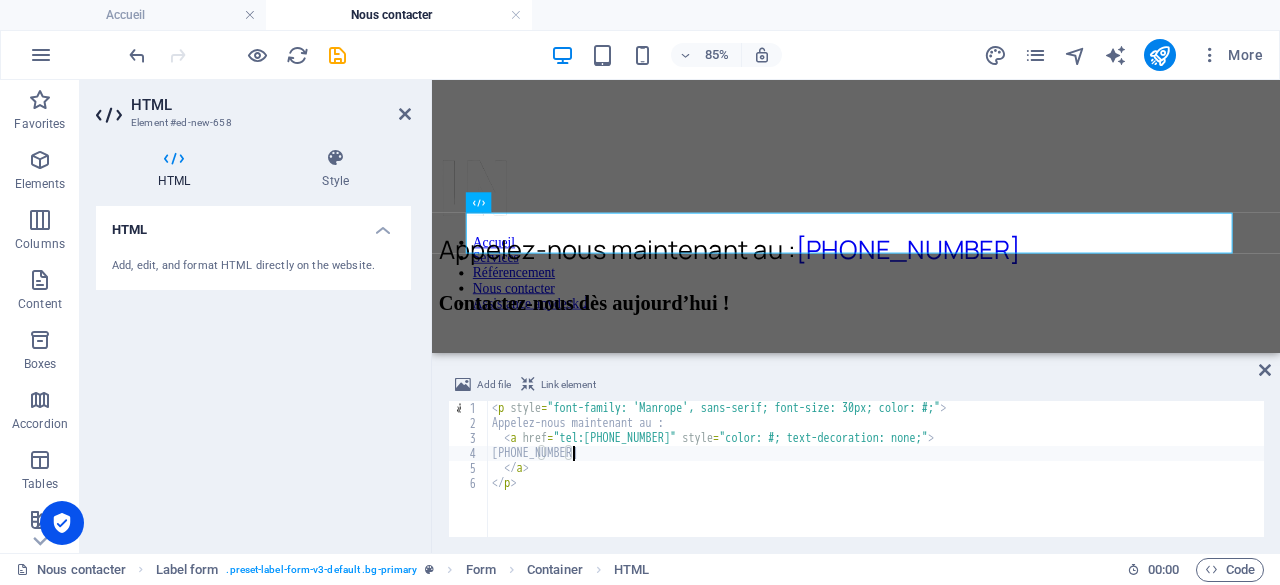 click on "< p   style = "font-family: 'Manrope', sans-serif; font-size: 30px; color: #;" >   Appelez-nous maintenant au :     < a   href = "tel:+14502311898"   style = "color: #; text-decoration: none;" >     +1 (450)231-1898    </ a > </ p >" at bounding box center [876, 484] 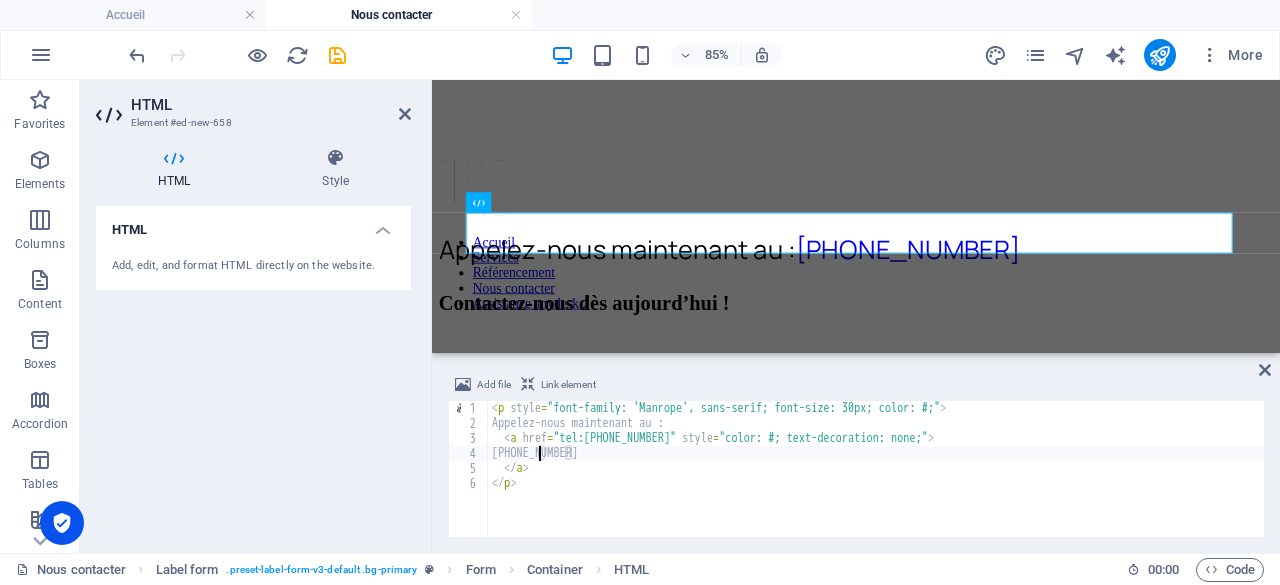 scroll, scrollTop: 0, scrollLeft: 9, axis: horizontal 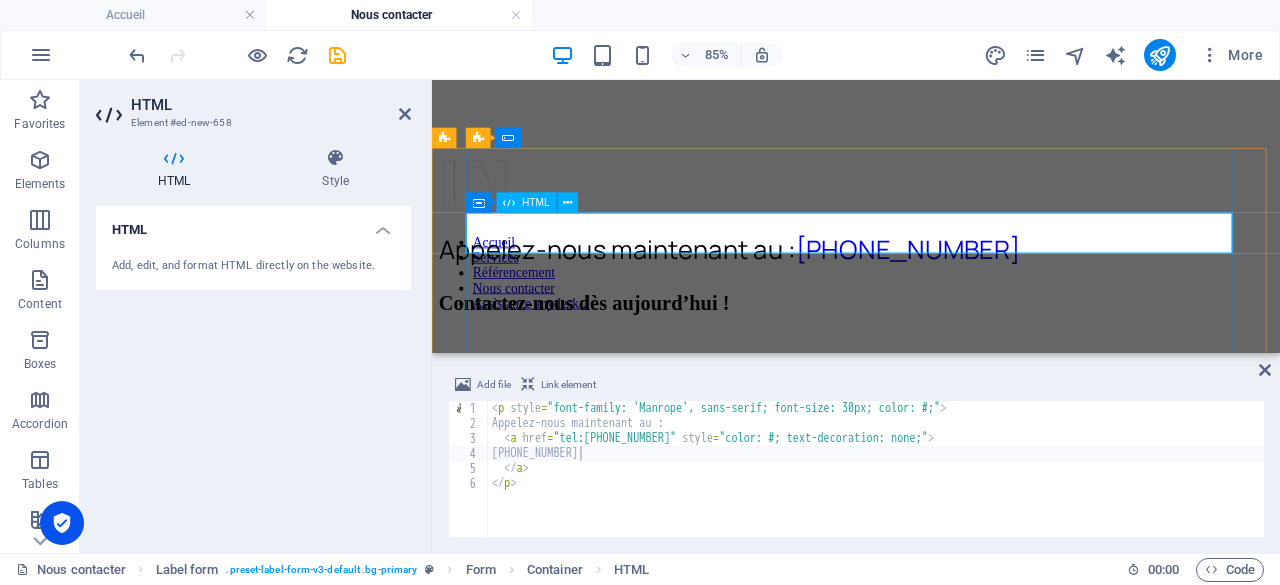 click on "Appelez-nous maintenant au :
+1 (450) 231-1898" 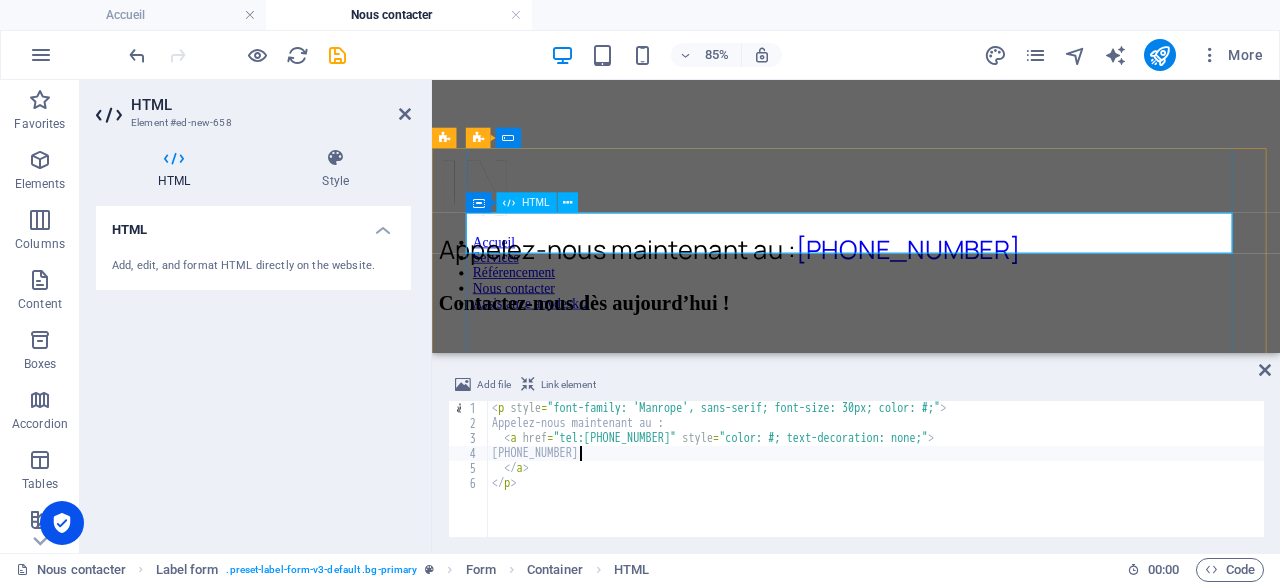 click on "Appelez-nous maintenant au :
+1 (450) 231-1898" 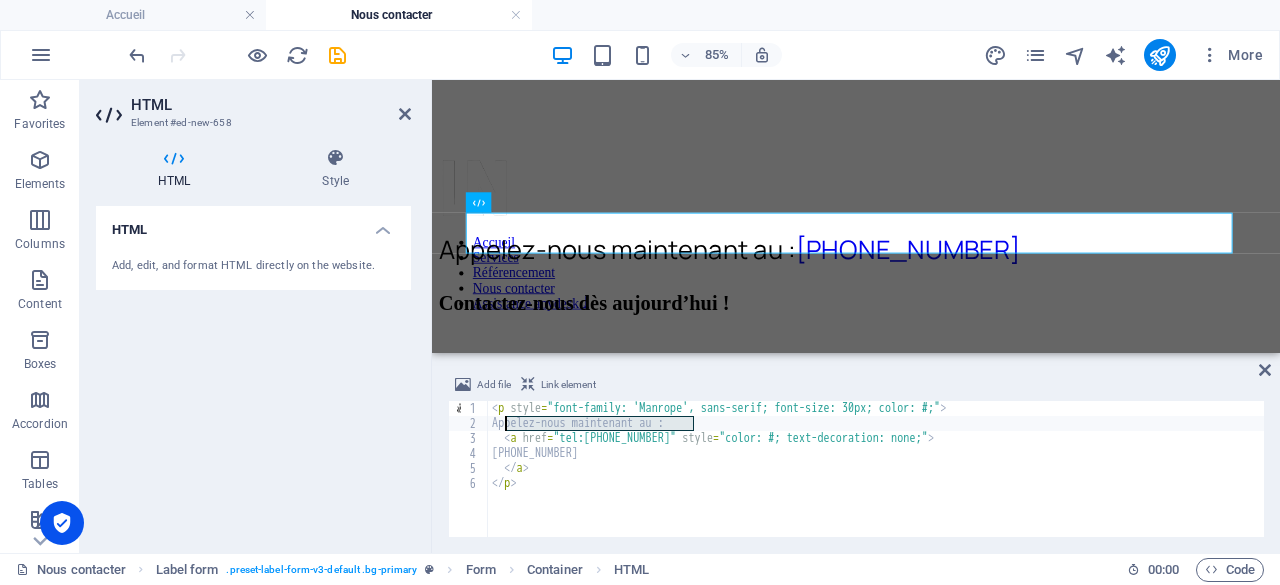 drag, startPoint x: 696, startPoint y: 423, endPoint x: 508, endPoint y: 428, distance: 188.06648 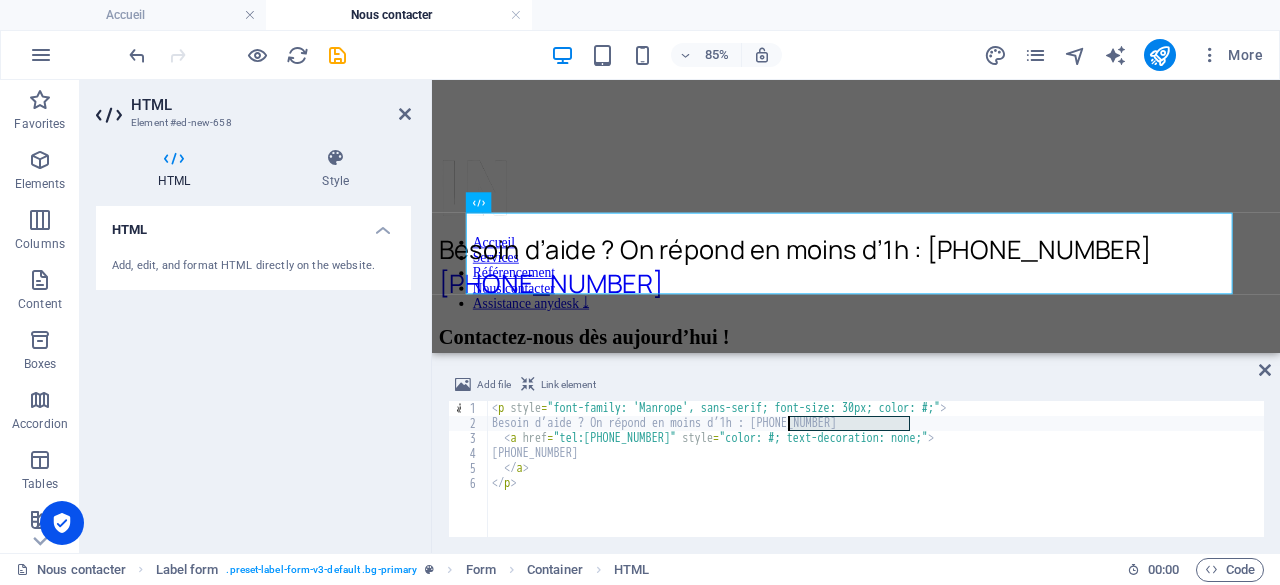 drag, startPoint x: 926, startPoint y: 421, endPoint x: 865, endPoint y: 432, distance: 61.983868 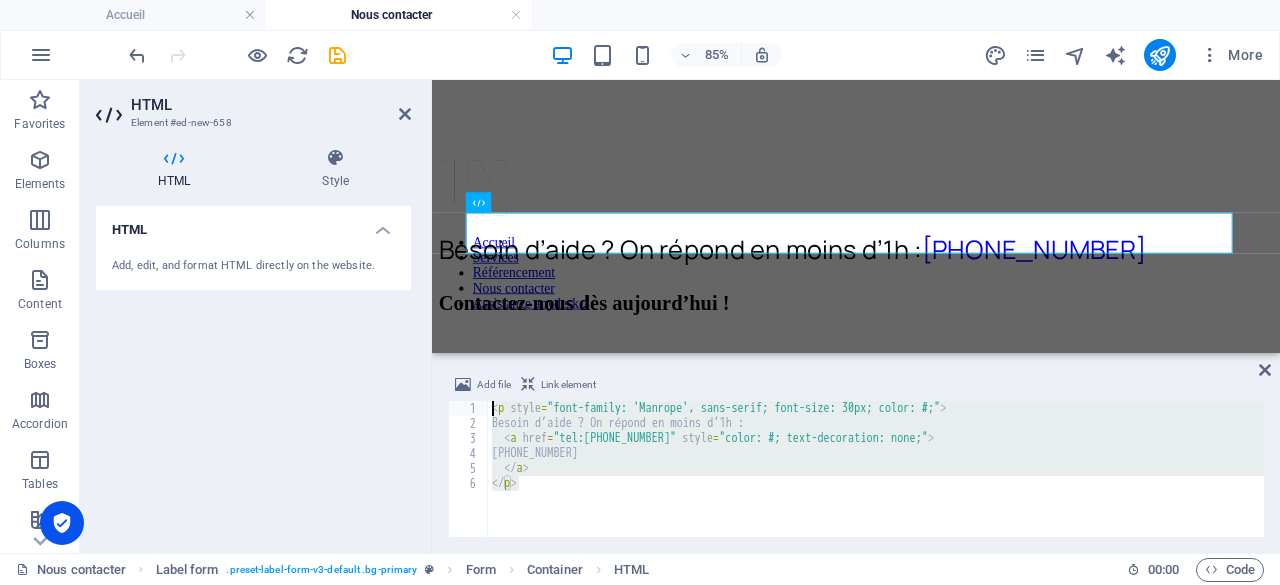 drag, startPoint x: 568, startPoint y: 499, endPoint x: 460, endPoint y: 390, distance: 153.4438 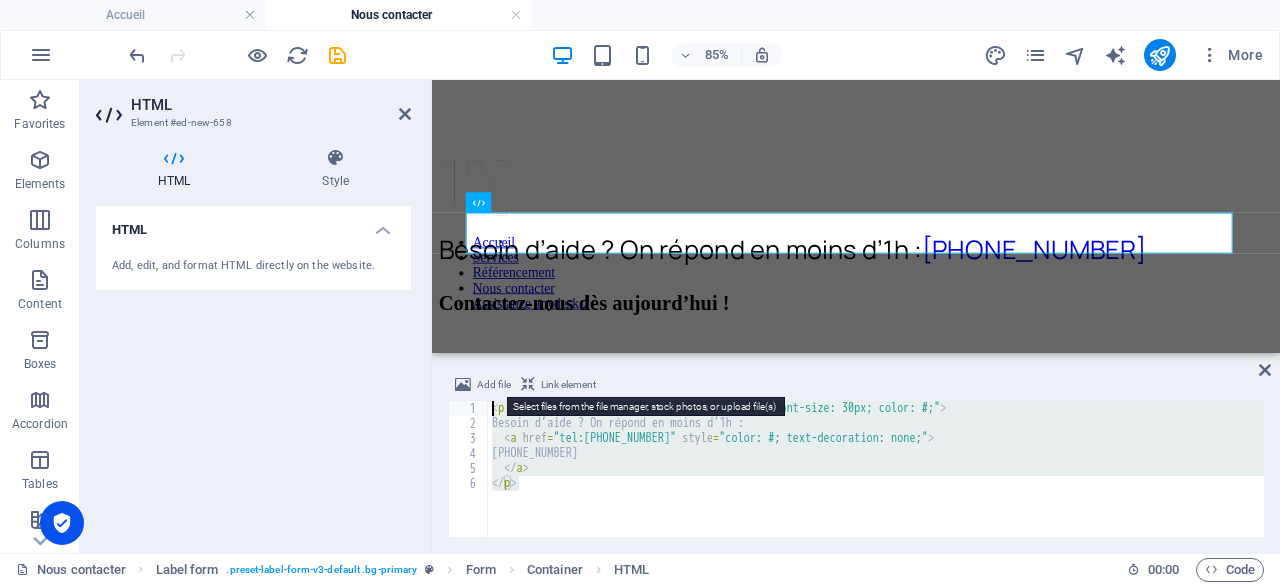 paste 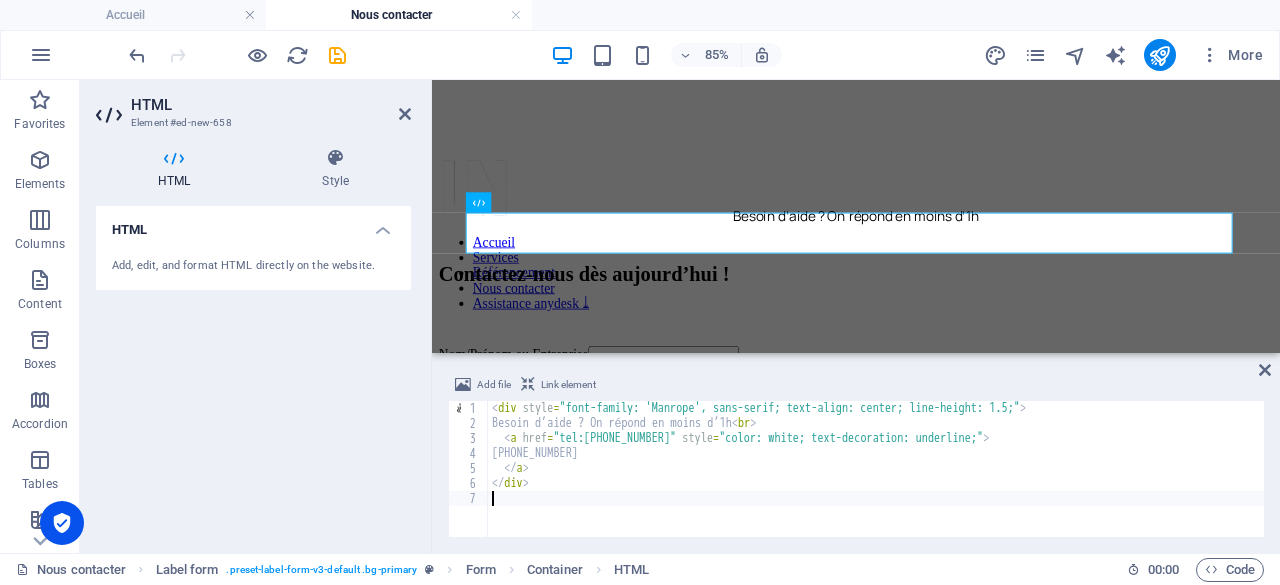 click on "< div   style = "font-family: 'Manrope', sans-serif; text-align: center; line-height: 1.5;" >   Besoin d’aide ? On répond en moins d’1h < br >    < a   href = "tel:+14502311898"   style = "color: white; text-decoration: underline;" >     +1 (450) 231-1898    </ a > </ div >" at bounding box center (876, 484) 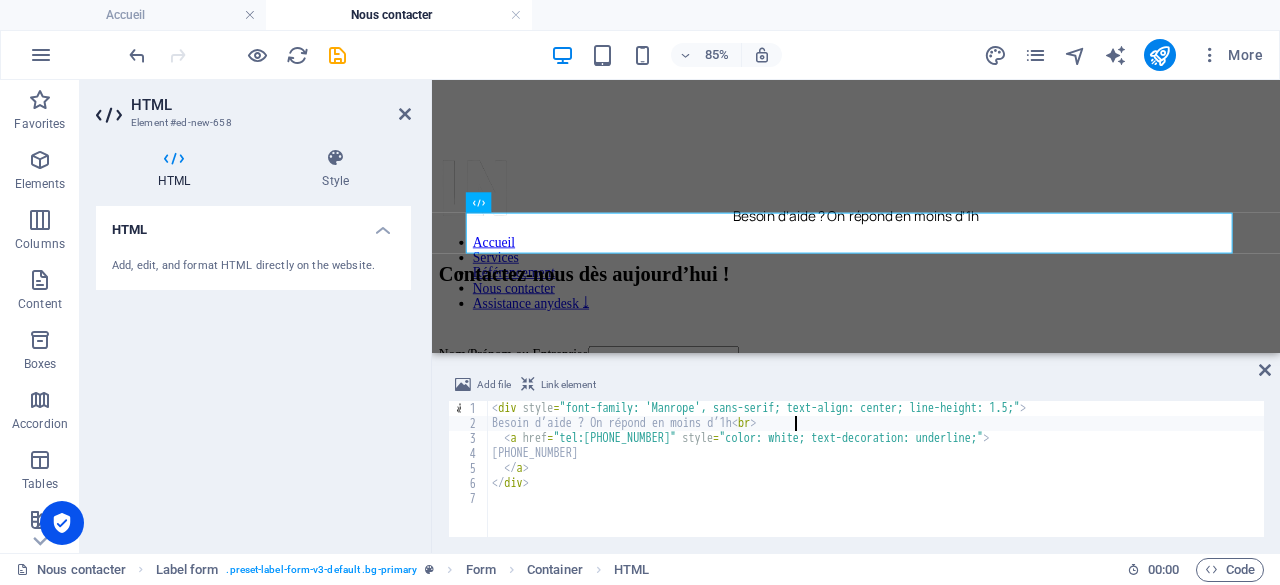 click on "< div   style = "font-family: 'Manrope', sans-serif; text-align: center; line-height: 1.5;" >   Besoin d’aide ? On répond en moins d’1h < br >    < a   href = "tel:+14502311898"   style = "color: white; text-decoration: underline;" >     +1 (450) 231-1898    </ a > </ div >" at bounding box center (876, 484) 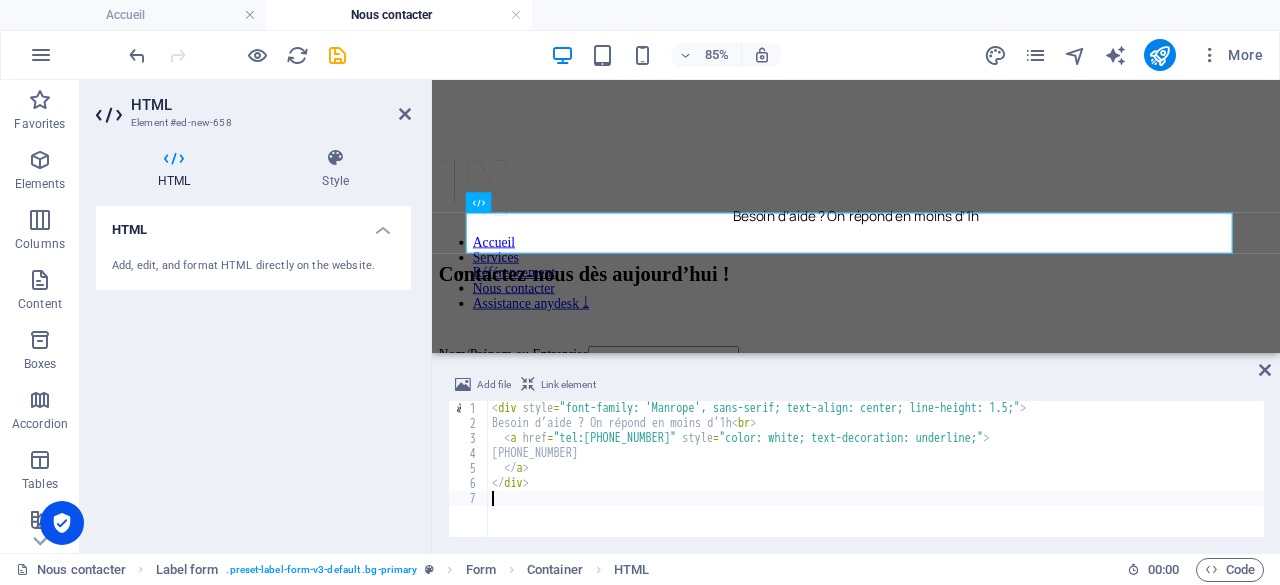 type on "</div>" 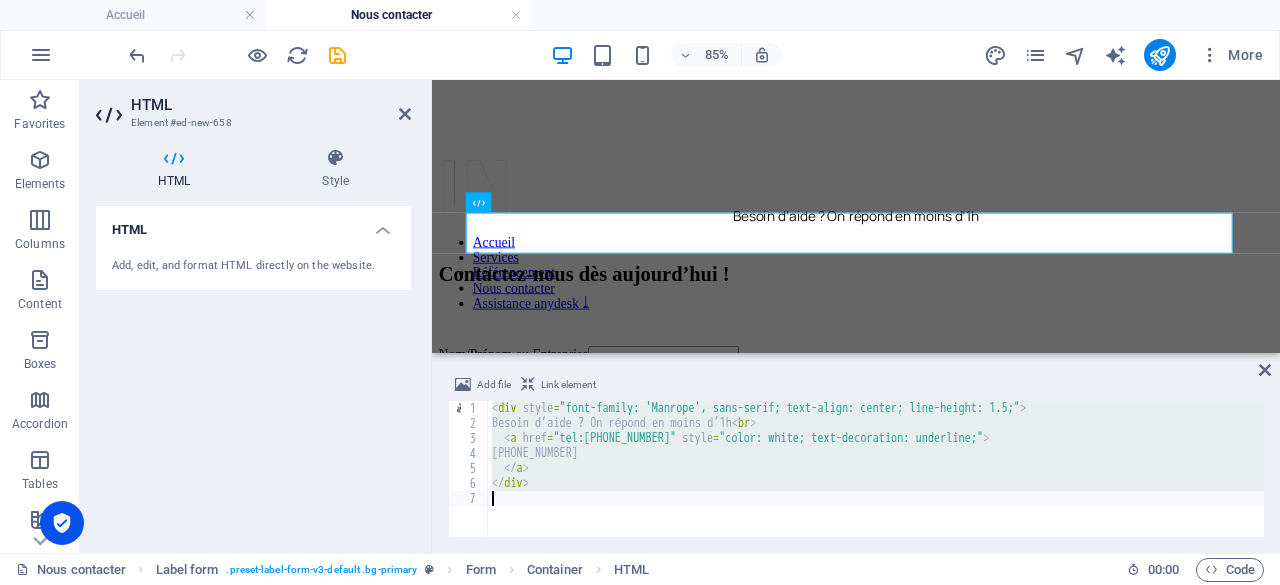 paste 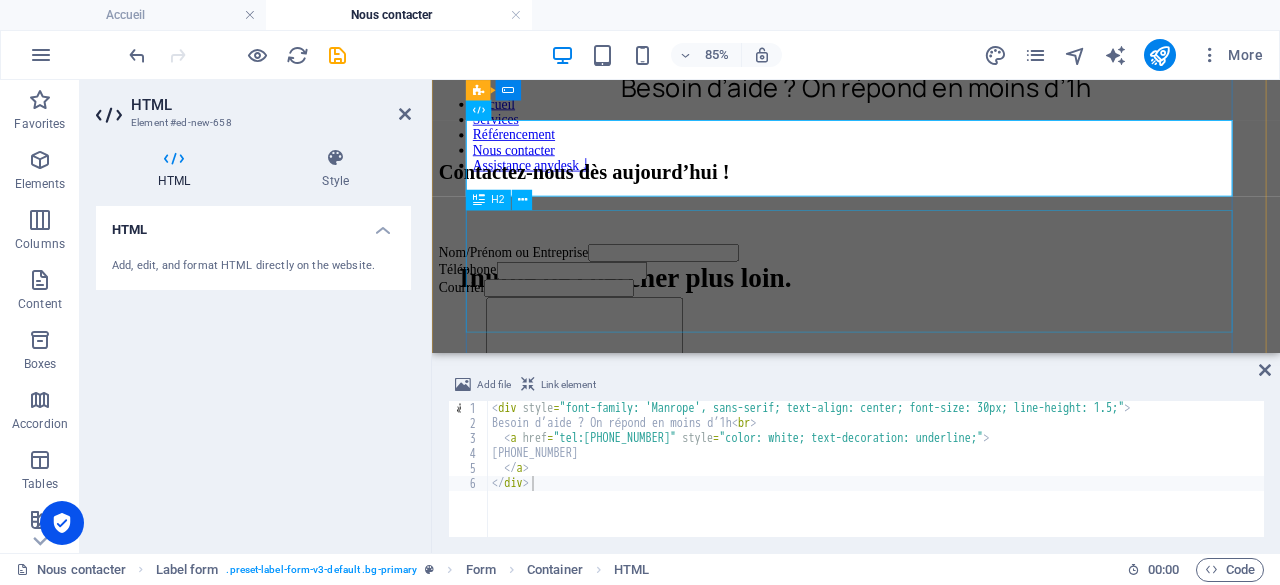 scroll, scrollTop: 400, scrollLeft: 0, axis: vertical 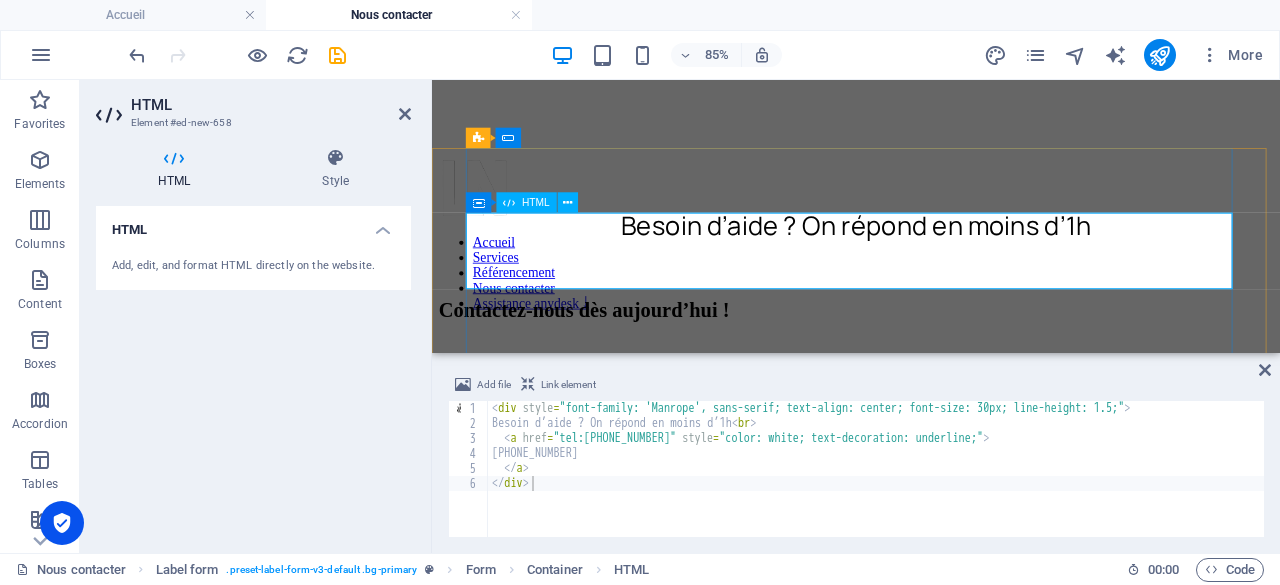 click on "Besoin d’aide ? On répond en moins d’1h
+1 (450) 231-1898" 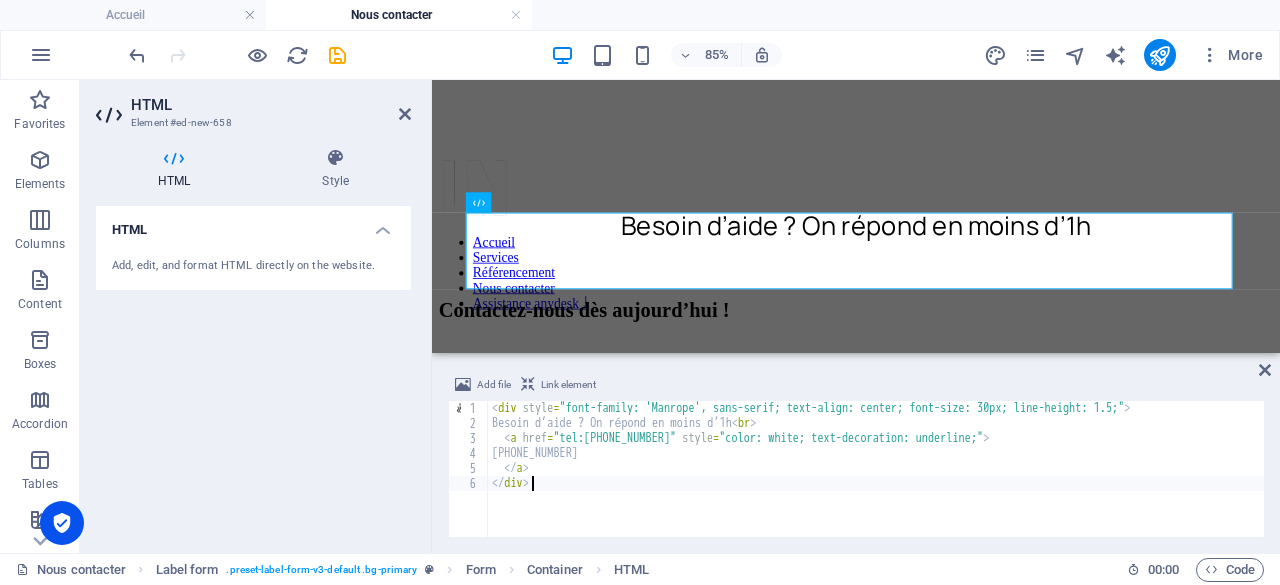 click on "< div   style = "font-family: 'Manrope', sans-serif; text-align: center; font-size: 30px; line-height: 1.5;" >   Besoin d’aide ? On répond en moins d’1h < br >    < a   href = "tel:+14502311898"   style = "color: white; text-decoration: underline;" >     +1 (450) 231-1898    </ a > </ div >" at bounding box center [876, 484] 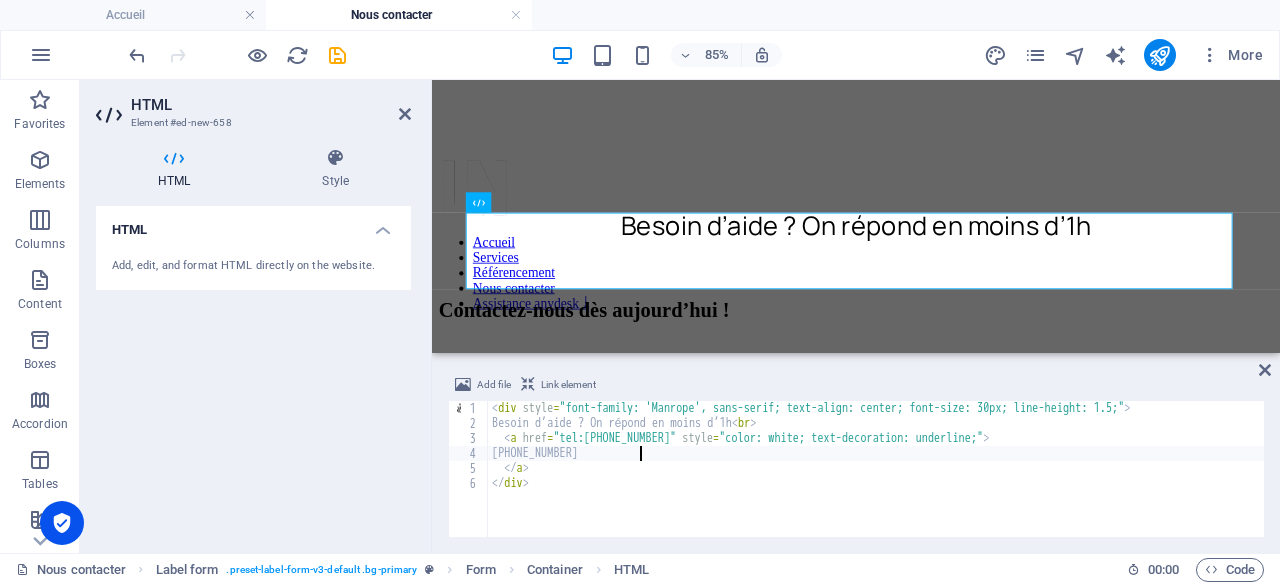 scroll, scrollTop: 0, scrollLeft: 10, axis: horizontal 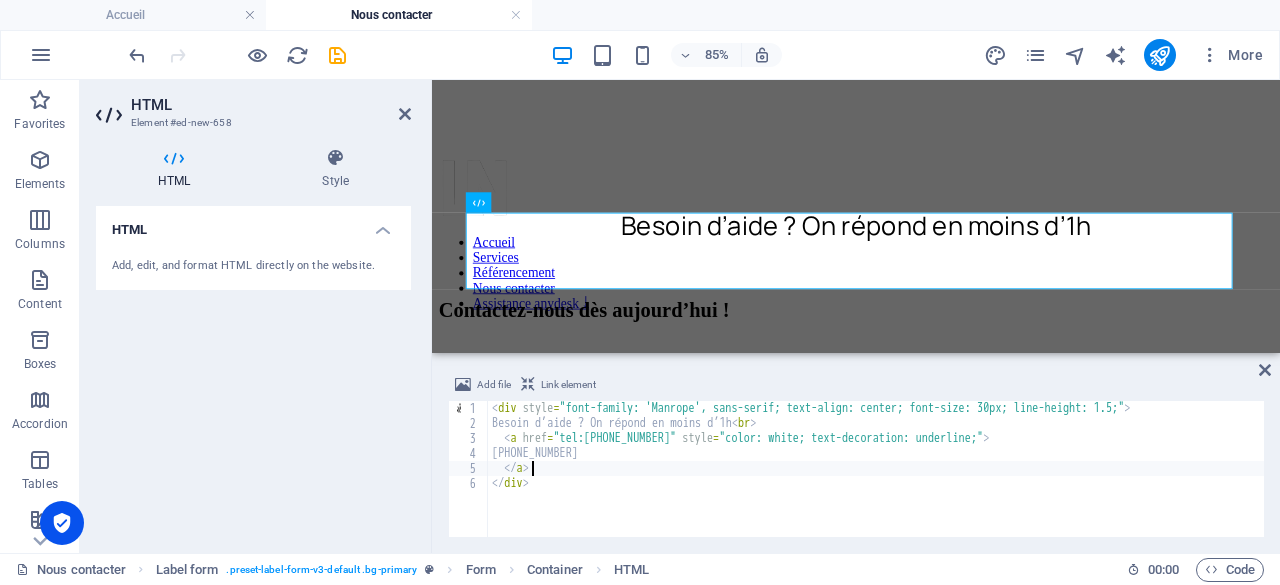 click on "< div   style = "font-family: 'Manrope', sans-serif; text-align: center; font-size: 30px; line-height: 1.5;" >   Besoin d’aide ? On répond en moins d’1h < br >    < a   href = "tel:+14502311898"   style = "color: white; text-decoration: underline;" >     +1 (450) 231-1898    </ a > </ div >" at bounding box center (876, 484) 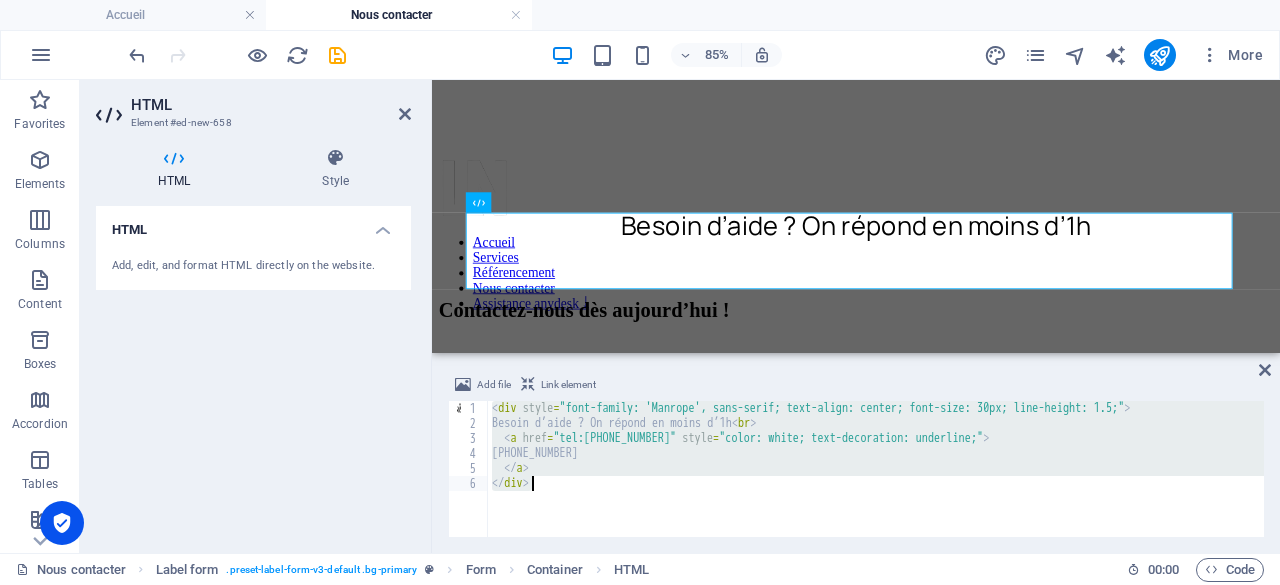 paste 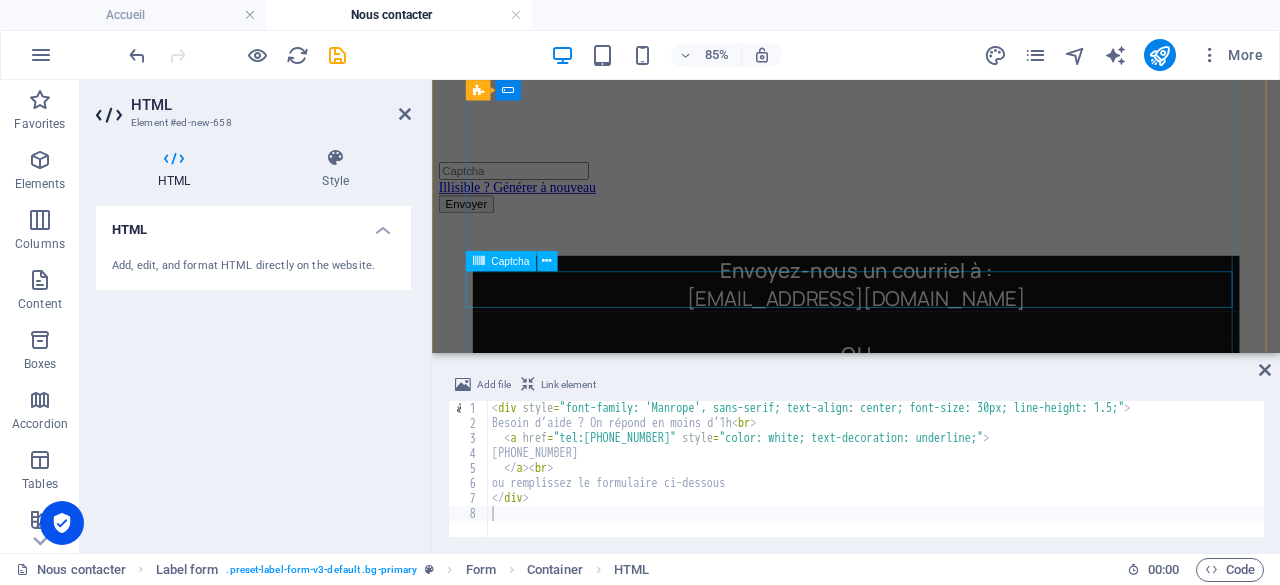 scroll, scrollTop: 1100, scrollLeft: 0, axis: vertical 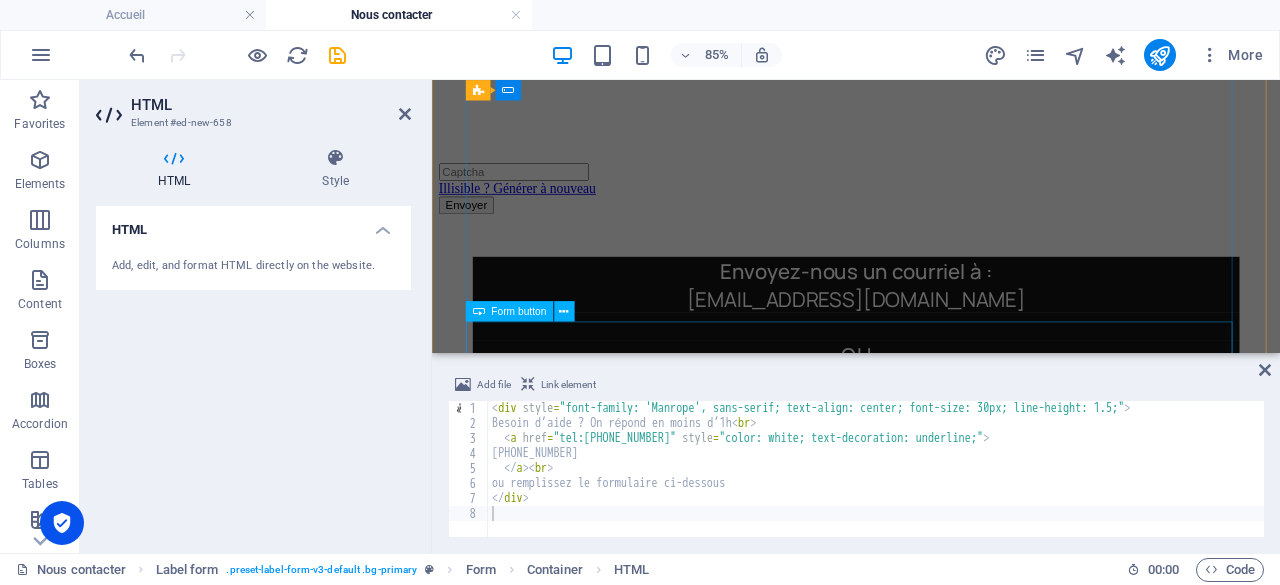click on "Envoyer" 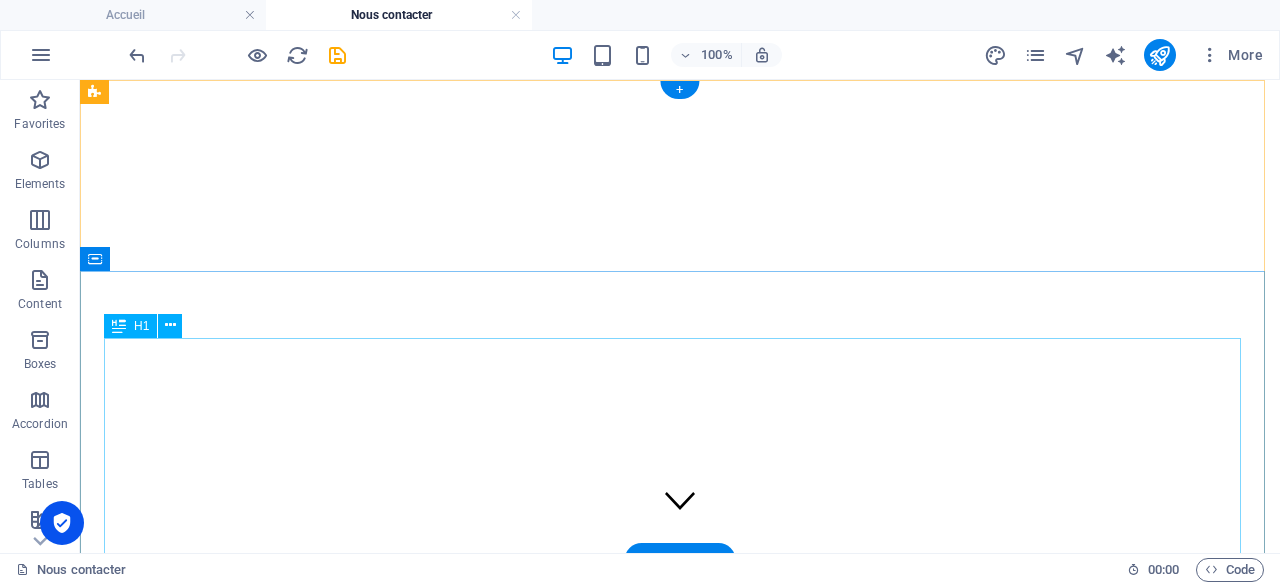 scroll, scrollTop: 0, scrollLeft: 0, axis: both 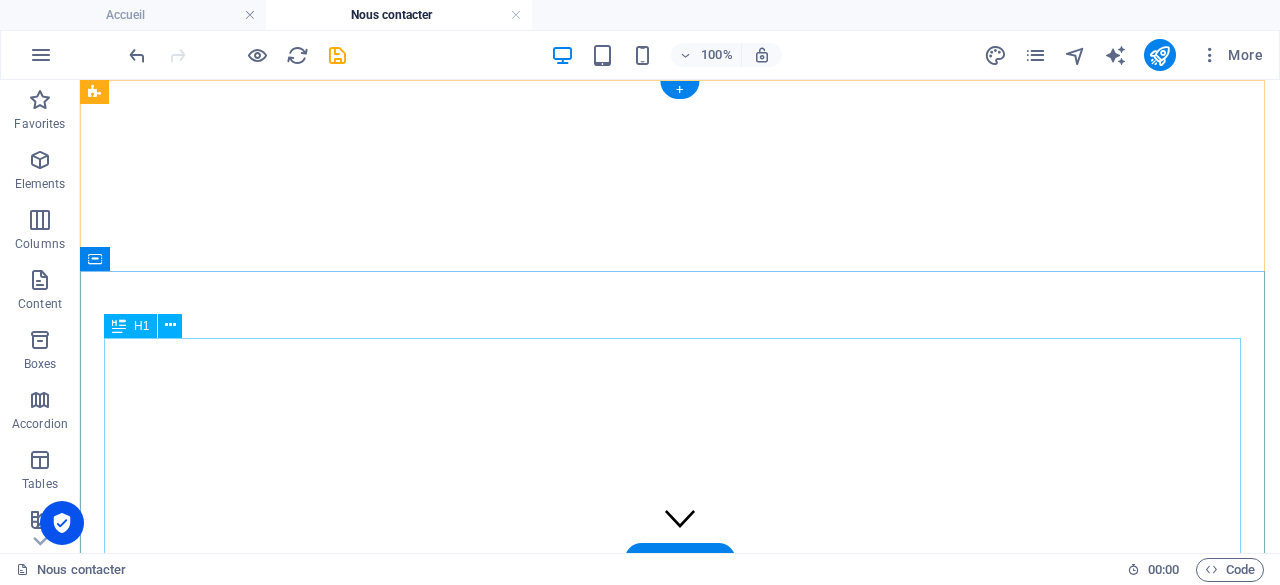 click on "Inutile de chercher plus loin." at bounding box center [680, 875] 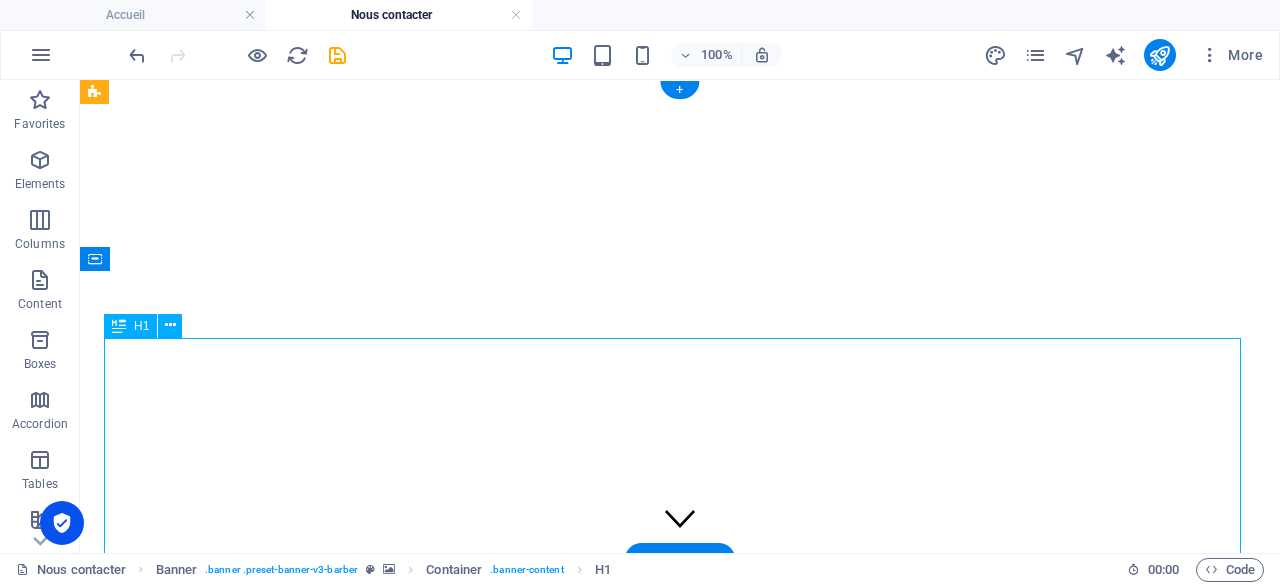 click on "Inutile de chercher plus loin." at bounding box center [680, 875] 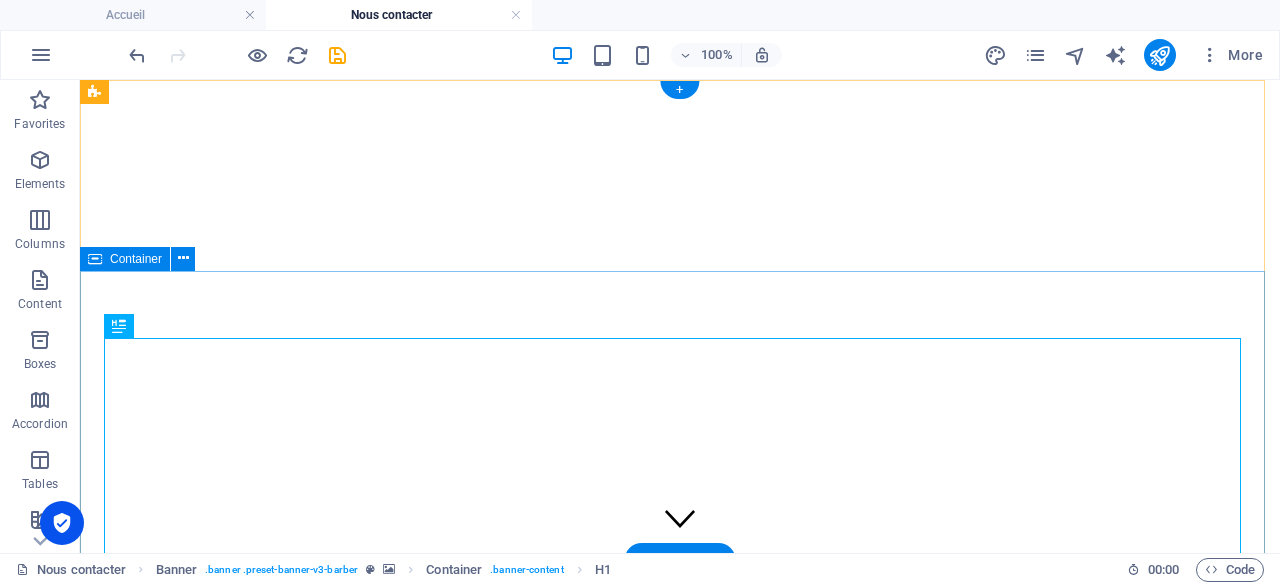 click on "Inutile de chercher plus loin." at bounding box center [680, 914] 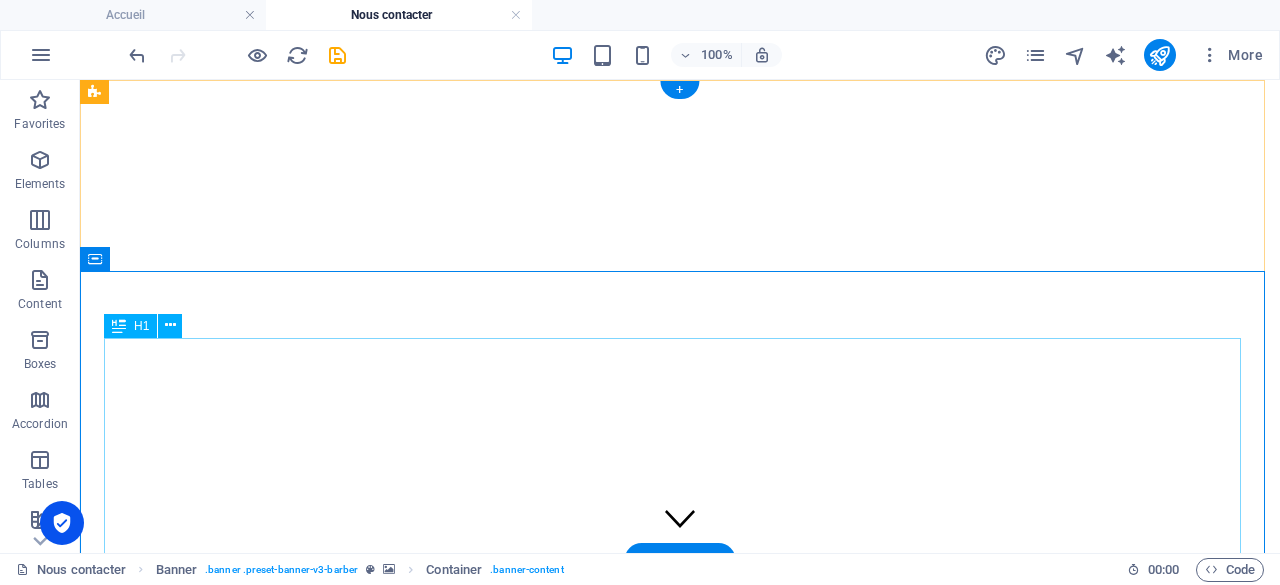 click on "Inutile de chercher plus loin." at bounding box center (680, 875) 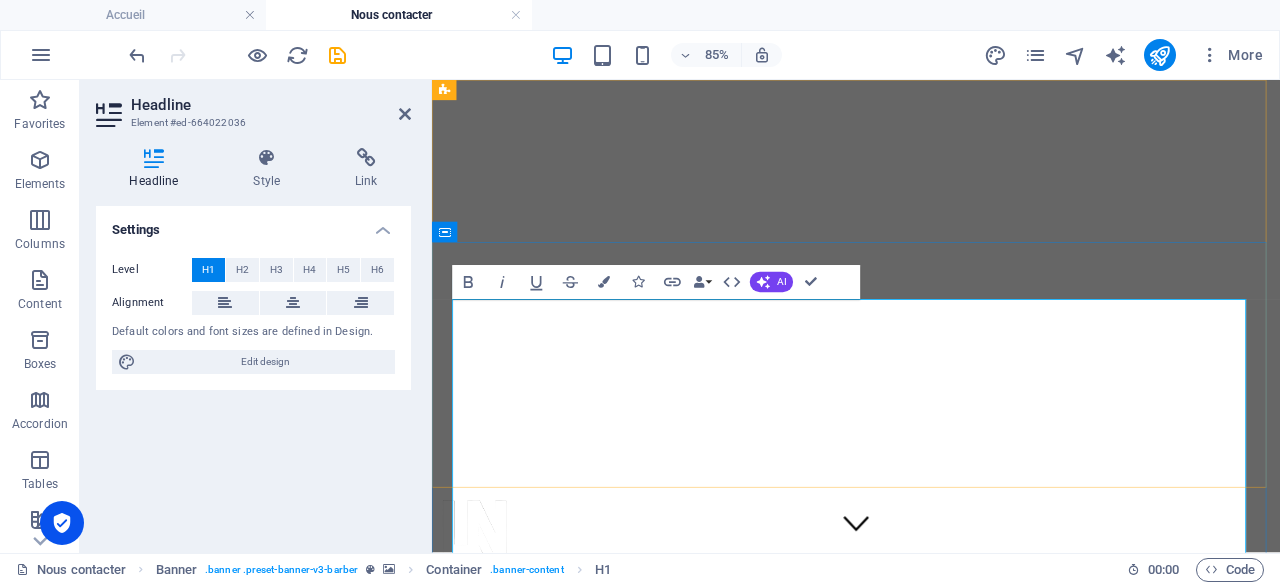 click on "Inutile de chercher plus loin." at bounding box center (931, 875) 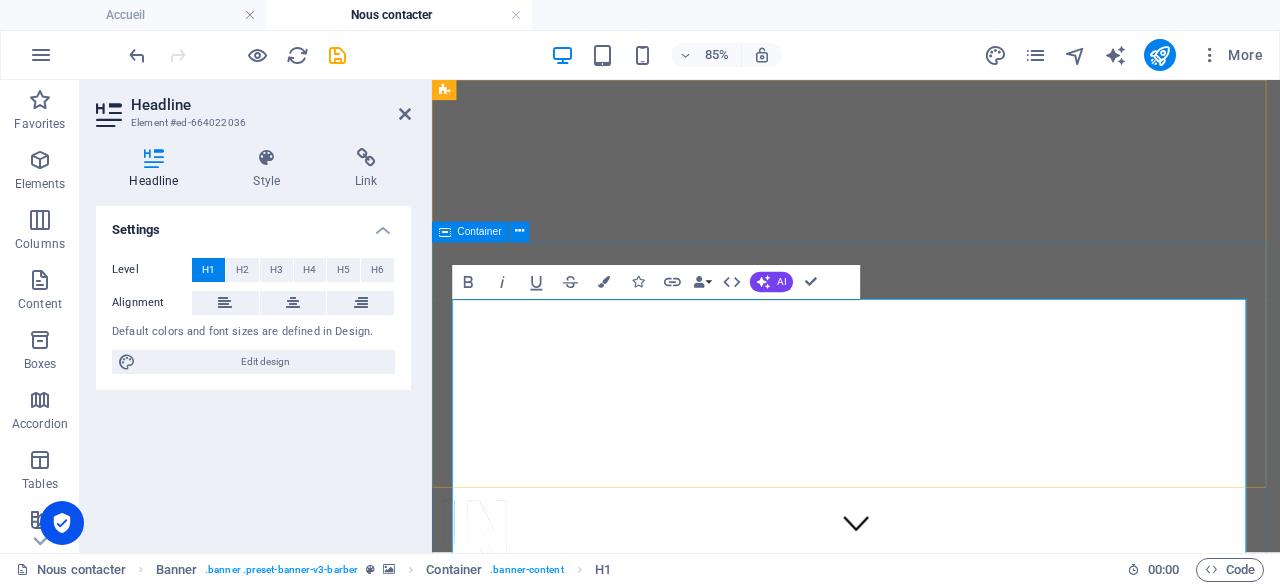 click on "Inutile de chercher plus loin." at bounding box center [931, 914] 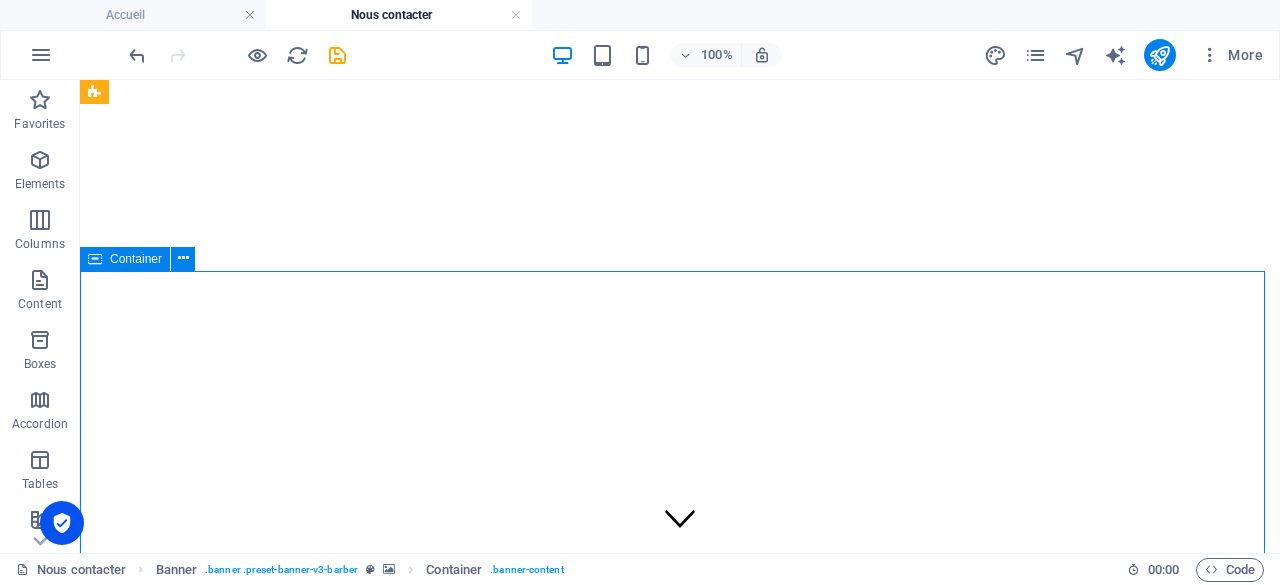 click on "Inutile de chercher plus loin." at bounding box center (680, 914) 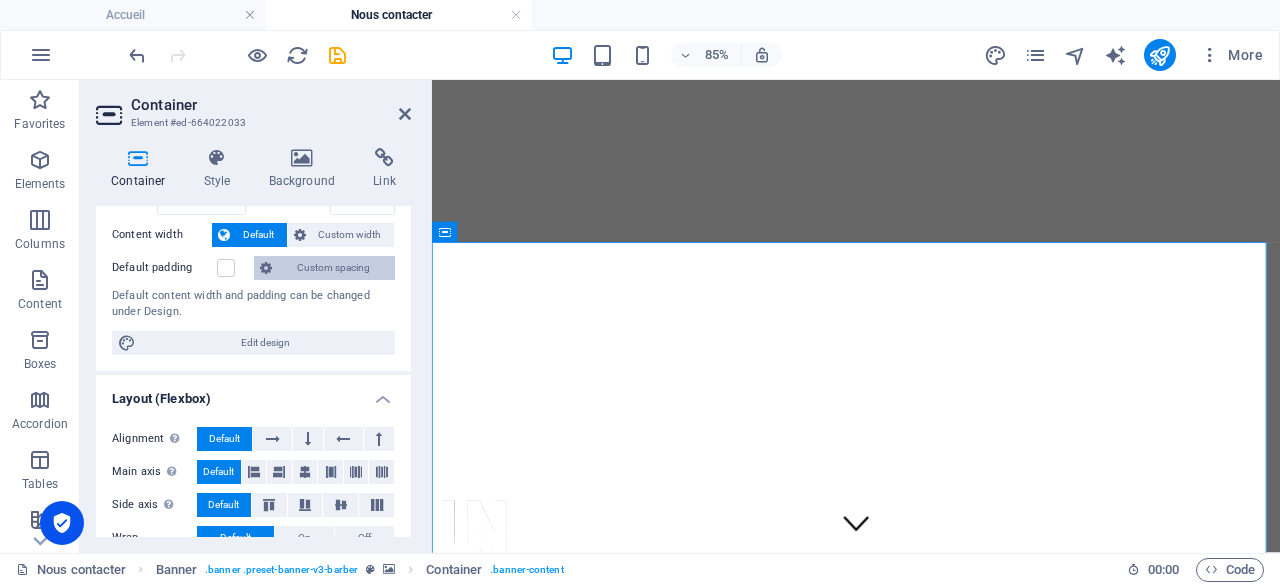 scroll, scrollTop: 200, scrollLeft: 0, axis: vertical 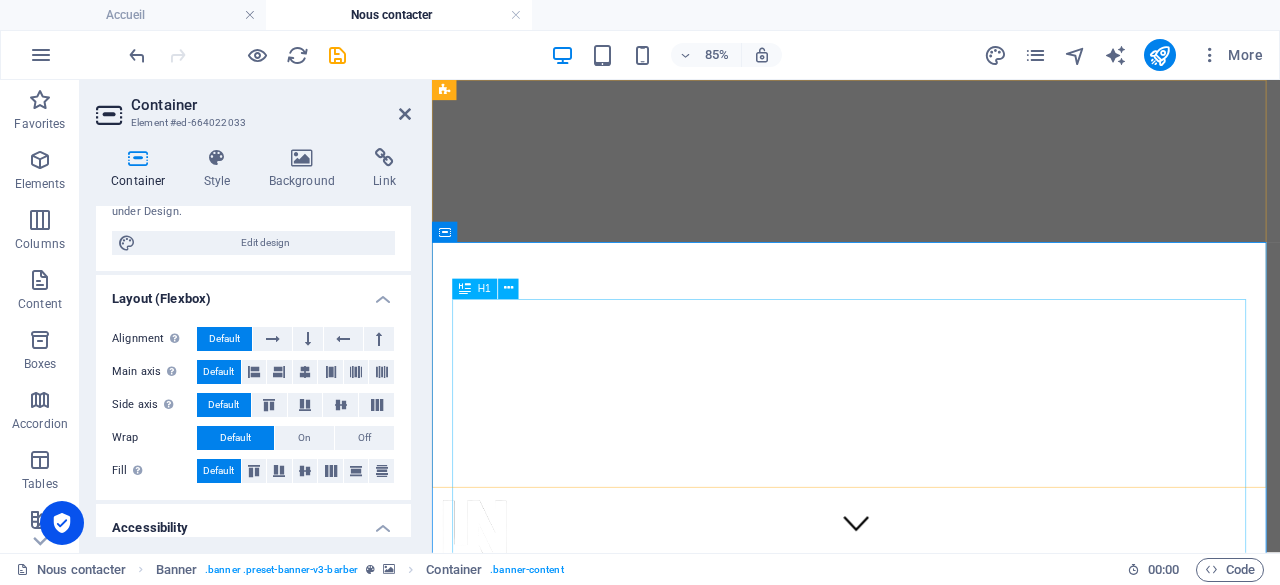 click on "Inutile de chercher plus loin." at bounding box center [931, 875] 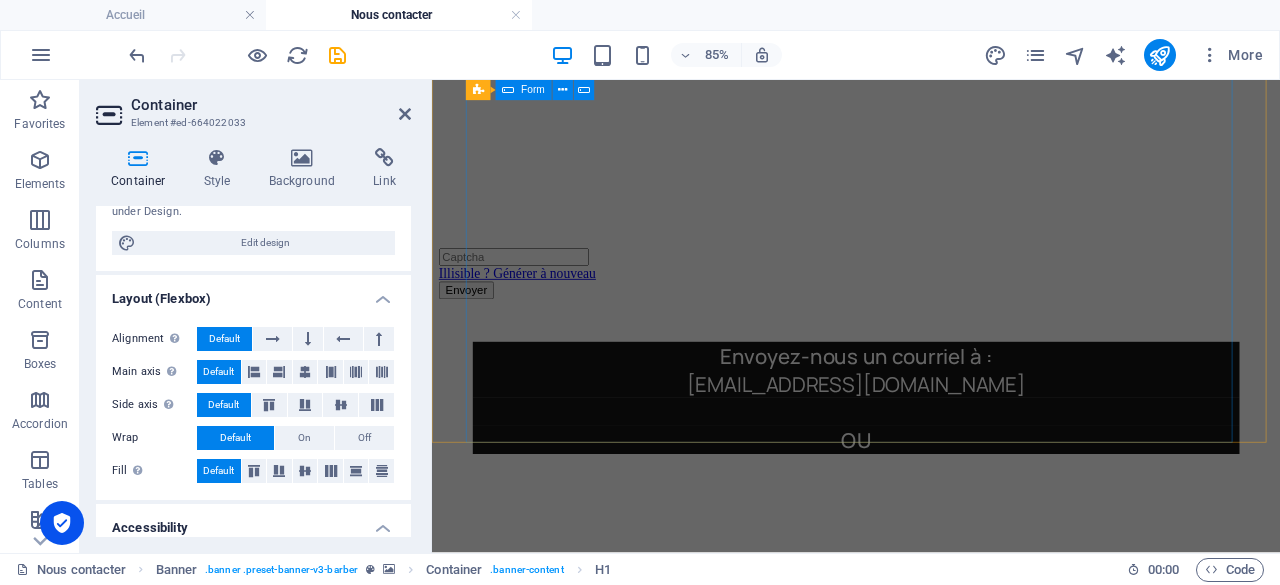 scroll, scrollTop: 1100, scrollLeft: 0, axis: vertical 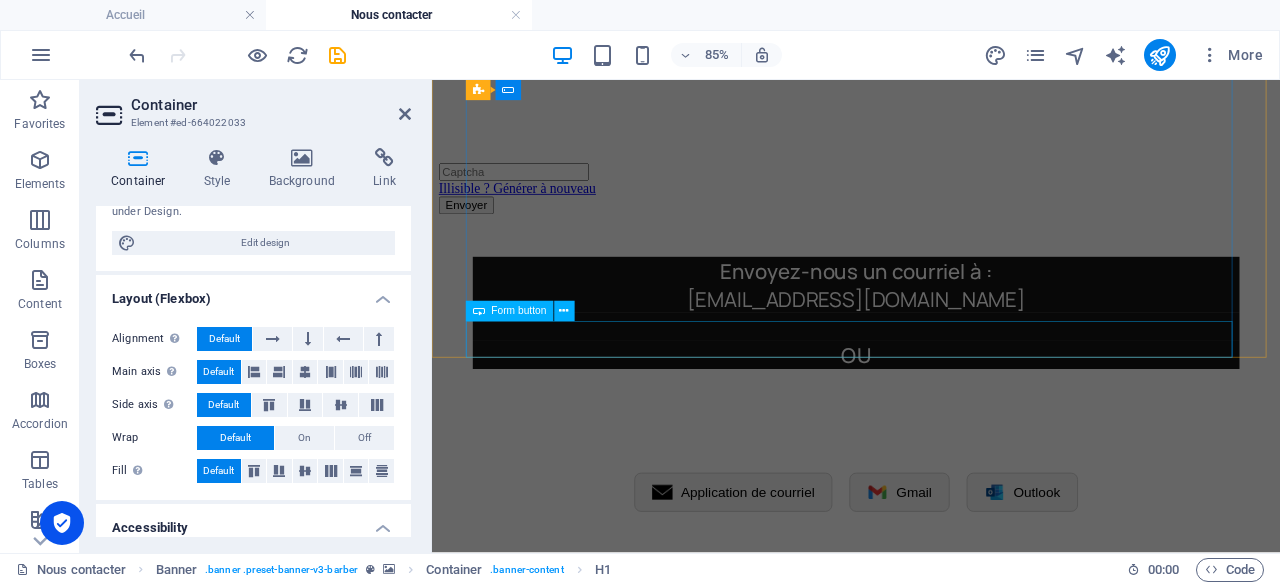 click on "Envoyer" 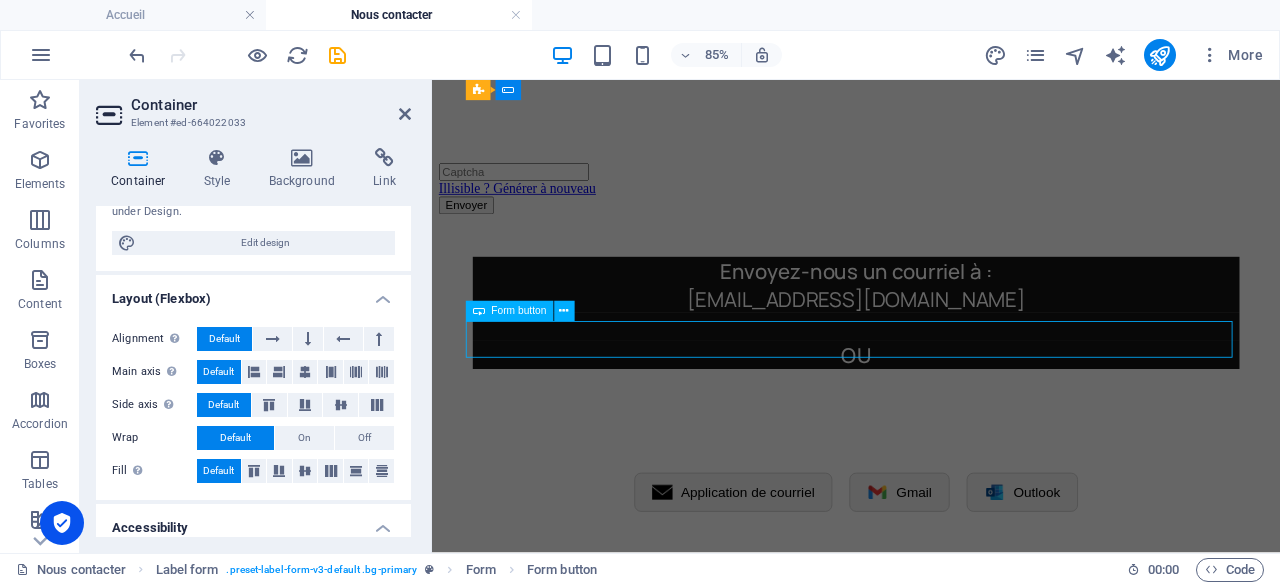 click on "Envoyer" 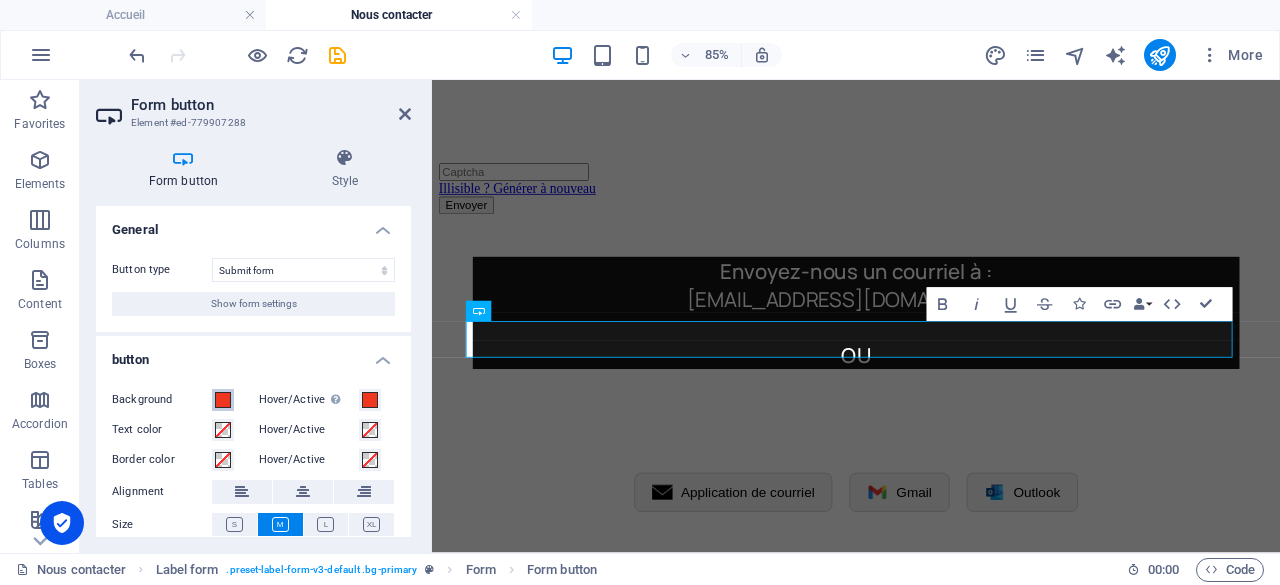 click at bounding box center [223, 400] 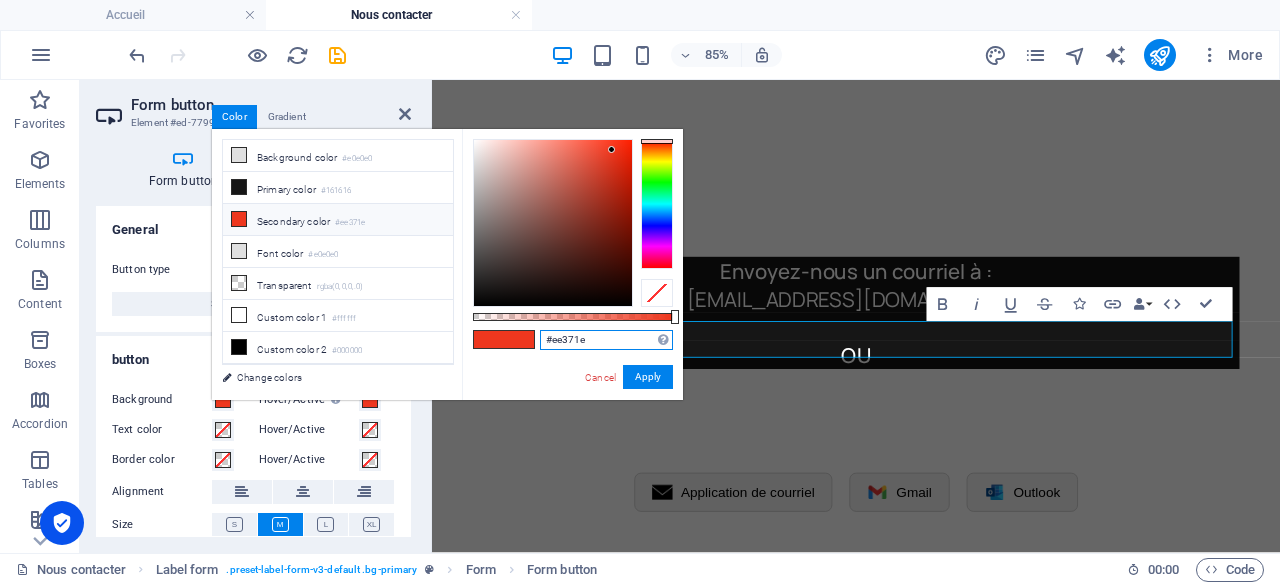 drag, startPoint x: 590, startPoint y: 341, endPoint x: 526, endPoint y: 340, distance: 64.00781 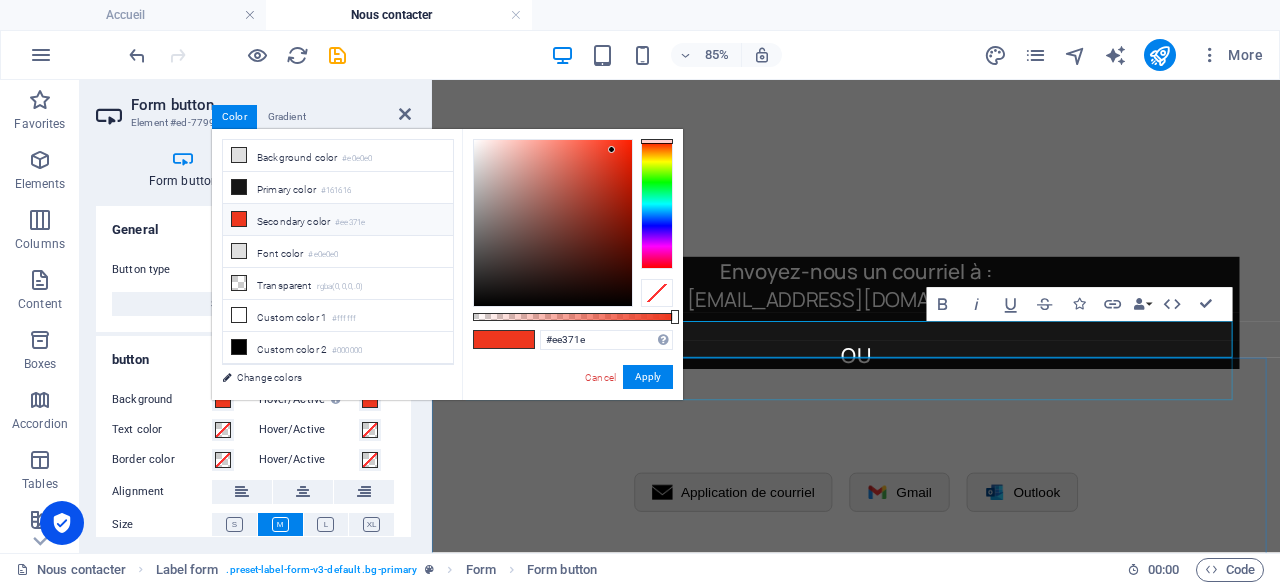 click at bounding box center [931, 263] 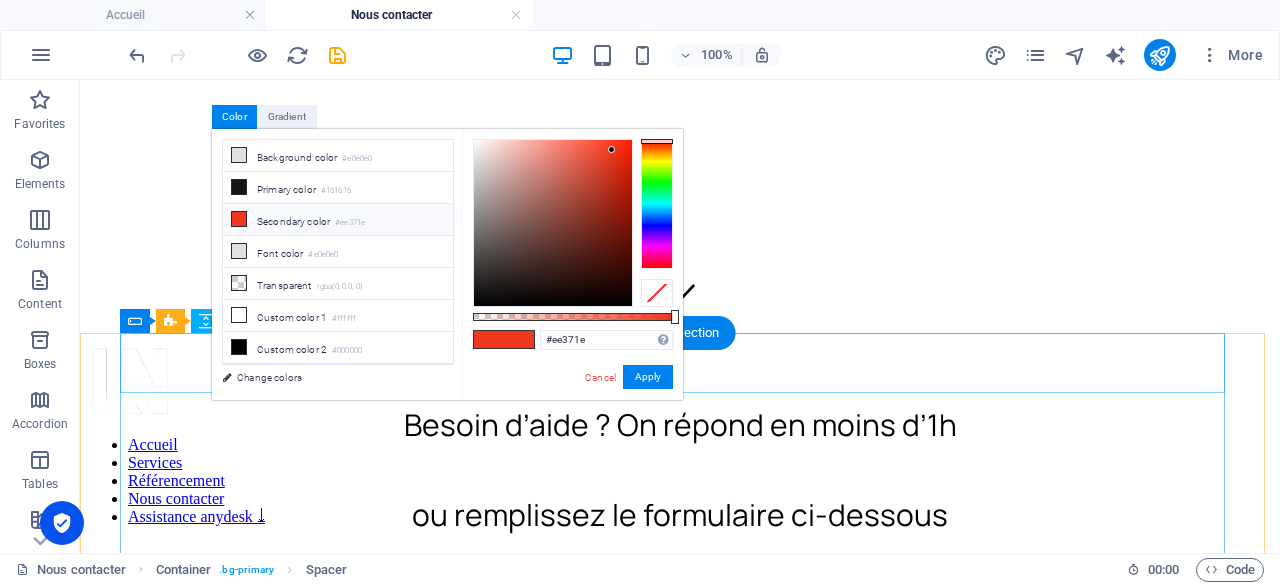 scroll, scrollTop: 200, scrollLeft: 0, axis: vertical 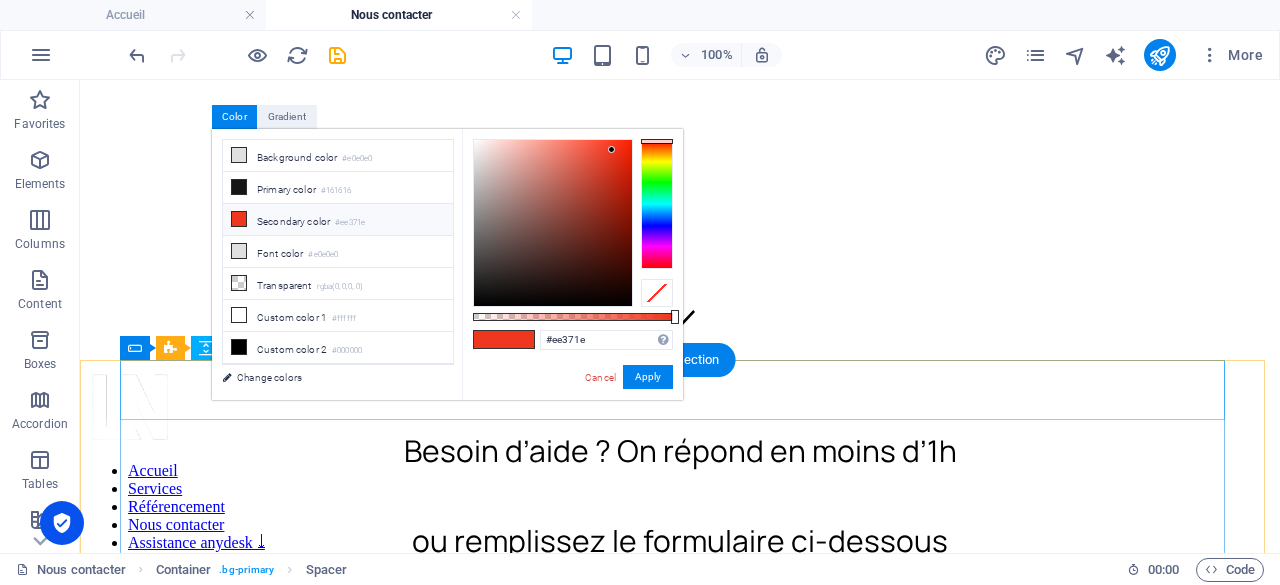 click 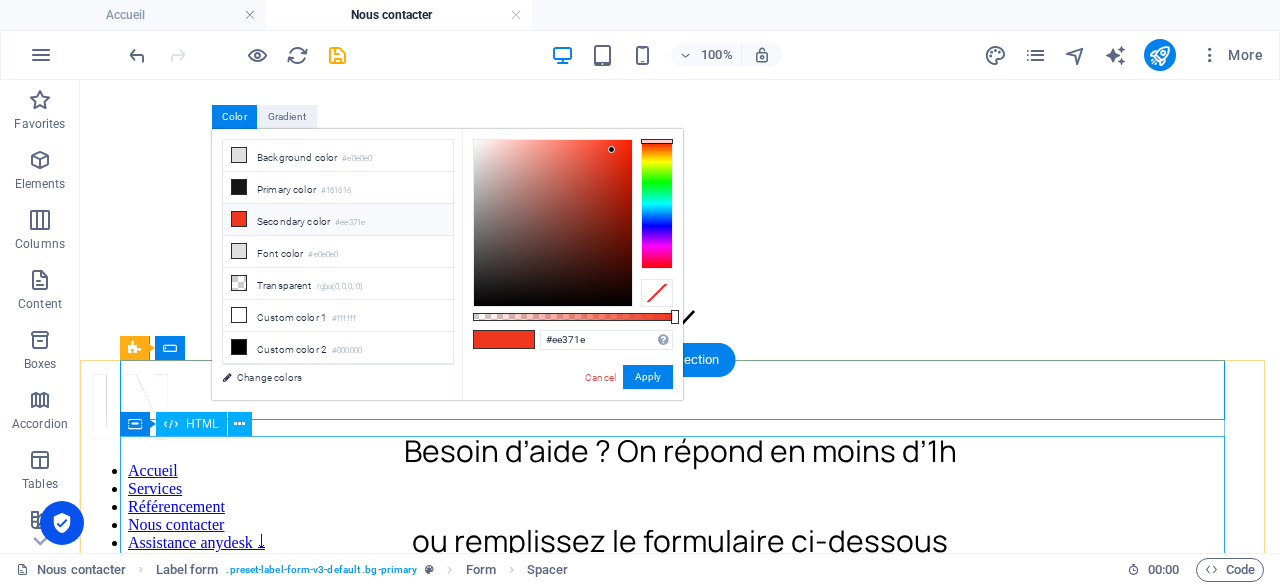 click on "Besoin d’aide ? On répond en moins d’1h
+1 (450) 231-1898
ou remplissez le formulaire ci-dessous" 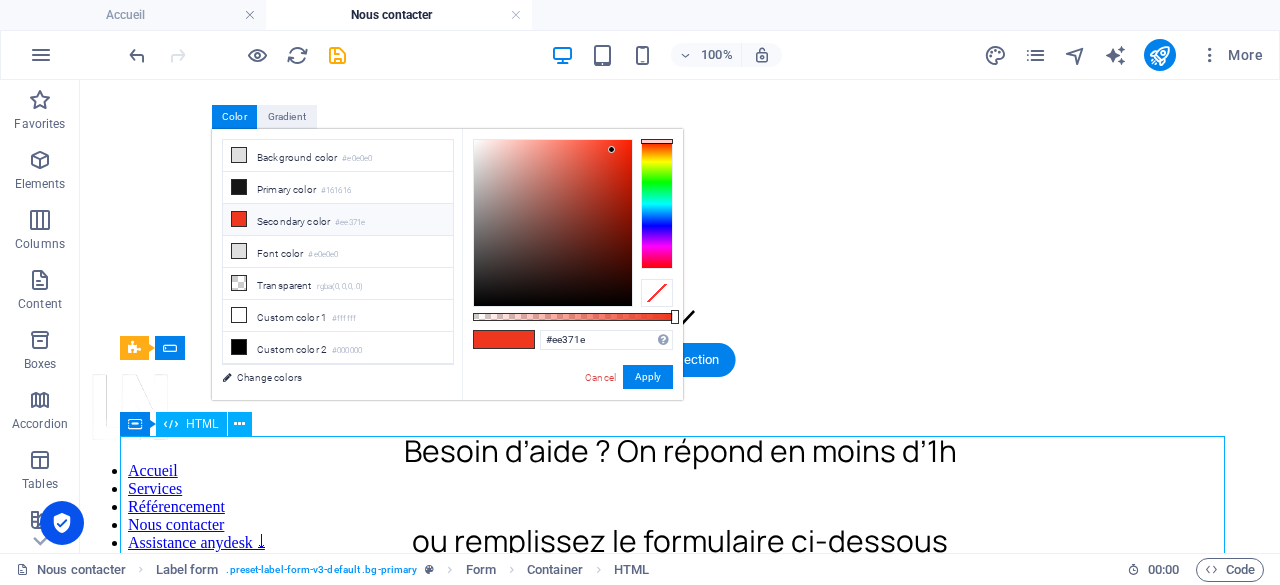click on "Besoin d’aide ? On répond en moins d’1h
+1 (450) 231-1898
ou remplissez le formulaire ci-dessous" 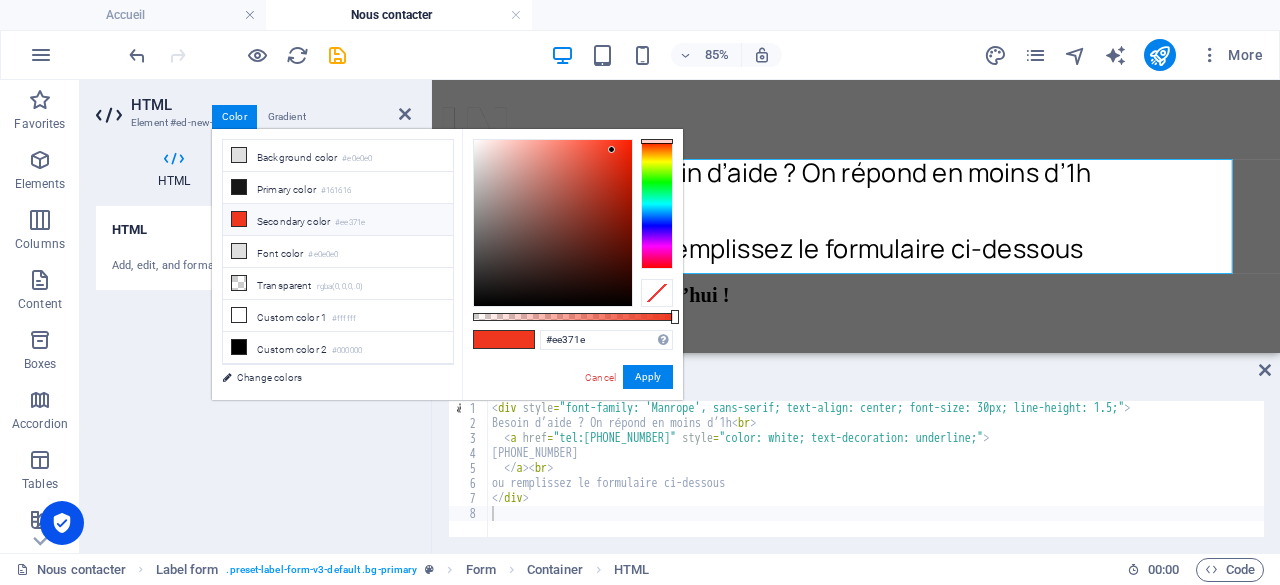click on "Color" at bounding box center (234, 117) 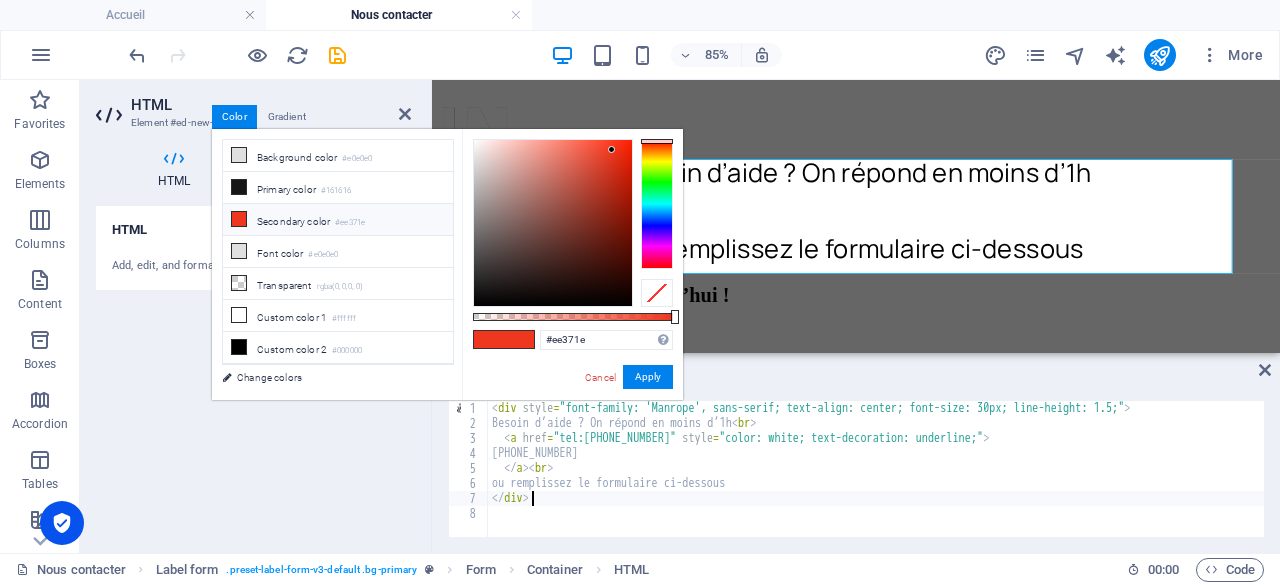 click on "< div   style = "font-family: 'Manrope', sans-serif; text-align: center; font-size: 30px; line-height: 1.5;" >   Besoin d’aide ? On répond en moins d’1h < br >    < a   href = "tel:+14502311898"   style = "color: white; text-decoration: underline;" >     +1 (450) 231-1898    </ a > < br >   ou remplissez le formulaire ci-dessous </ div >" at bounding box center [876, 484] 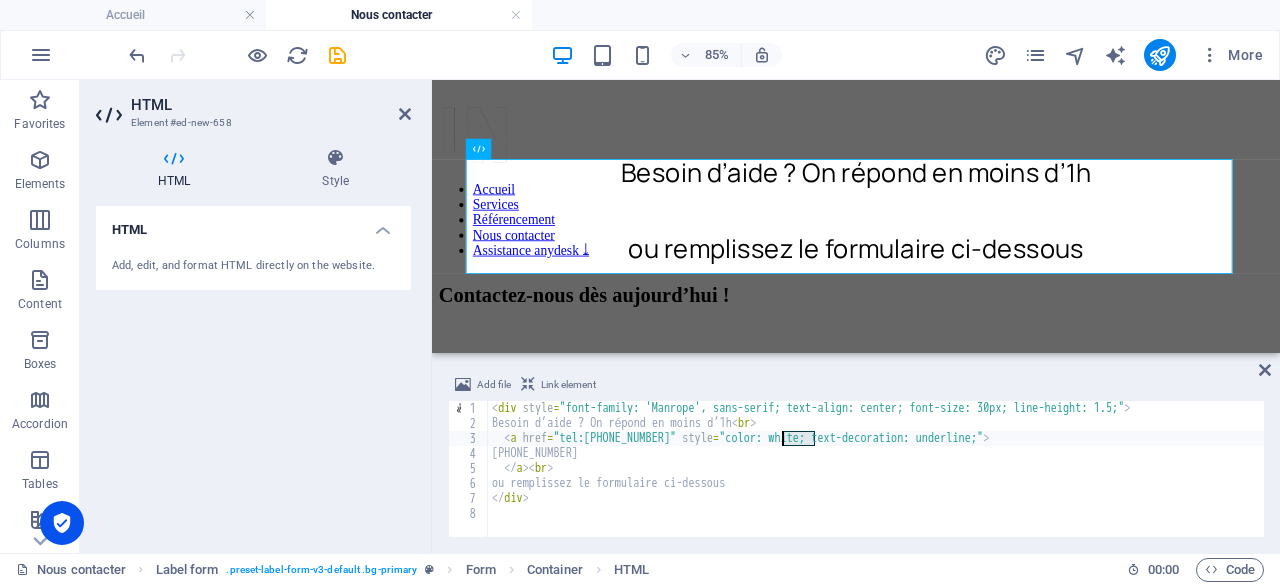drag, startPoint x: 816, startPoint y: 441, endPoint x: 783, endPoint y: 446, distance: 33.37664 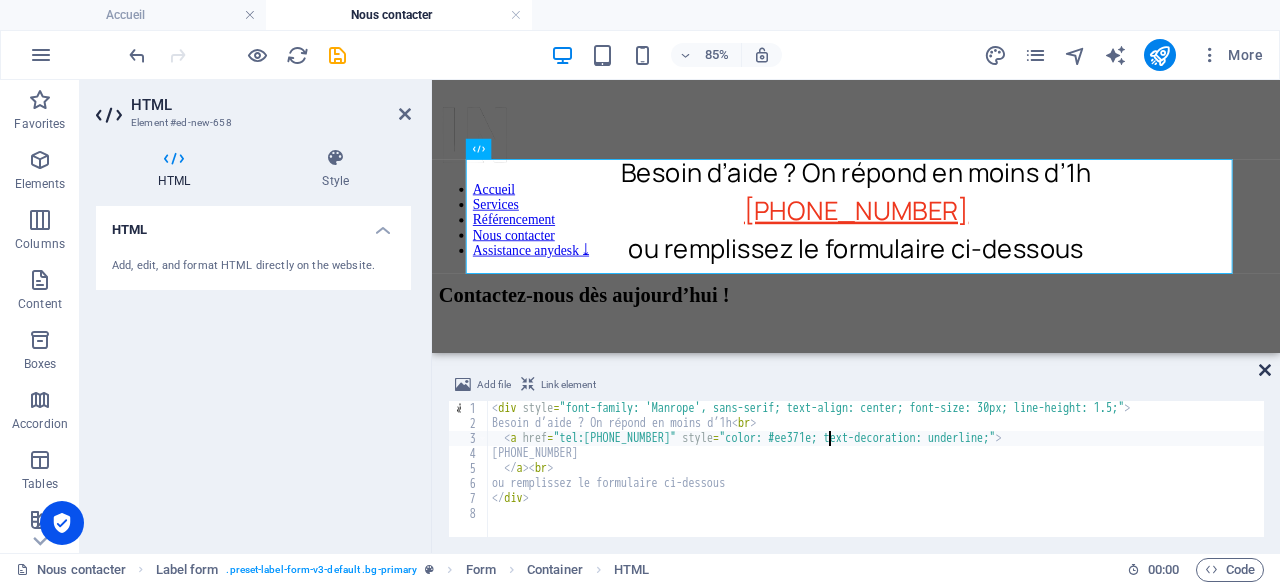 click at bounding box center [1265, 370] 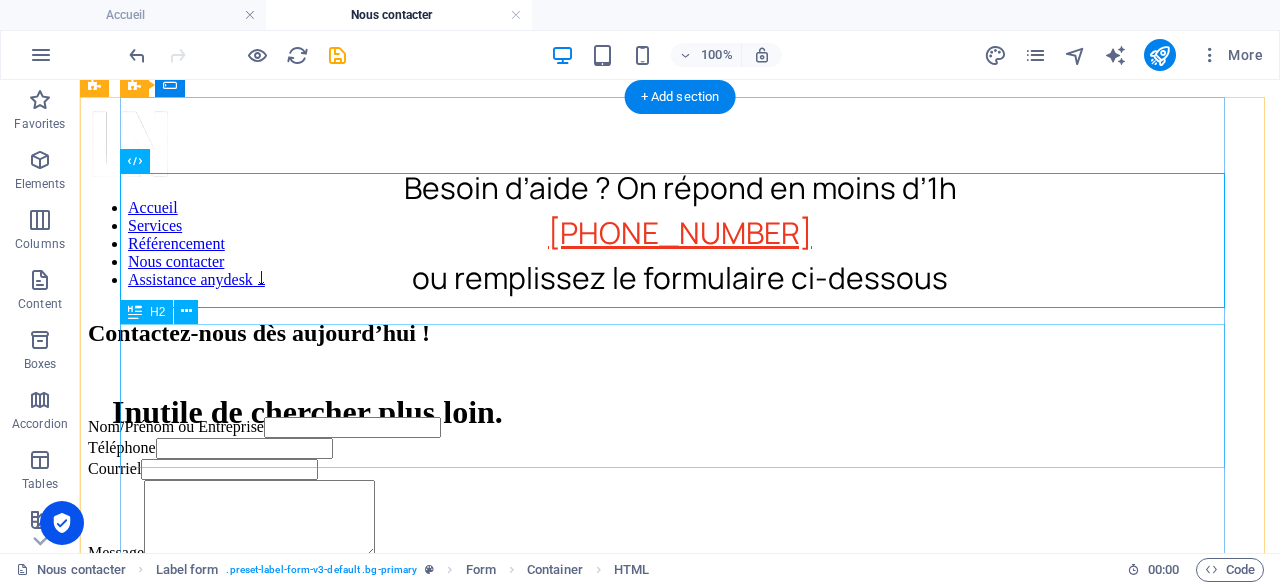 click on "Contactez-nous dès [DATE] !" 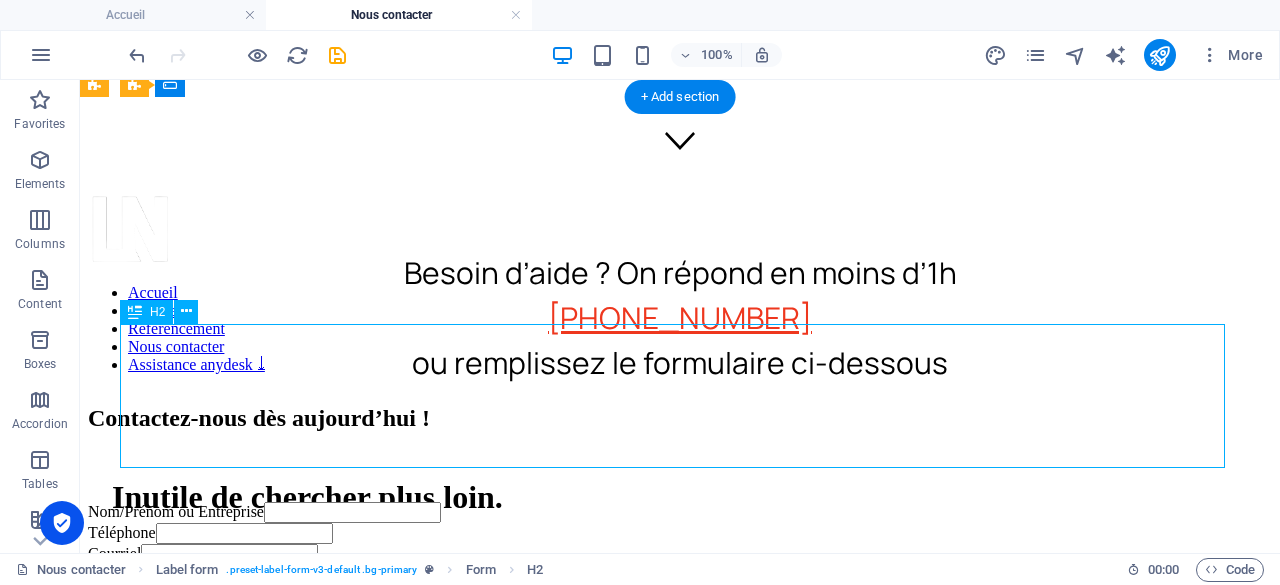 scroll, scrollTop: 363, scrollLeft: 0, axis: vertical 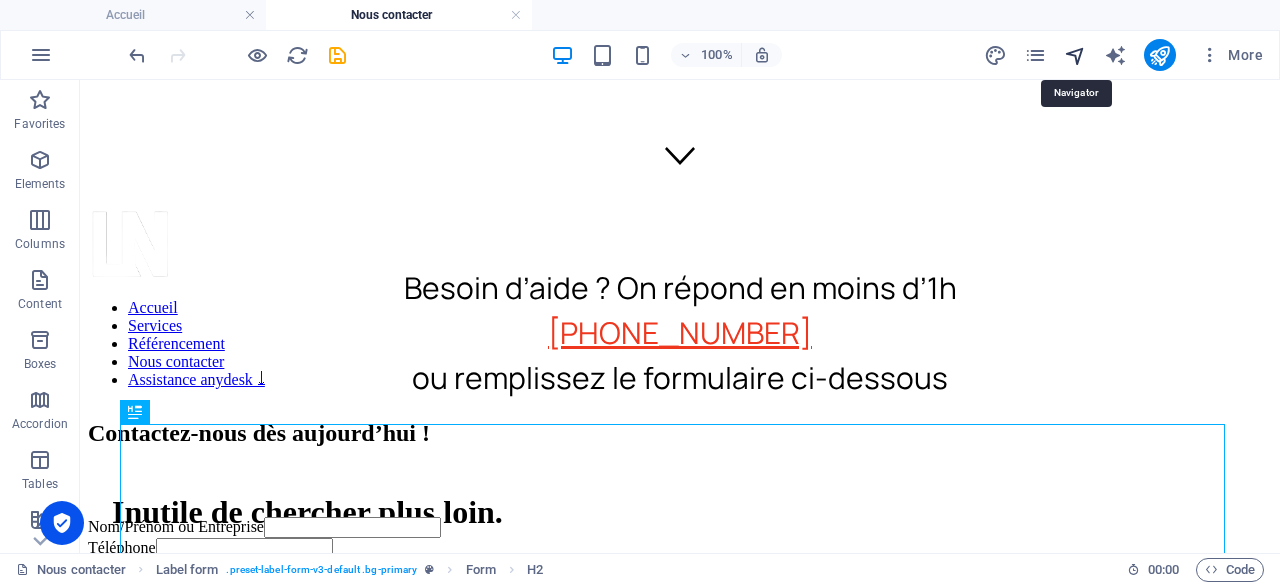 click at bounding box center [1075, 55] 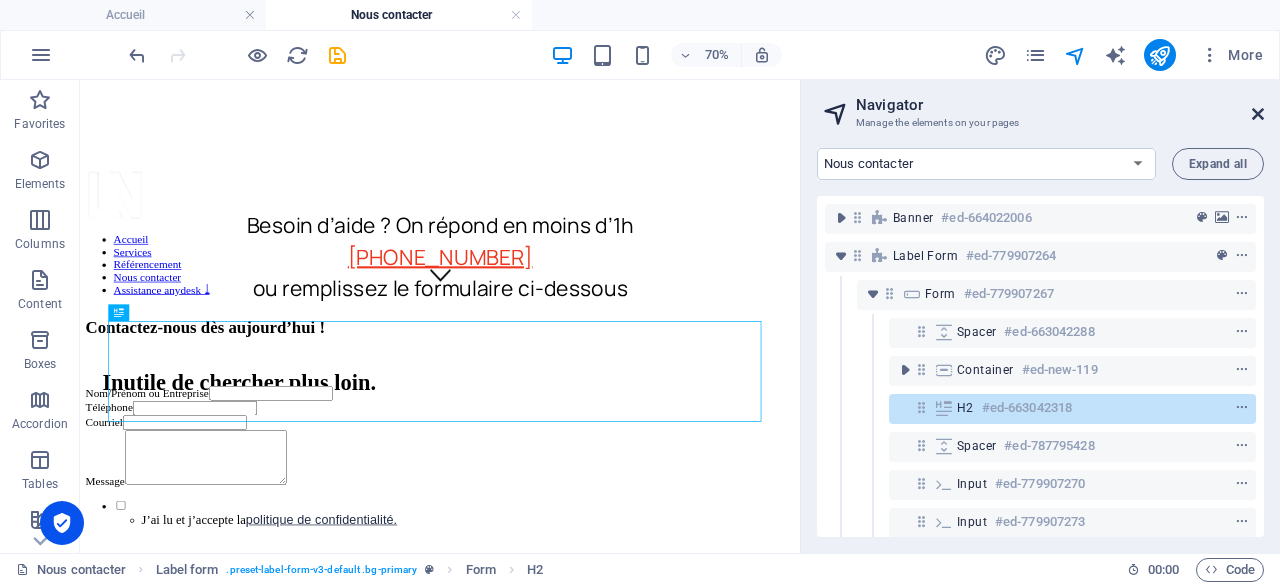 click at bounding box center (1258, 114) 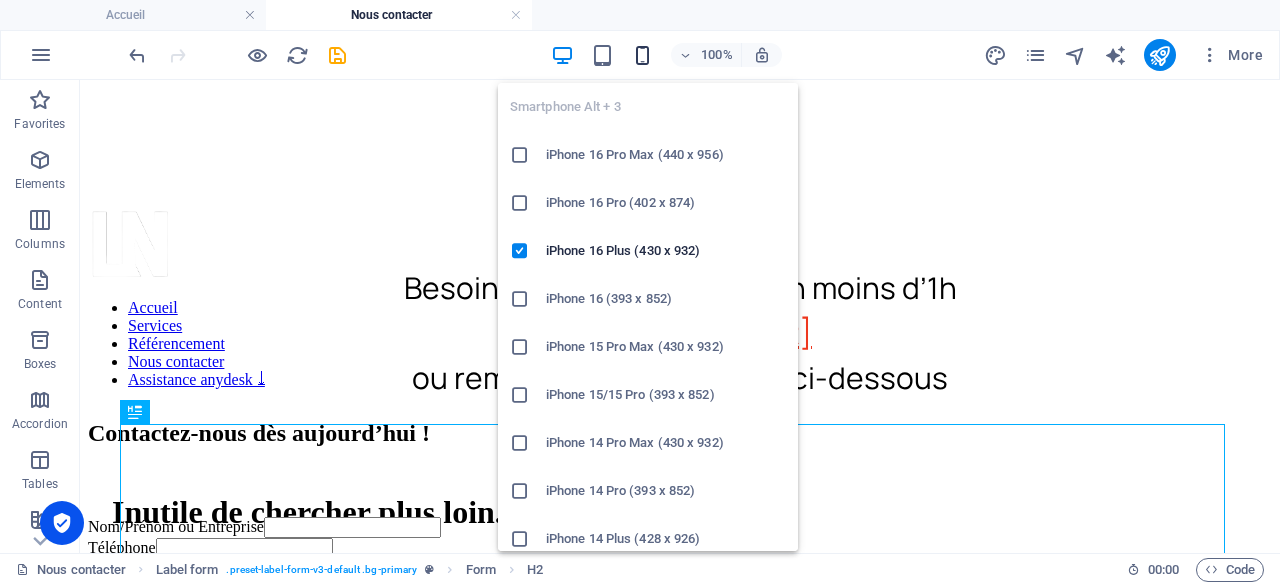 click at bounding box center (642, 55) 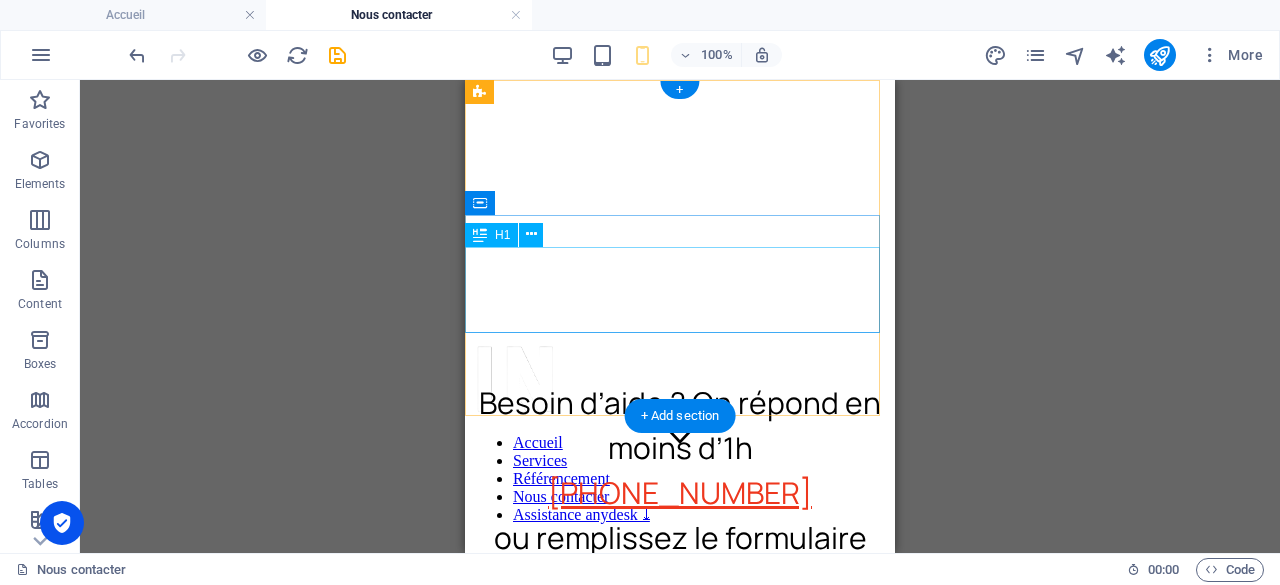 scroll, scrollTop: 100, scrollLeft: 0, axis: vertical 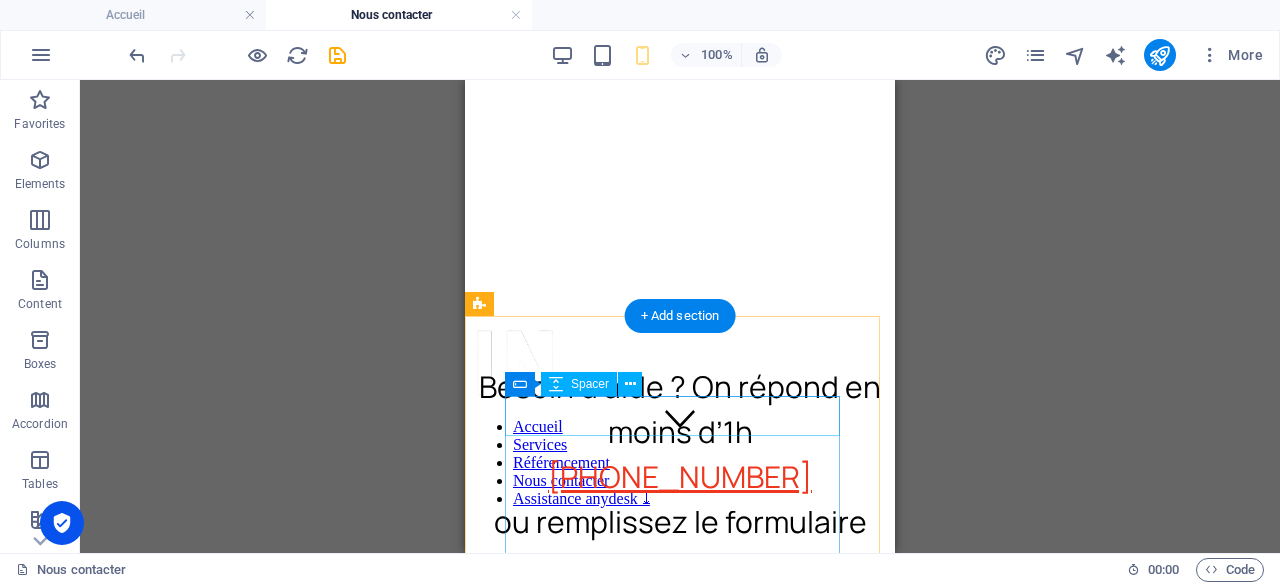 click 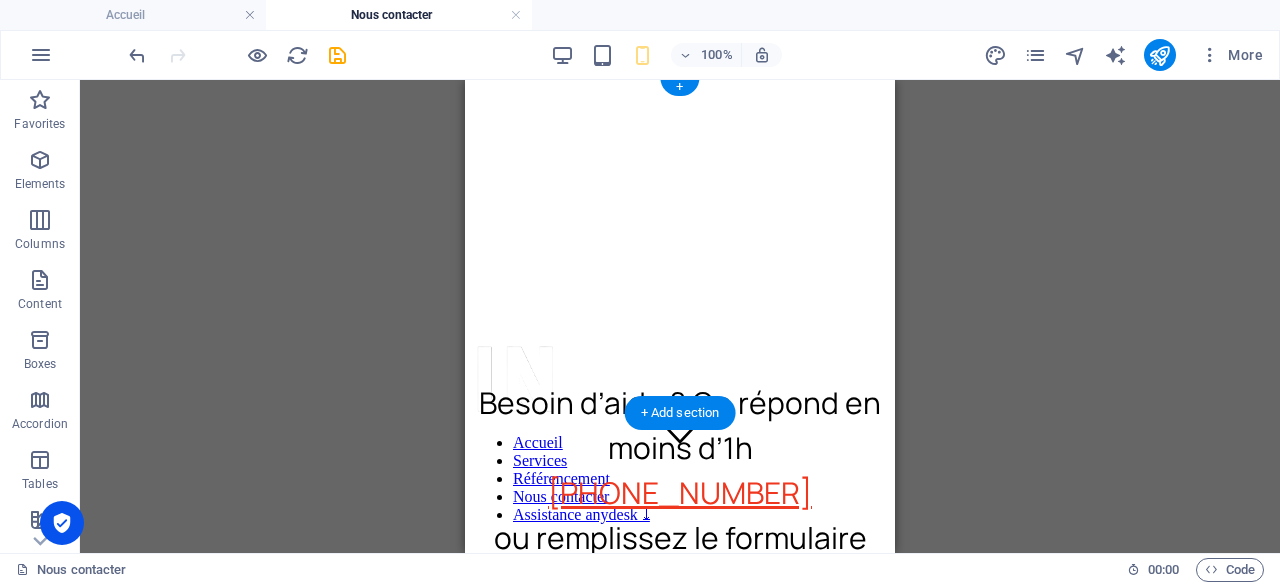 scroll, scrollTop: 100, scrollLeft: 0, axis: vertical 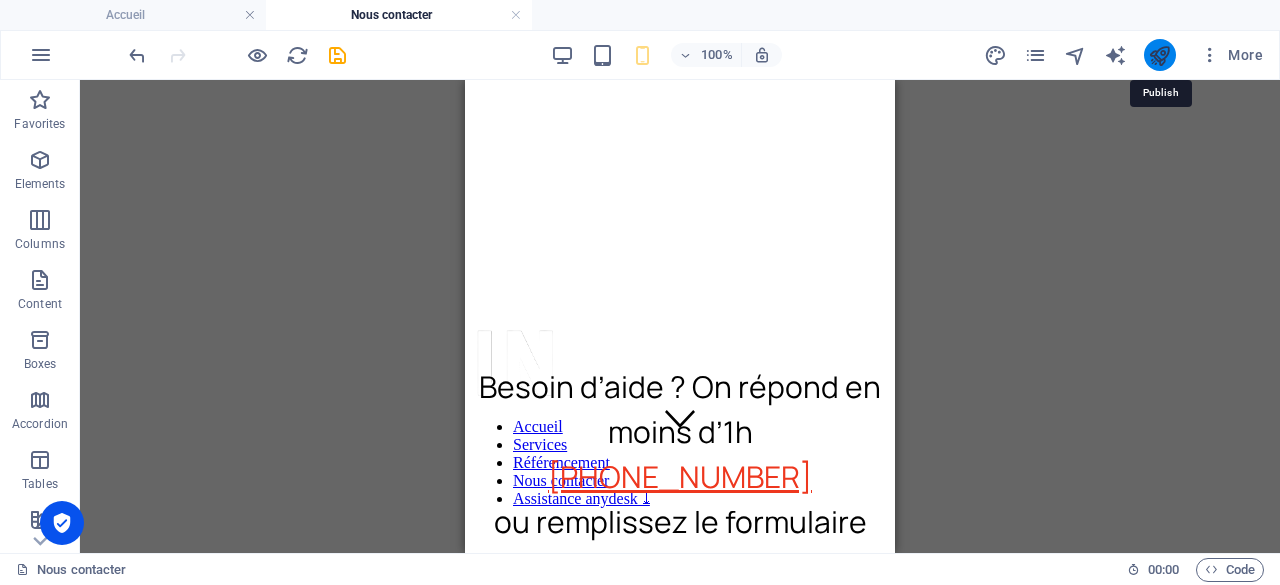 click at bounding box center (1159, 55) 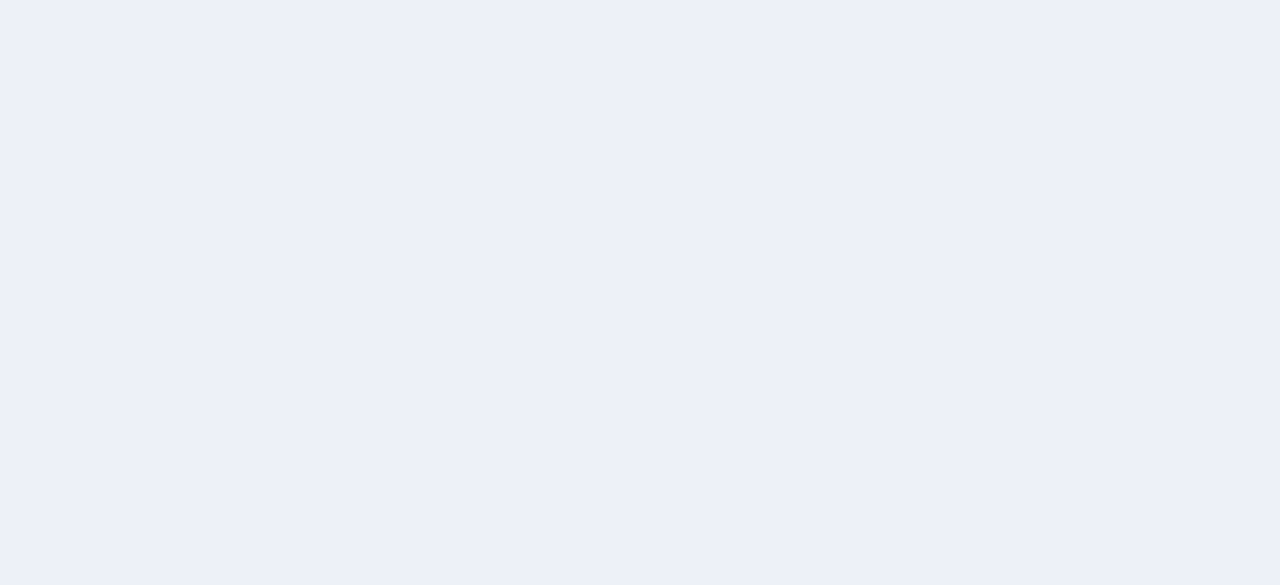 scroll, scrollTop: 0, scrollLeft: 0, axis: both 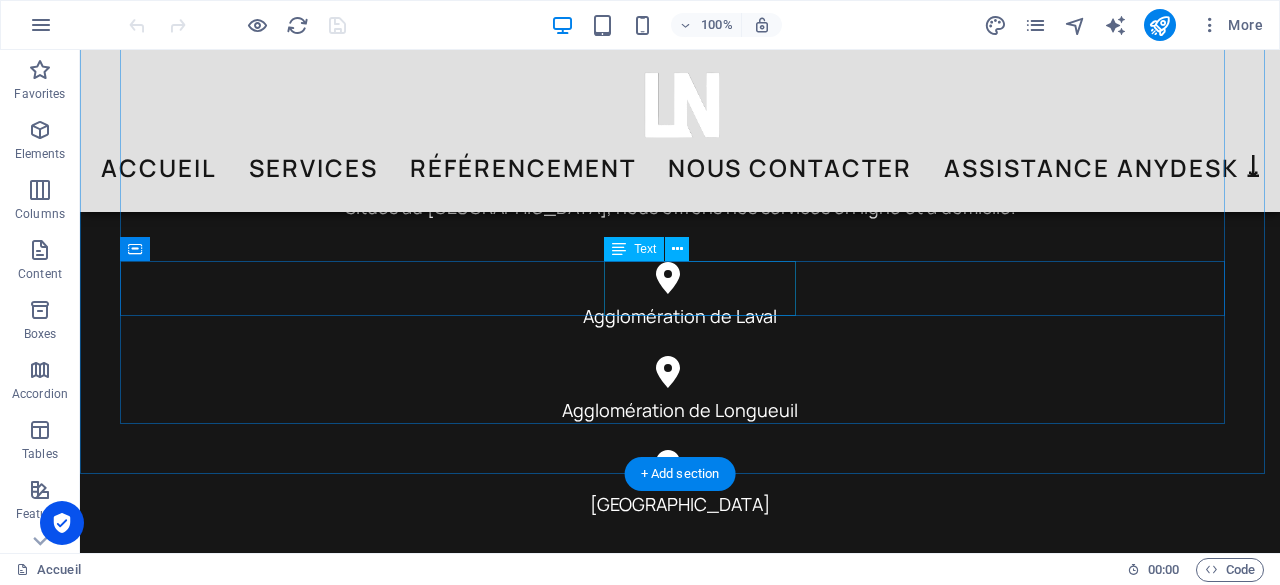 click on "Agglomération de Laval" at bounding box center [680, 329] 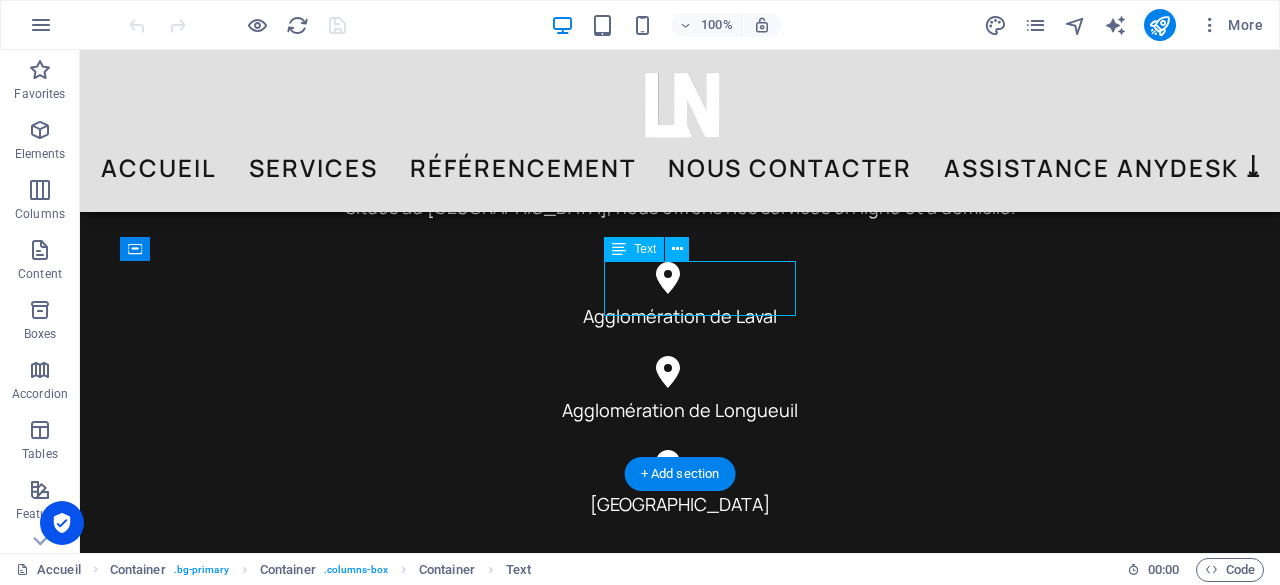 click on "Agglomération de Laval" at bounding box center (680, 329) 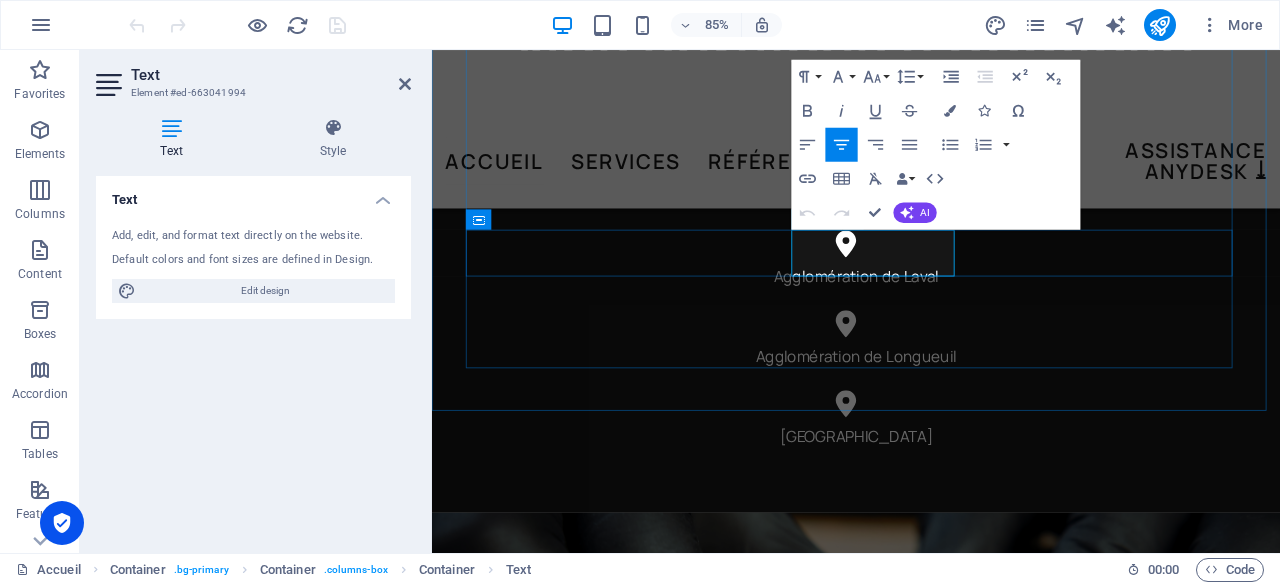 click on "Agglomération de Laval" at bounding box center [931, 316] 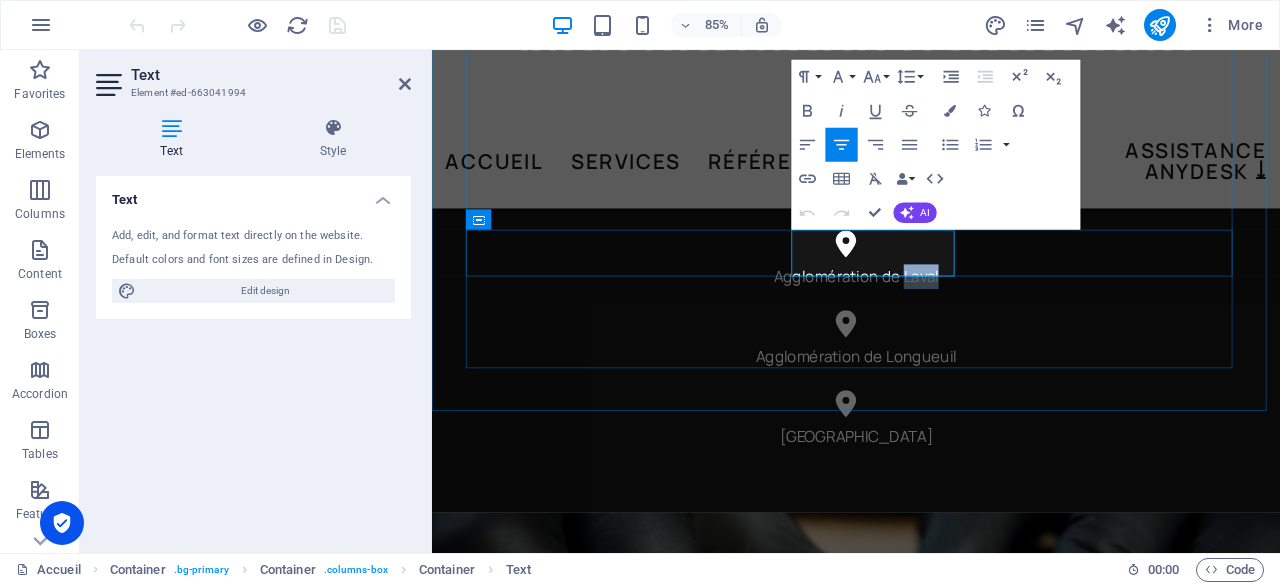 click on "Agglomération de Laval" at bounding box center (931, 316) 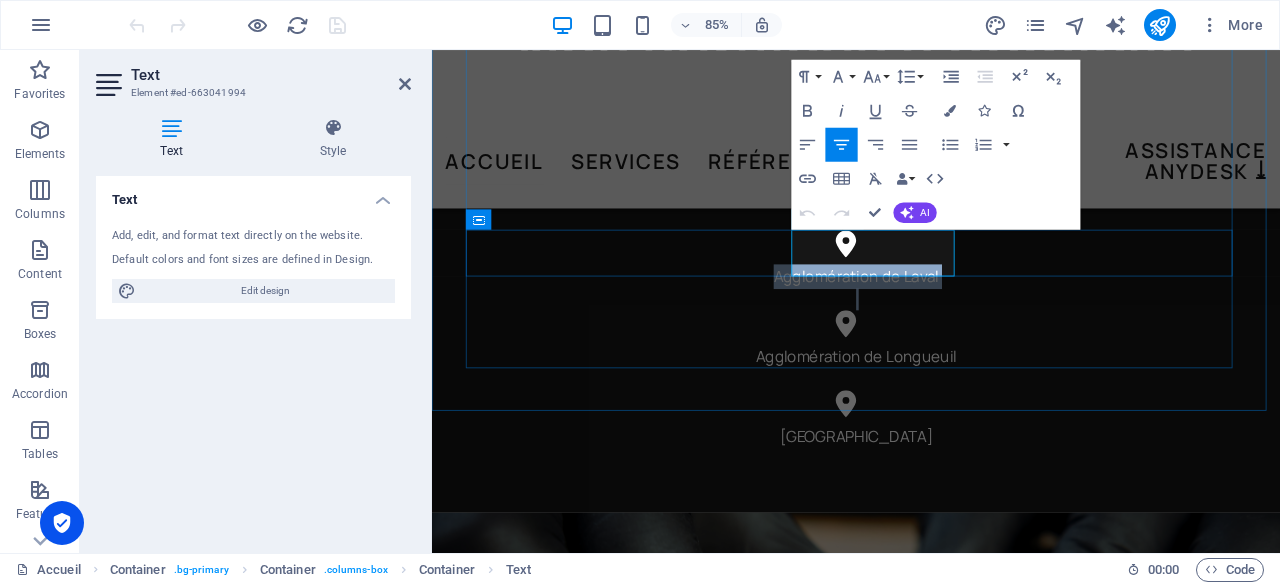 click on "Agglomération de Laval" at bounding box center [931, 316] 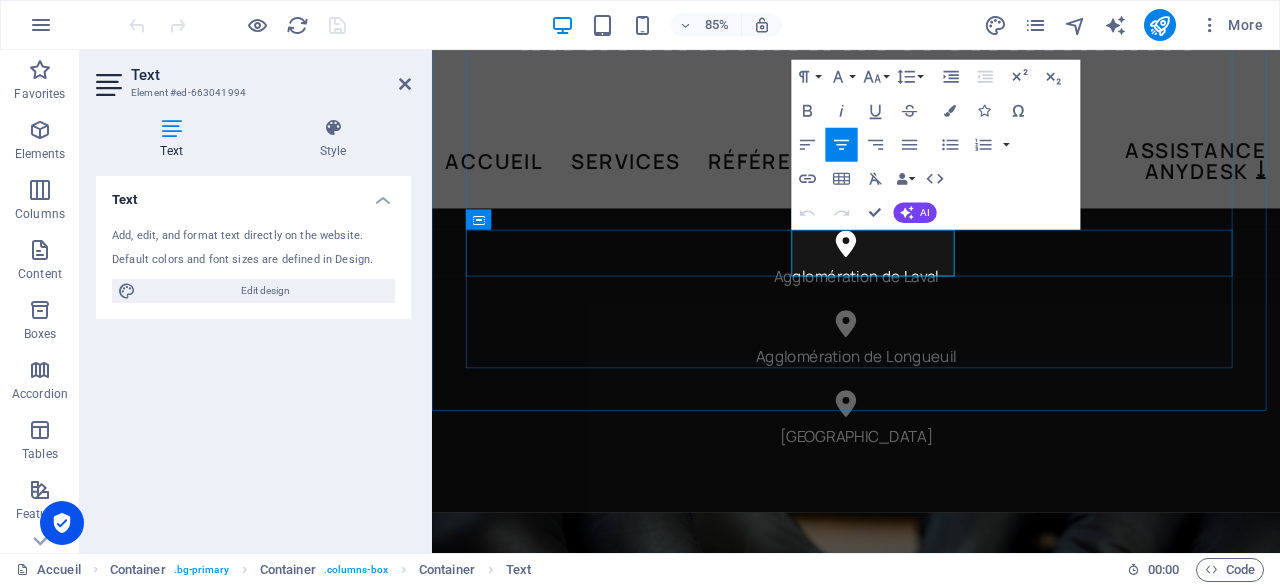 type 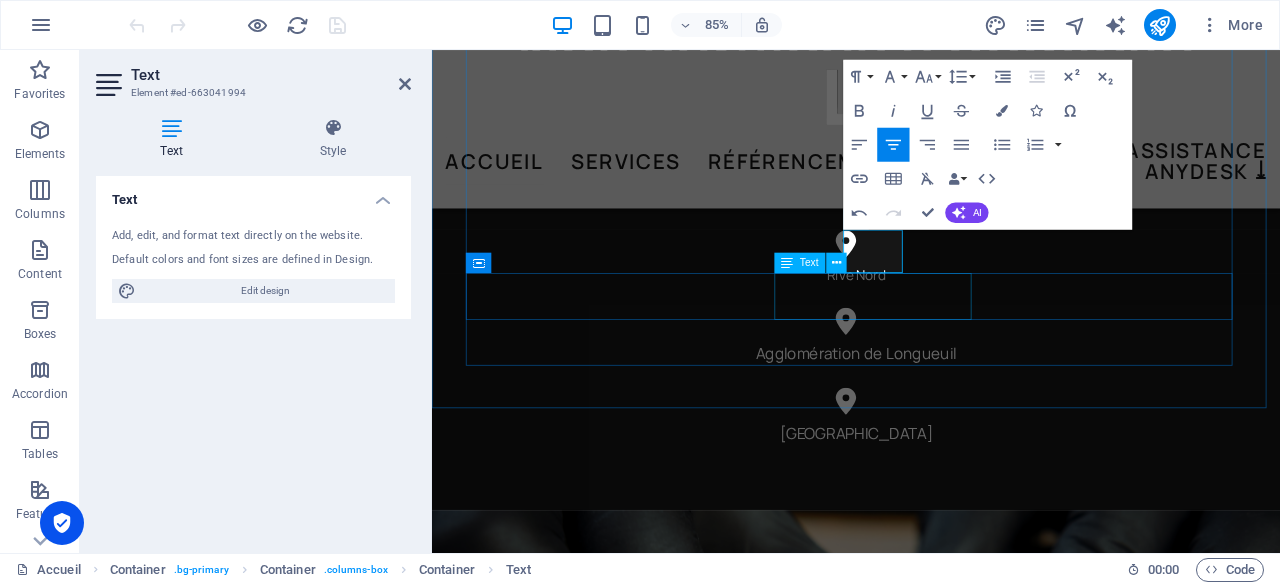 click on "Agglomération de Longueuil" at bounding box center (931, 419) 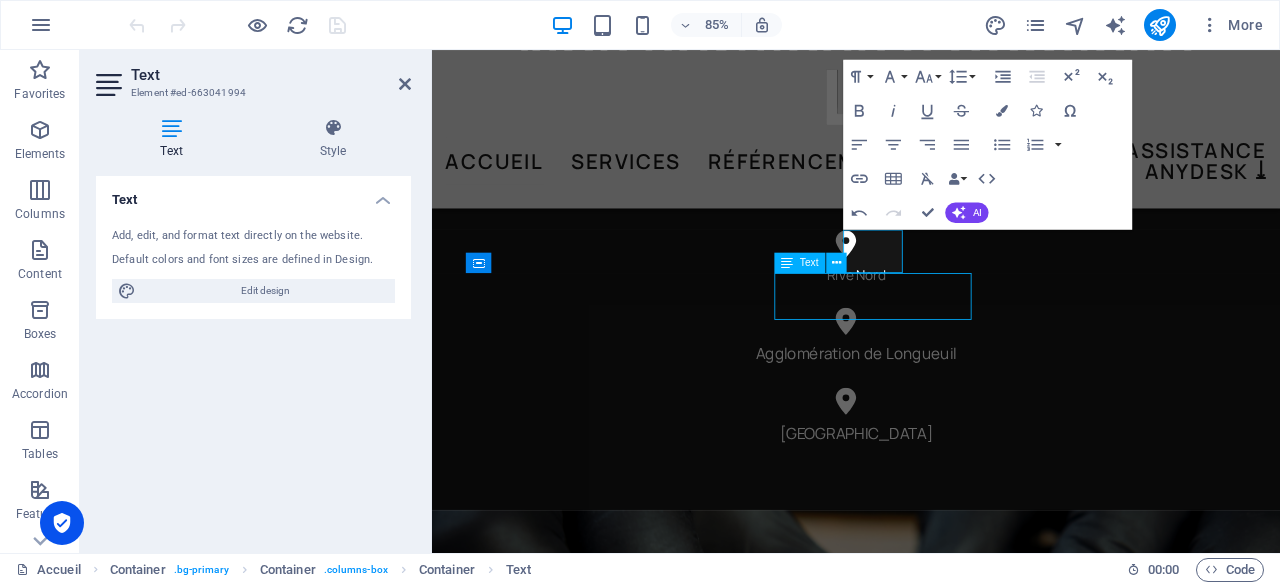 click on "Agglomération de Longueuil" at bounding box center [931, 419] 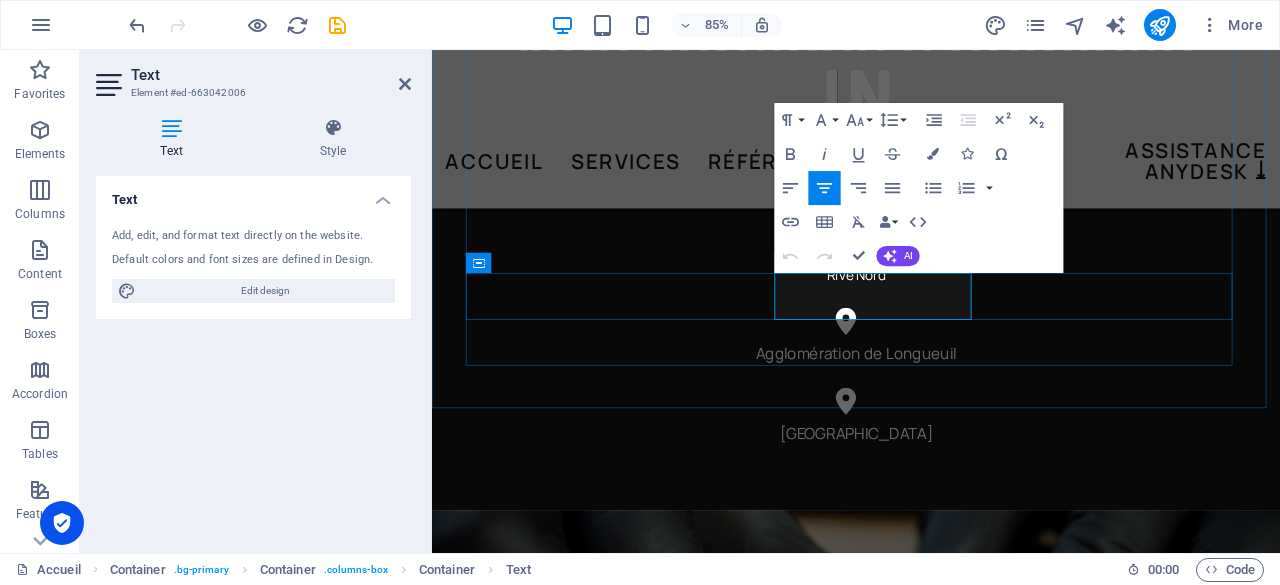click on "Agglomération de Longueuil" at bounding box center (931, 406) 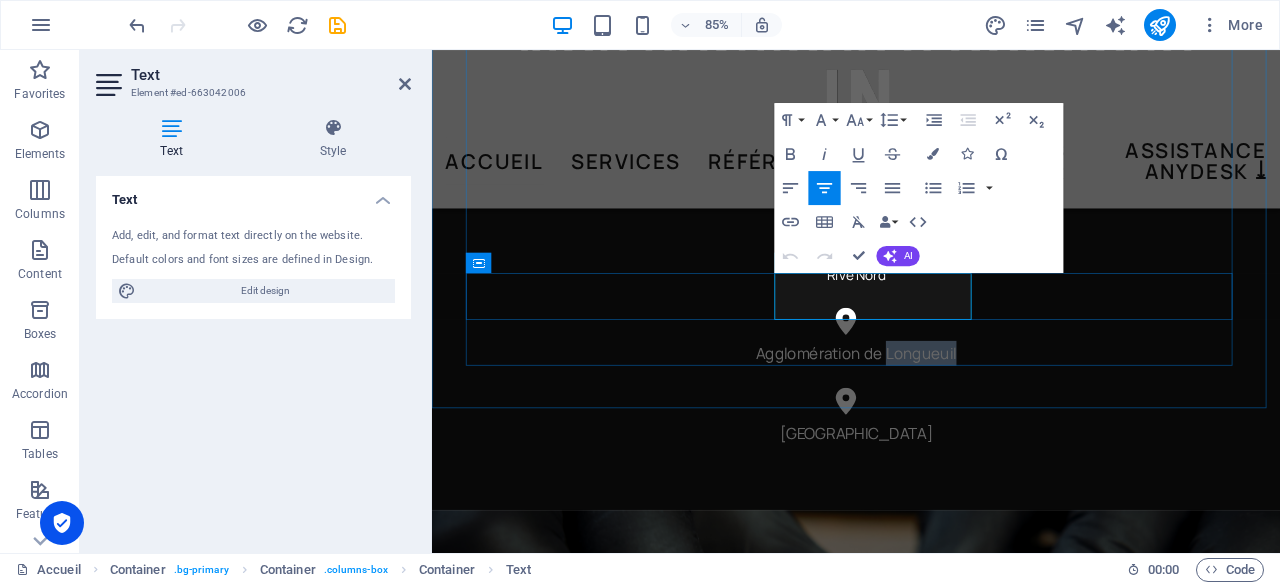 click on "Agglomération de Longueuil" at bounding box center (931, 406) 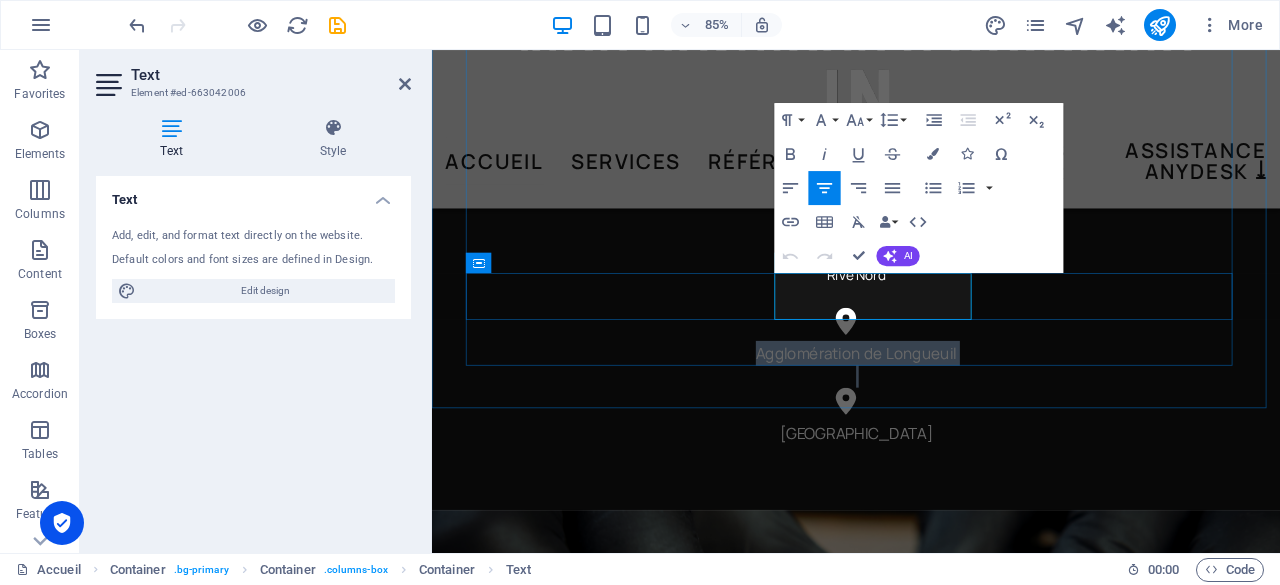 click on "Agglomération de Longueuil" at bounding box center (931, 406) 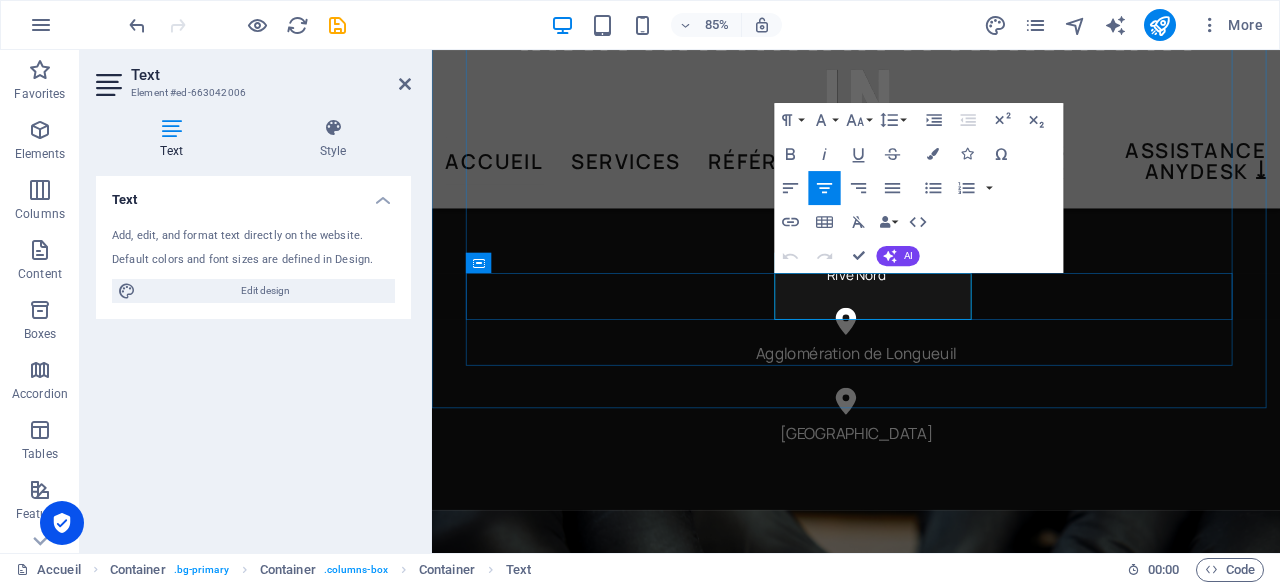 type 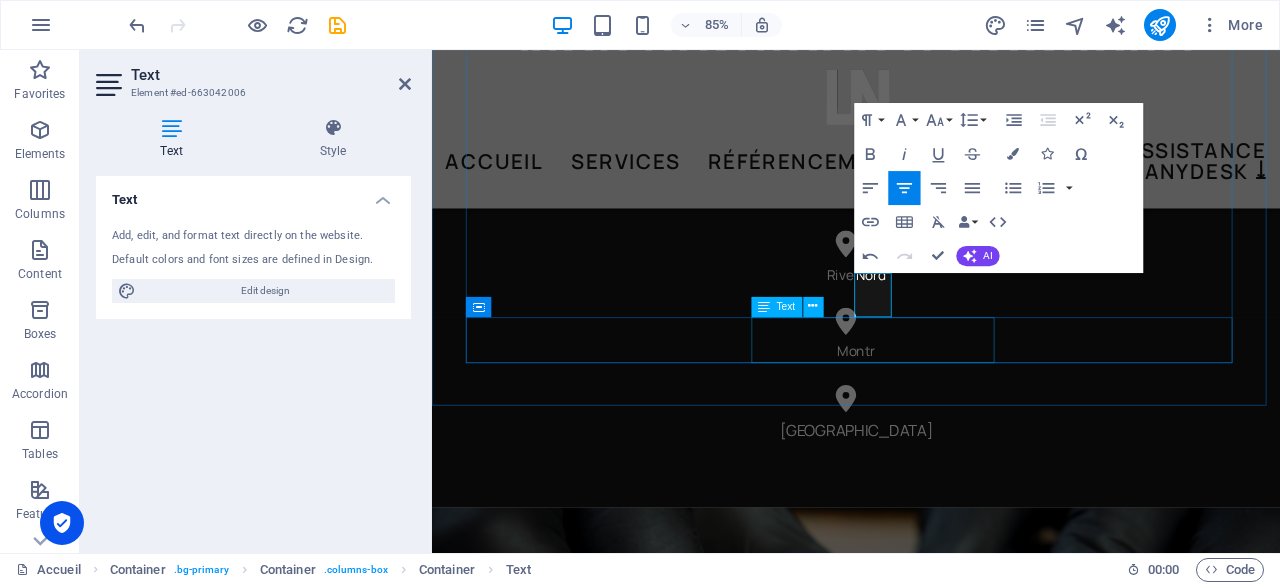 click on "Région métropolitaine de Montréal" at bounding box center (931, 510) 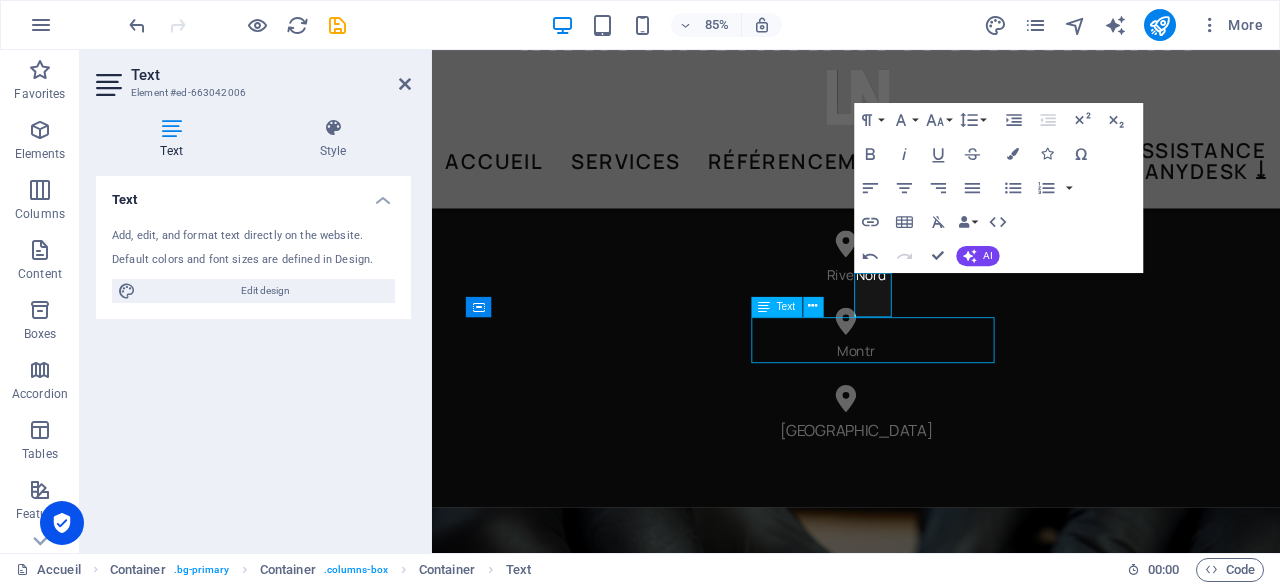 click on "Région métropolitaine de Montréal" at bounding box center (931, 510) 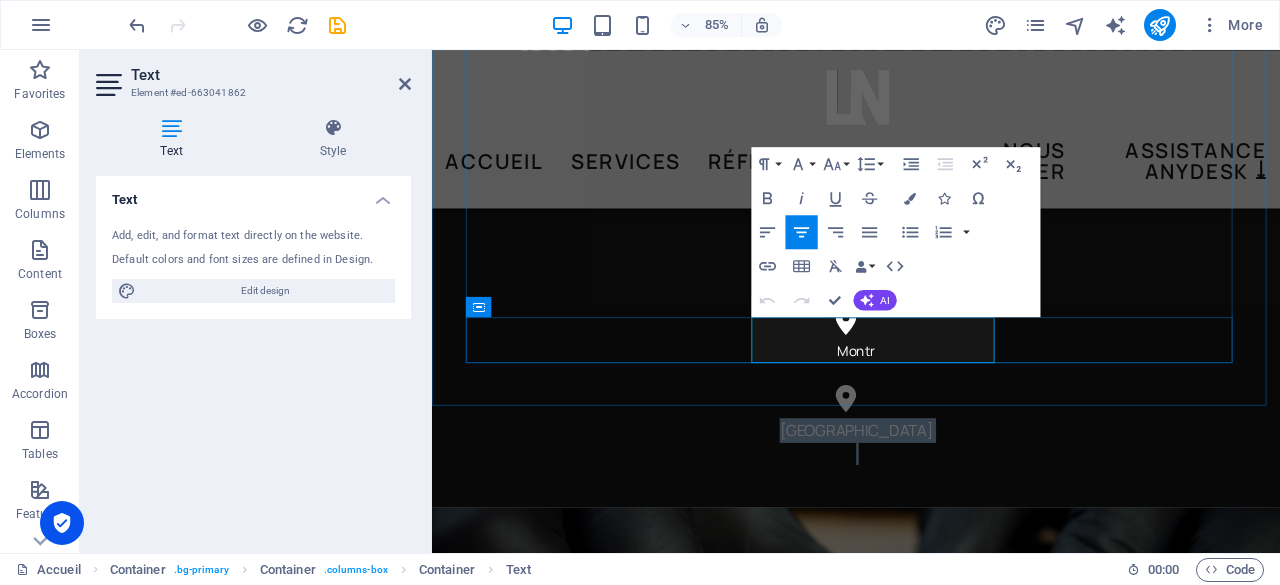 click on "Région métropolitaine de Montréal" at bounding box center (931, 497) 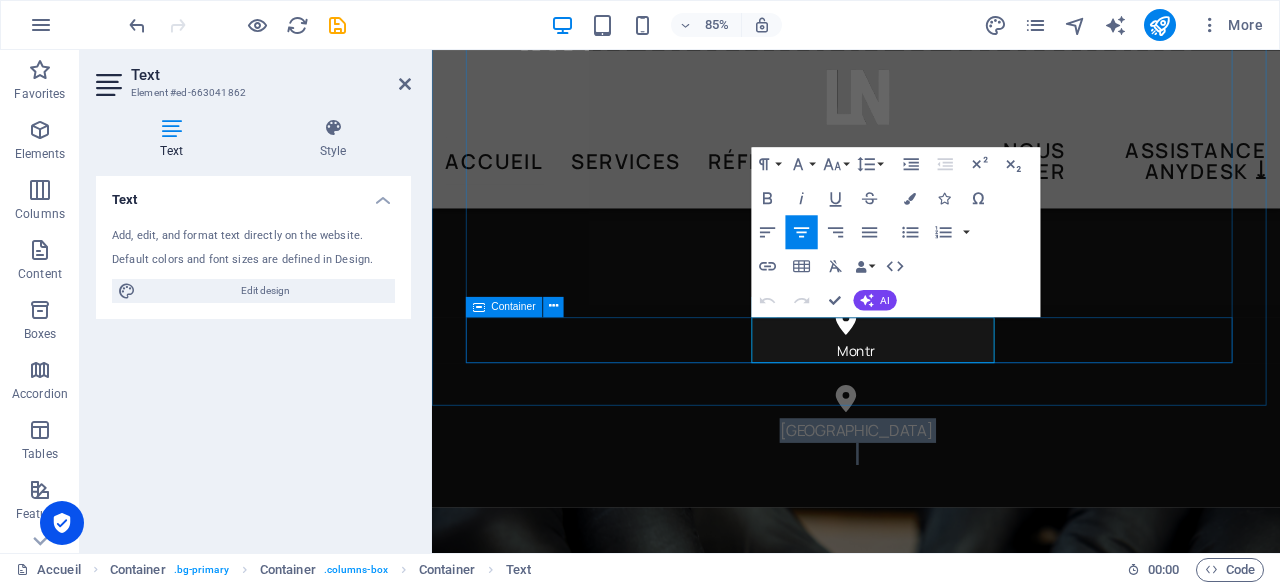 drag, startPoint x: 1021, startPoint y: 379, endPoint x: 1115, endPoint y: 382, distance: 94.04786 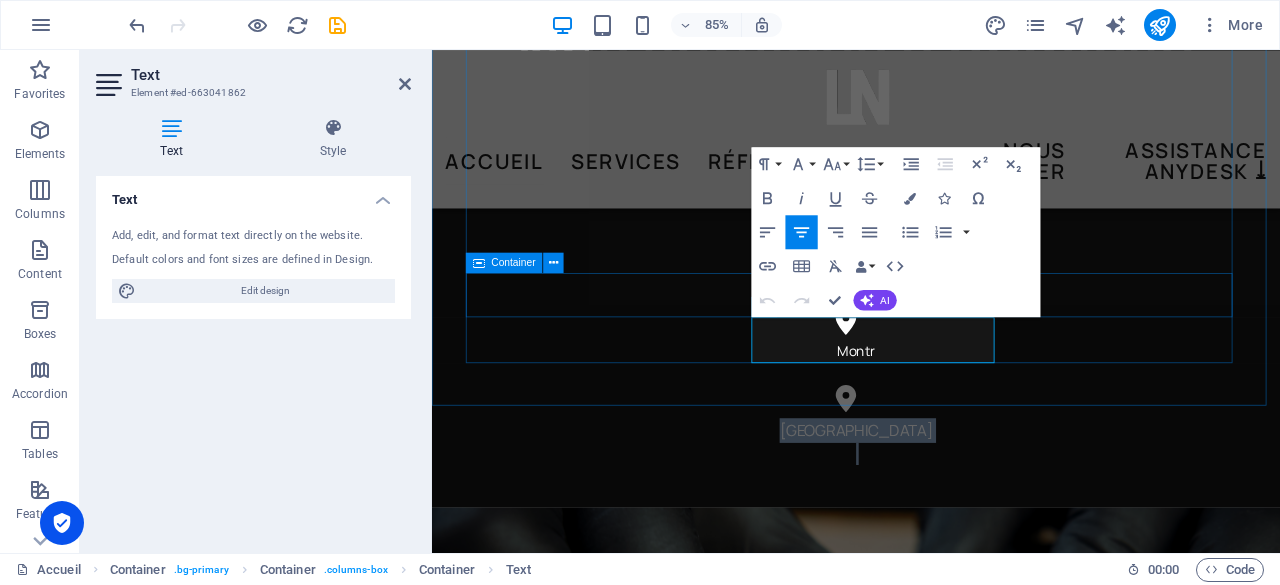click on "Montr" at bounding box center (931, 398) 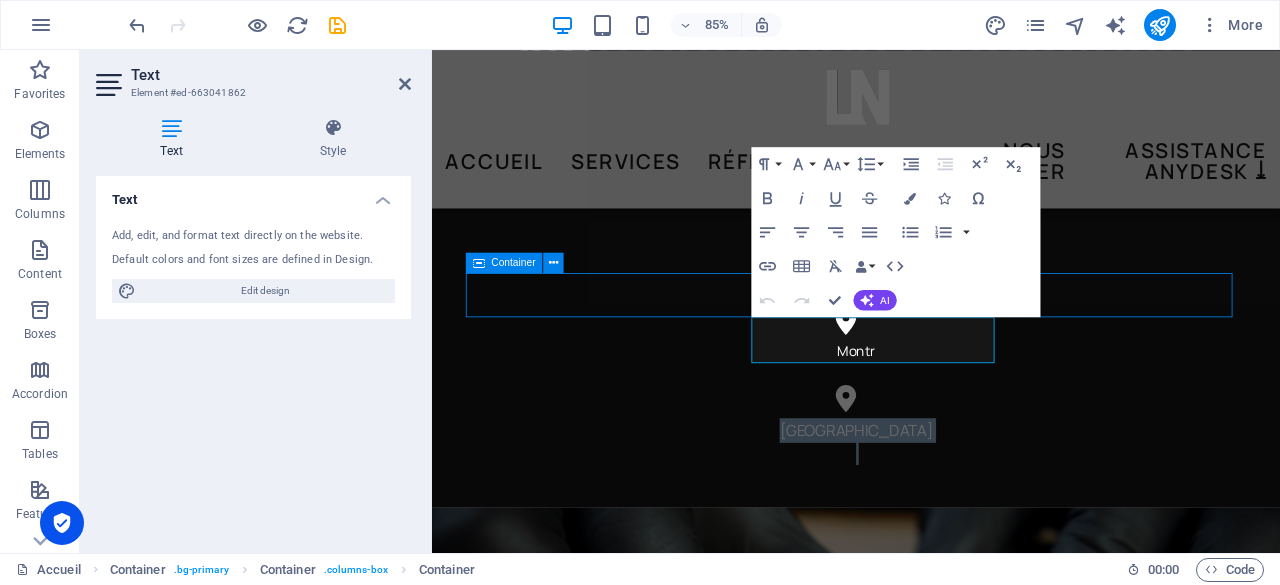 click on "Nos services à domicile par région Situés au Québec, nous offrons nos services en ligne et à domicile. Rive Nord   Montr   Région métropolitaine de Montréal" at bounding box center (931, 277) 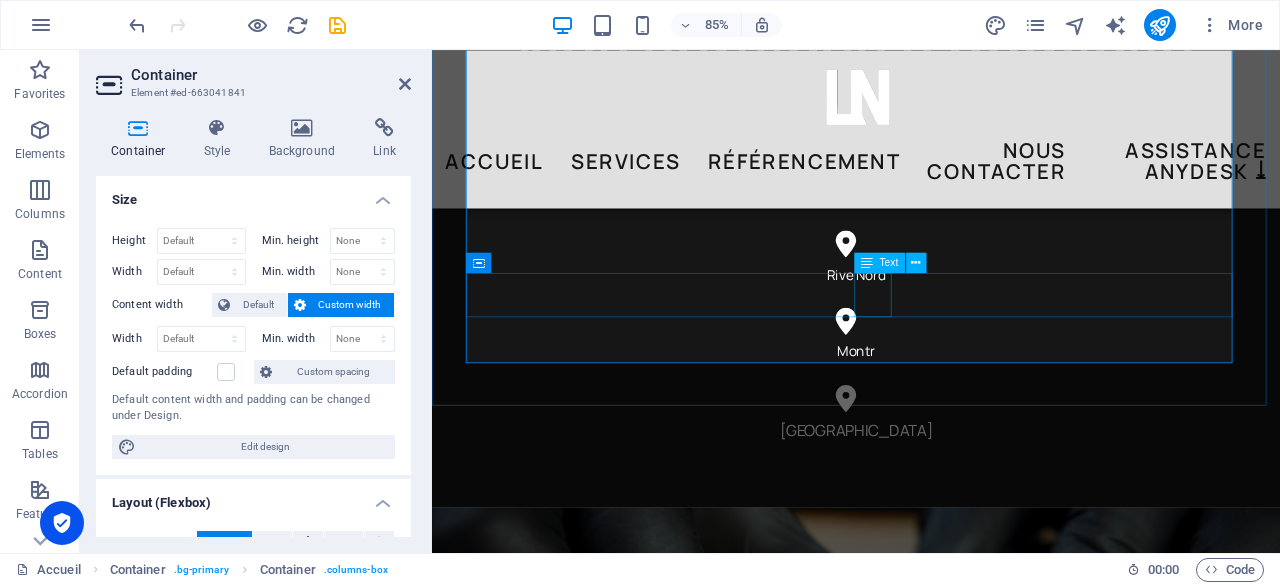 click on "Montr" at bounding box center [931, 417] 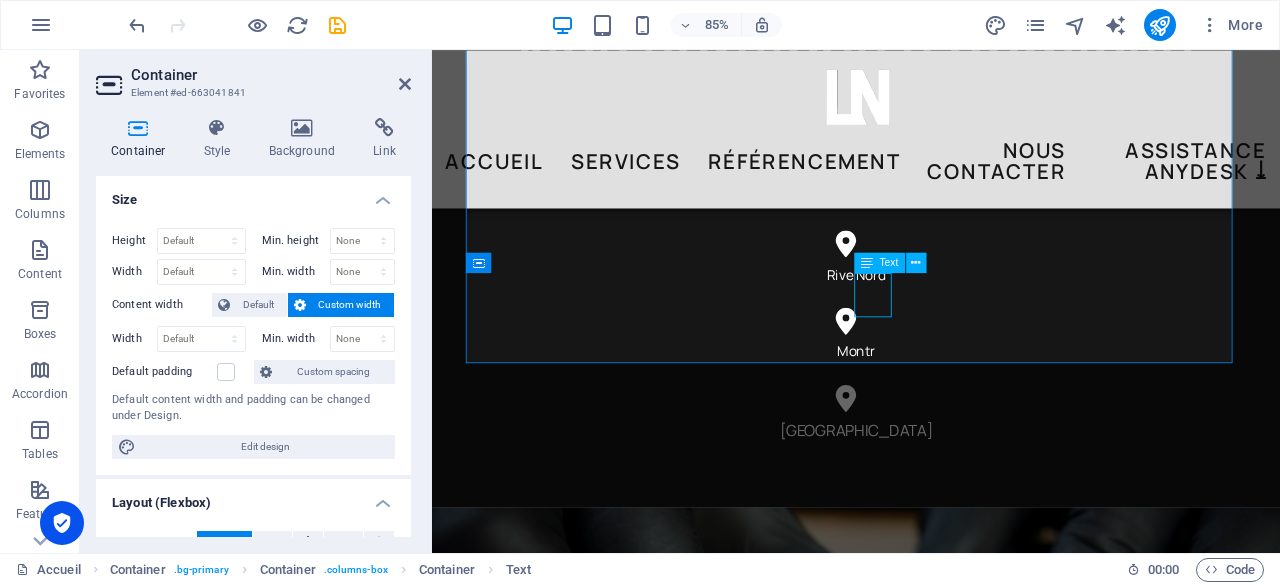 click on "Montr" at bounding box center (931, 417) 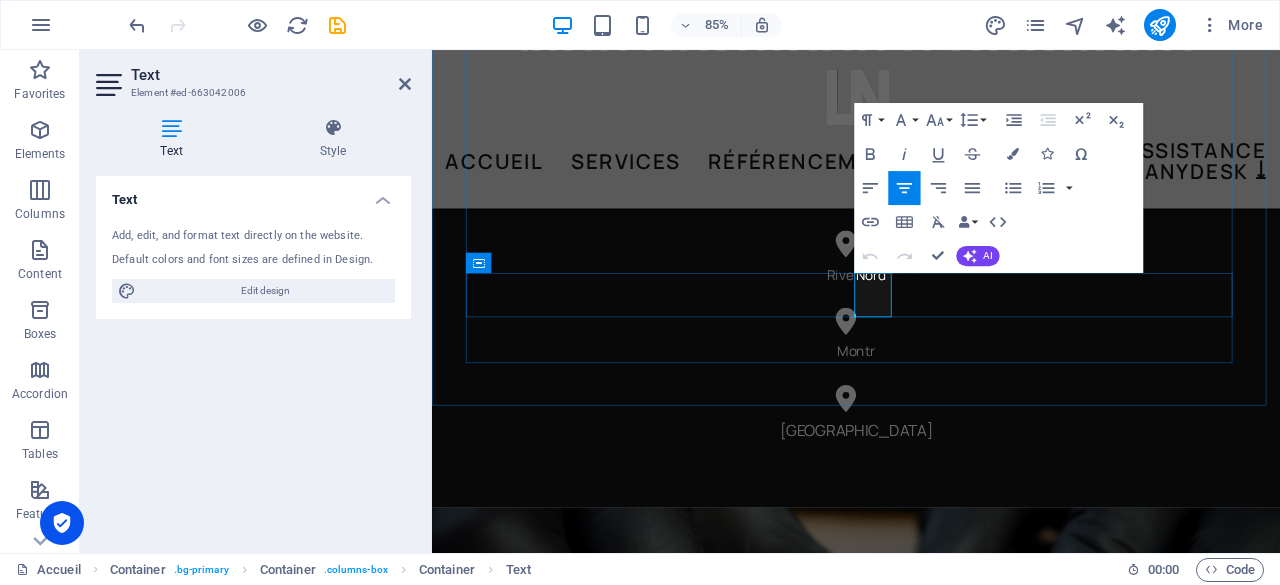 click on "Montr" at bounding box center (931, 405) 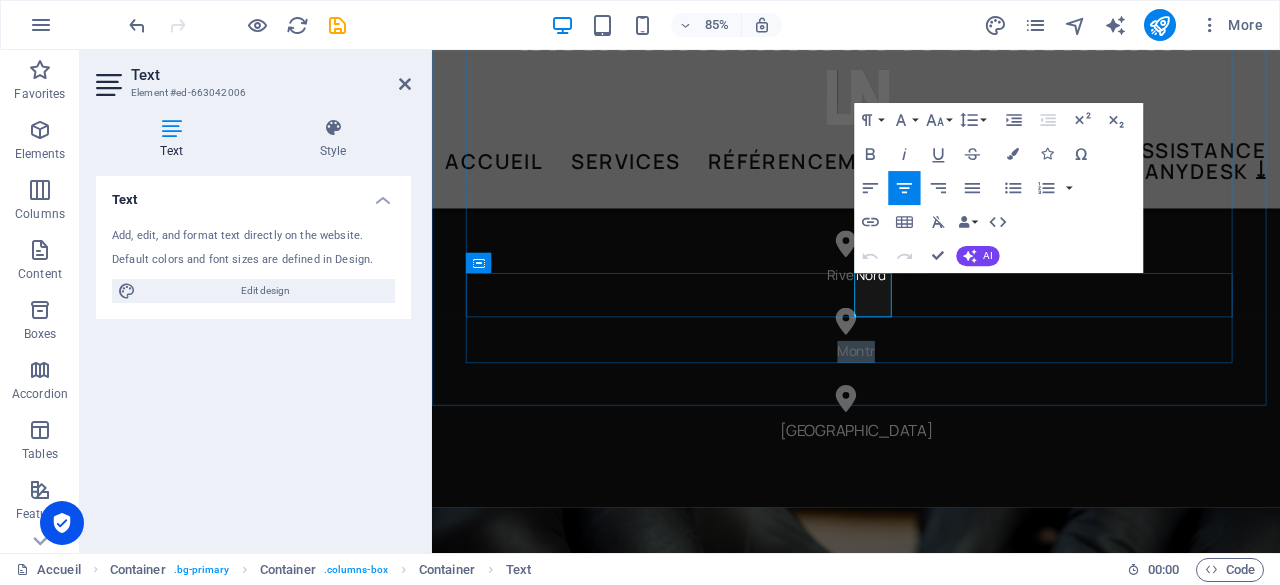 click on "Montr" at bounding box center [931, 405] 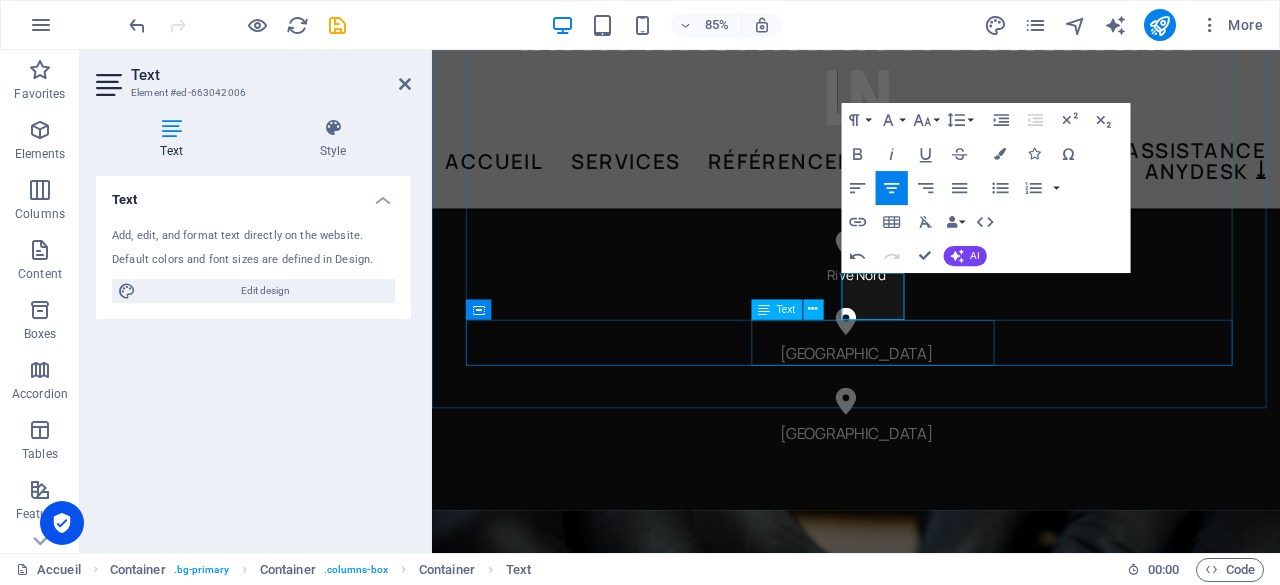 click on "Région métropolitaine de Montréal" at bounding box center (931, 513) 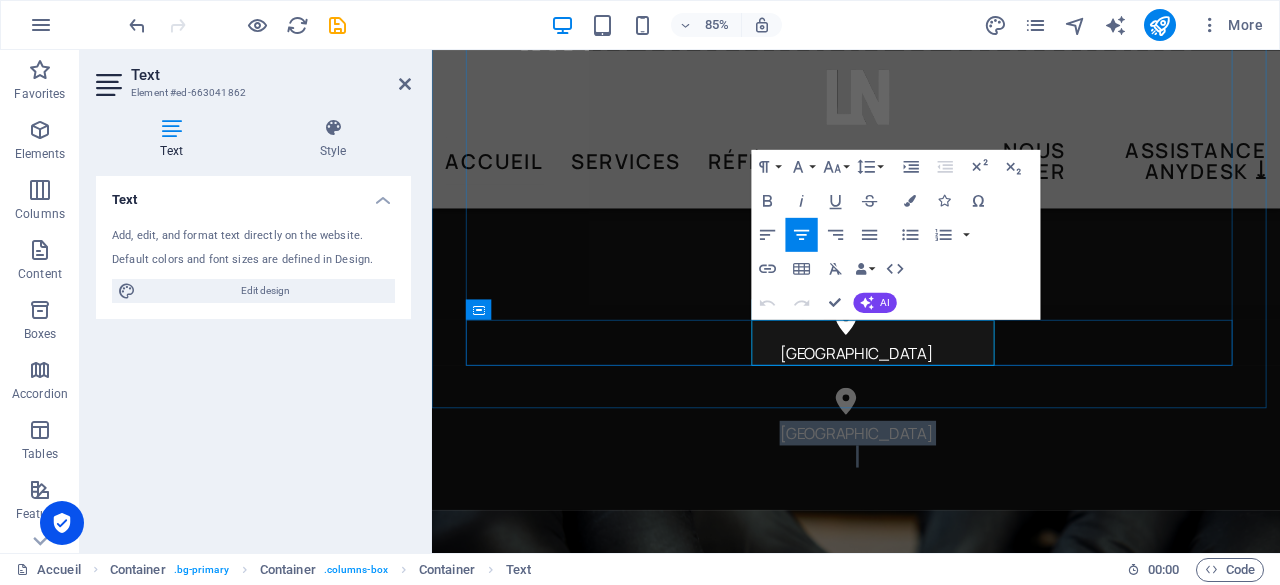 click on "Région métropolitaine de Montréal" at bounding box center (931, 500) 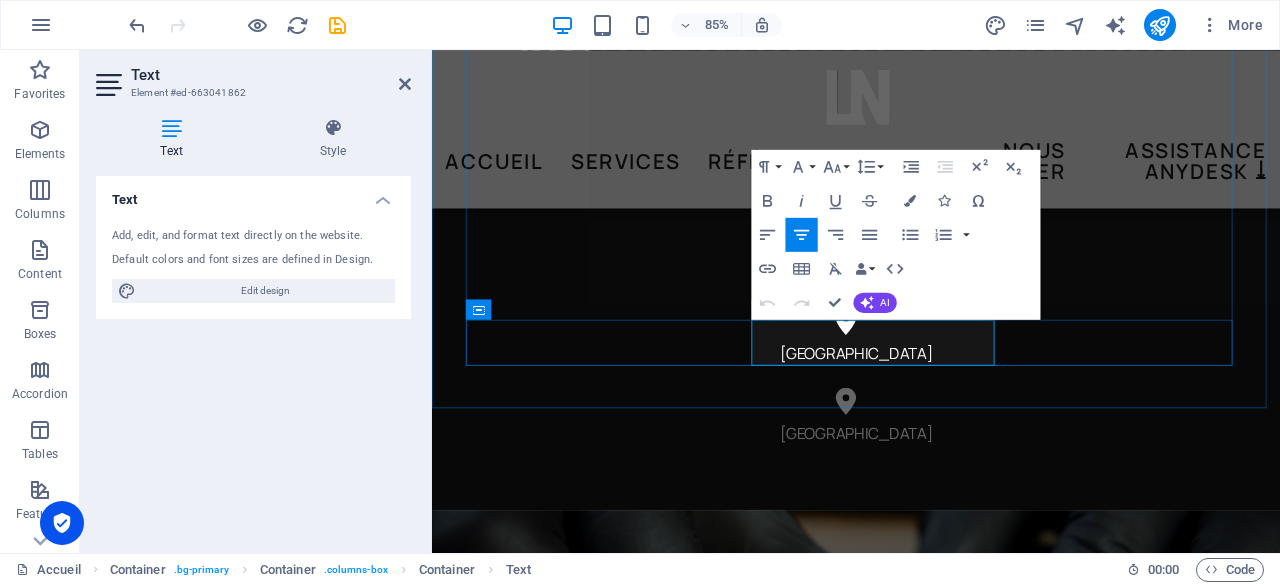 type 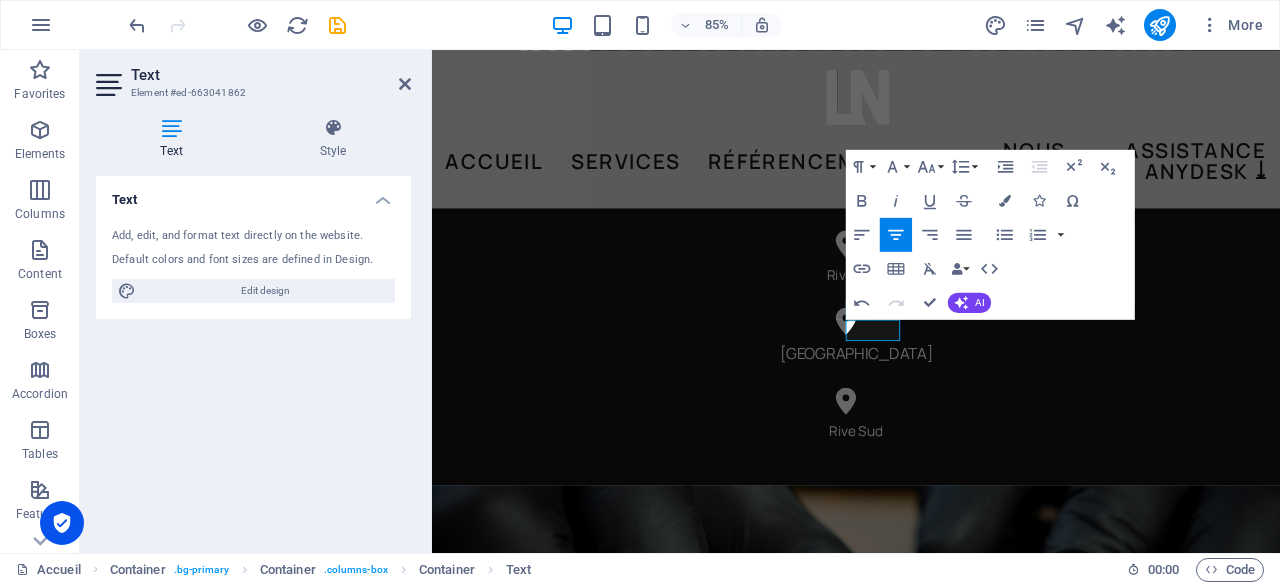 click at bounding box center (931, 812) 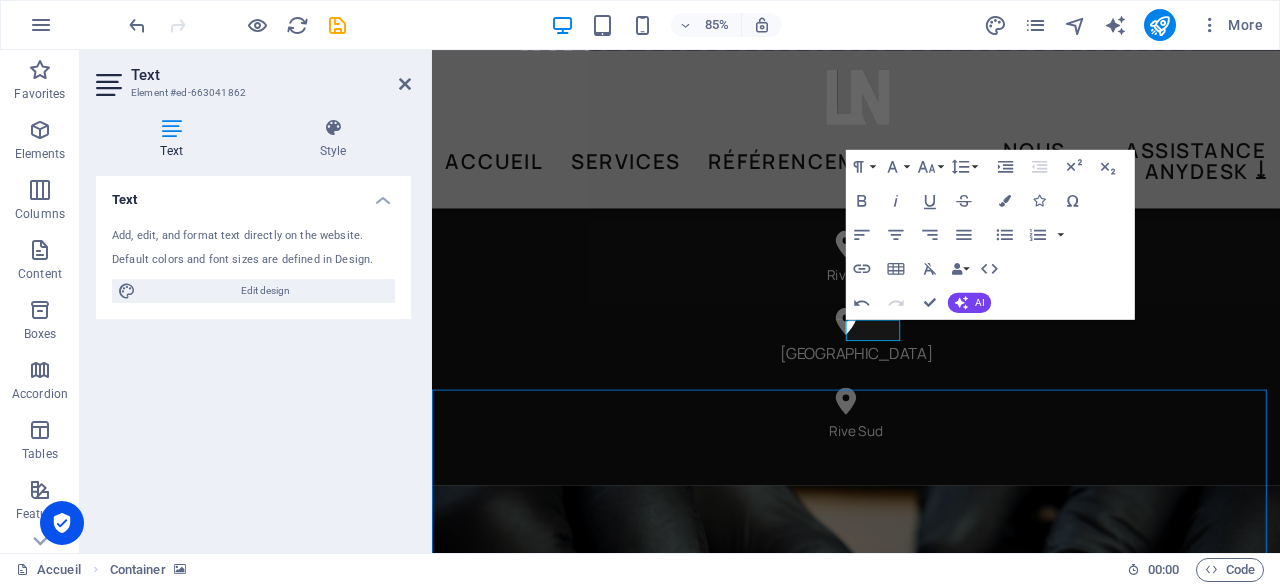 scroll, scrollTop: 1300, scrollLeft: 0, axis: vertical 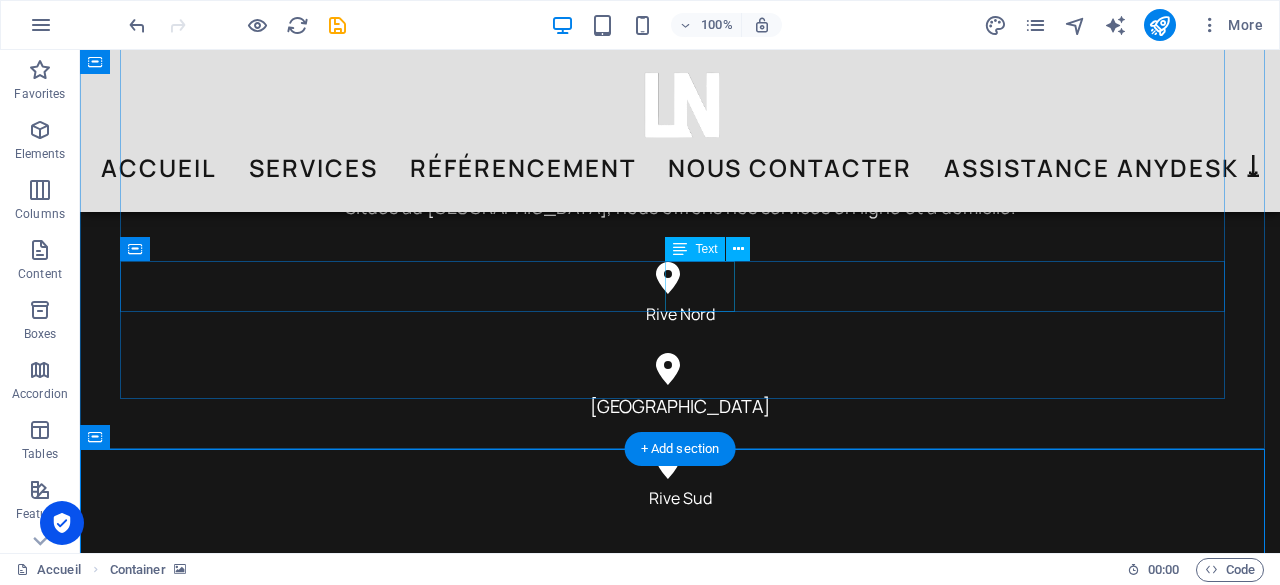 click on "Rive Nord" at bounding box center [680, 327] 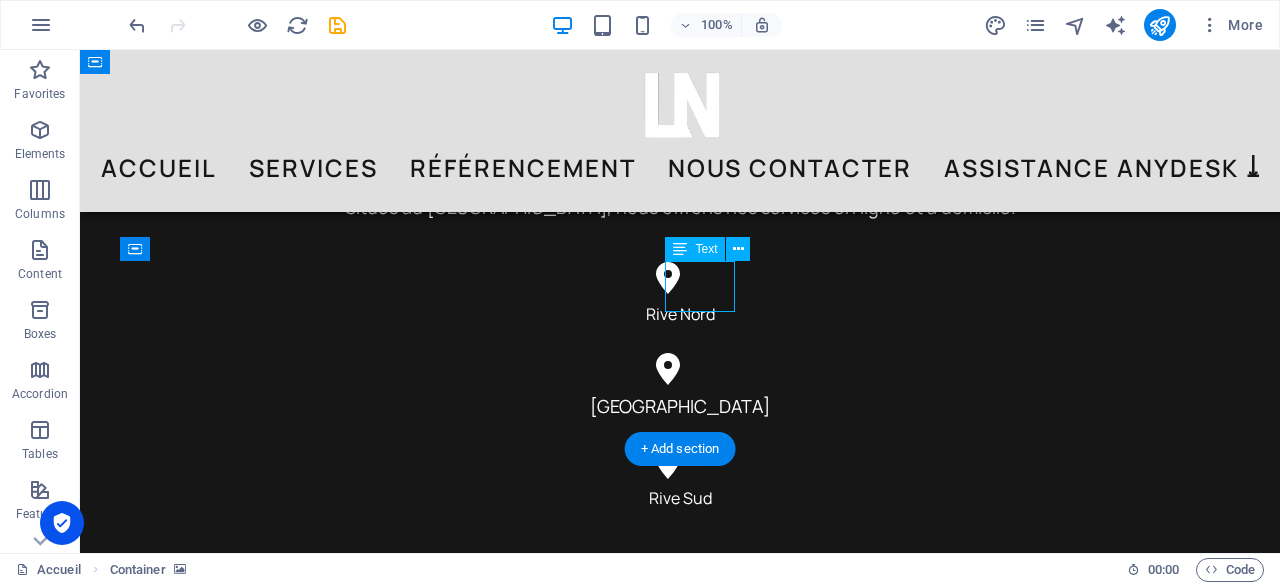 click on "Rive Nord" at bounding box center [680, 327] 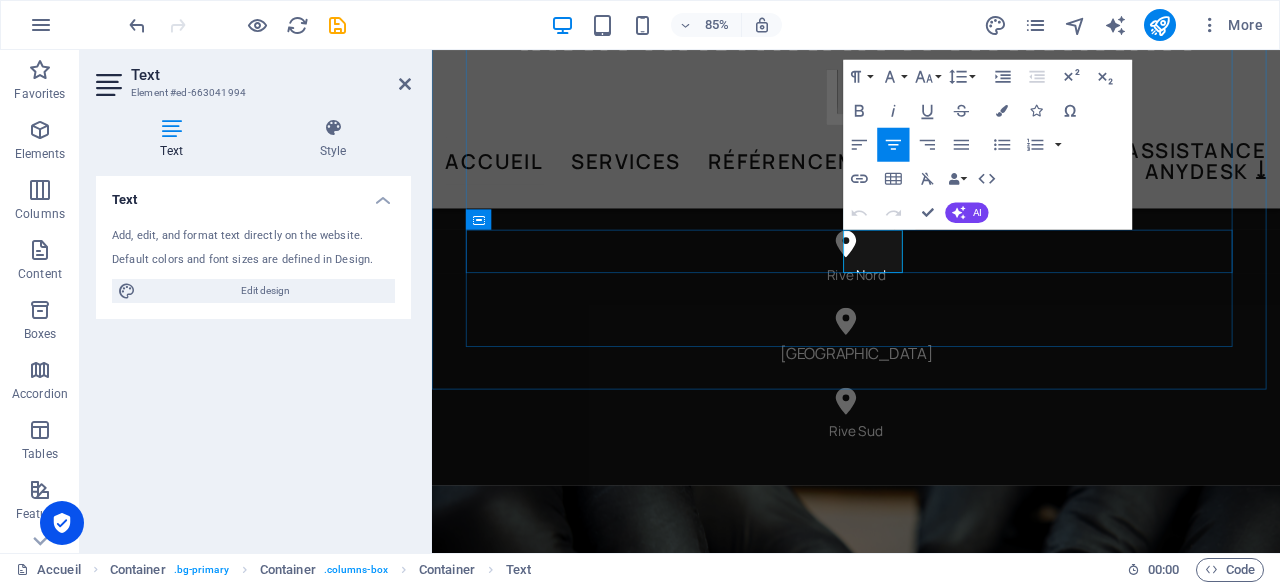 click on "Rive Nord" at bounding box center (931, 315) 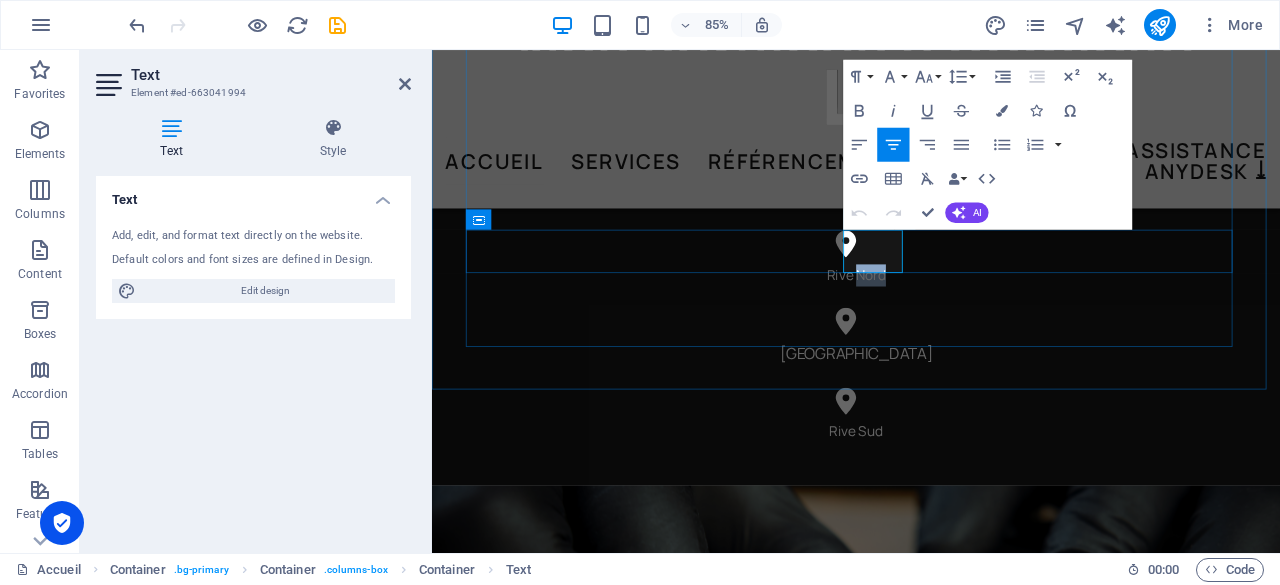 click on "Rive Nord" at bounding box center (931, 315) 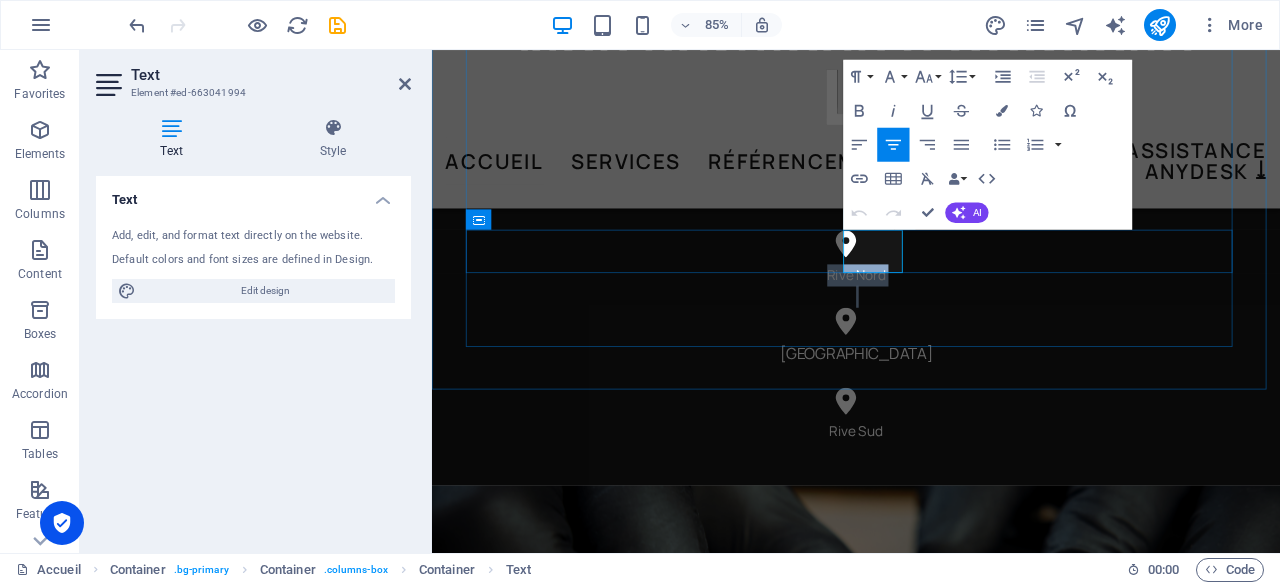 click on "Rive Nord" at bounding box center [931, 315] 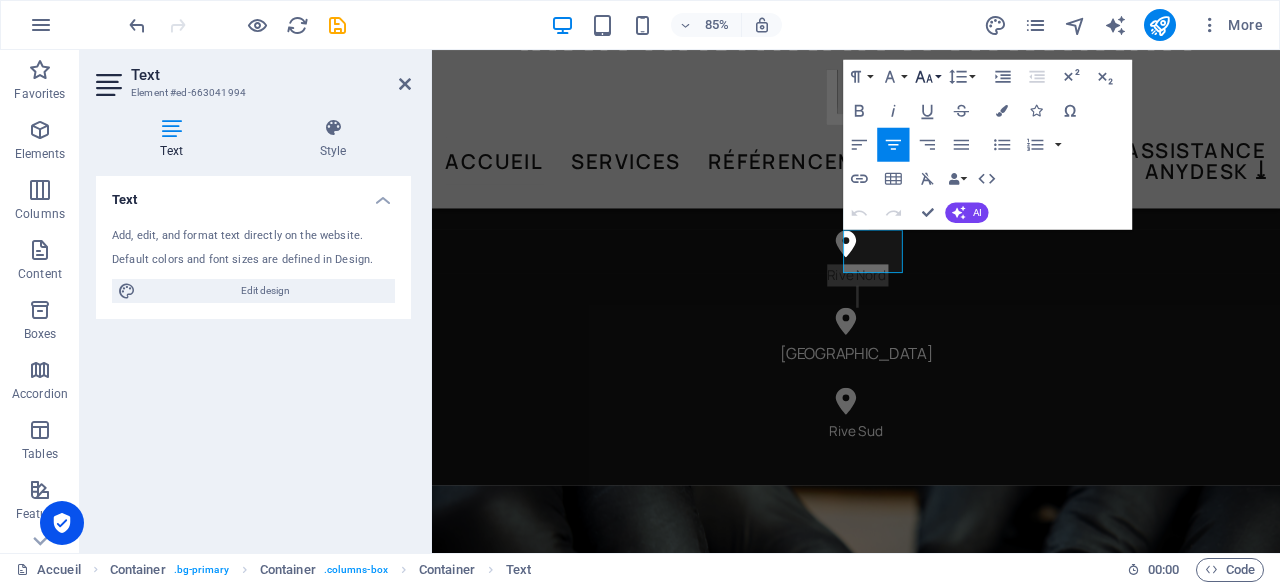 click on "Font Size" at bounding box center [928, 77] 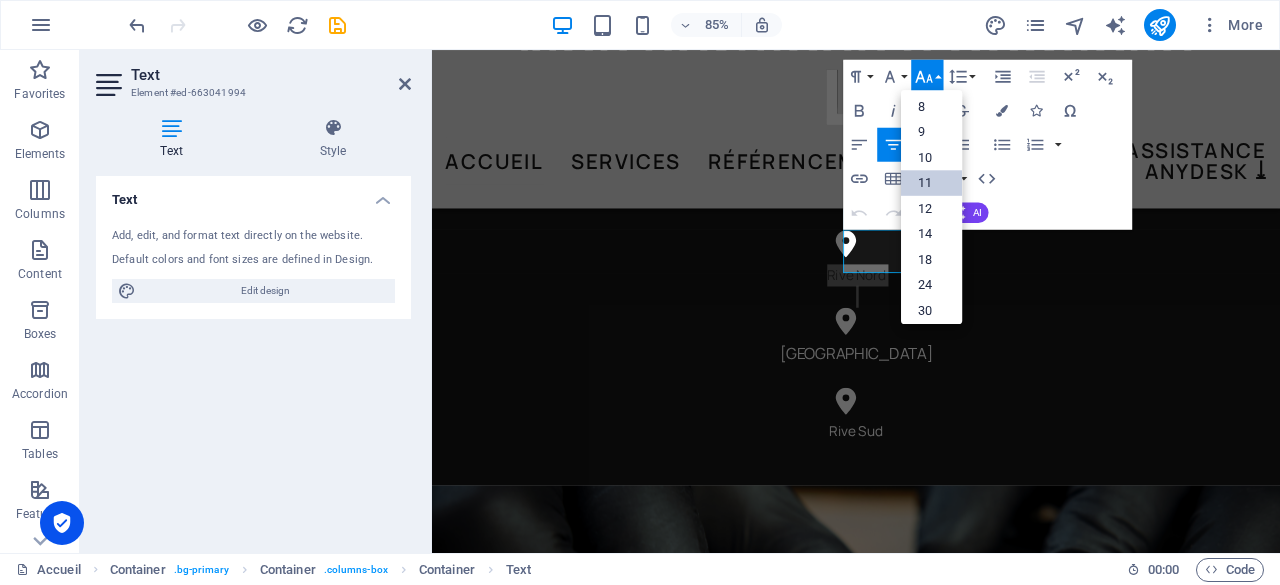scroll, scrollTop: 0, scrollLeft: 0, axis: both 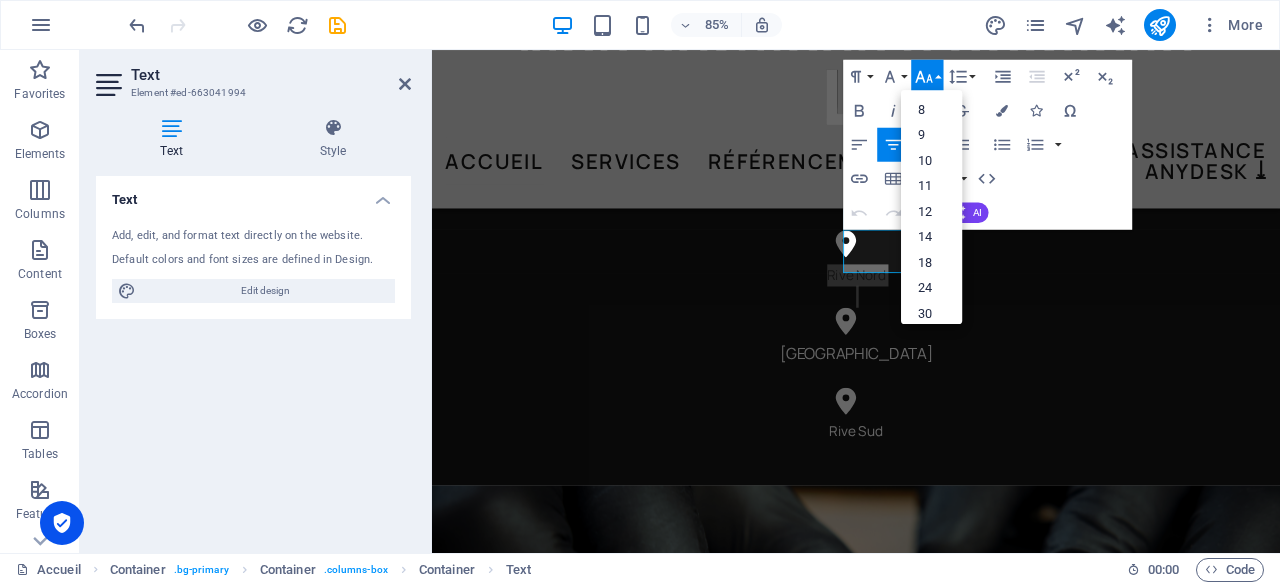click on "Font Size" at bounding box center (928, 77) 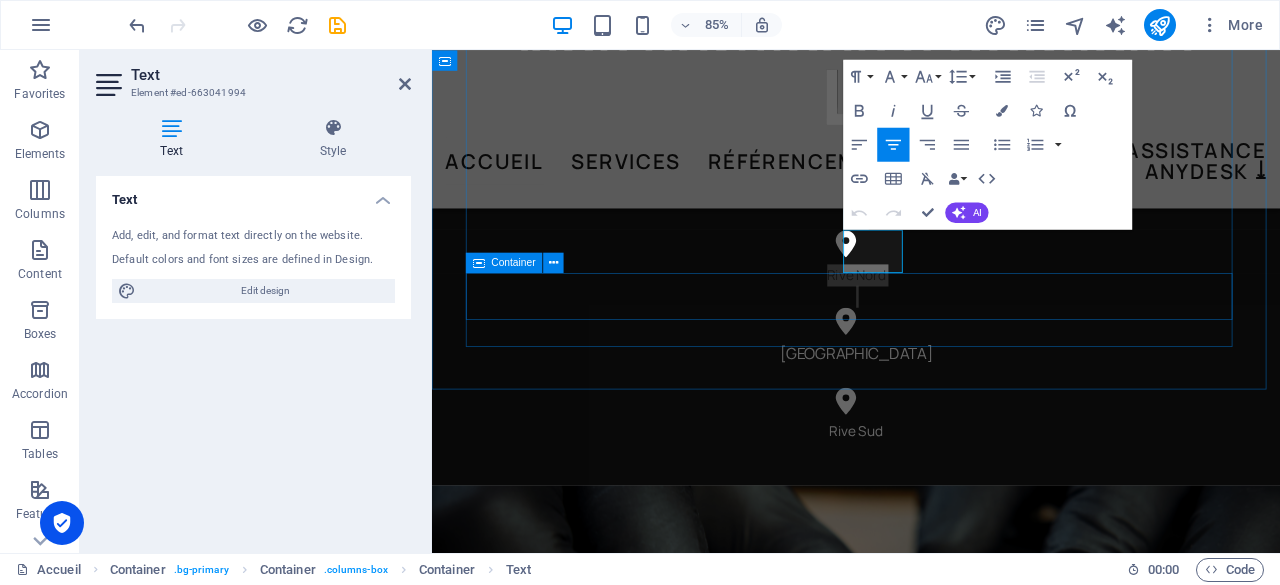 click on "[GEOGRAPHIC_DATA]" at bounding box center [931, 400] 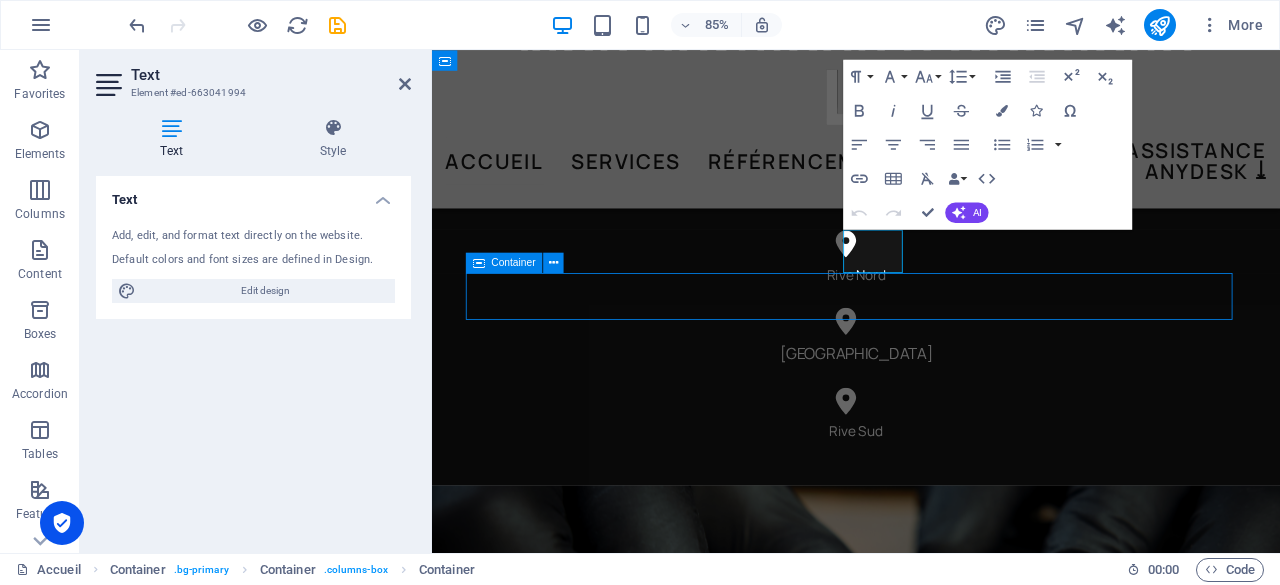 scroll, scrollTop: 1300, scrollLeft: 0, axis: vertical 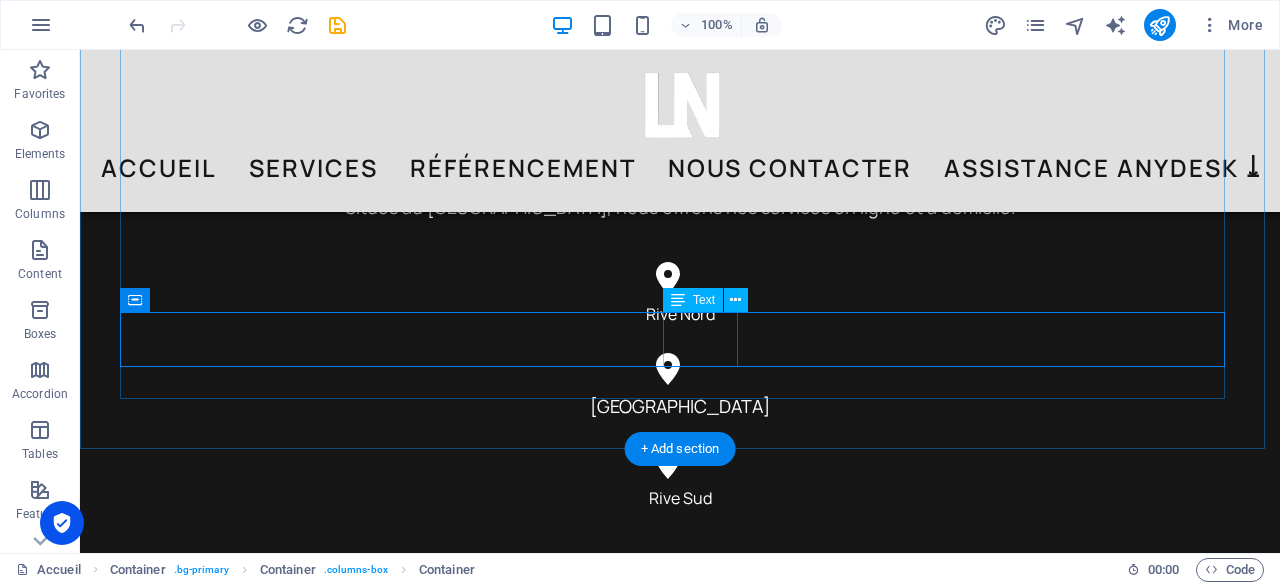 click on "[GEOGRAPHIC_DATA]" at bounding box center (680, 419) 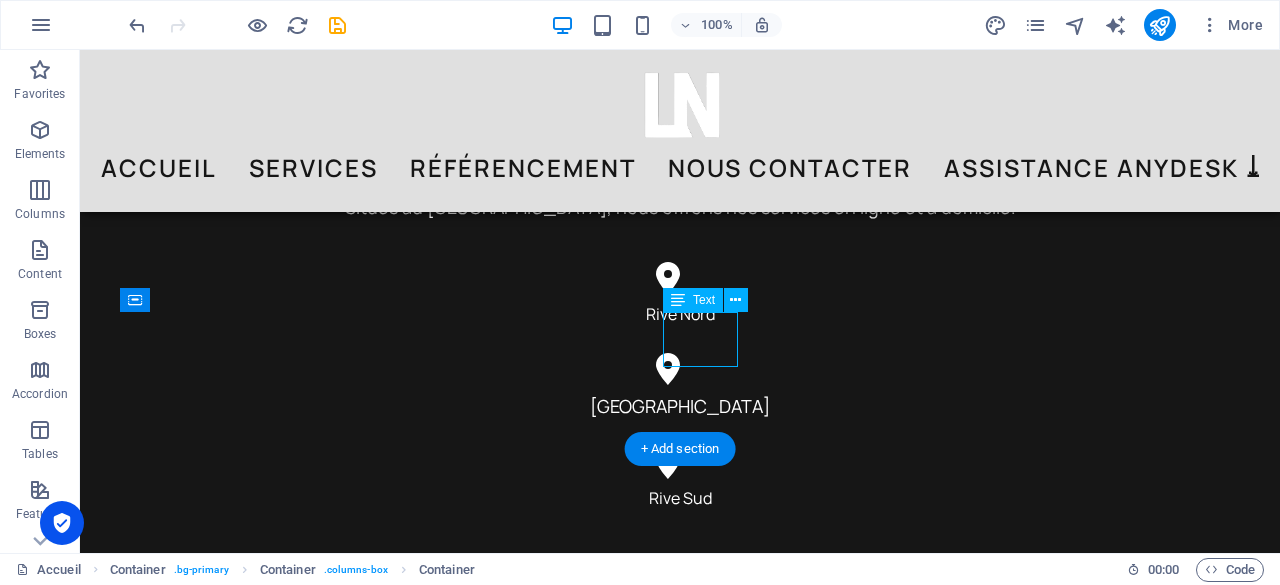 click on "[GEOGRAPHIC_DATA]" at bounding box center [680, 419] 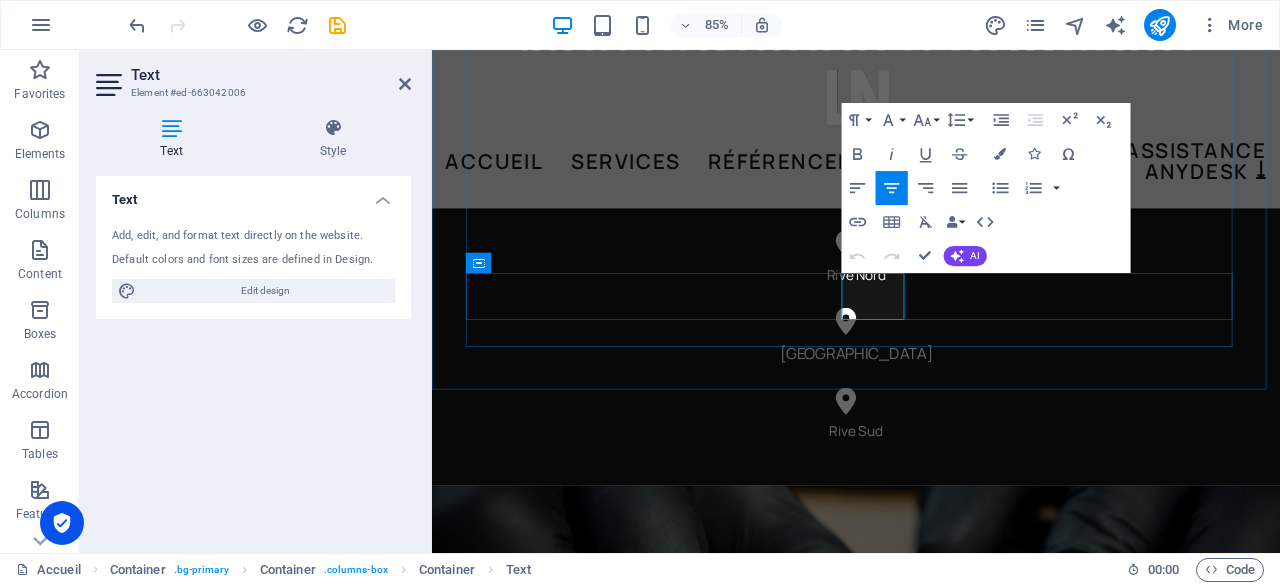 click at bounding box center (931, 434) 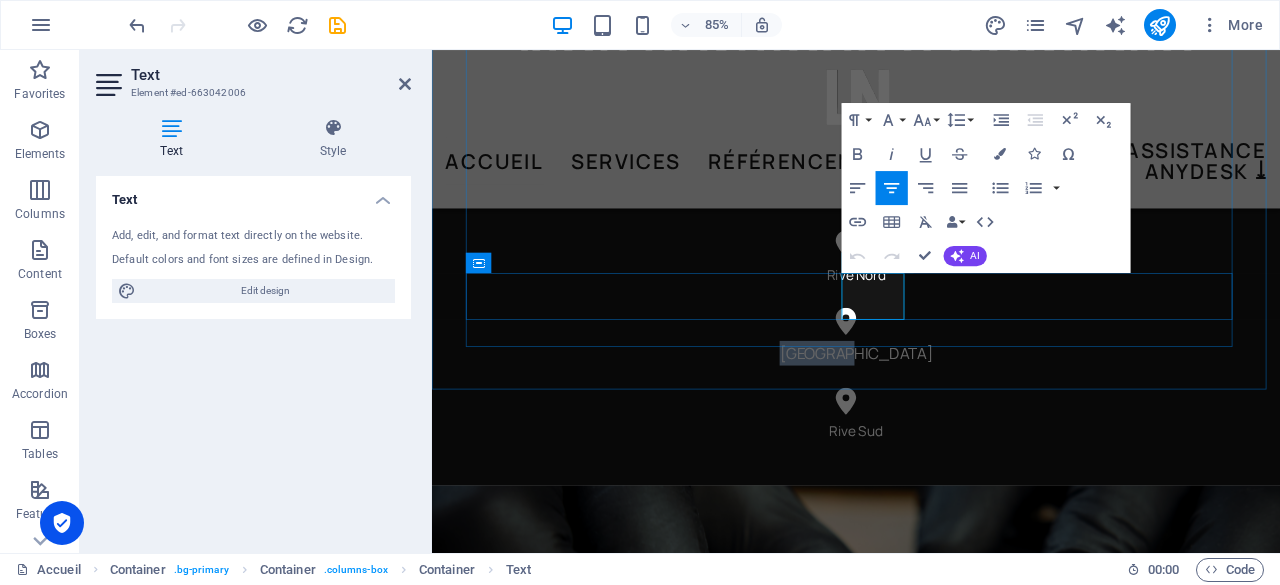 click on "[GEOGRAPHIC_DATA]" at bounding box center (931, 406) 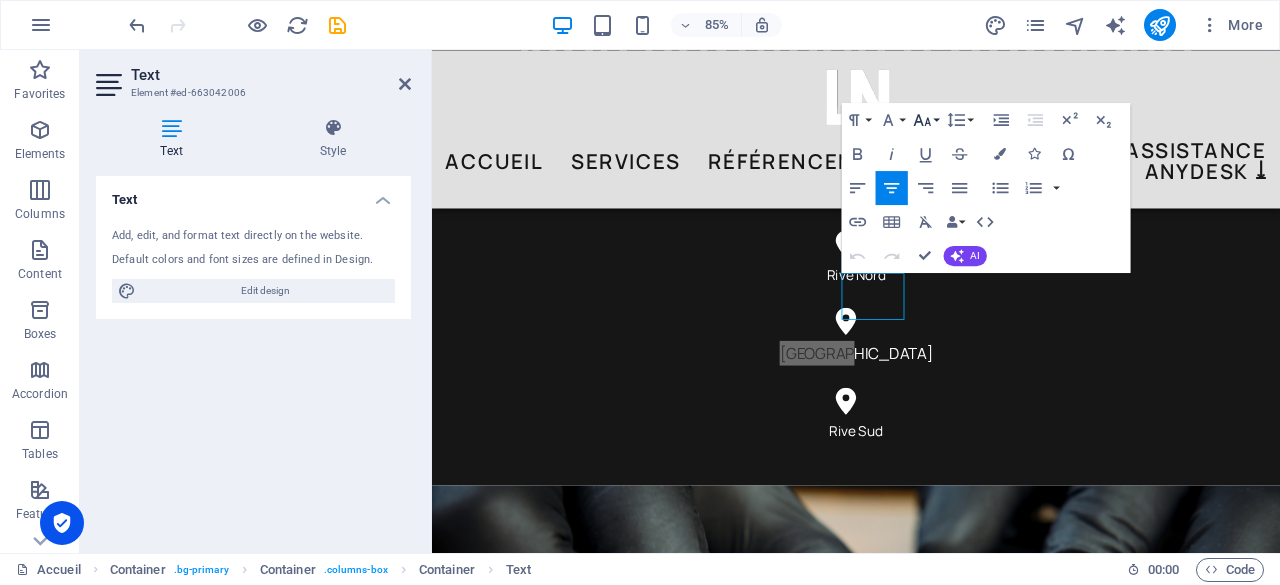 click 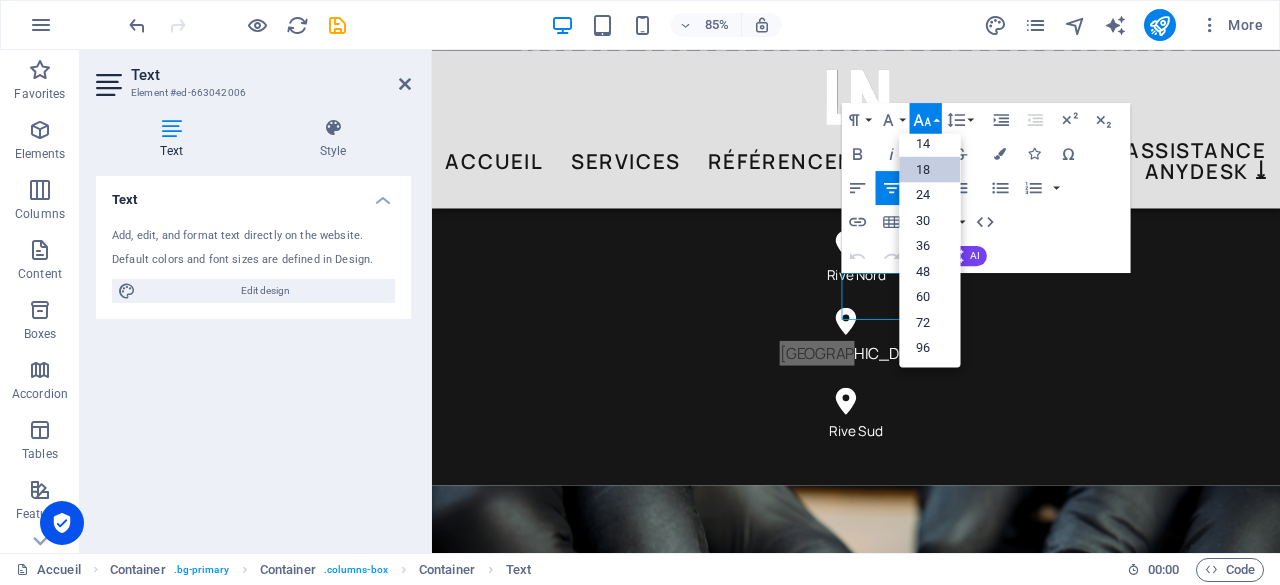 scroll, scrollTop: 160, scrollLeft: 0, axis: vertical 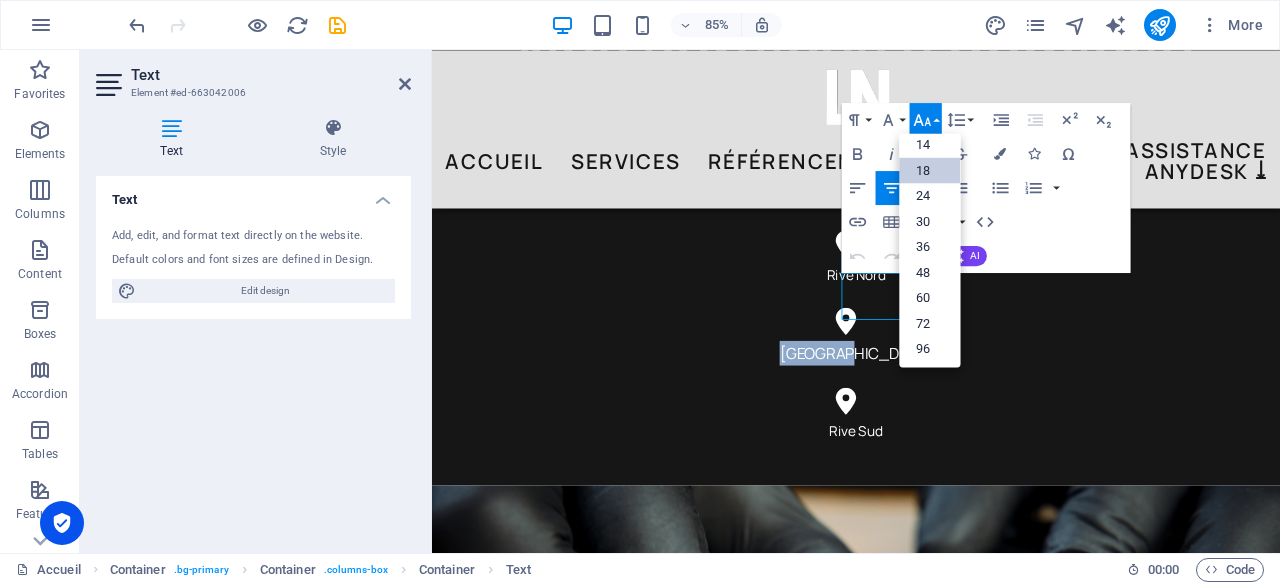 click on "18" at bounding box center [929, 171] 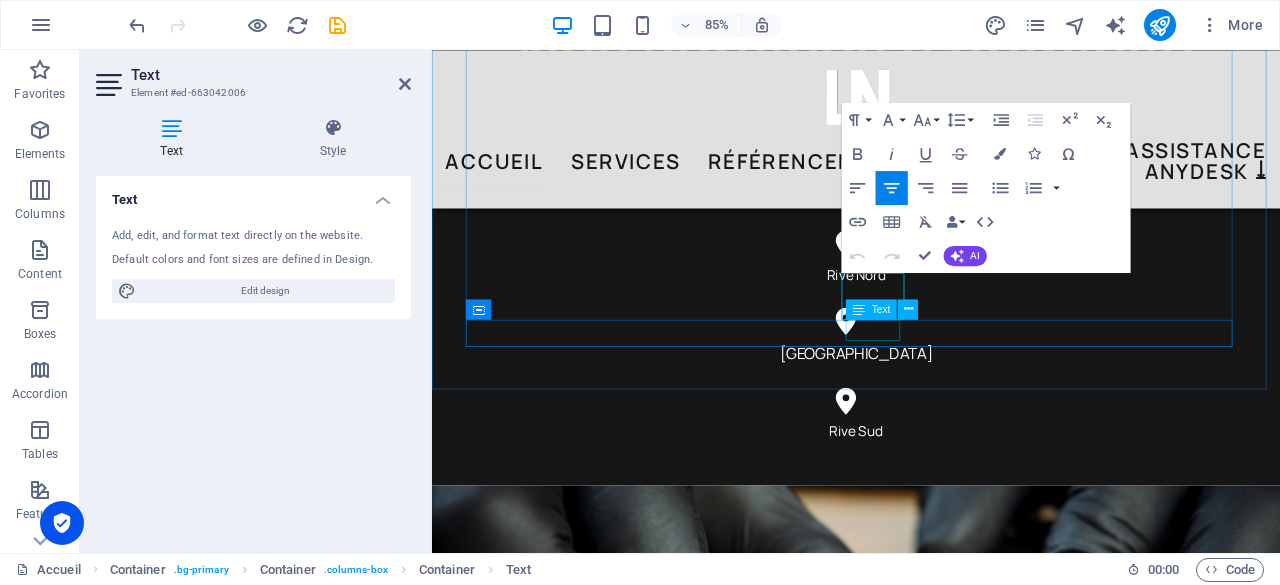 click on "Rive Sud" at bounding box center [931, 499] 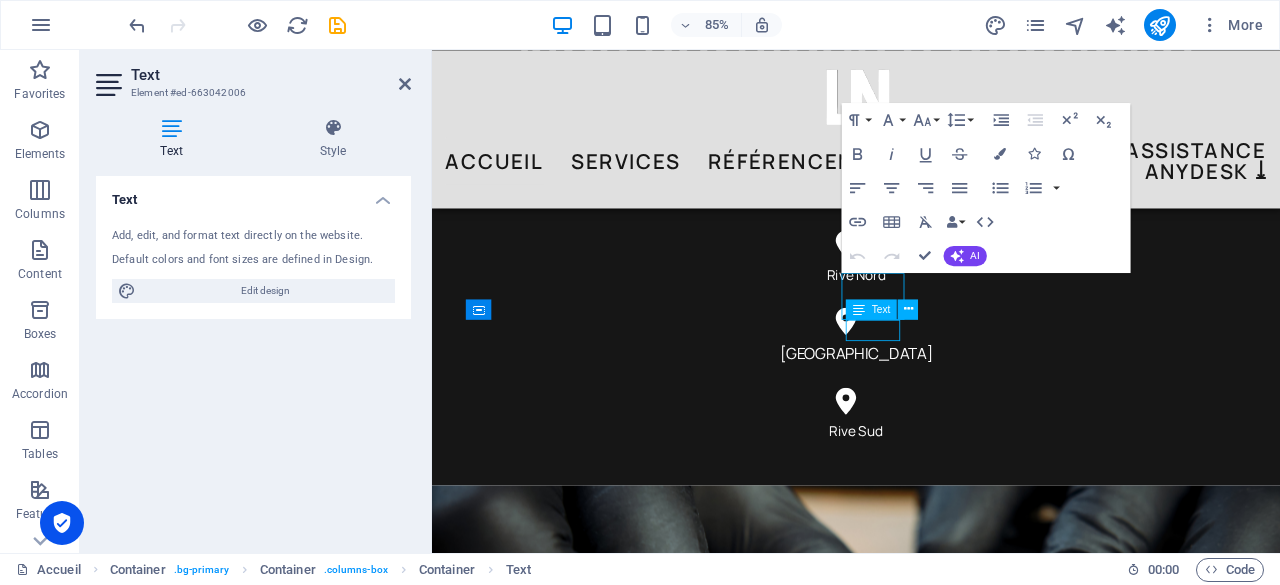click on "Rive Sud" at bounding box center [931, 499] 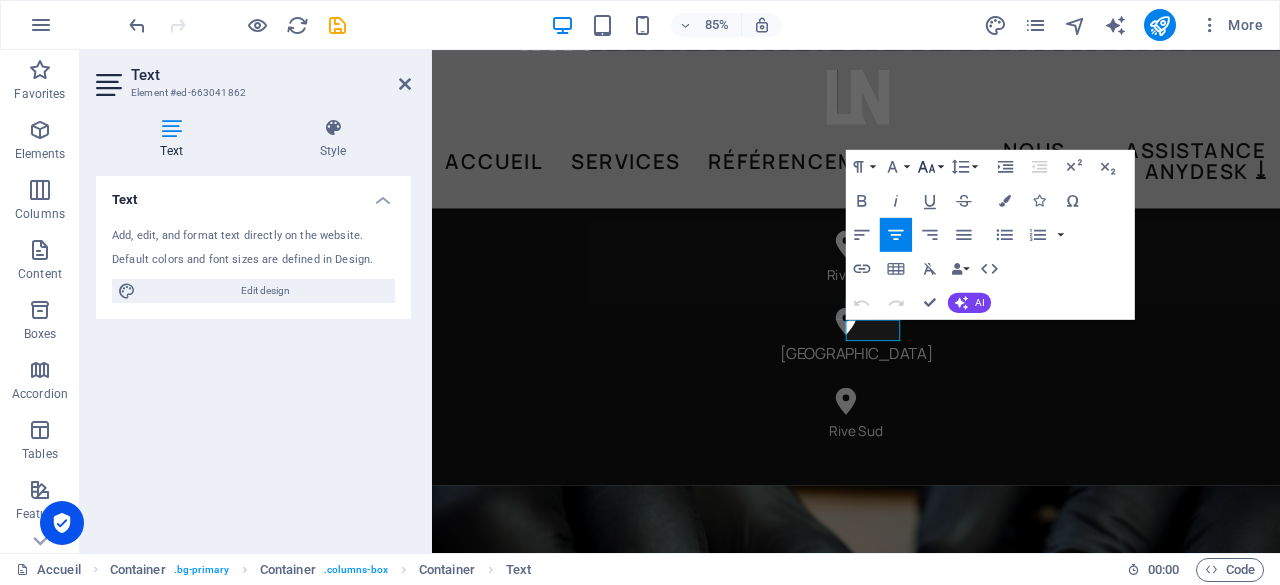 click 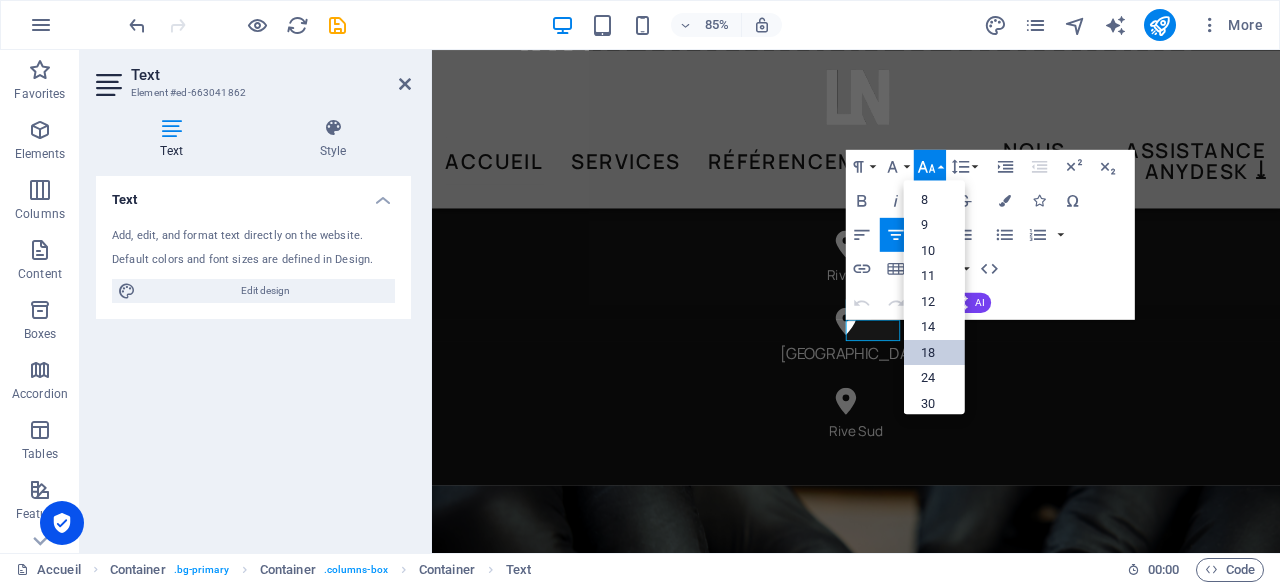 click on "18" at bounding box center (934, 353) 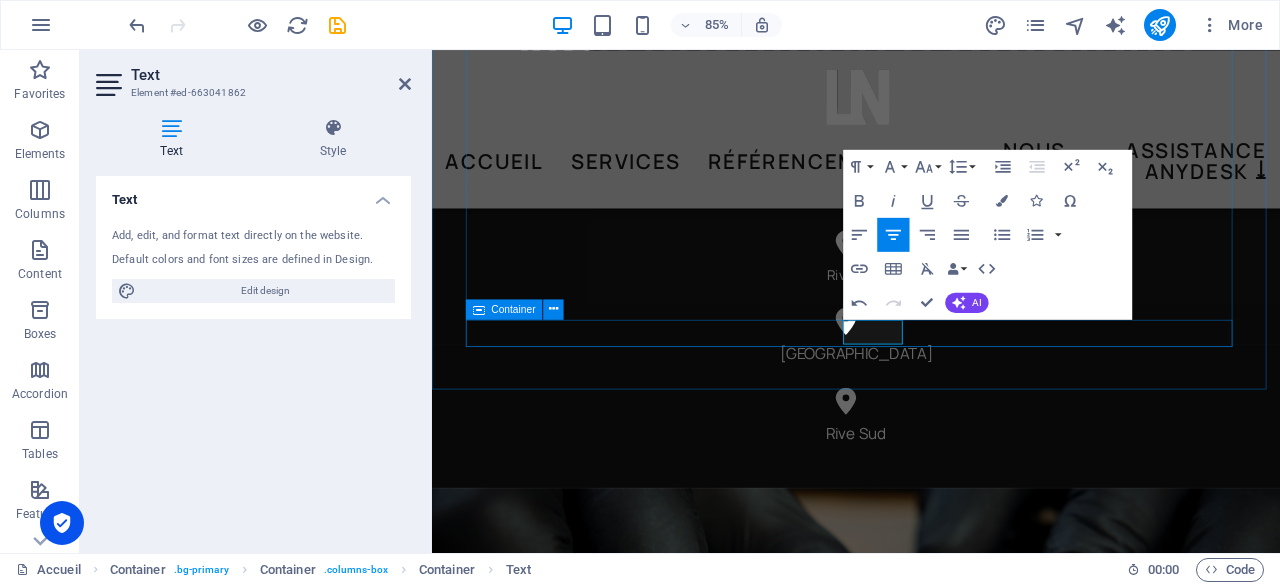 click on "Rive Sud" at bounding box center [931, 481] 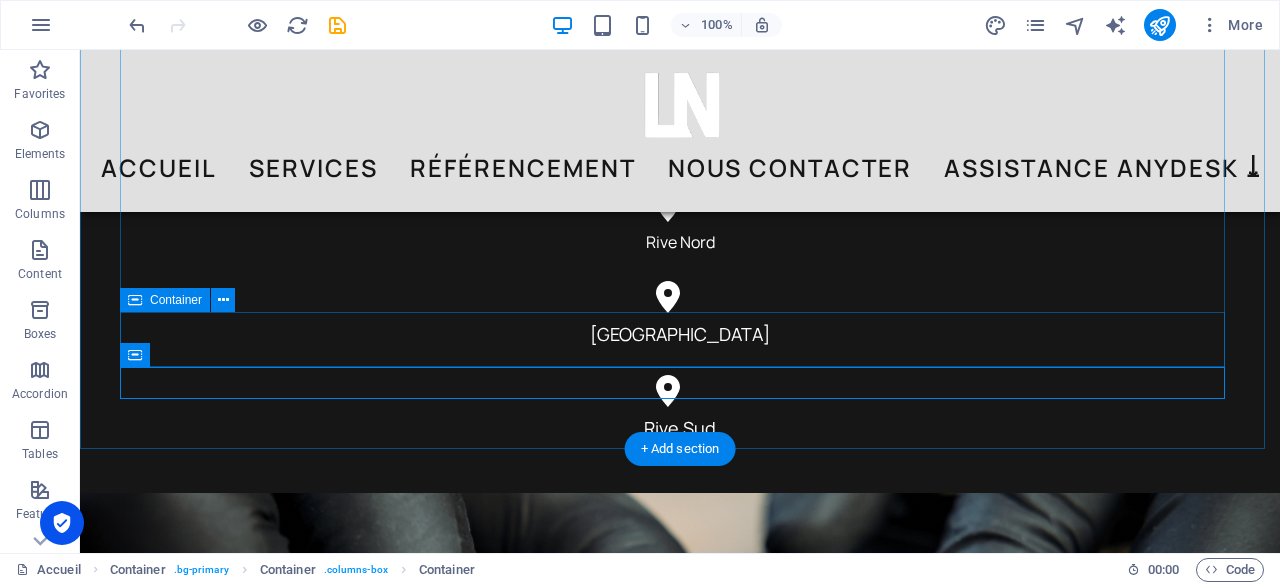 scroll, scrollTop: 1300, scrollLeft: 0, axis: vertical 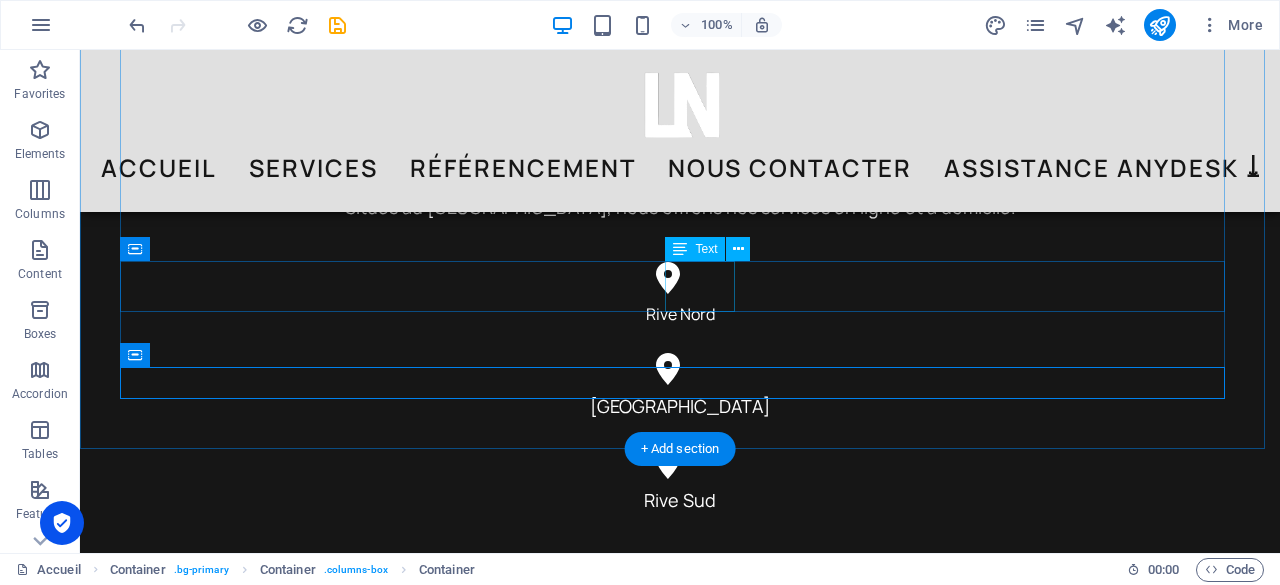 click on "Rive Nord" at bounding box center (680, 327) 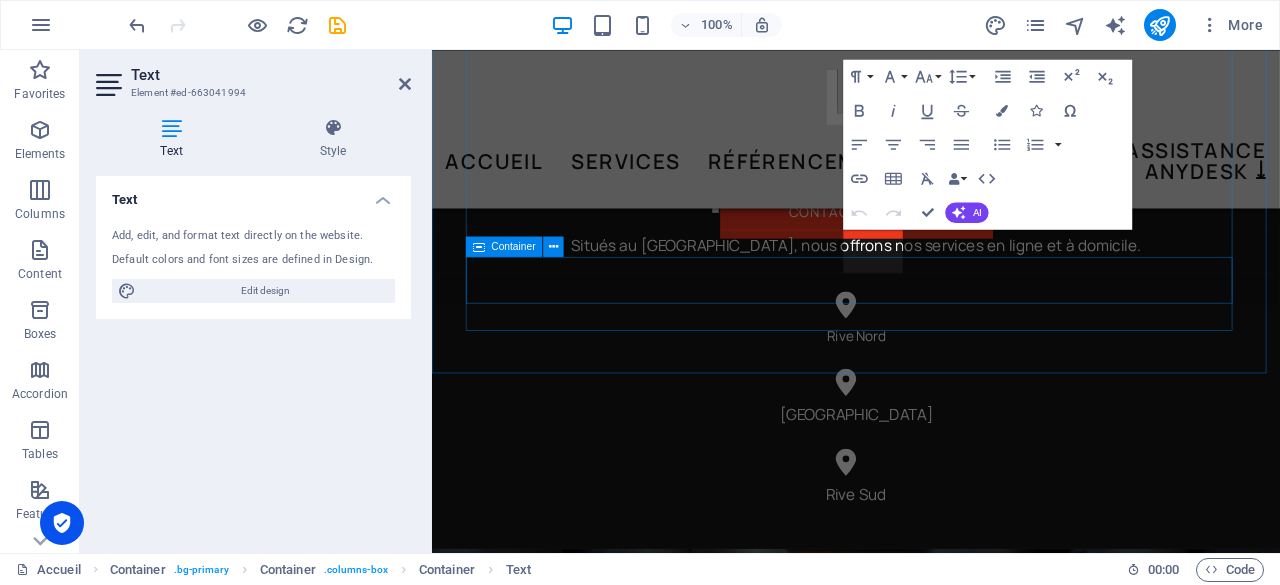 click on "[GEOGRAPHIC_DATA]" at bounding box center [931, 472] 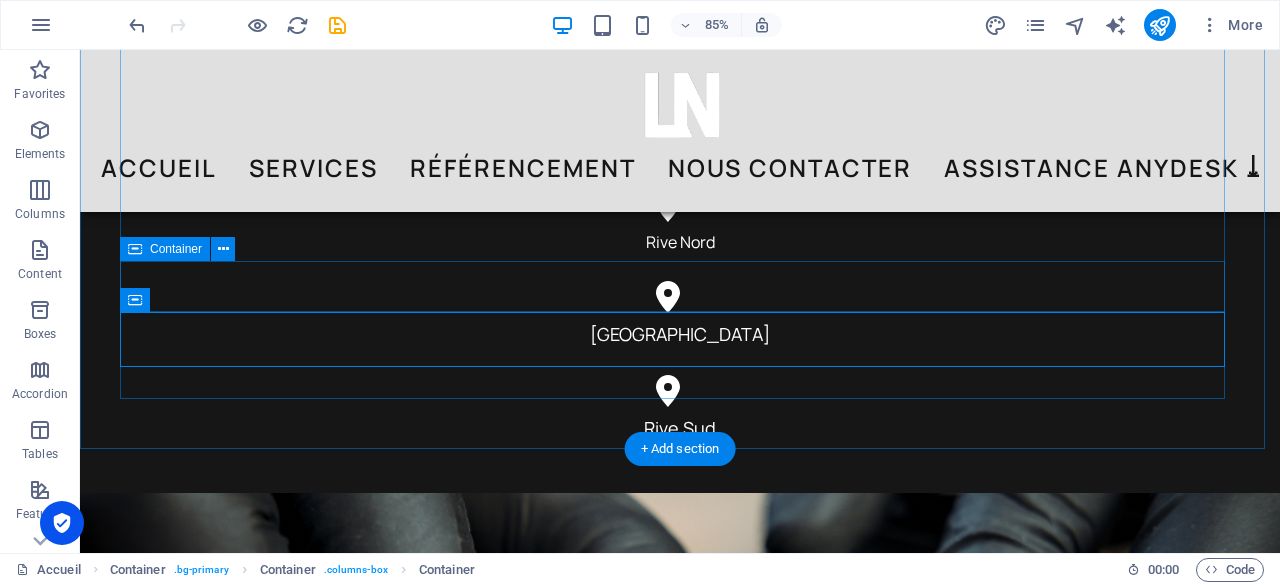 scroll, scrollTop: 1300, scrollLeft: 0, axis: vertical 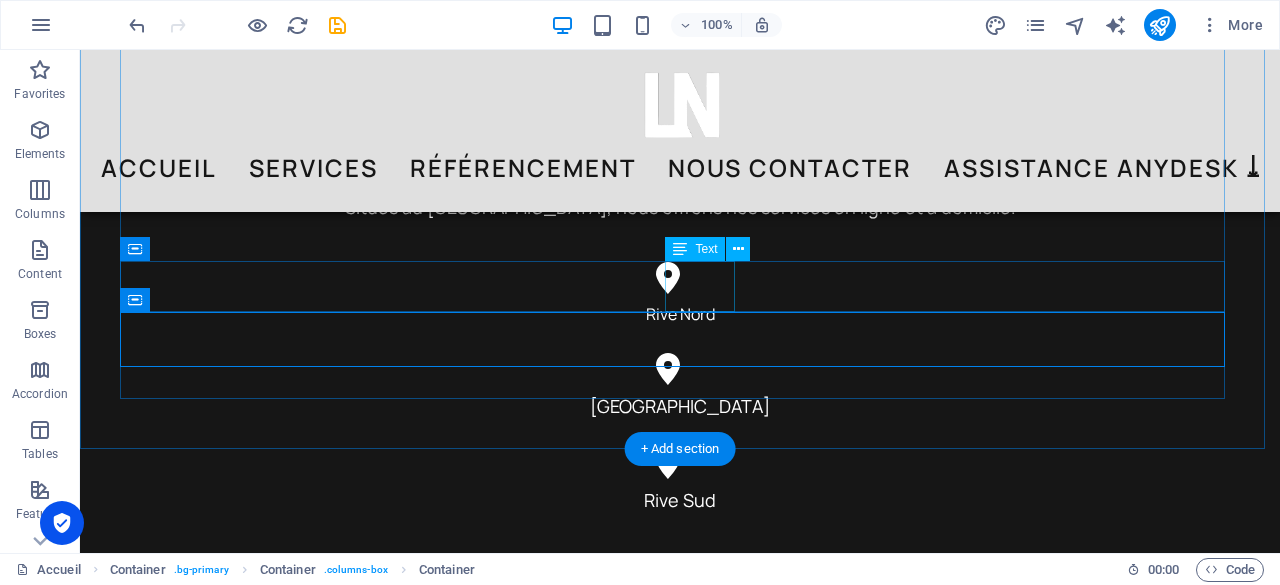 click on "Rive Nord" at bounding box center (680, 327) 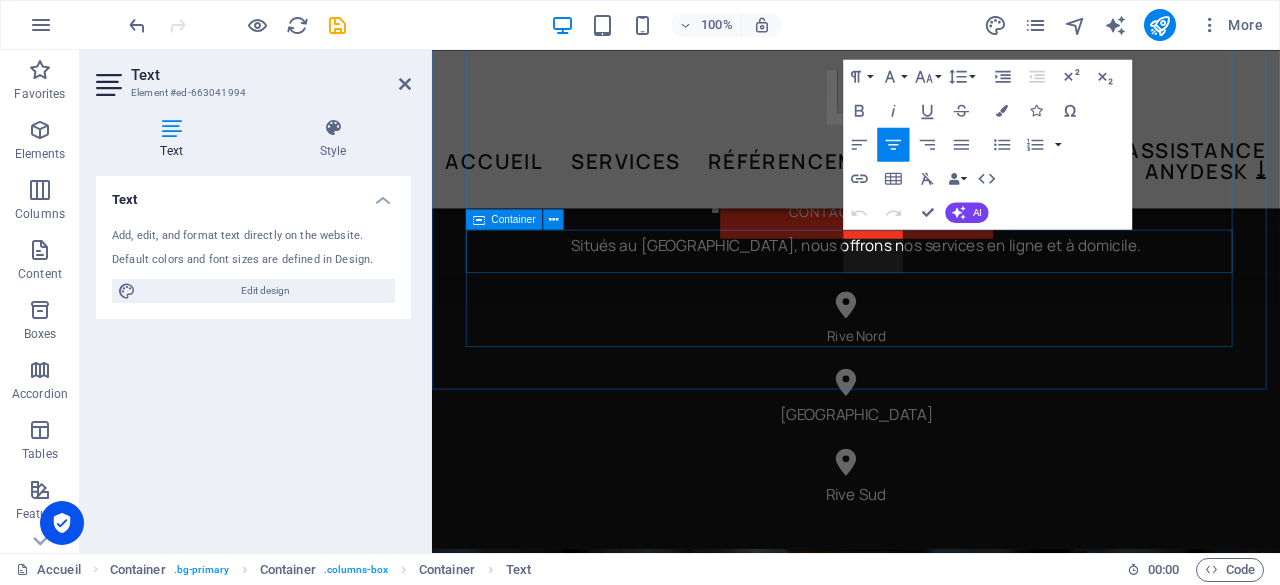 scroll, scrollTop: 1372, scrollLeft: 0, axis: vertical 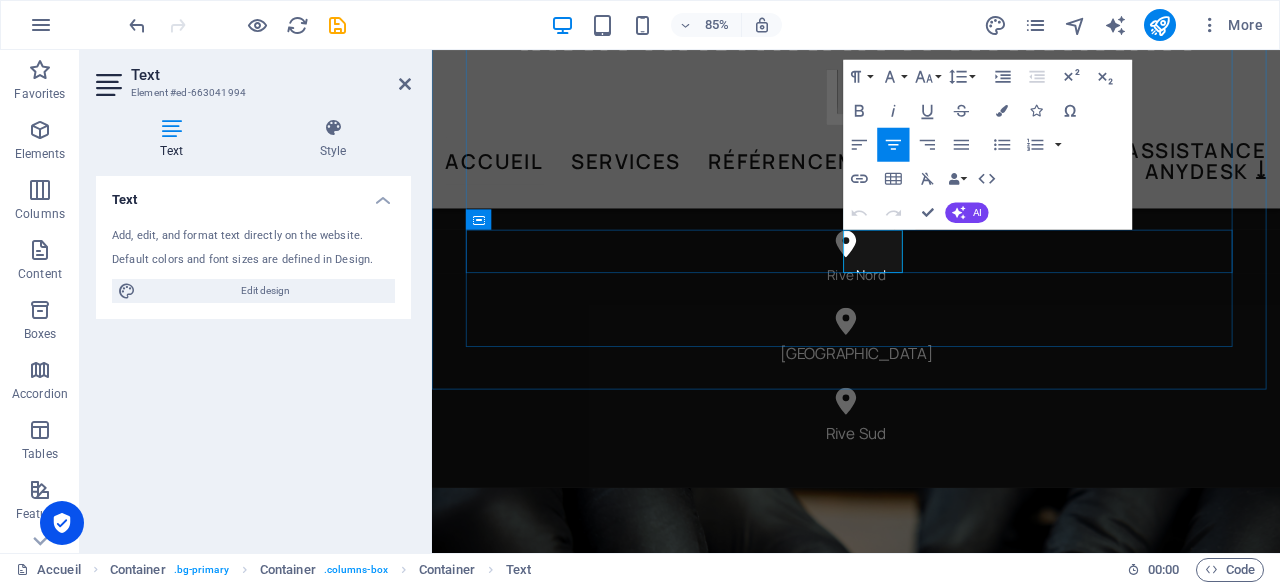 click on "Rive Nord" at bounding box center (931, 315) 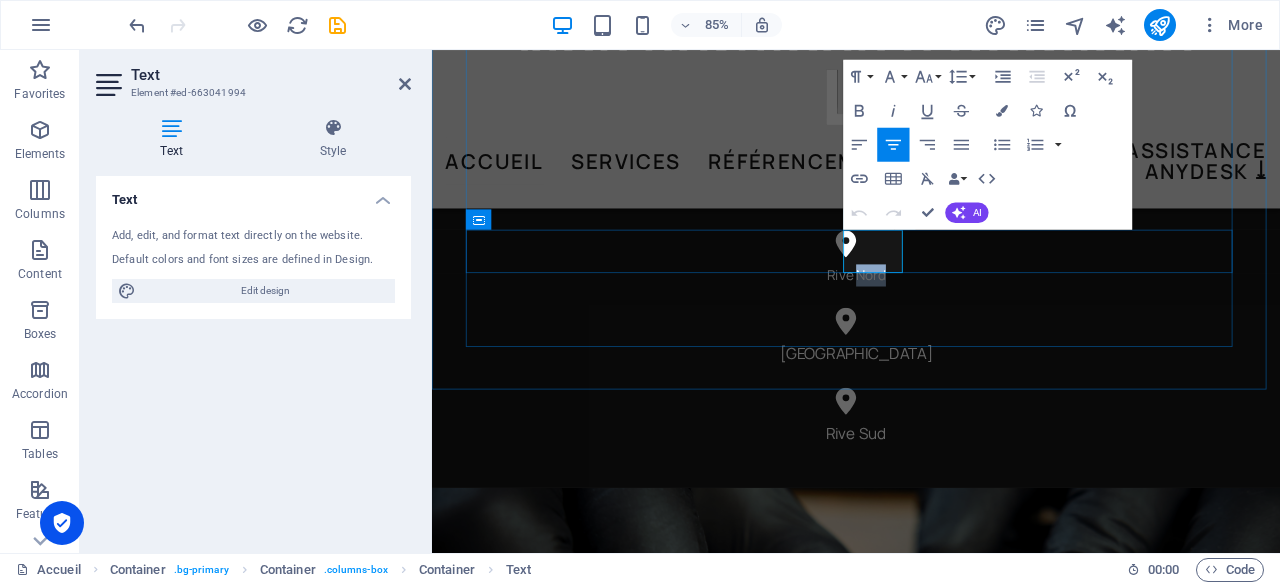 click on "Rive Nord" at bounding box center [931, 315] 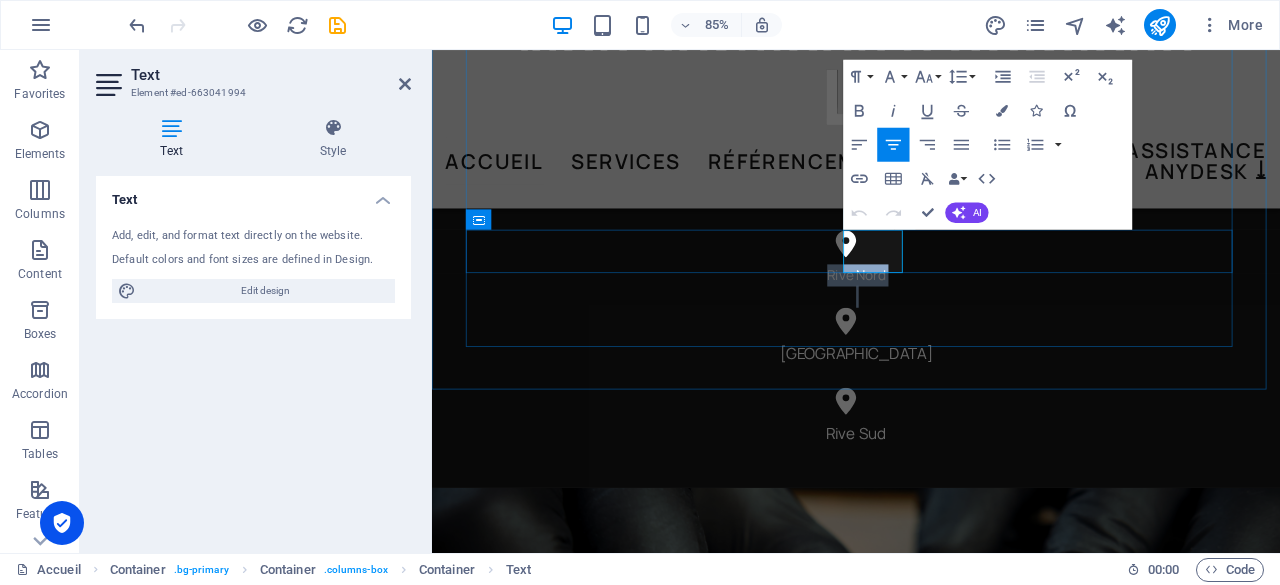 click on "Rive Nord" at bounding box center [931, 315] 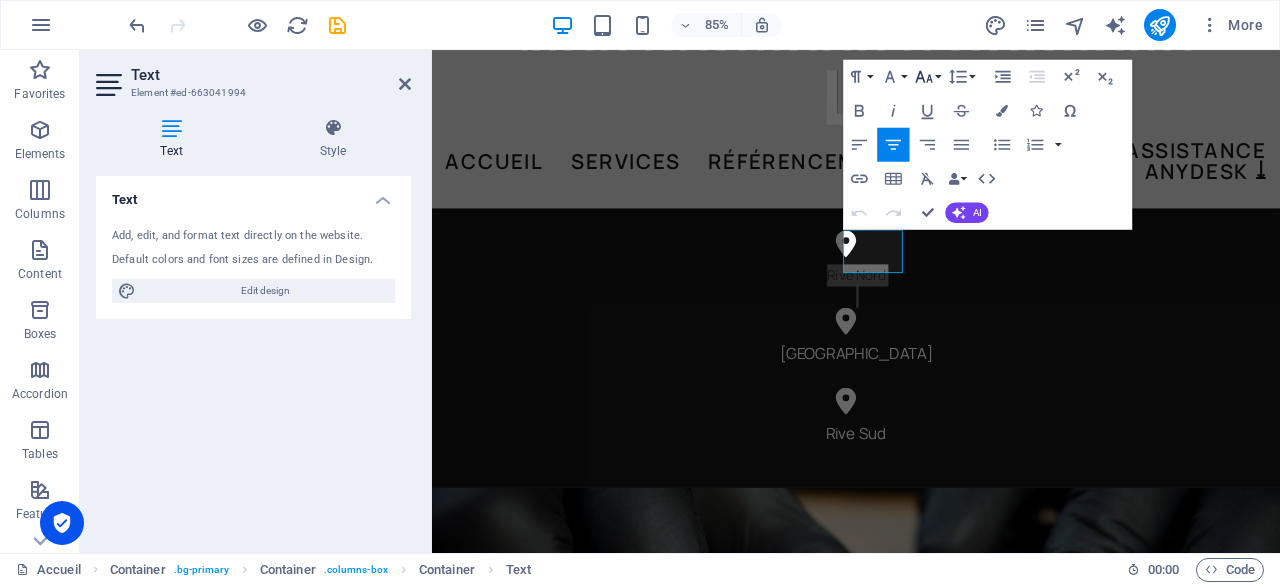click on "Font Size" at bounding box center (928, 77) 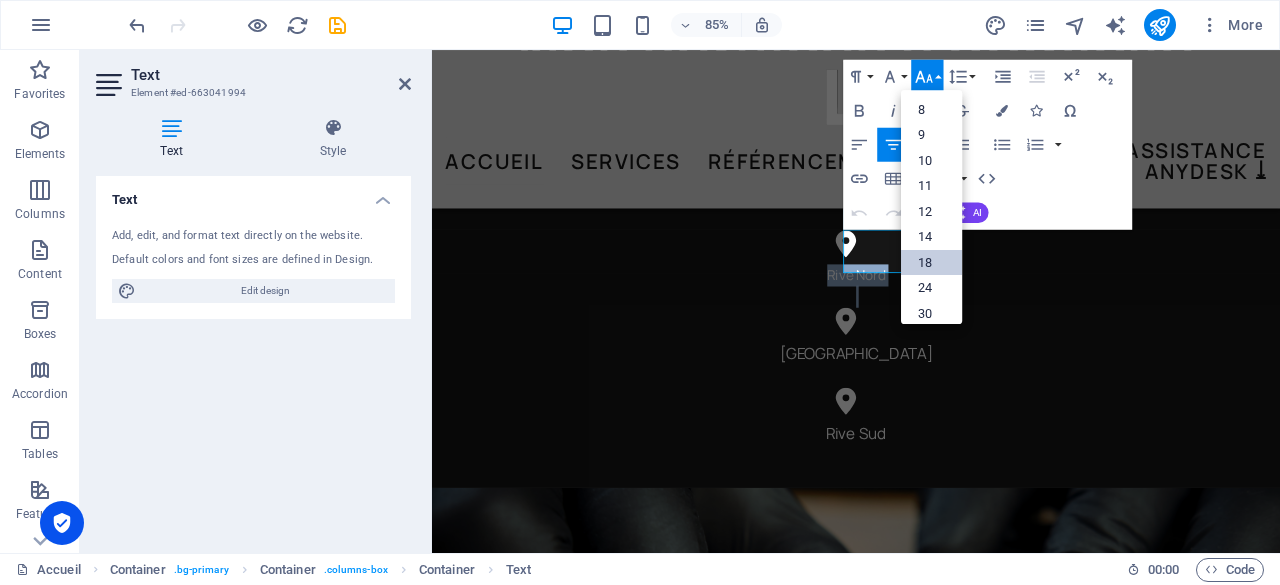 click on "18" at bounding box center [931, 263] 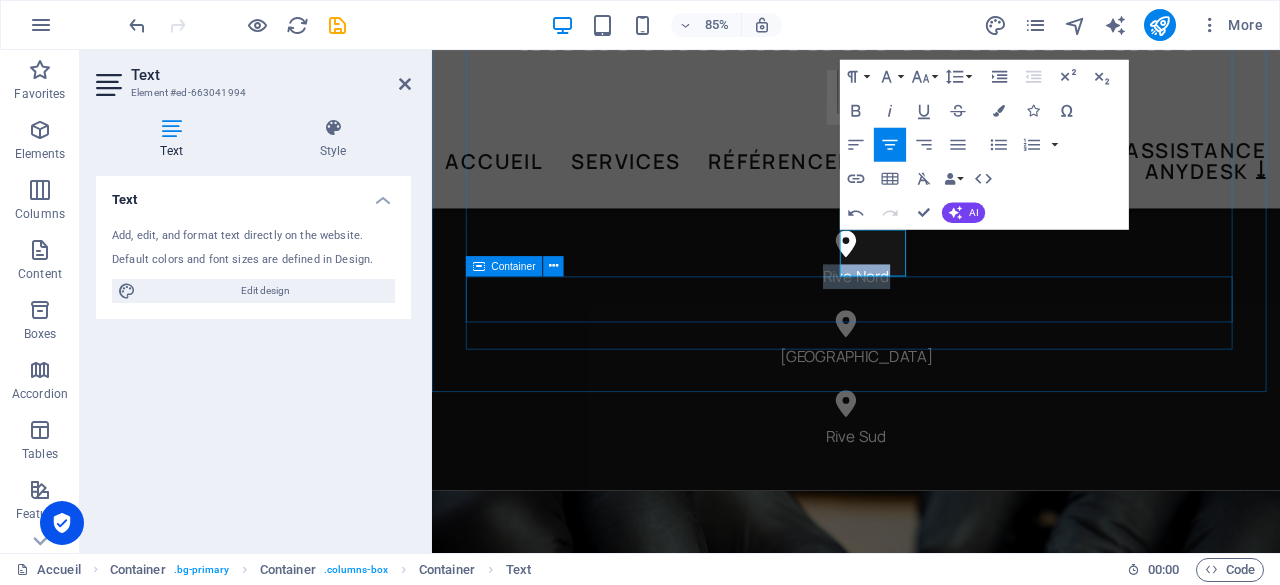 click on "[GEOGRAPHIC_DATA]" at bounding box center (931, 403) 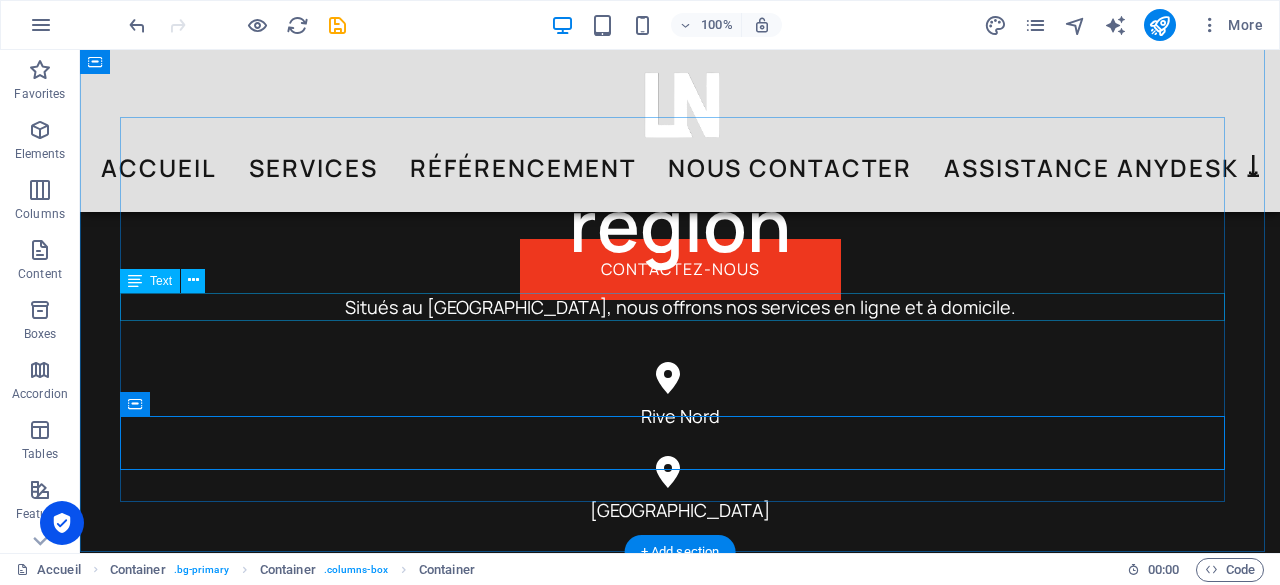 scroll, scrollTop: 1100, scrollLeft: 0, axis: vertical 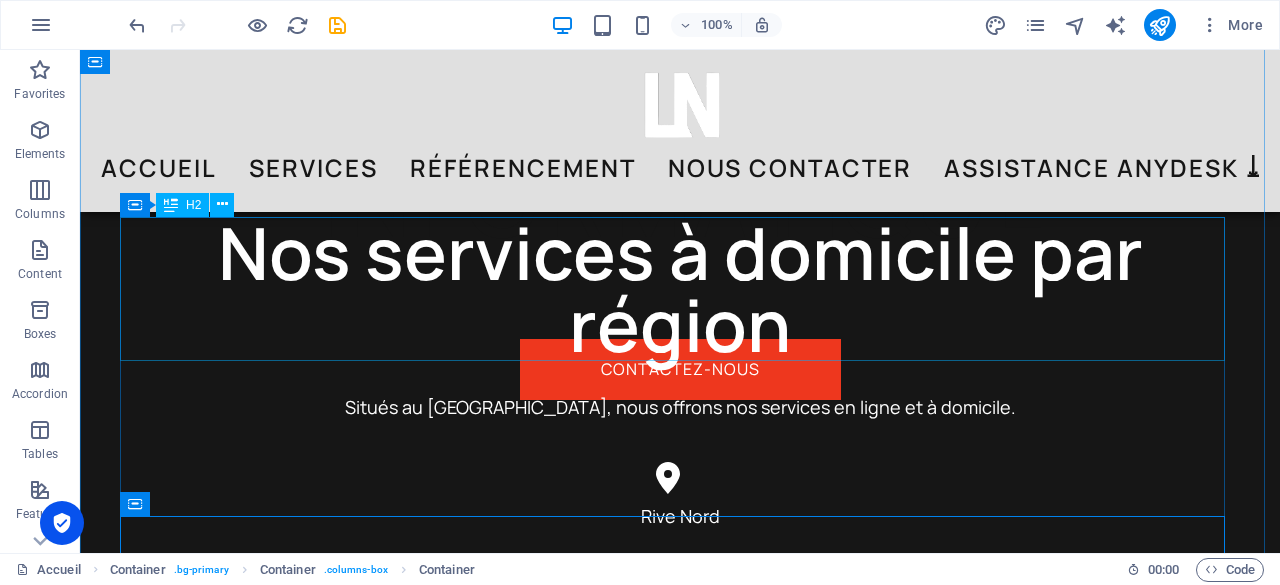 click on "Nos services à domicile par région" at bounding box center [680, 289] 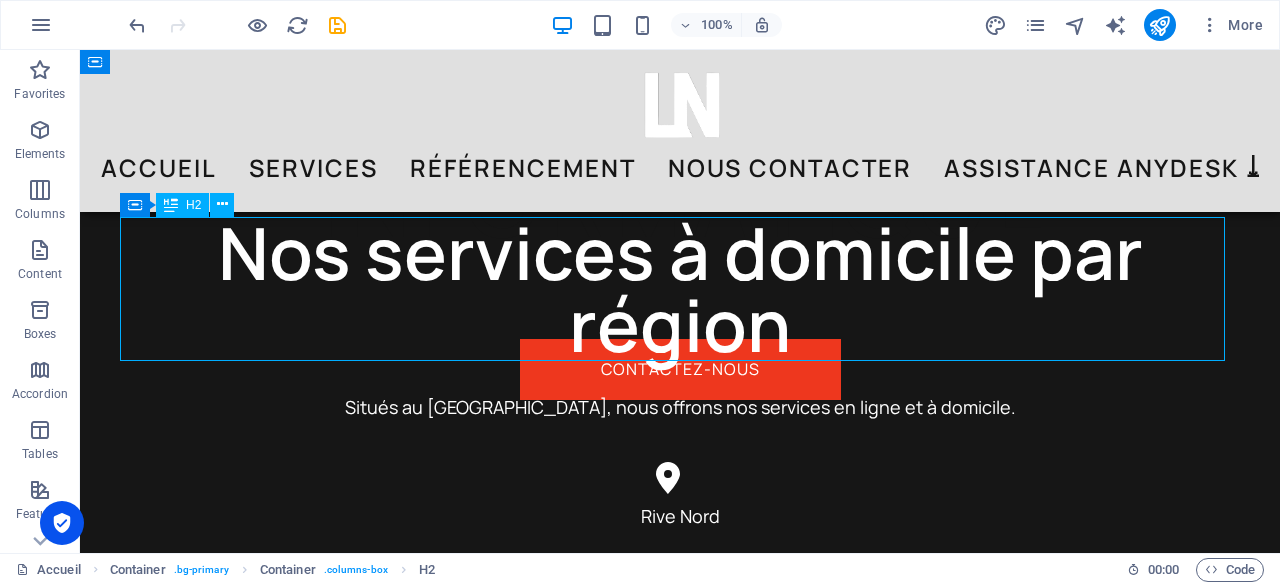 click on "Nos services à domicile par région" at bounding box center (680, 289) 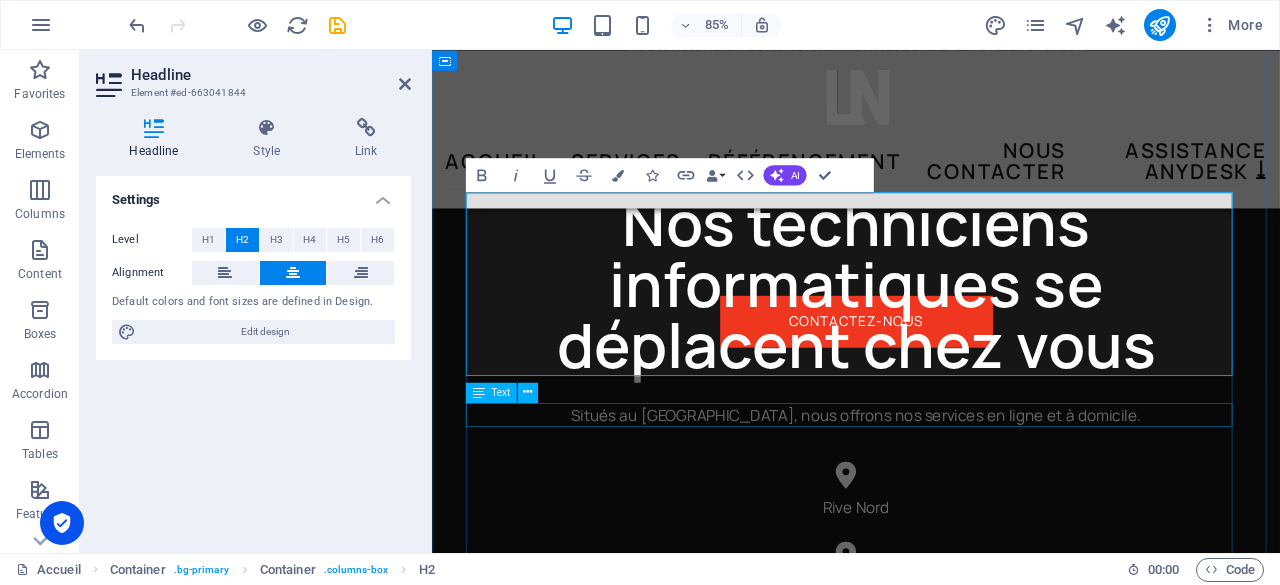 click on "Situés au Québec, nous offrons nos services en ligne et à domicile." at bounding box center [931, 479] 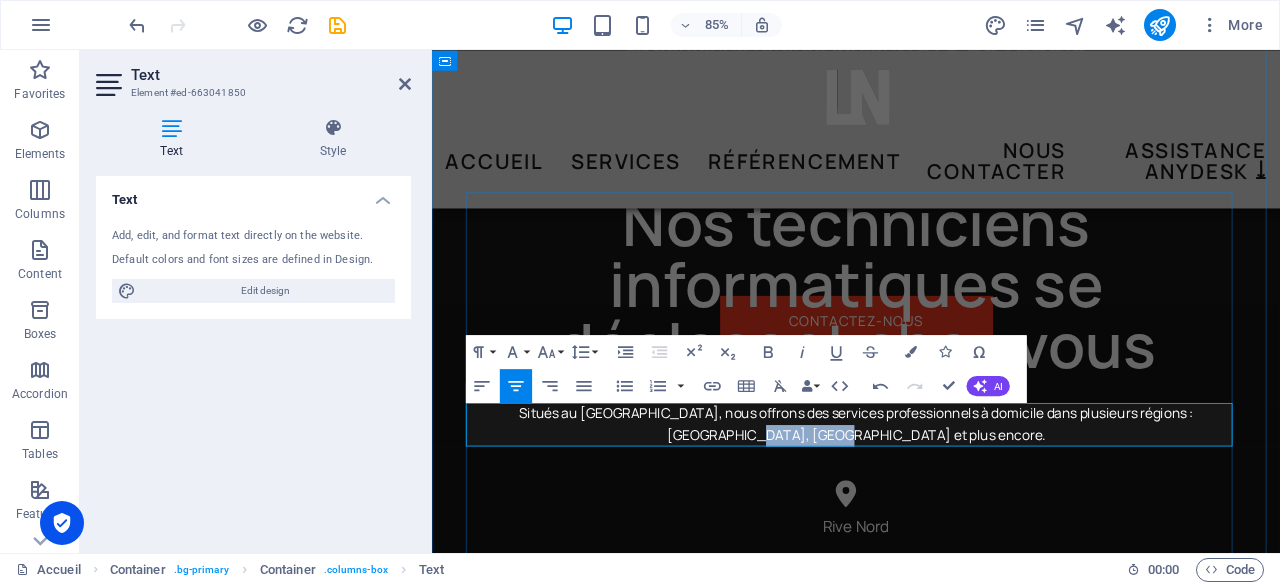 drag, startPoint x: 1021, startPoint y: 501, endPoint x: 1343, endPoint y: 486, distance: 322.34918 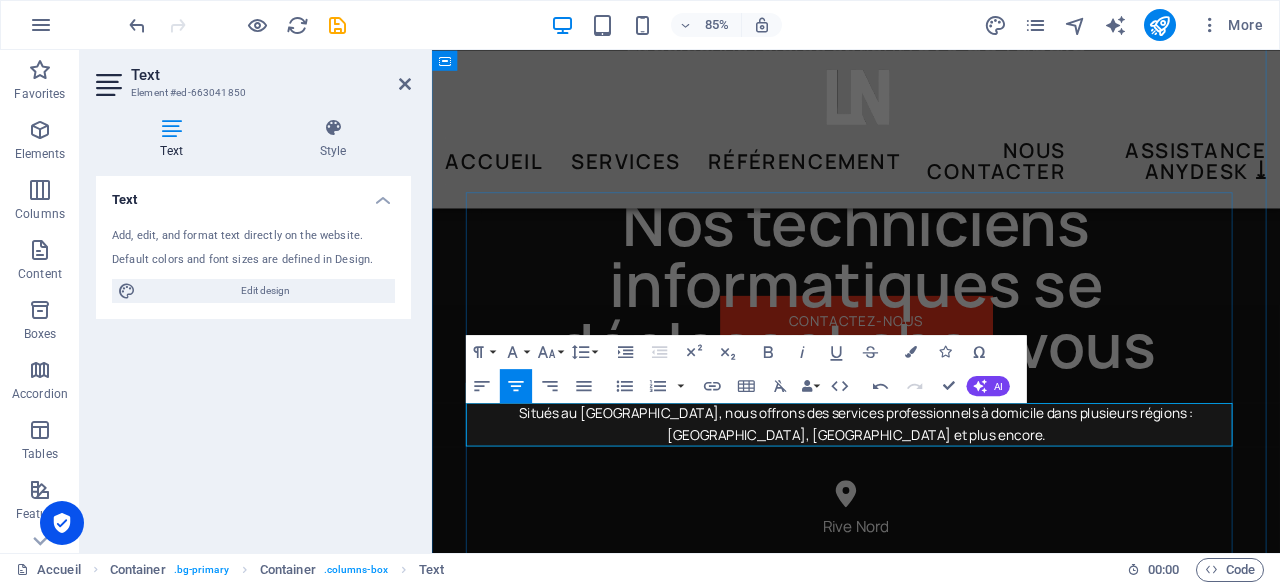 type 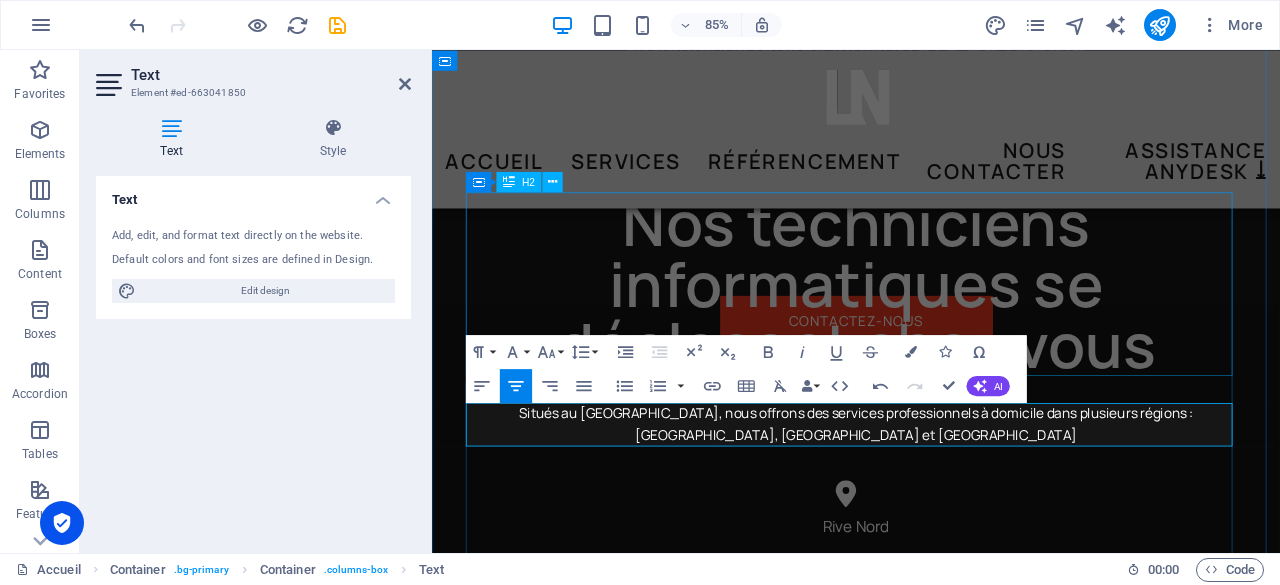 click on "Nos techniciens informatiques se déplacent chez vous" at bounding box center [931, 325] 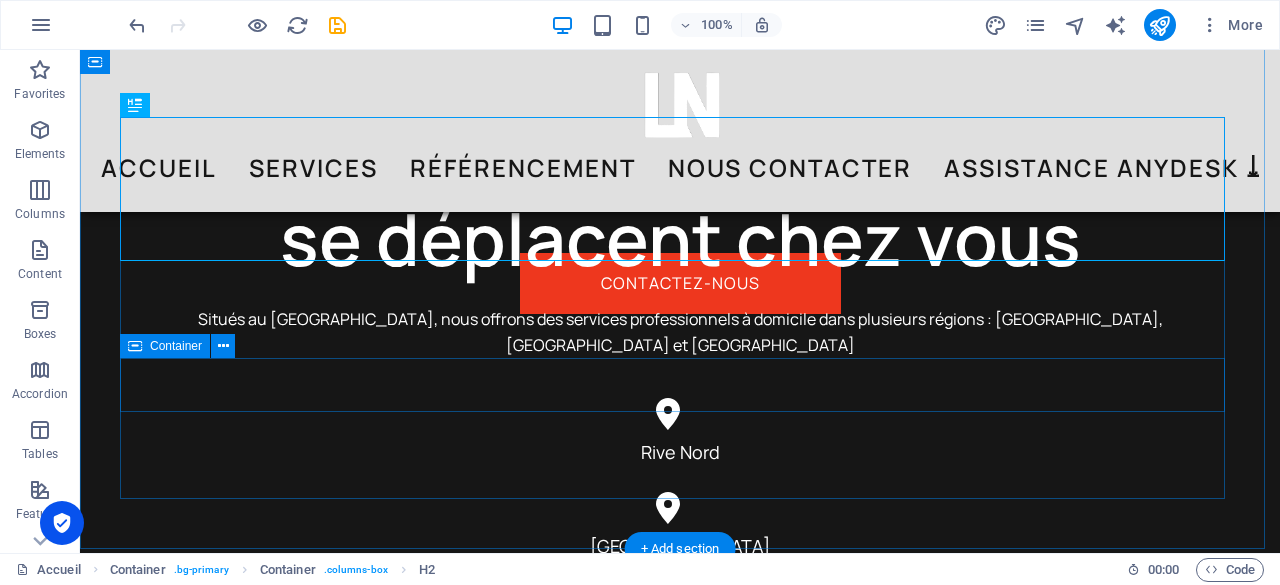scroll, scrollTop: 1200, scrollLeft: 0, axis: vertical 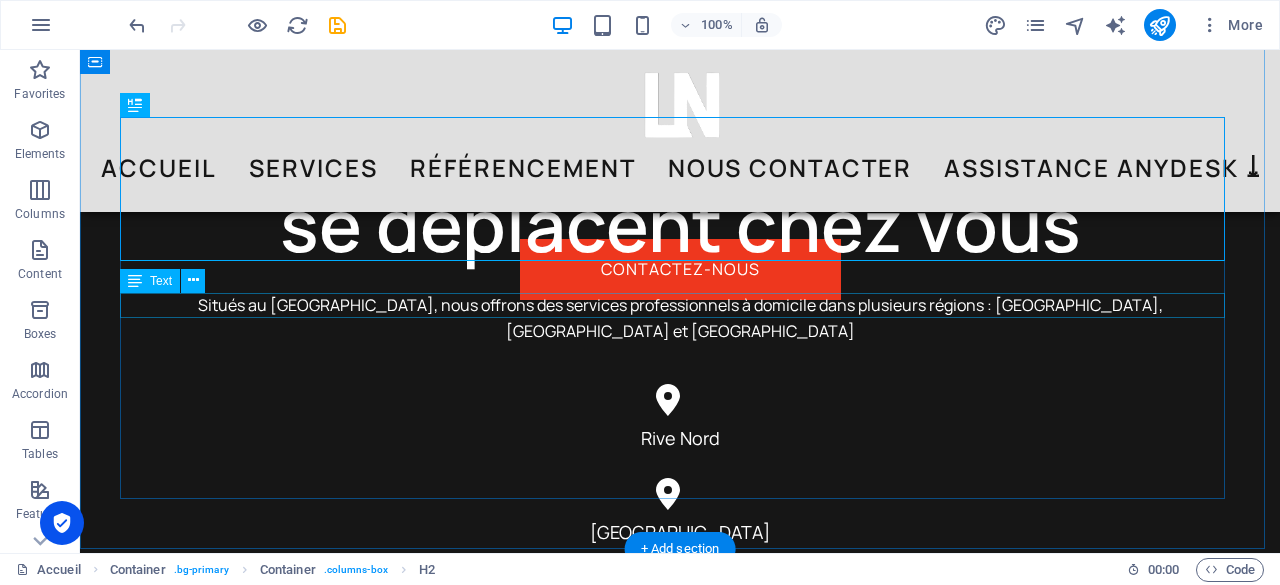 click on "Situés au [GEOGRAPHIC_DATA], nous offrons des services professionnels à domicile dans plusieurs régions : [GEOGRAPHIC_DATA], [GEOGRAPHIC_DATA] et [GEOGRAPHIC_DATA]" at bounding box center (680, 318) 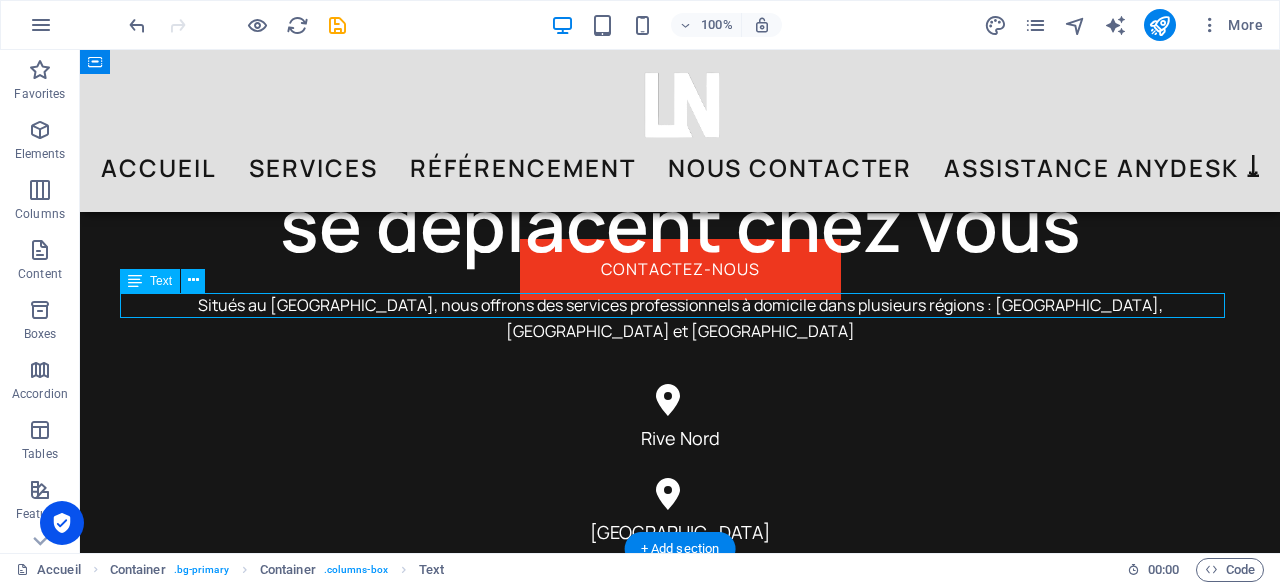 click on "Situés au [GEOGRAPHIC_DATA], nous offrons des services professionnels à domicile dans plusieurs régions : [GEOGRAPHIC_DATA], [GEOGRAPHIC_DATA] et [GEOGRAPHIC_DATA]" at bounding box center (680, 318) 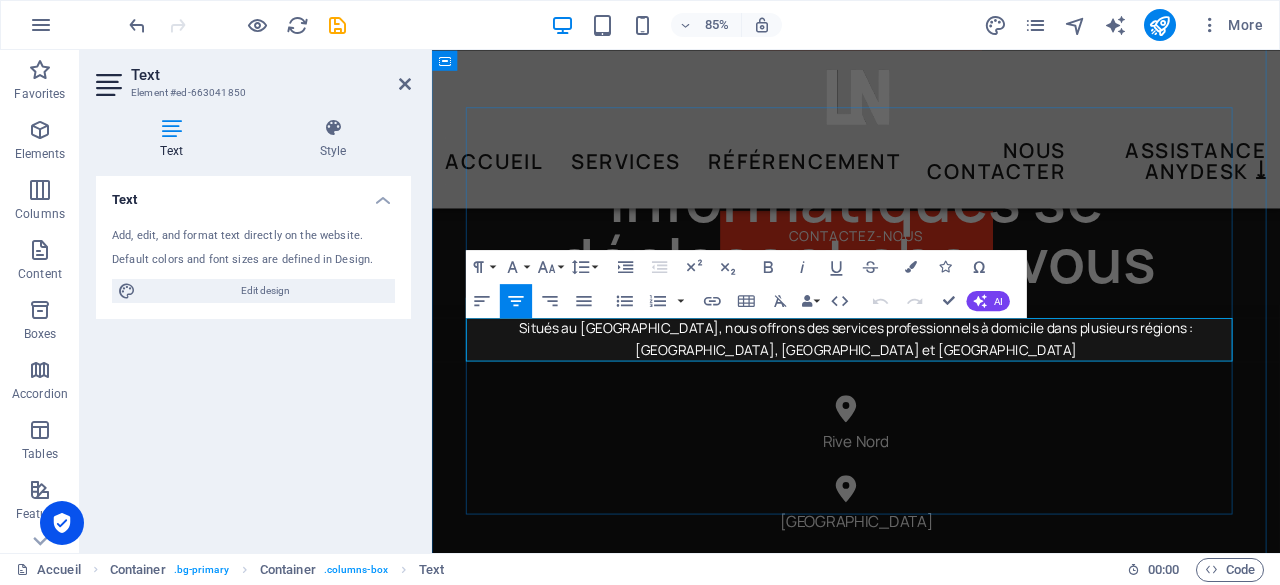 click on "Situés au [GEOGRAPHIC_DATA], nous offrons des services professionnels à domicile dans plusieurs régions : [GEOGRAPHIC_DATA], [GEOGRAPHIC_DATA] et [GEOGRAPHIC_DATA]" at bounding box center (931, 390) 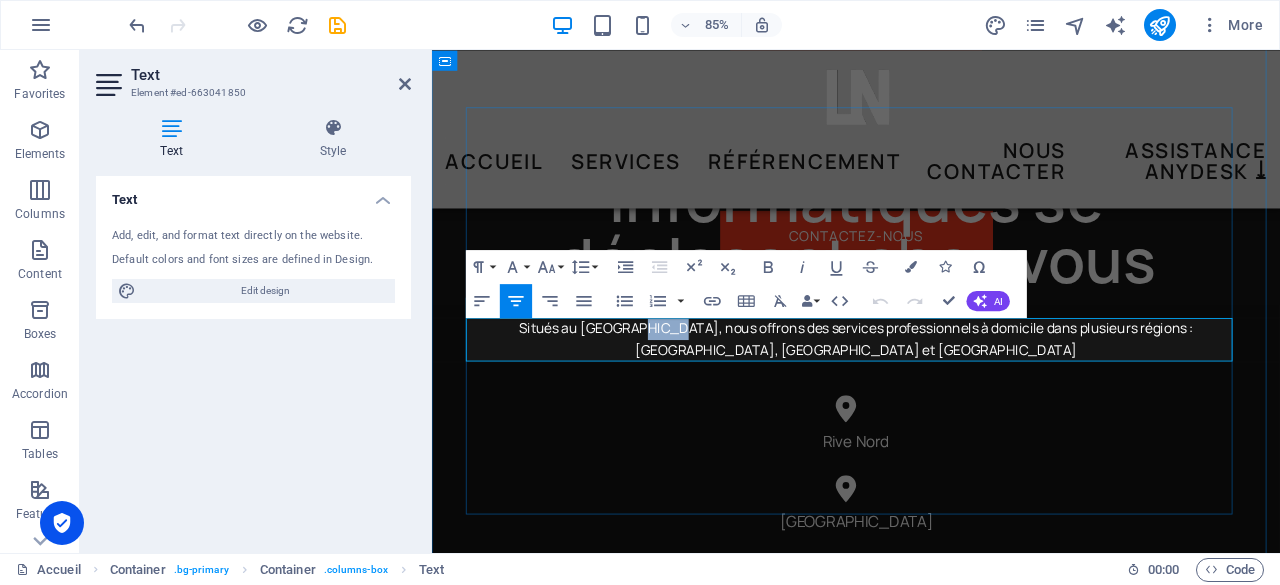 click on "Situés au [GEOGRAPHIC_DATA], nous offrons des services professionnels à domicile dans plusieurs régions : [GEOGRAPHIC_DATA], [GEOGRAPHIC_DATA] et [GEOGRAPHIC_DATA]" at bounding box center [931, 390] 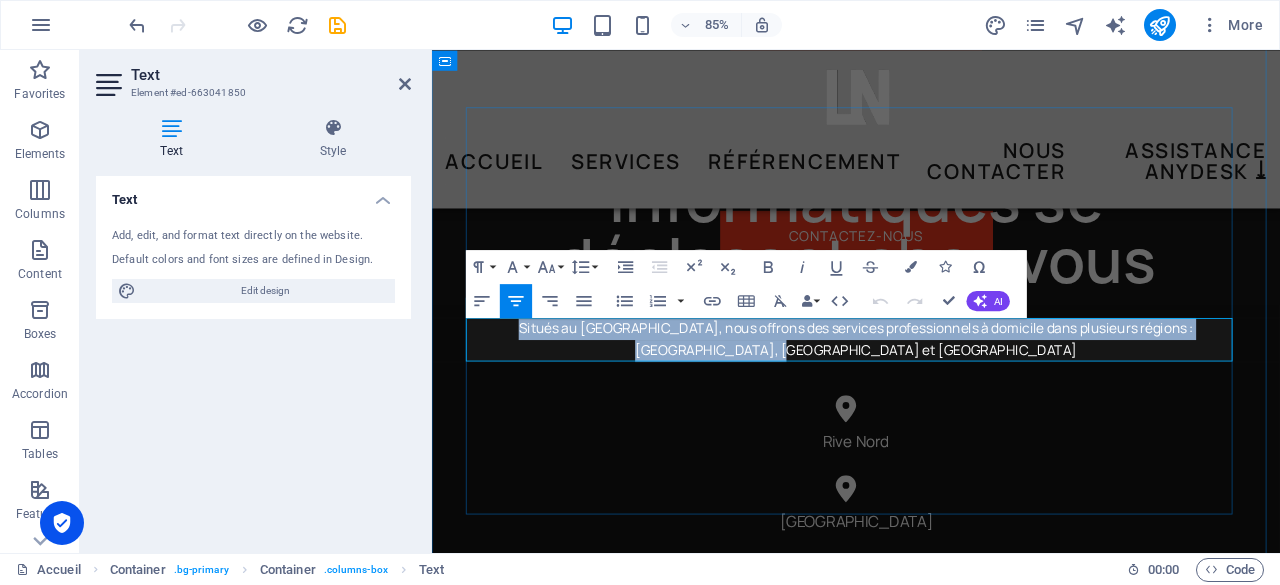 click on "Situés au [GEOGRAPHIC_DATA], nous offrons des services professionnels à domicile dans plusieurs régions : [GEOGRAPHIC_DATA], [GEOGRAPHIC_DATA] et [GEOGRAPHIC_DATA]" at bounding box center [931, 390] 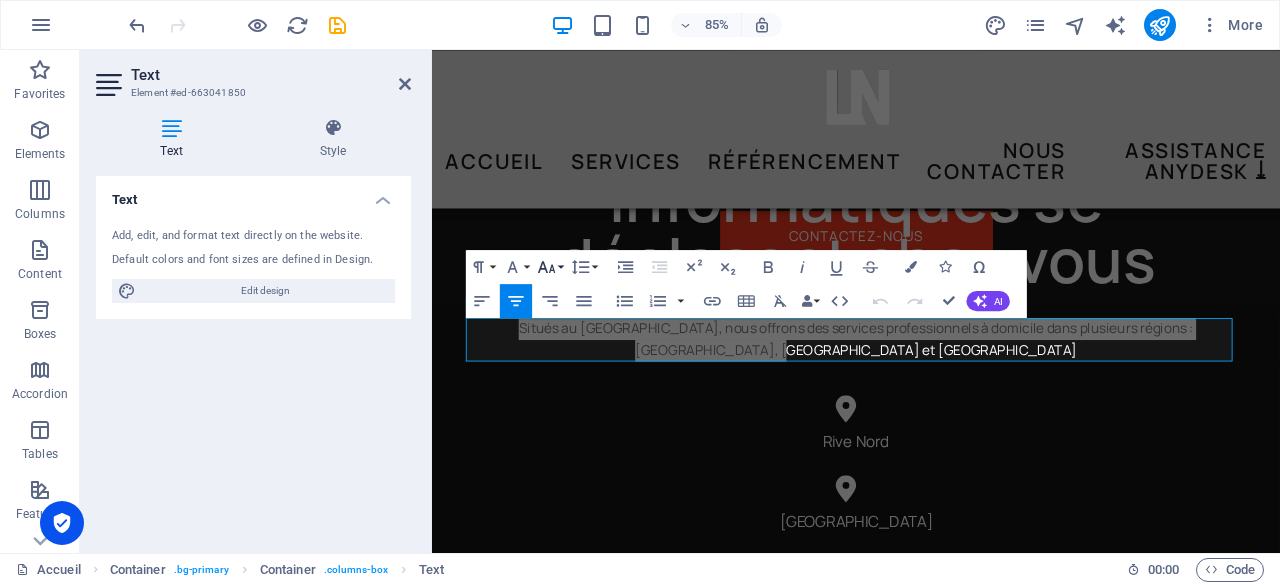 click on "Font Size" at bounding box center [550, 266] 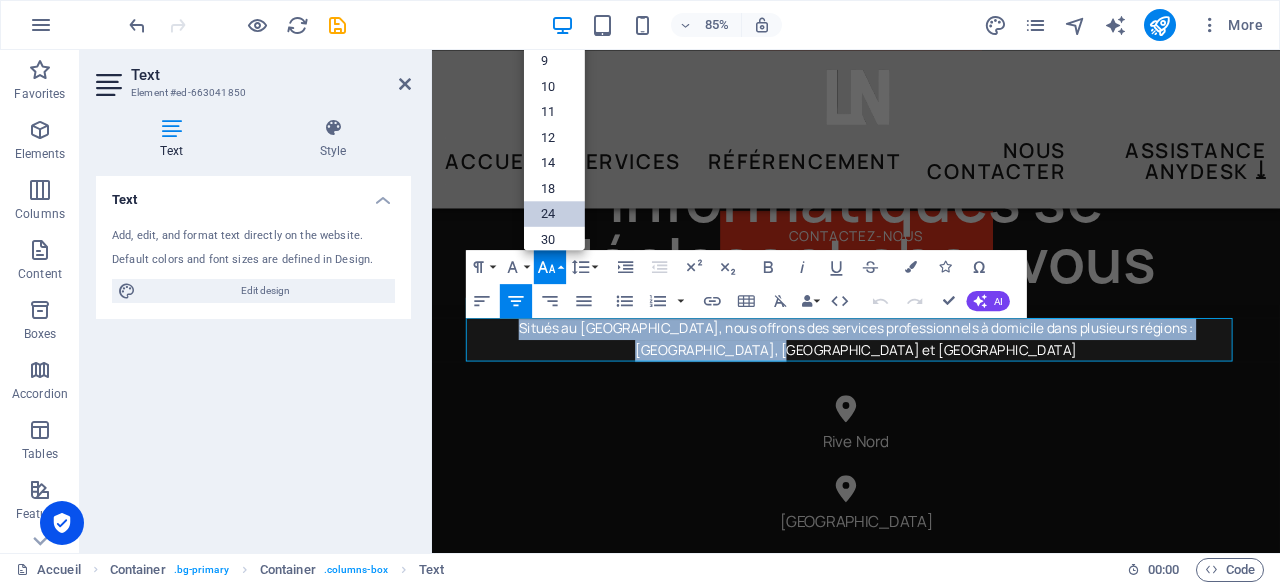 click on "24" at bounding box center (554, 214) 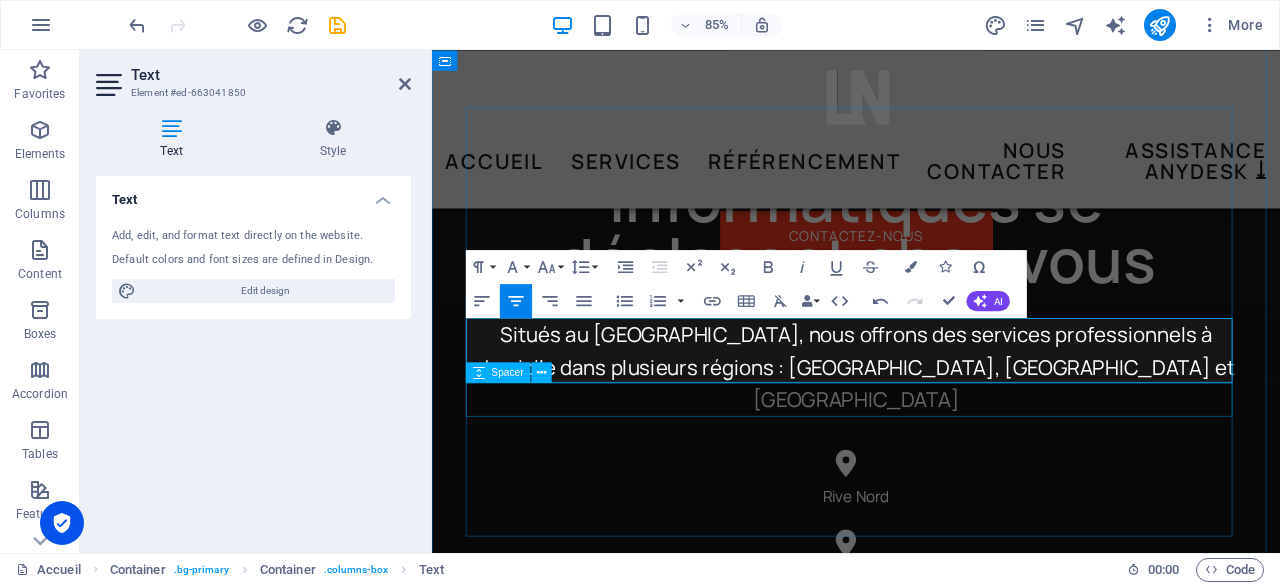 click on "Situés au [GEOGRAPHIC_DATA], nous offrons des services professionnels à domicile dans plusieurs régions : [GEOGRAPHIC_DATA], [GEOGRAPHIC_DATA] et [GEOGRAPHIC_DATA]" at bounding box center [931, 422] 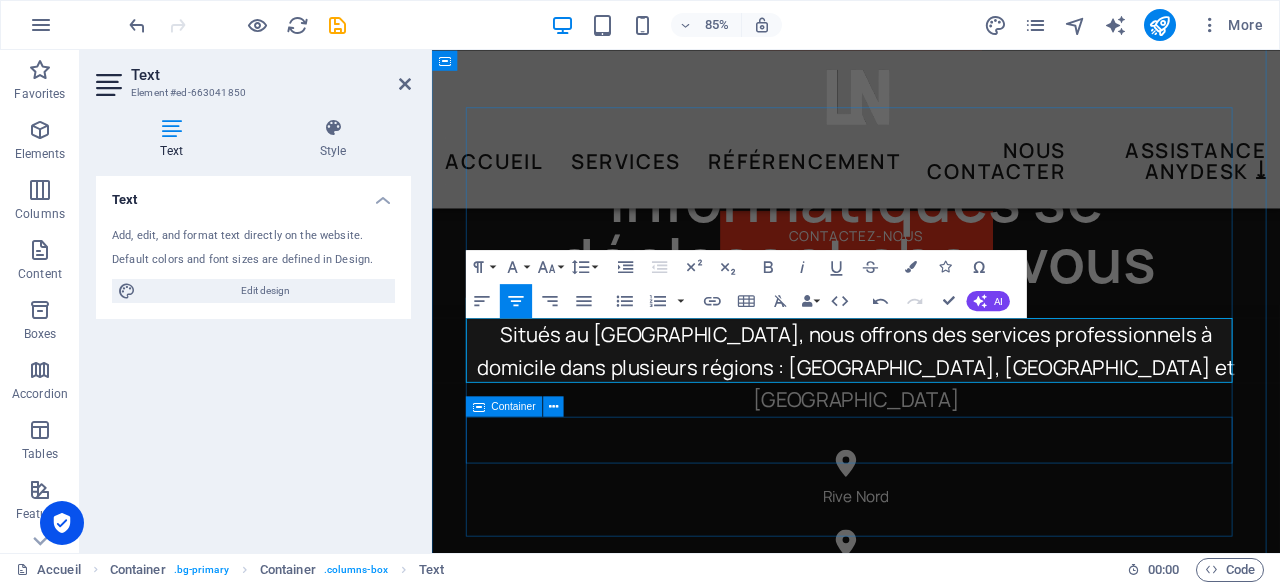 click on "Rive Nord" at bounding box center (931, 567) 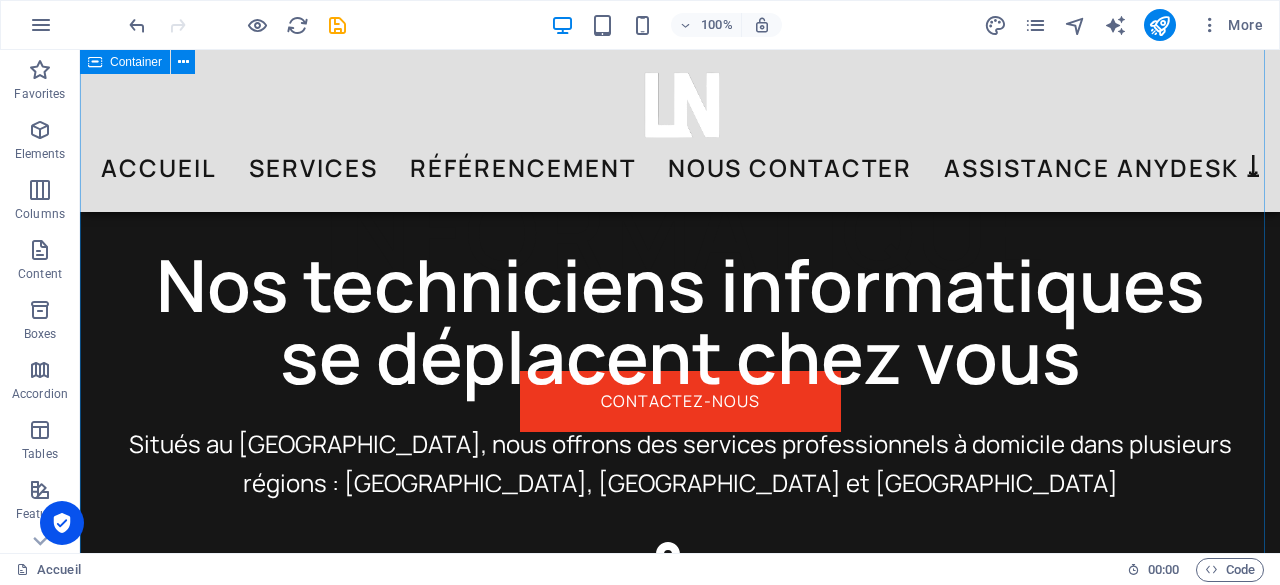 scroll, scrollTop: 1000, scrollLeft: 0, axis: vertical 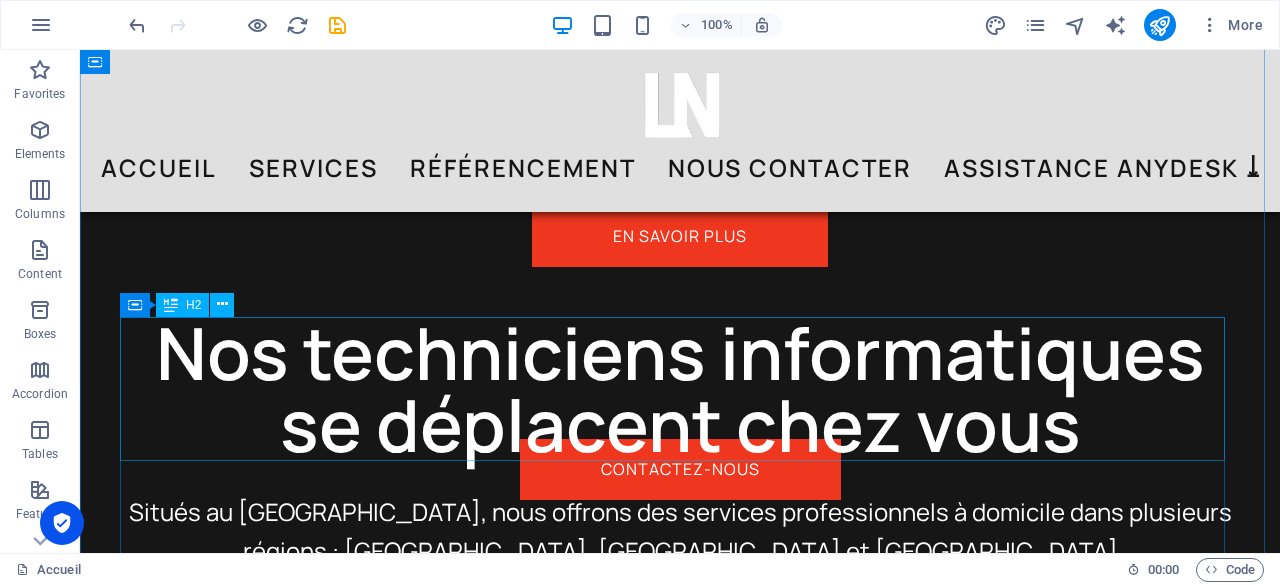 click on "Nos techniciens informatiques se déplacent chez vous" at bounding box center (680, 389) 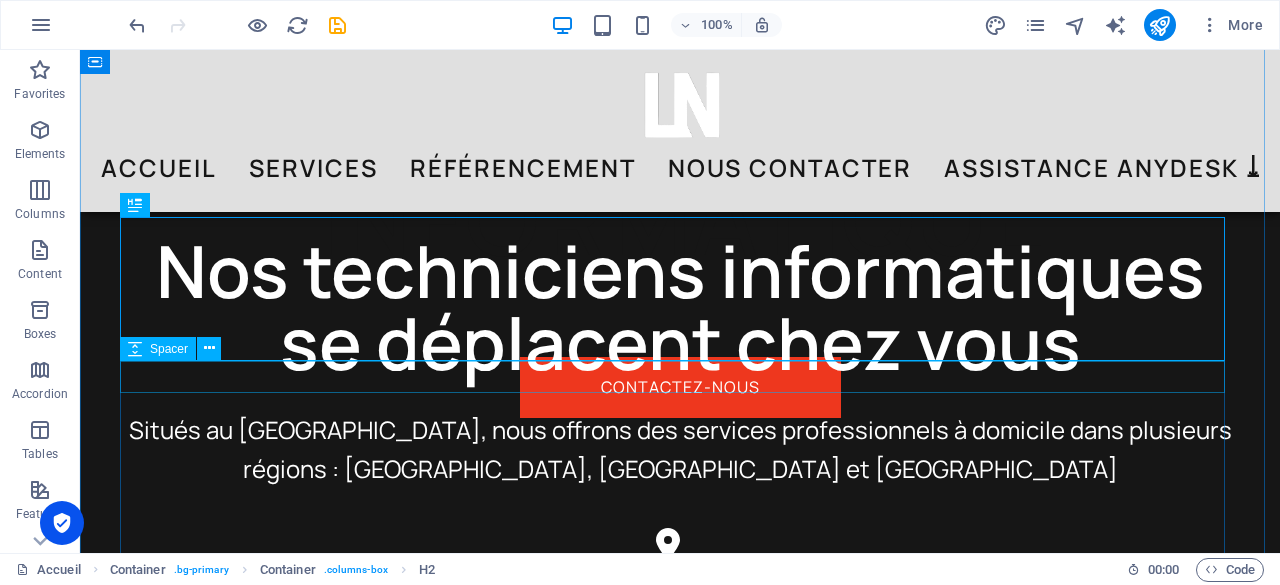 scroll, scrollTop: 1100, scrollLeft: 0, axis: vertical 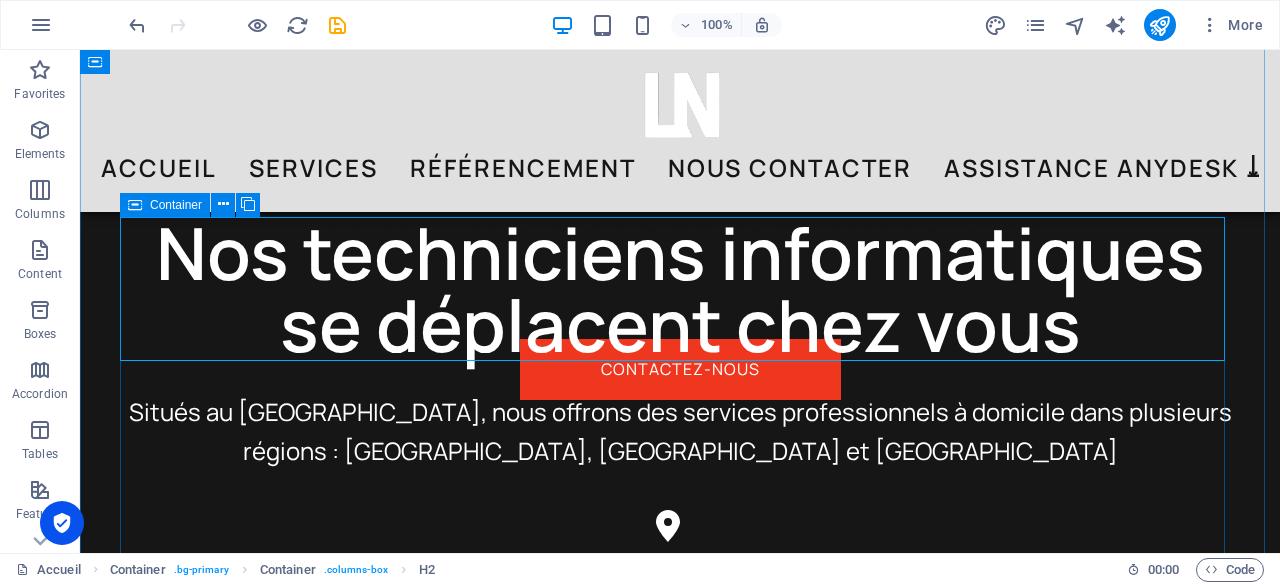 click at bounding box center [135, 205] 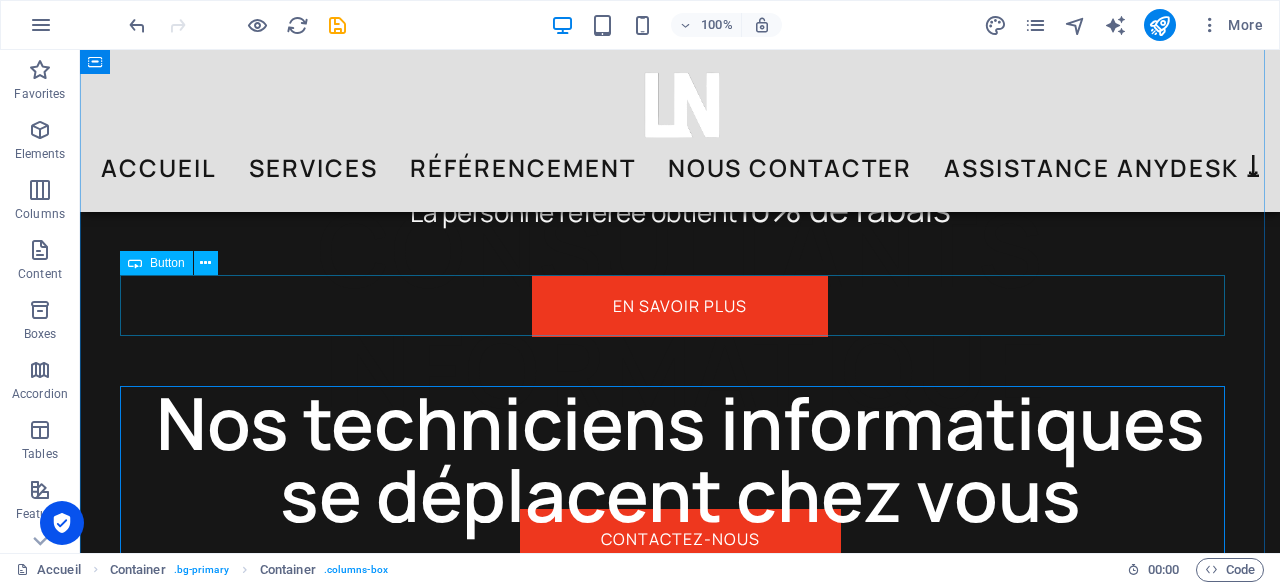 scroll, scrollTop: 900, scrollLeft: 0, axis: vertical 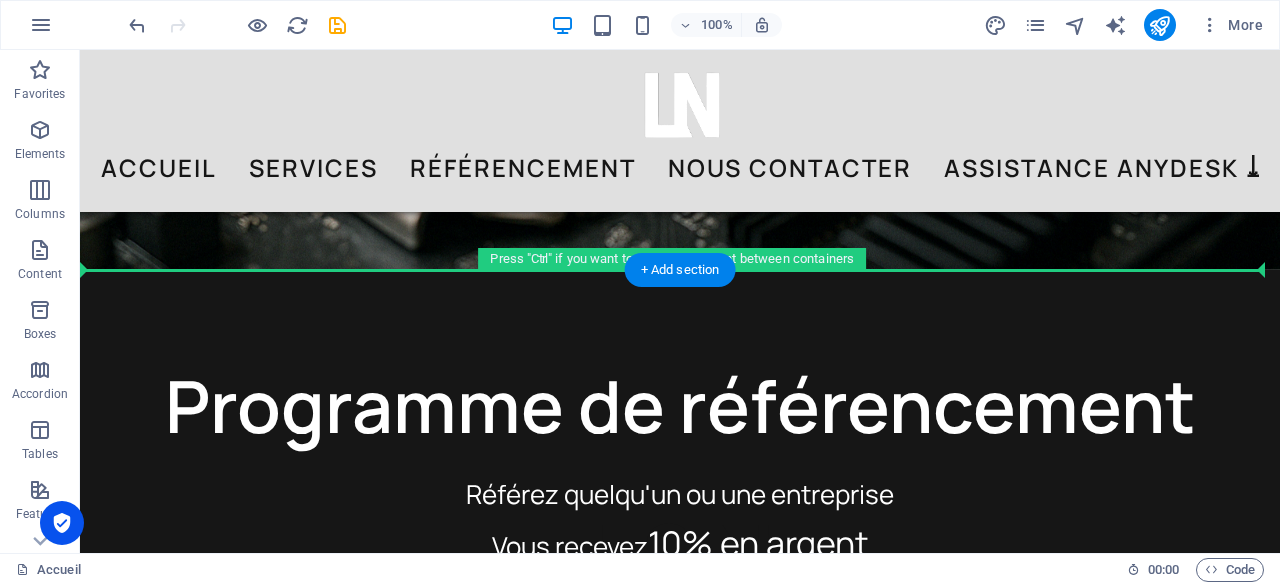 drag, startPoint x: 222, startPoint y: 458, endPoint x: 582, endPoint y: 325, distance: 383.7825 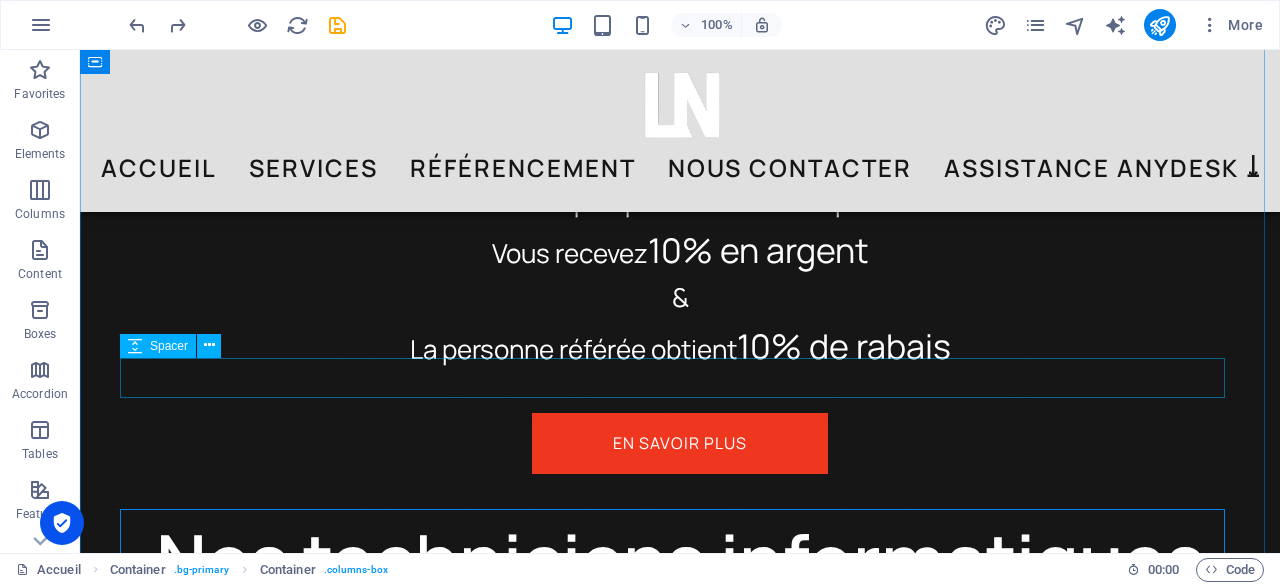 scroll, scrollTop: 832, scrollLeft: 0, axis: vertical 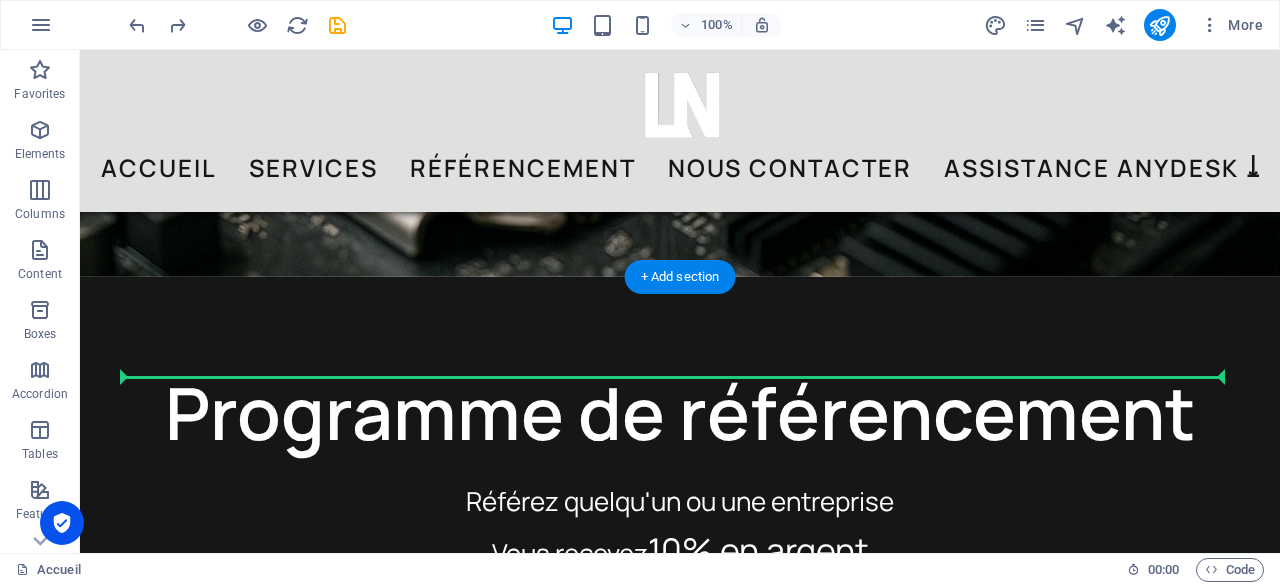 drag, startPoint x: 223, startPoint y: 527, endPoint x: 511, endPoint y: 380, distance: 323.34656 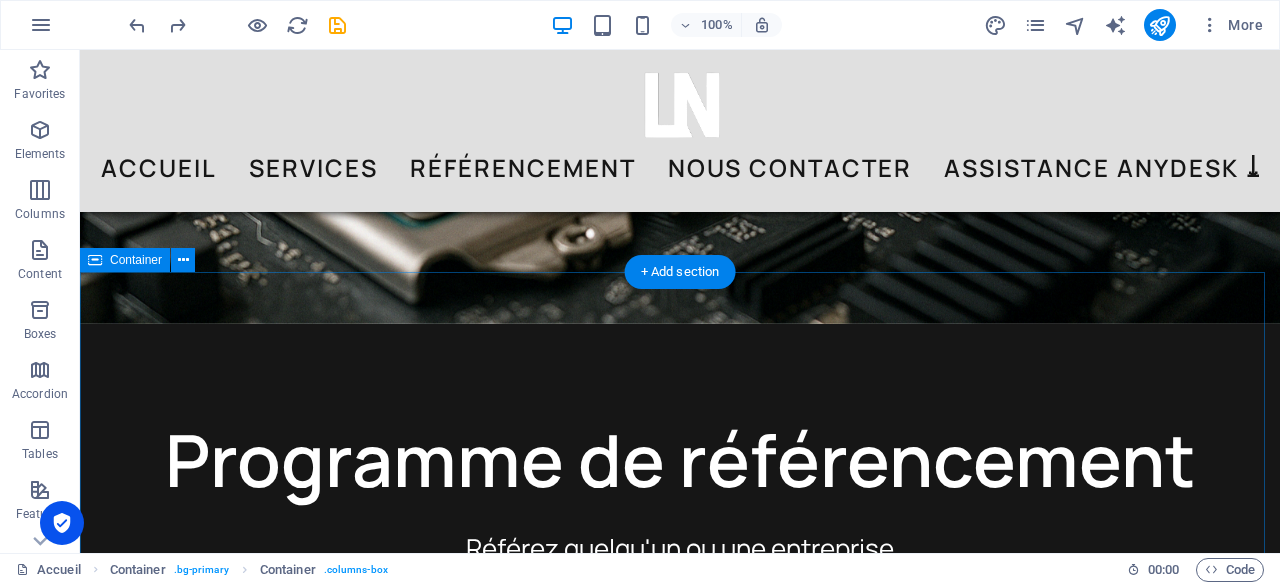 scroll, scrollTop: 432, scrollLeft: 0, axis: vertical 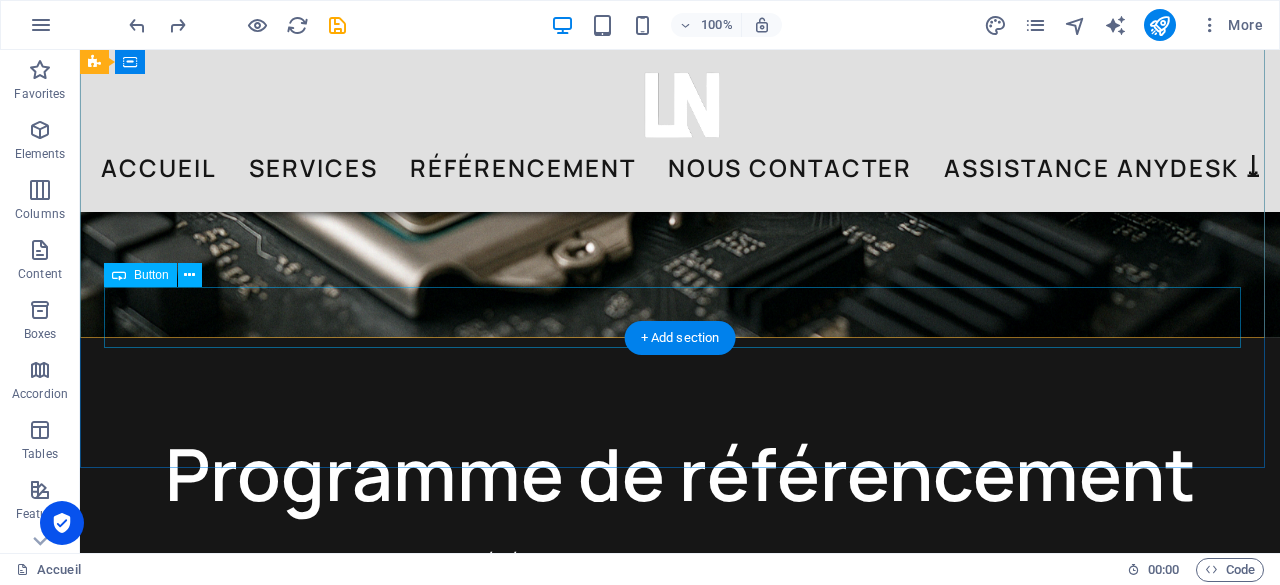 click on "Contactez-nous" at bounding box center [680, 1037] 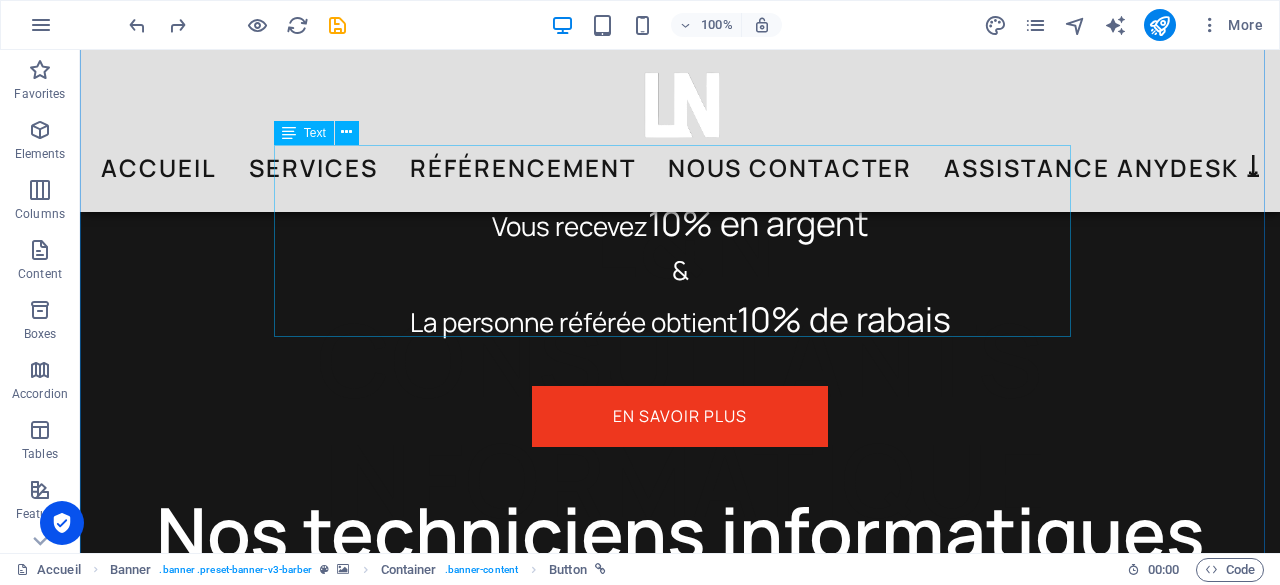 scroll, scrollTop: 832, scrollLeft: 0, axis: vertical 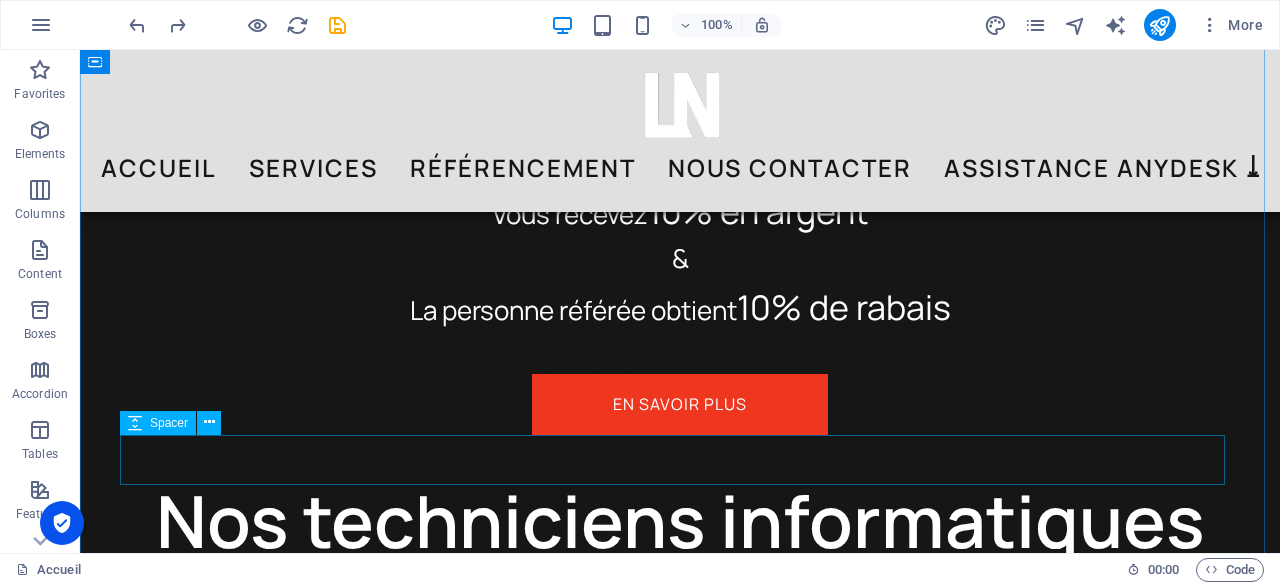 click at bounding box center [680, 460] 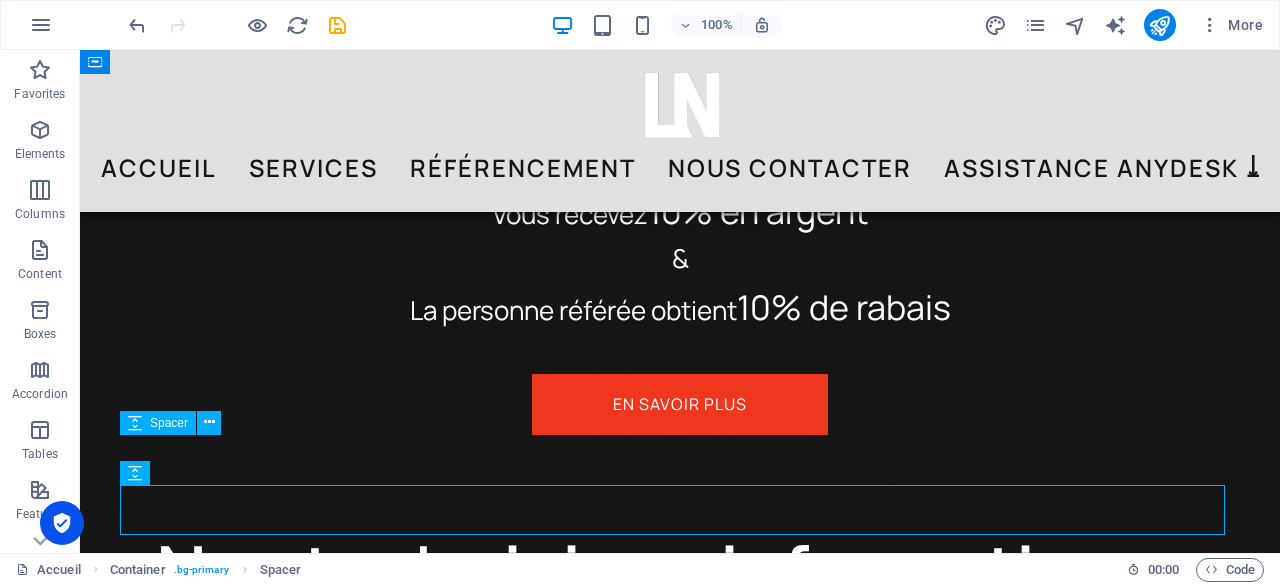click at bounding box center [680, 460] 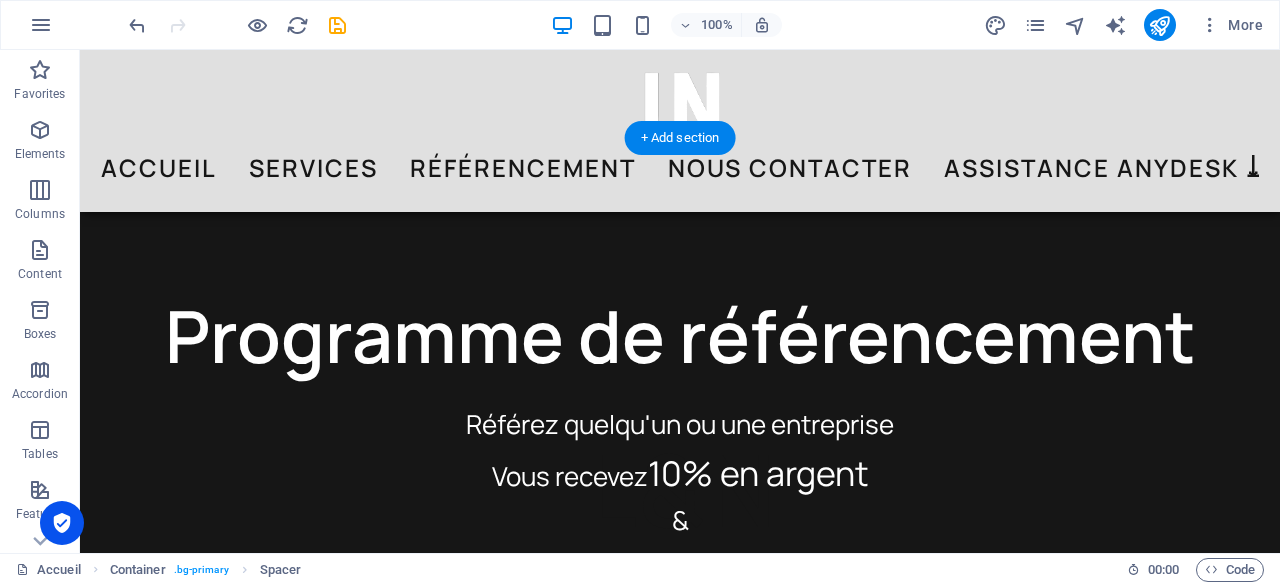 scroll, scrollTop: 532, scrollLeft: 0, axis: vertical 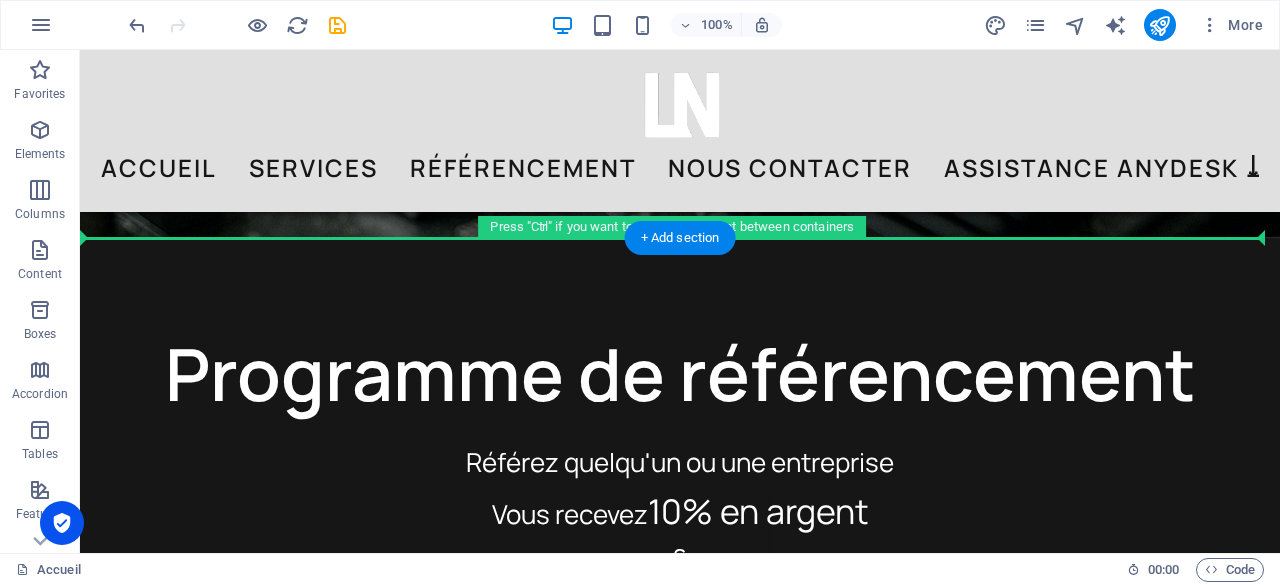 drag, startPoint x: 252, startPoint y: 474, endPoint x: 338, endPoint y: 298, distance: 195.88773 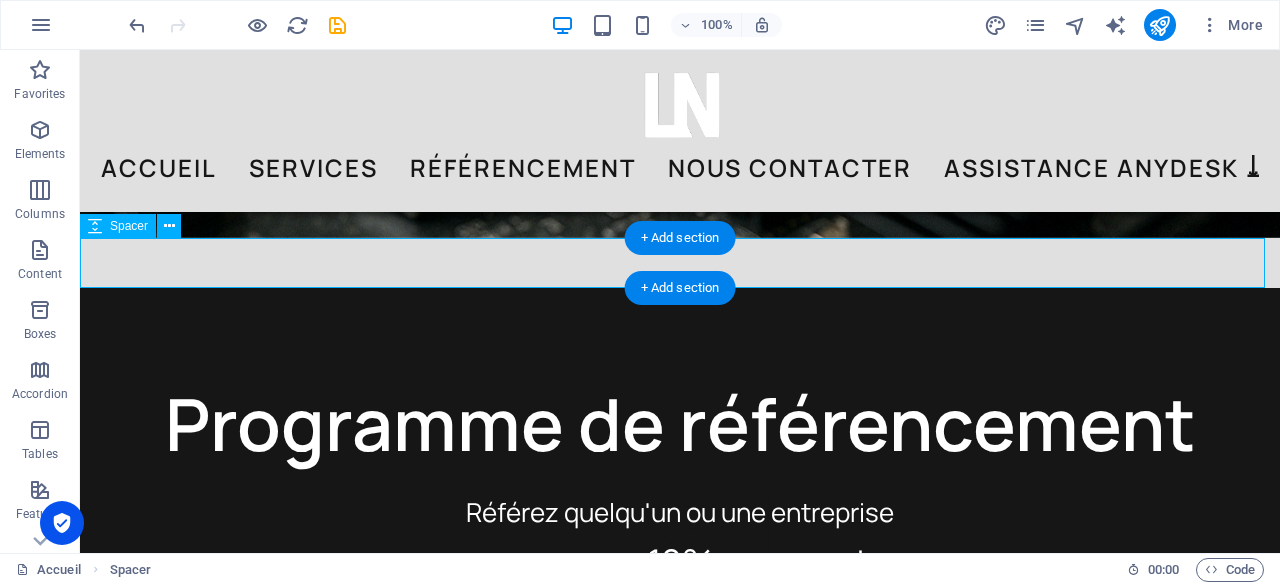 click at bounding box center [680, 263] 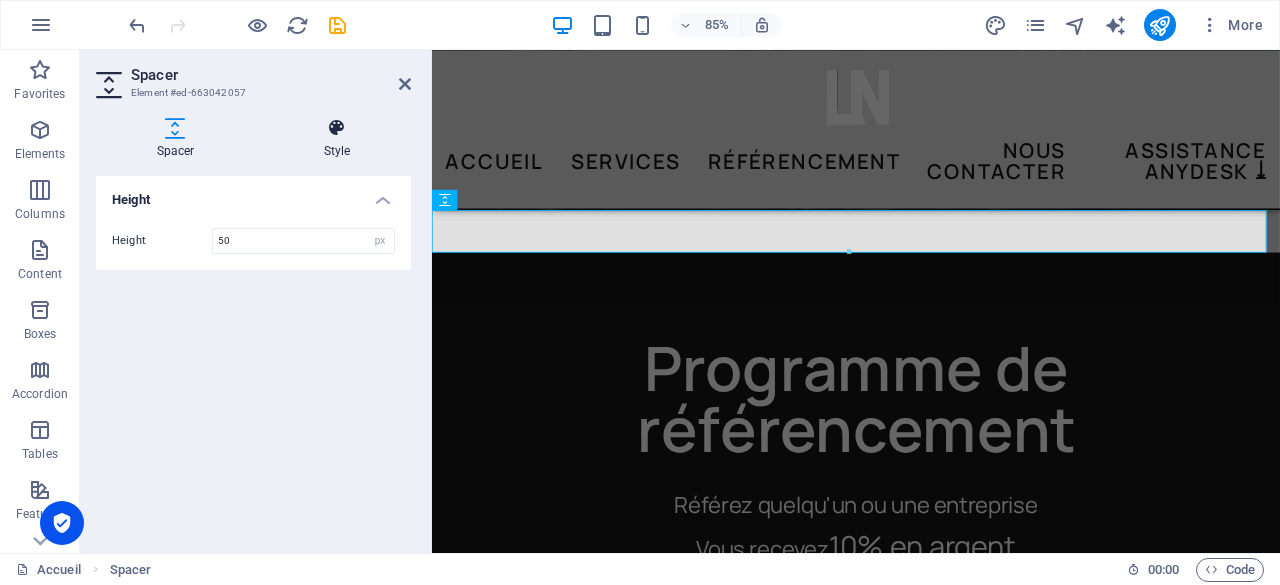 click on "Style" at bounding box center [337, 139] 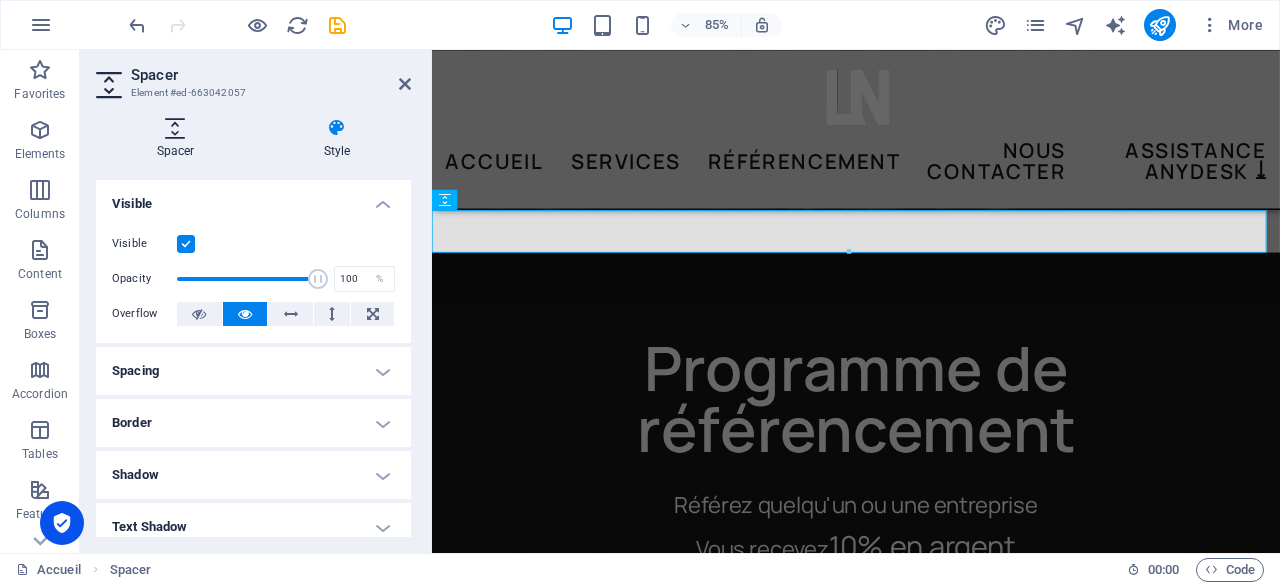 click at bounding box center (175, 128) 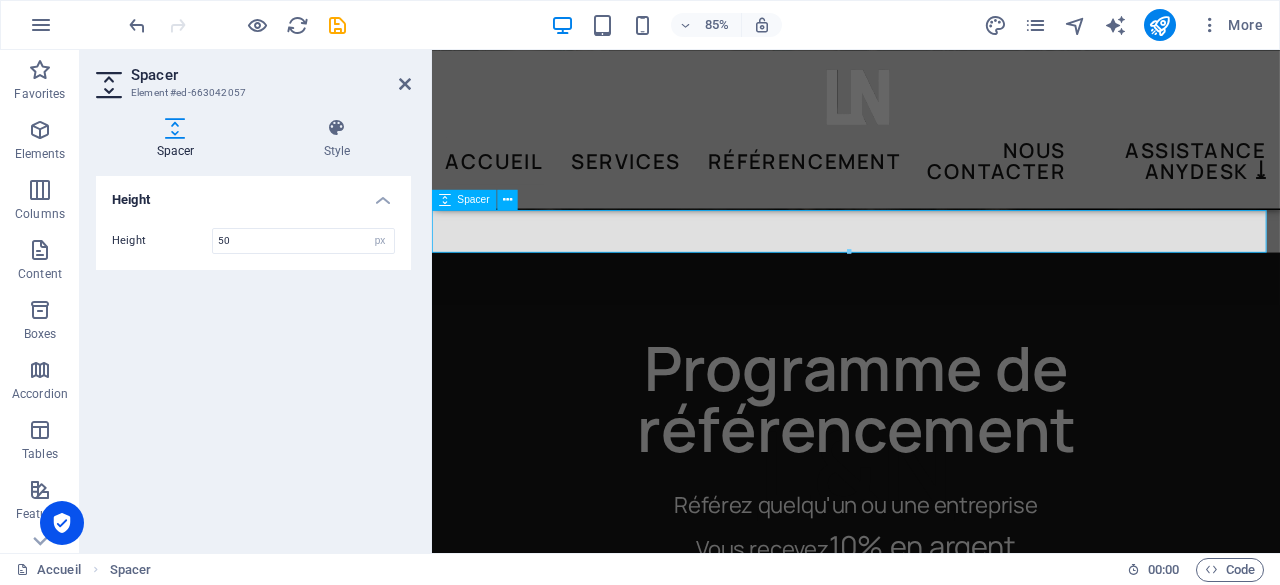 click at bounding box center (931, 263) 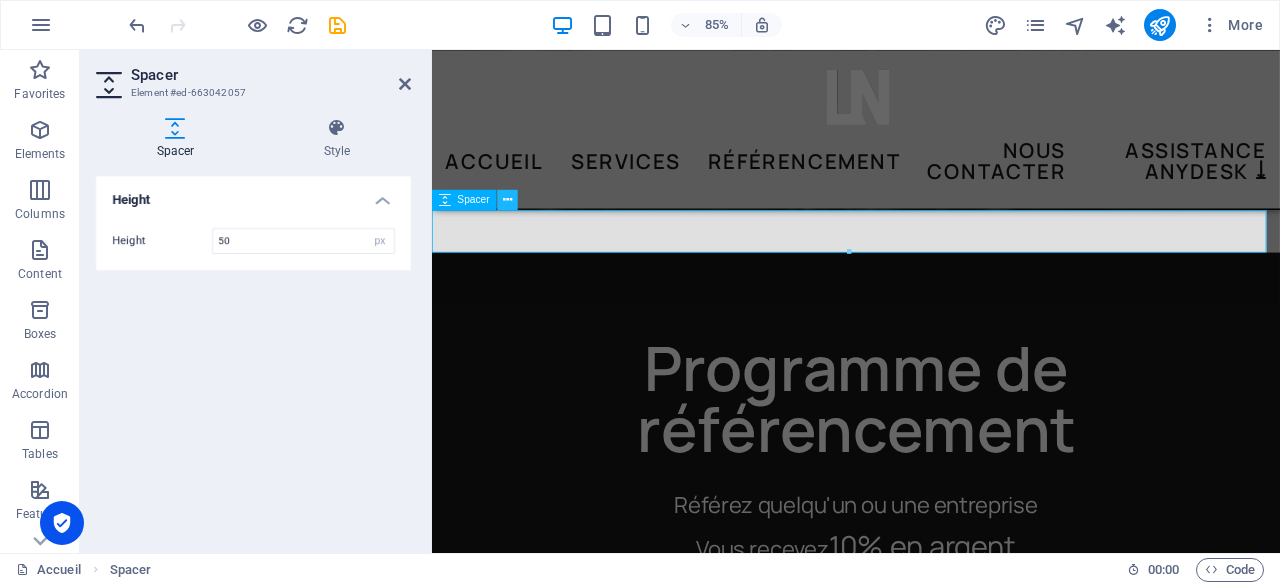 click at bounding box center (507, 200) 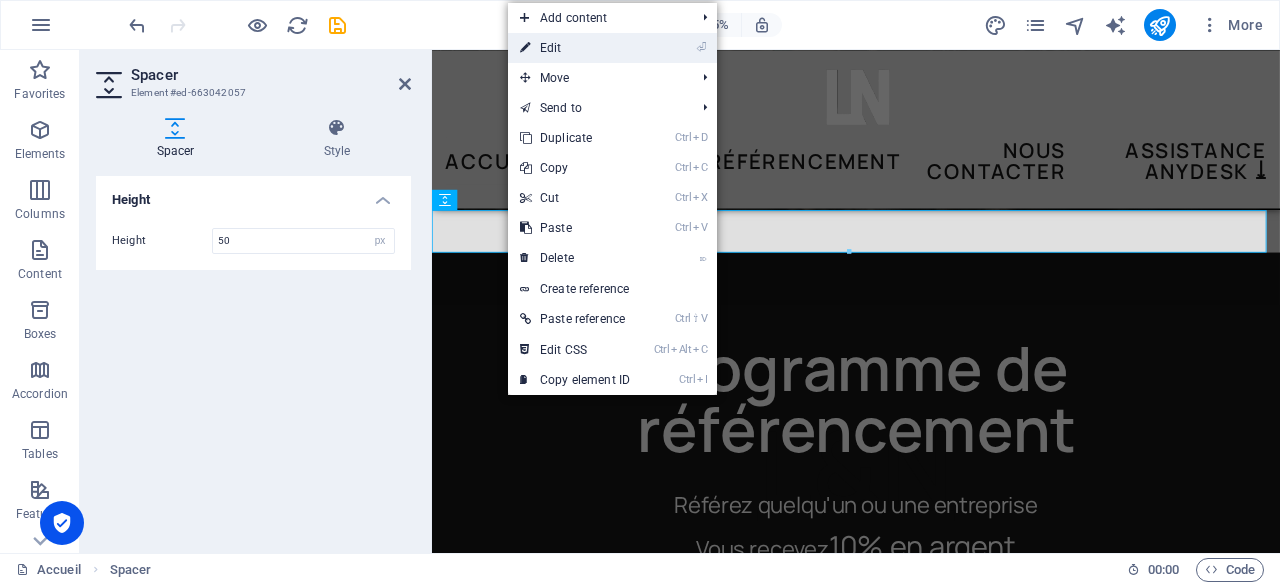 click on "⏎  Edit" at bounding box center (575, 48) 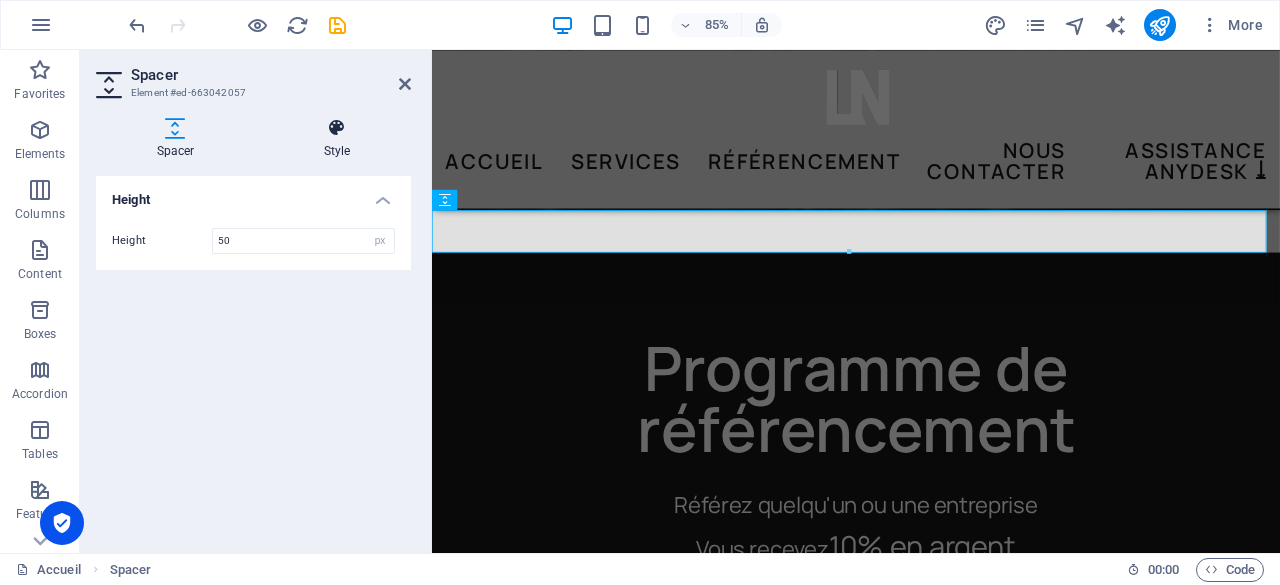click on "Style" at bounding box center (337, 139) 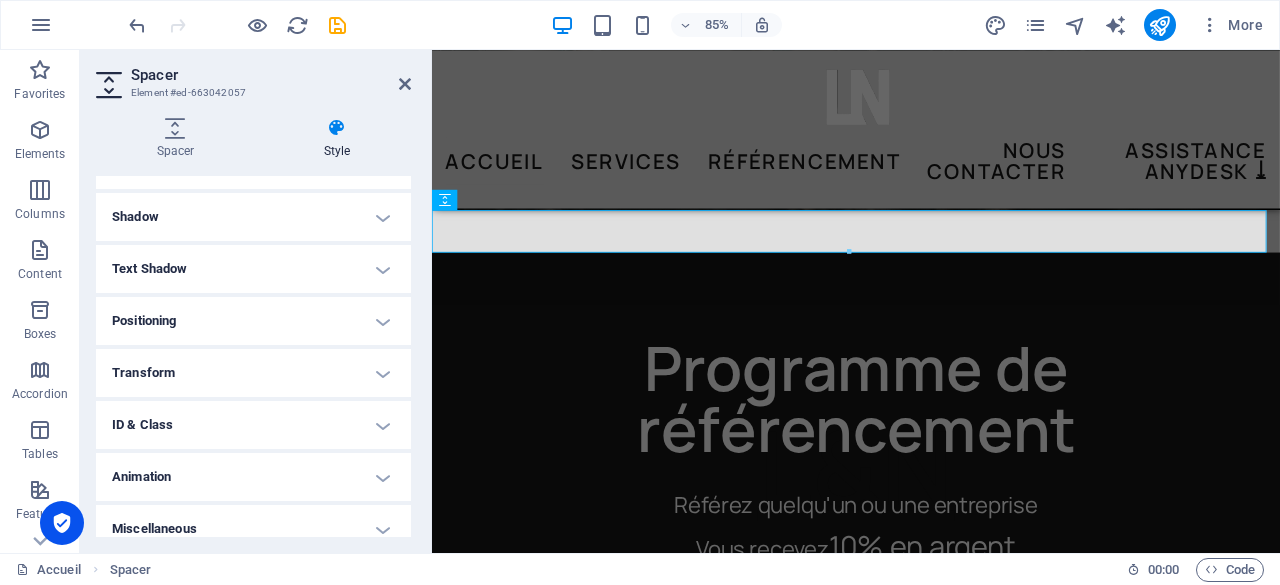 scroll, scrollTop: 273, scrollLeft: 0, axis: vertical 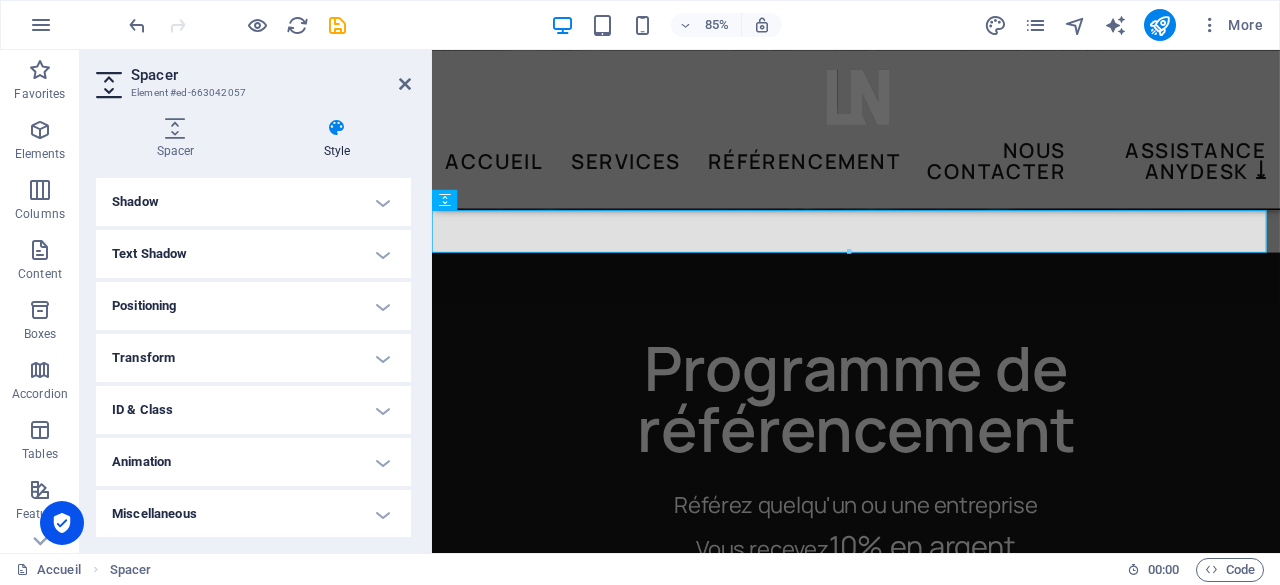 click on "Transform" at bounding box center [253, 358] 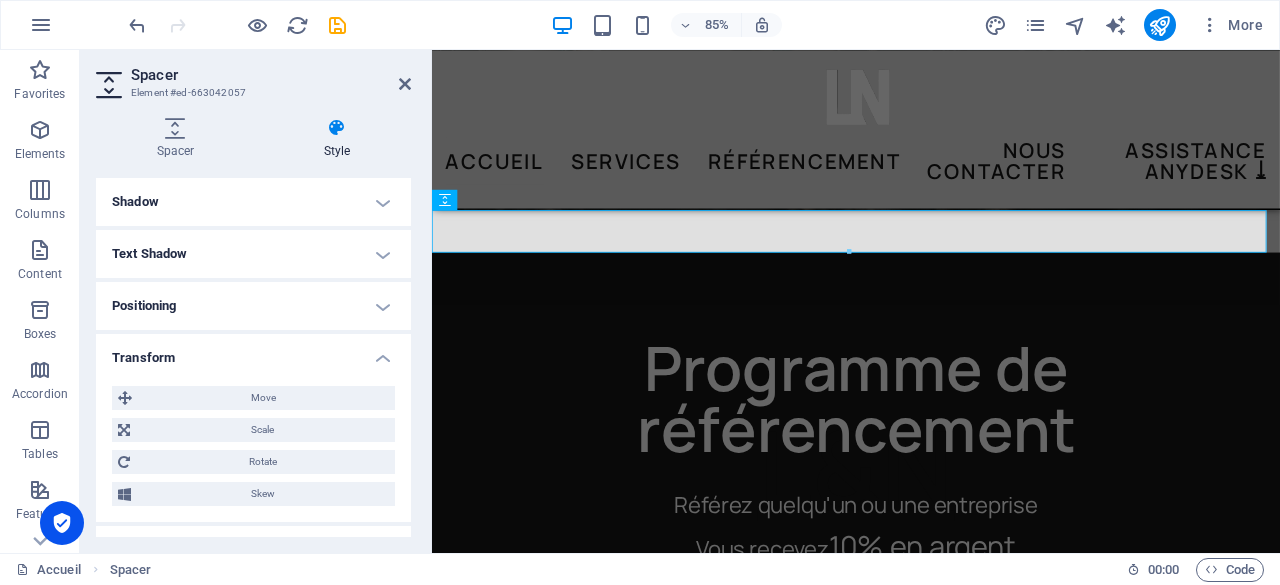 click on "Transform" at bounding box center [253, 352] 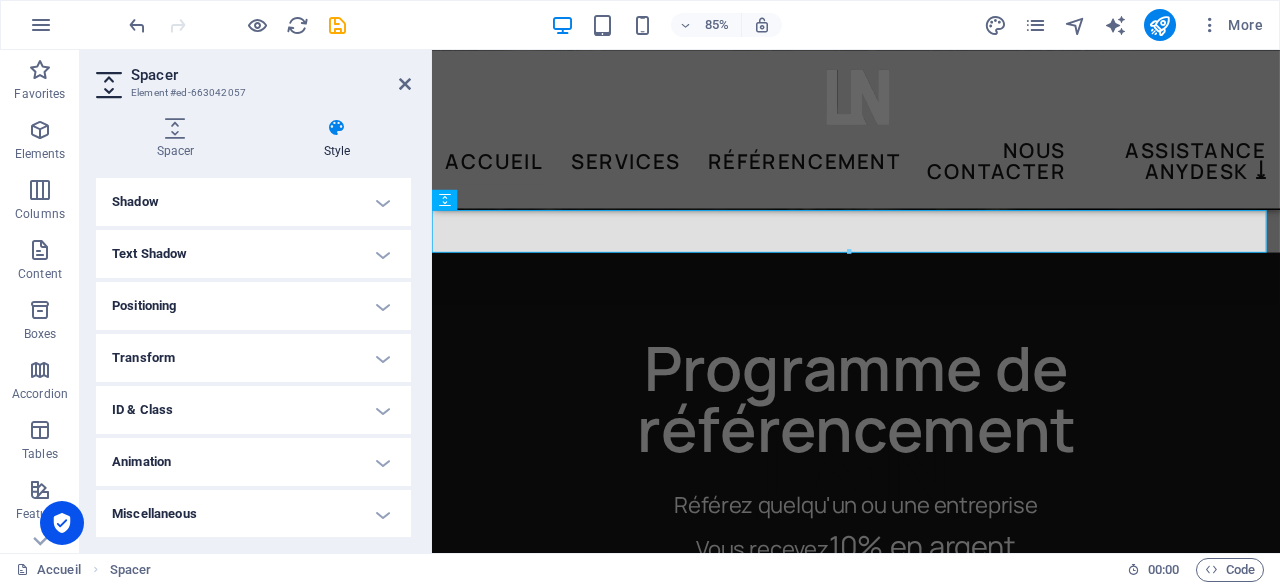 click on "Animation" at bounding box center (253, 462) 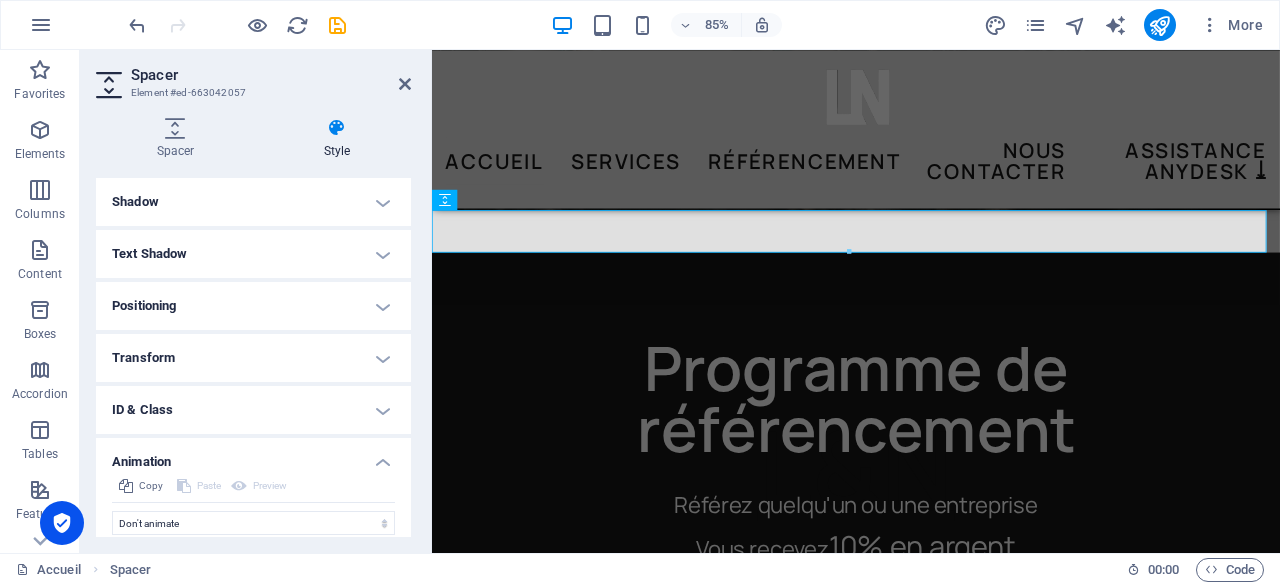 click on "Animation" at bounding box center [253, 456] 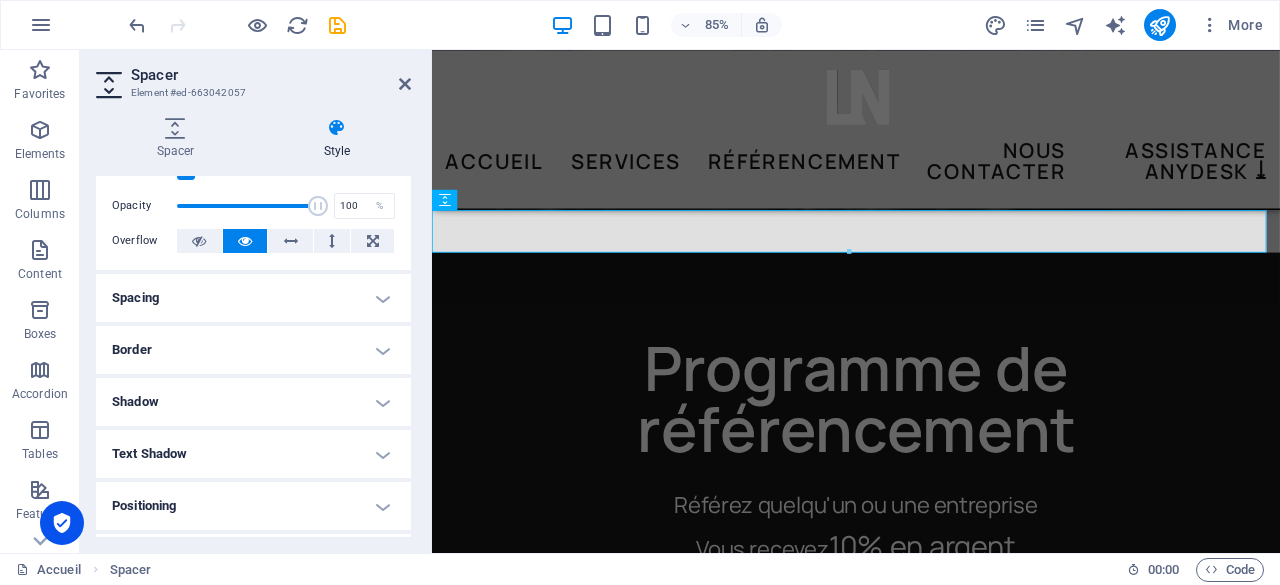 scroll, scrollTop: 0, scrollLeft: 0, axis: both 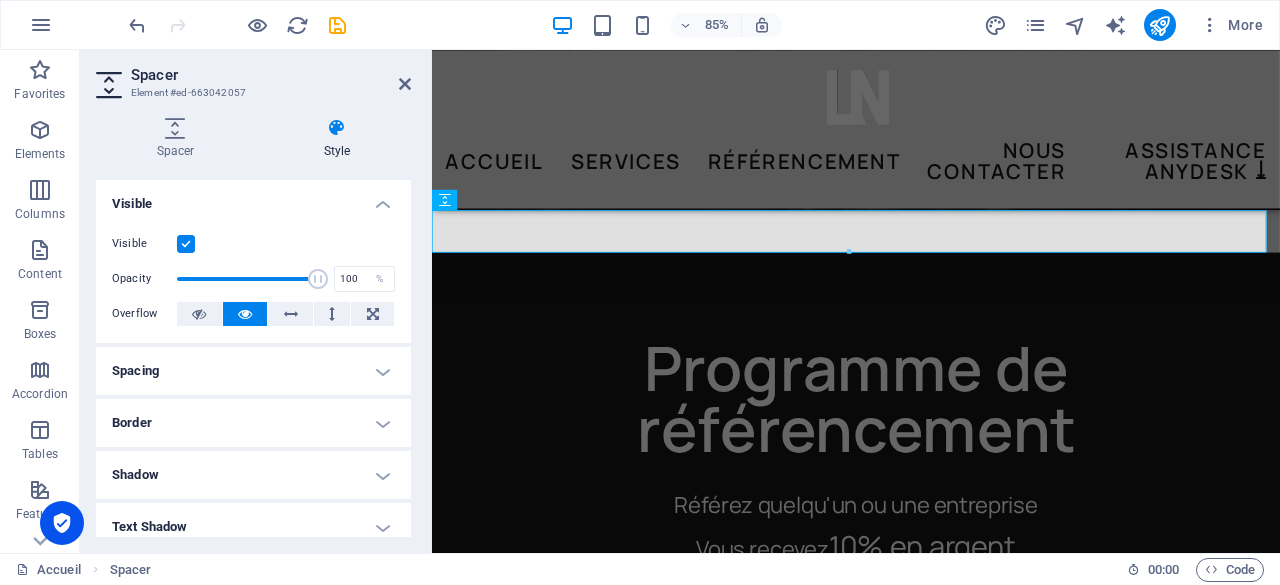 click on "Visible" at bounding box center [253, 198] 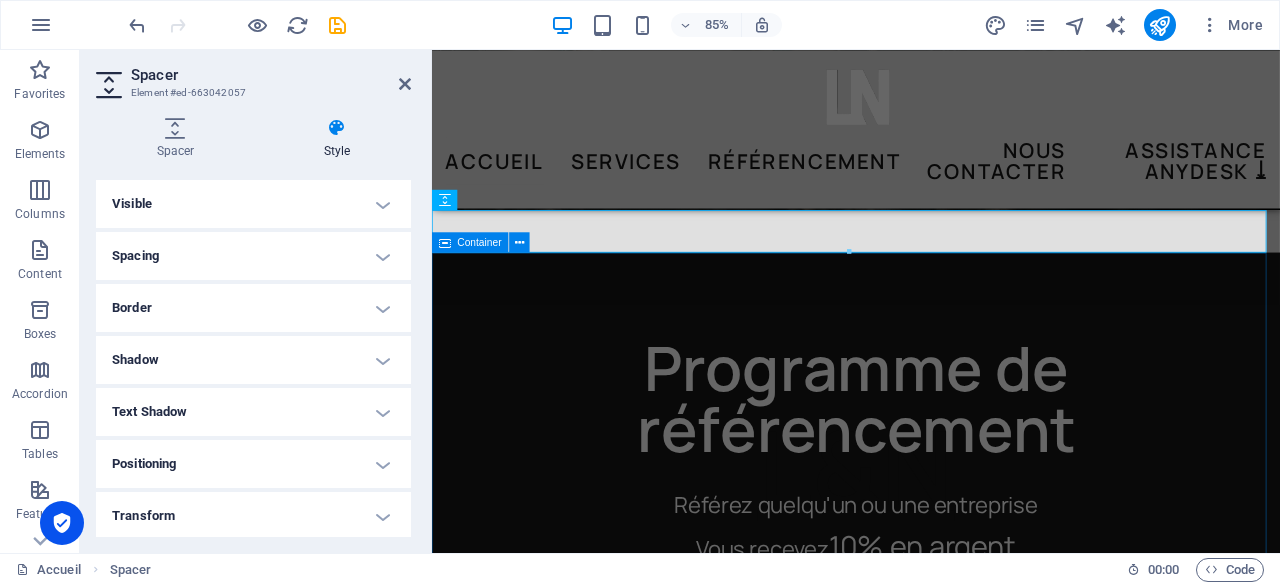 click on "Programme de référencement Référez quelqu'un ou une entreprise
Vous recevez  10% en argent
&
La personne référée obtient  10% de rabais En savoir plus Nos techniciens informatiques se déplacent chez vous Situés au Québec, nous offrons des services professionnels à domicile dans plusieurs régions : Rive-Nord, Montréal et Rive-Sud Rive Nord   Montréal   Rive Sud" at bounding box center (931, 952) 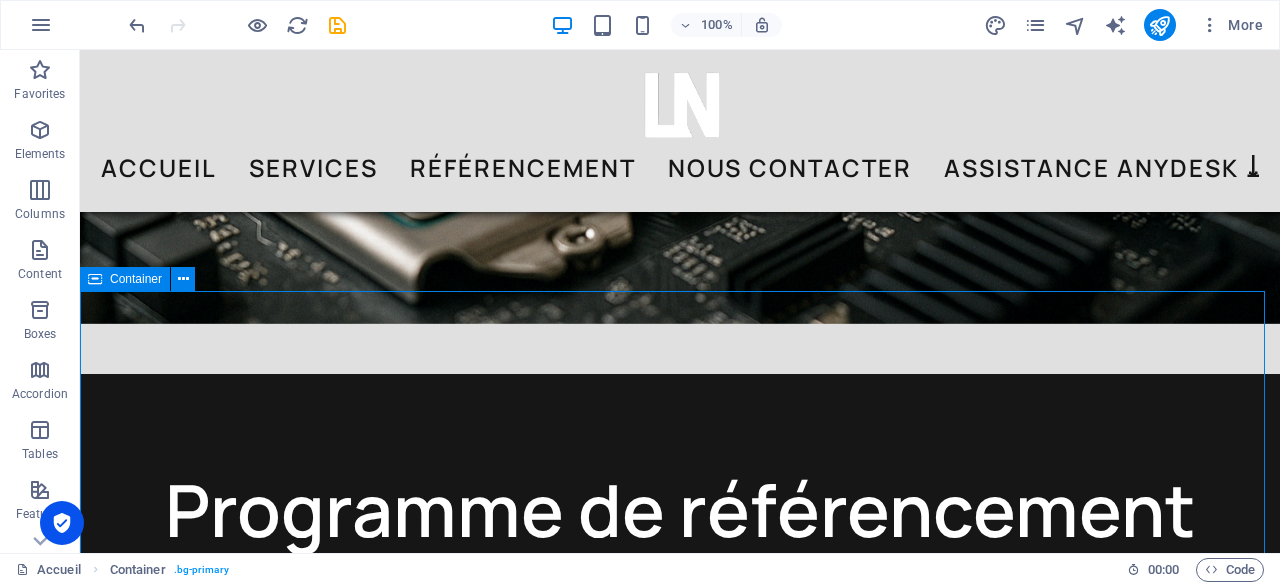 scroll, scrollTop: 432, scrollLeft: 0, axis: vertical 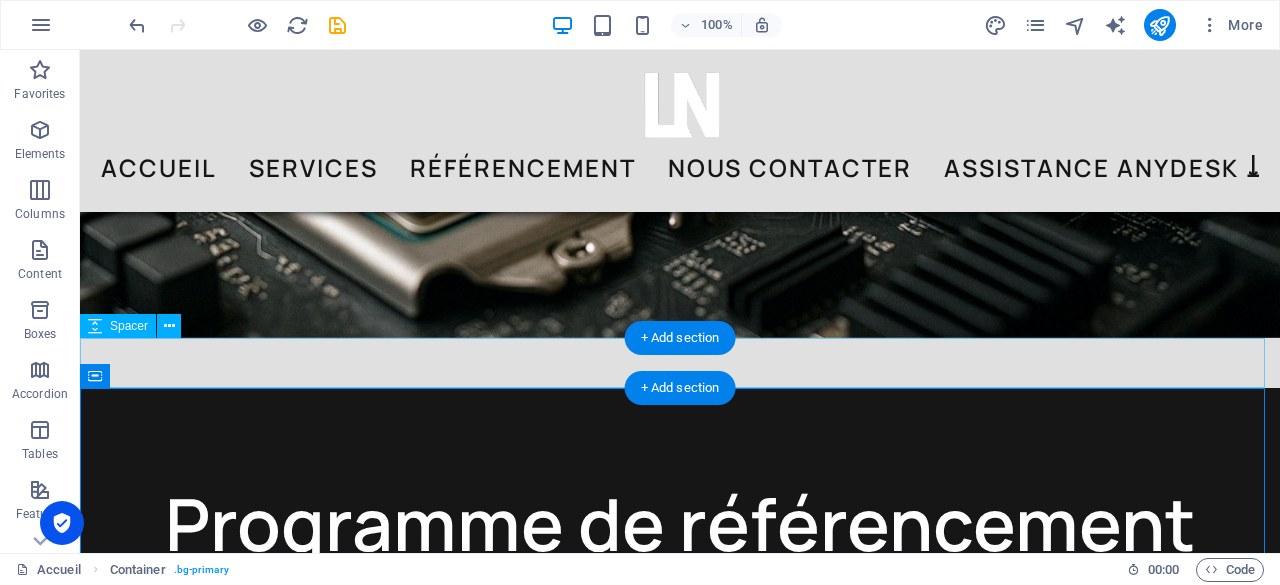 click at bounding box center [680, 363] 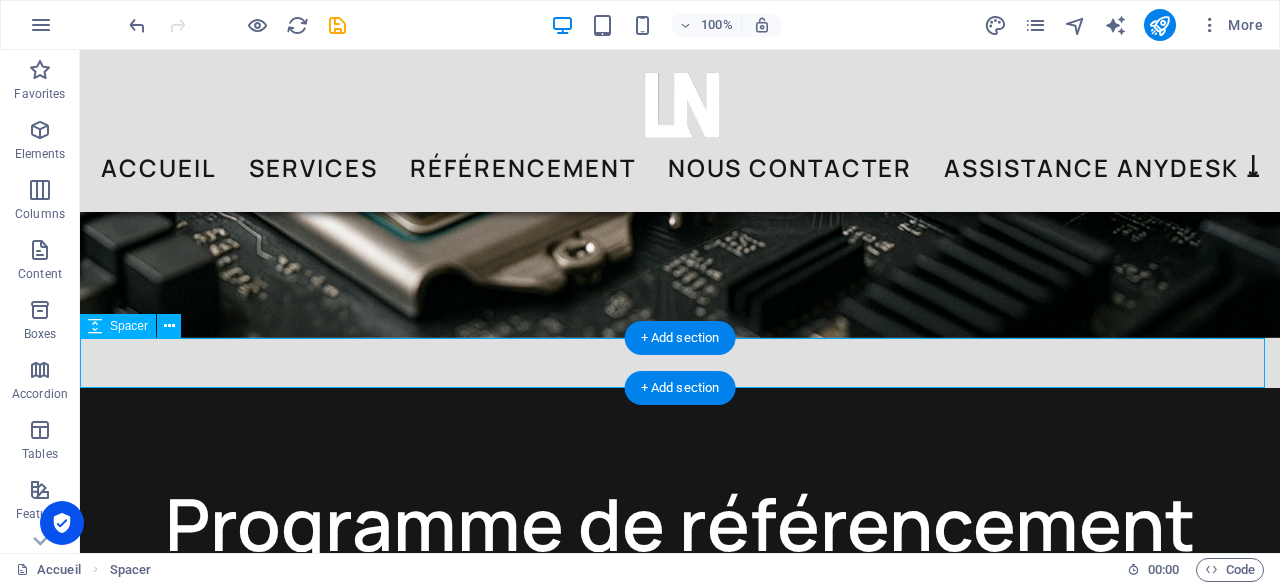 click at bounding box center (680, 363) 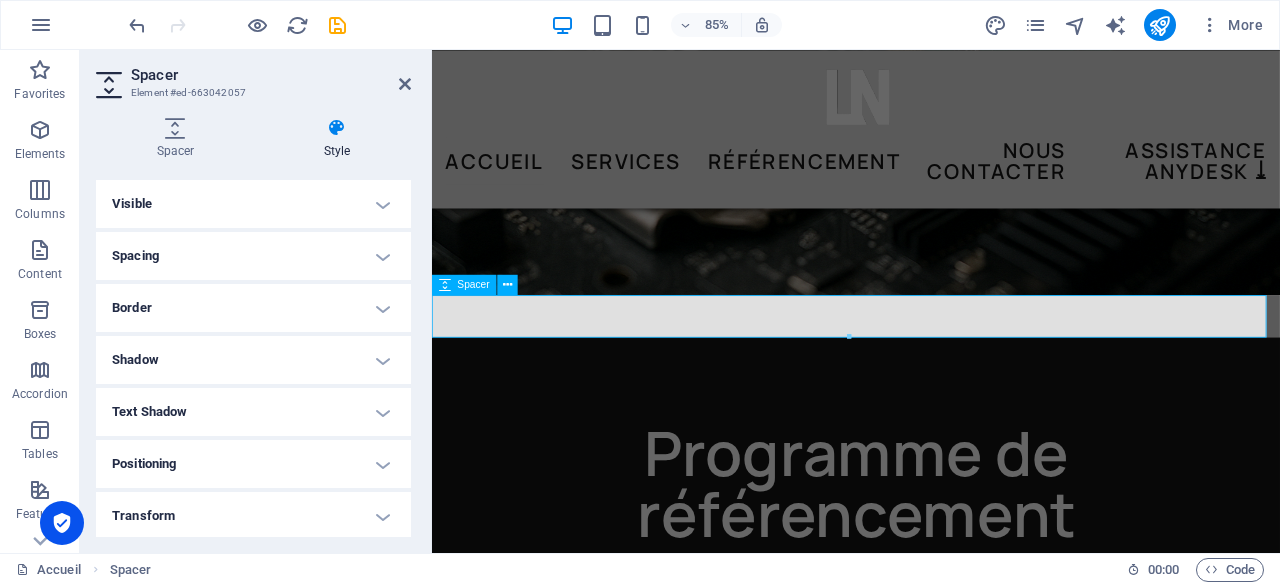 click at bounding box center (931, 363) 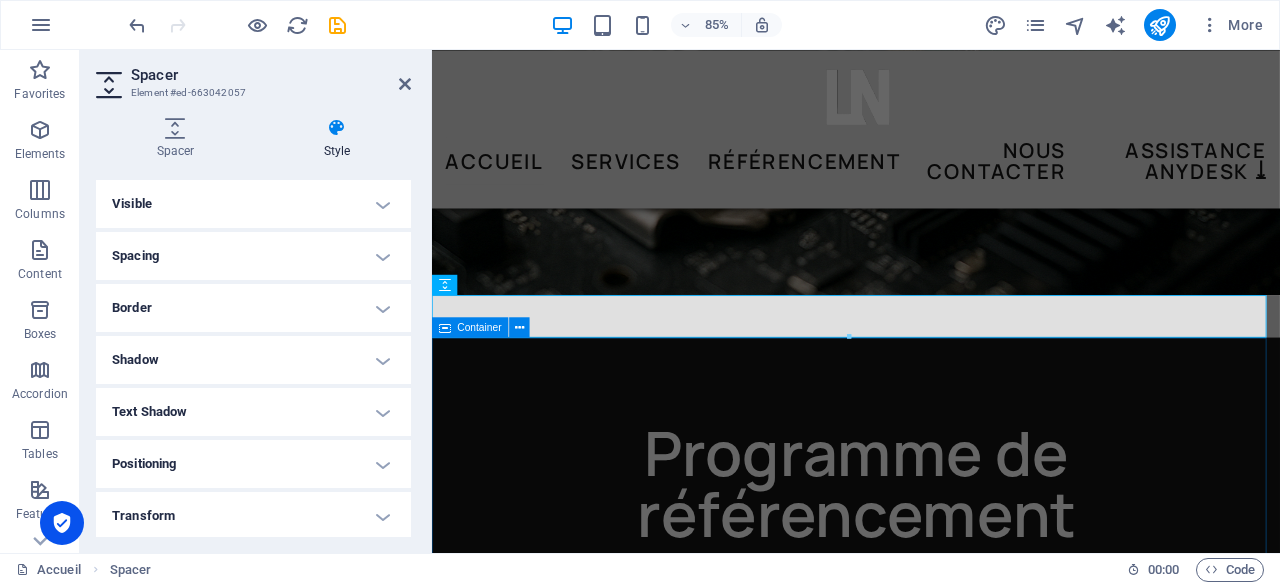 click on "Programme de référencement Référez quelqu'un ou une entreprise
Vous recevez  10% en argent
&
La personne référée obtient  10% de rabais En savoir plus Nos techniciens informatiques se déplacent chez vous Situés au Québec, nous offrons des services professionnels à domicile dans plusieurs régions : Rive-Nord, Montréal et Rive-Sud Rive Nord   Montréal   Rive Sud" at bounding box center [931, 1052] 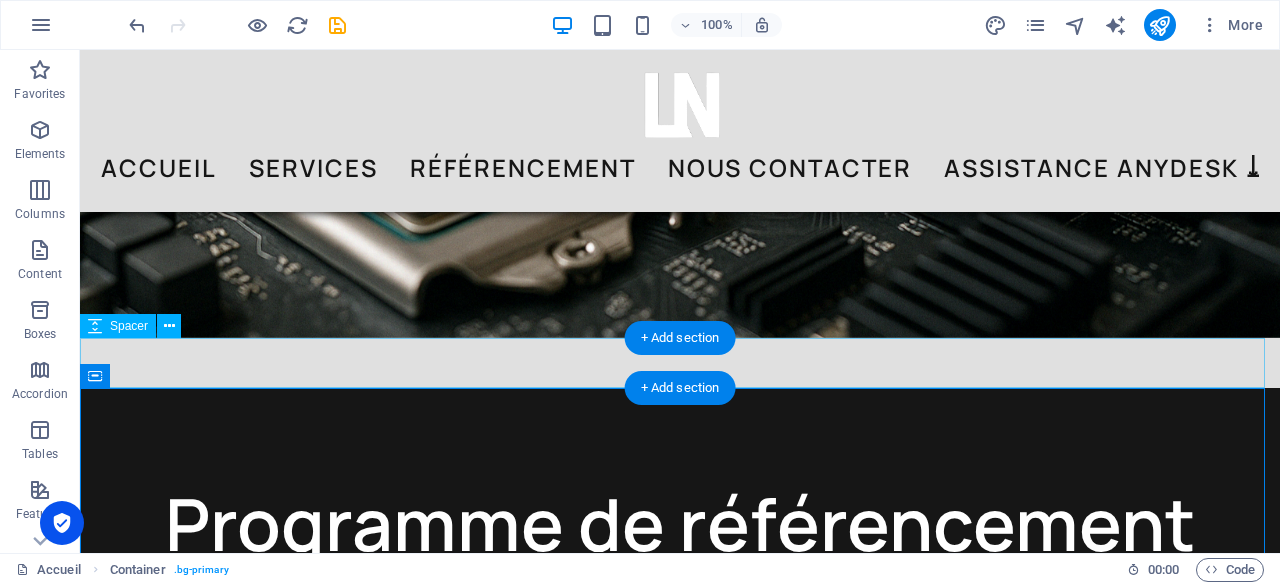 click at bounding box center (680, 363) 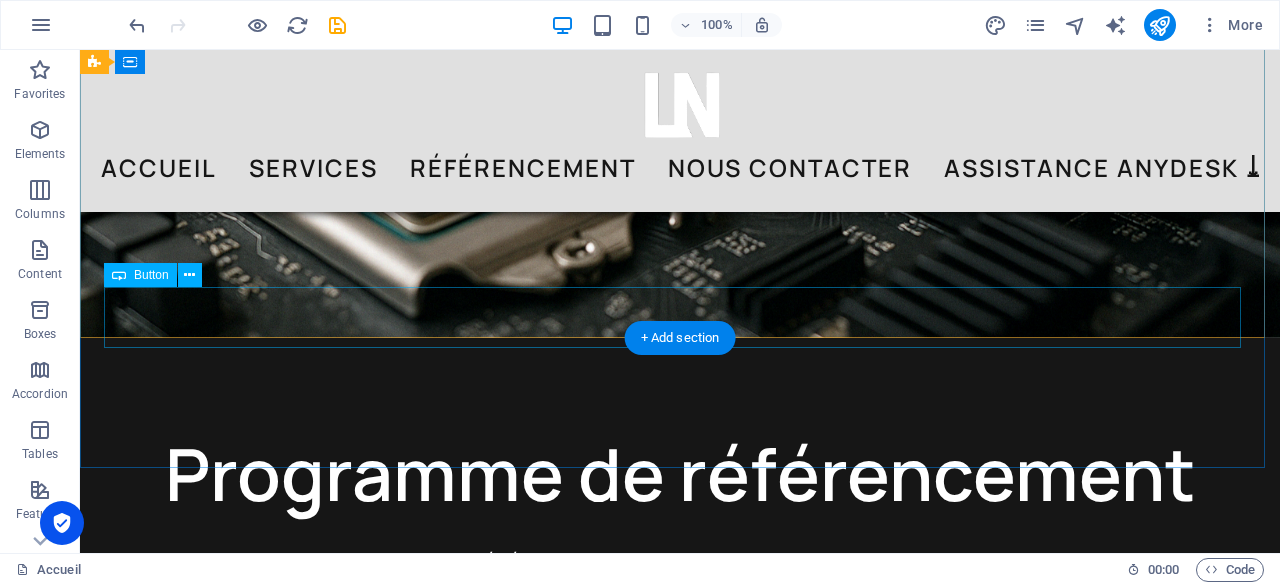 click on "Contactez-nous" at bounding box center (680, 1037) 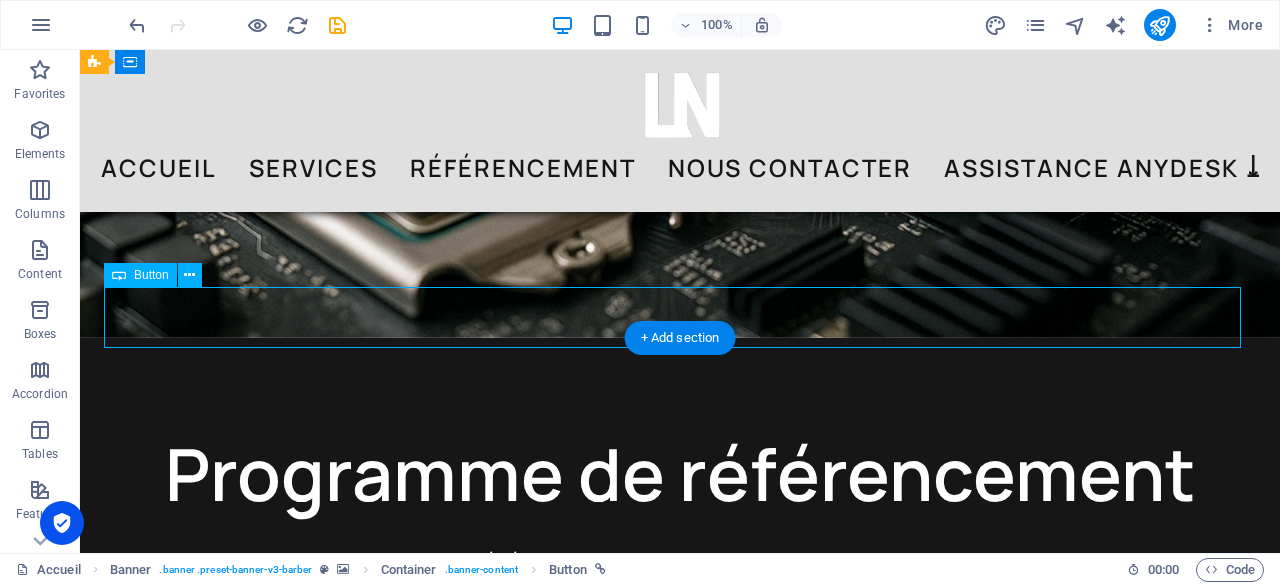 click on "Contactez-nous" at bounding box center (680, 1037) 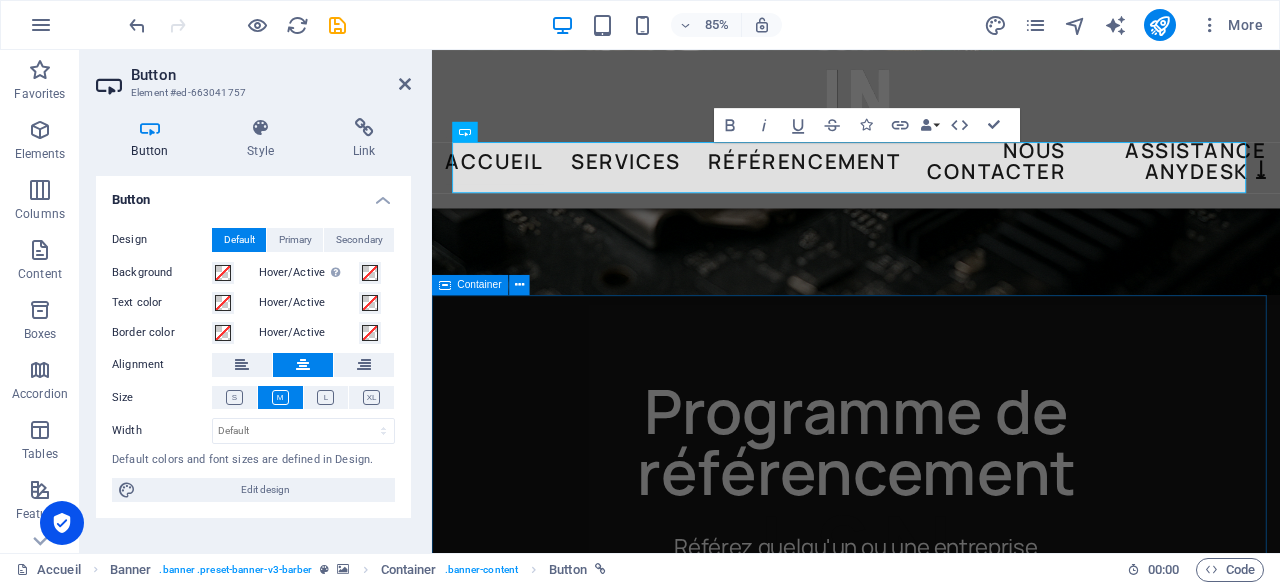 scroll, scrollTop: 201, scrollLeft: 0, axis: vertical 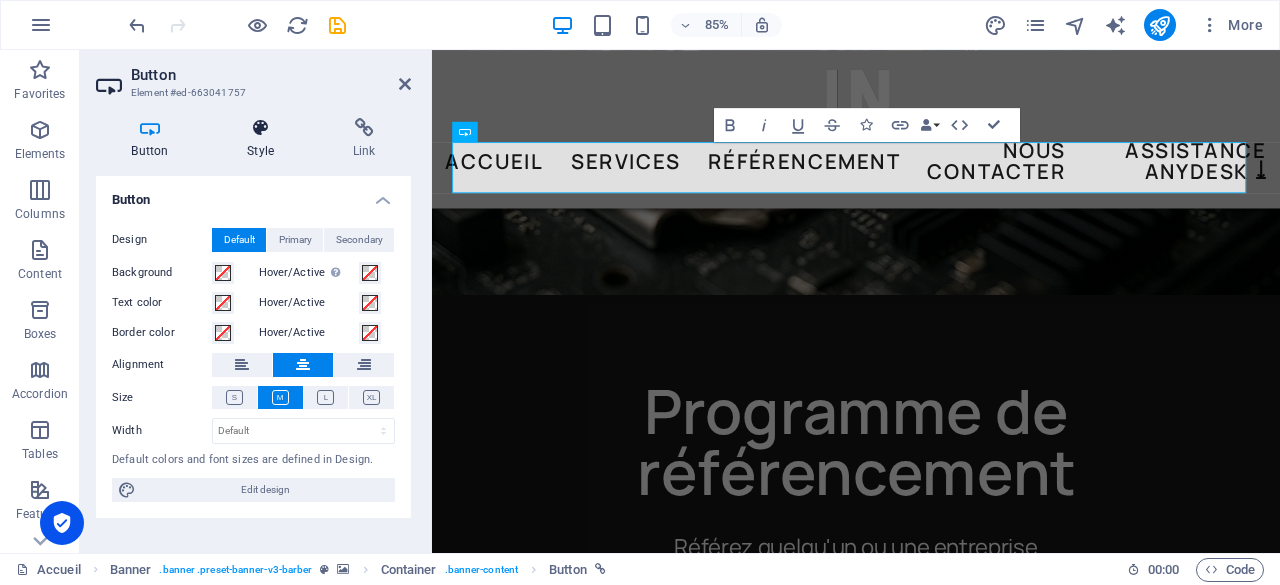 click on "Style" at bounding box center (265, 139) 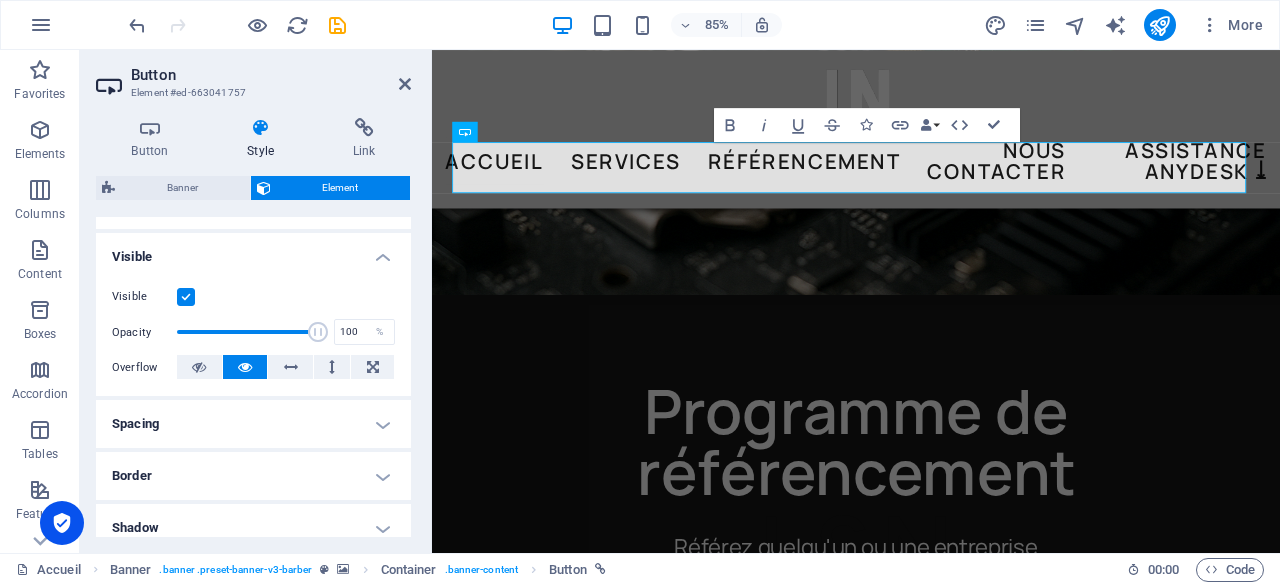 scroll, scrollTop: 200, scrollLeft: 0, axis: vertical 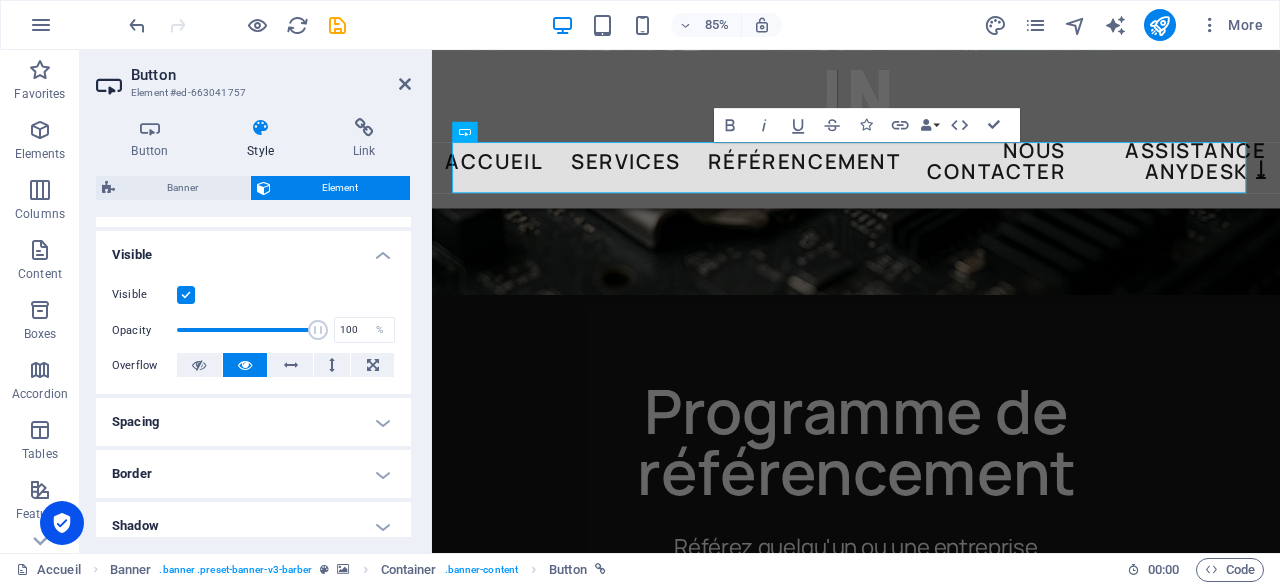 click on "Spacing" at bounding box center [253, 422] 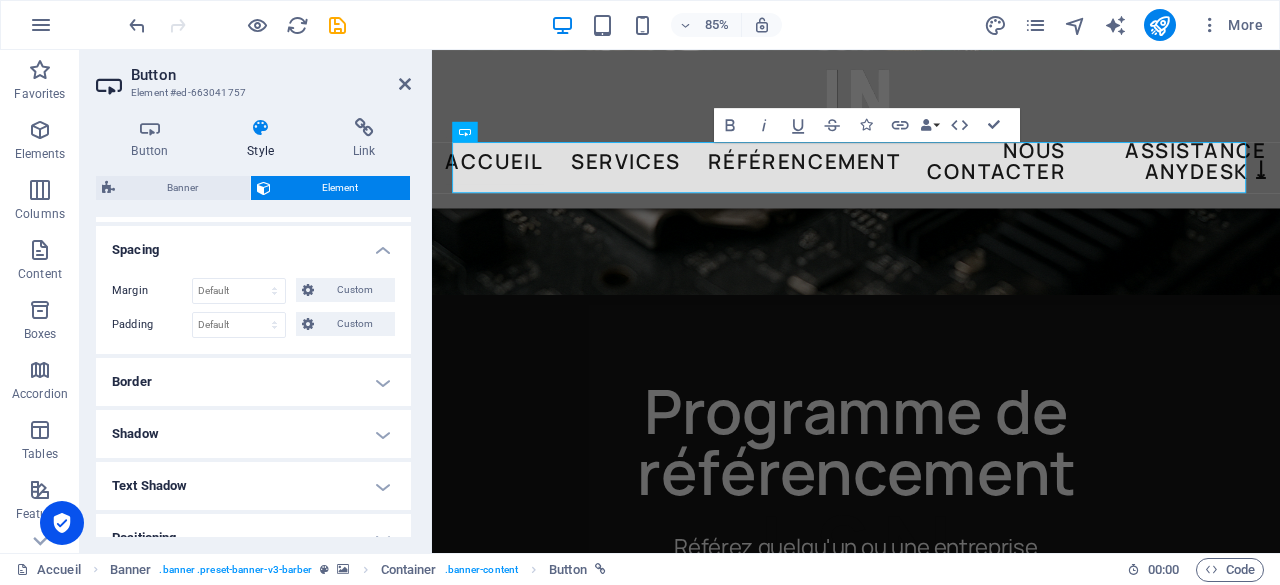 scroll, scrollTop: 400, scrollLeft: 0, axis: vertical 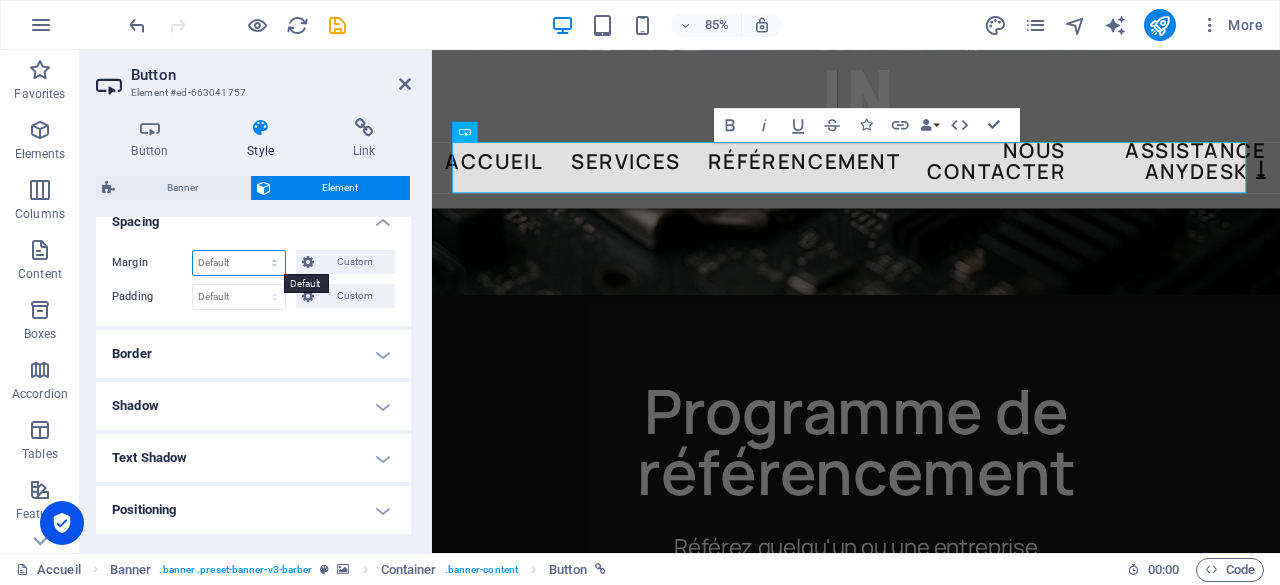 click on "Default auto px % rem vw vh Custom" at bounding box center [239, 263] 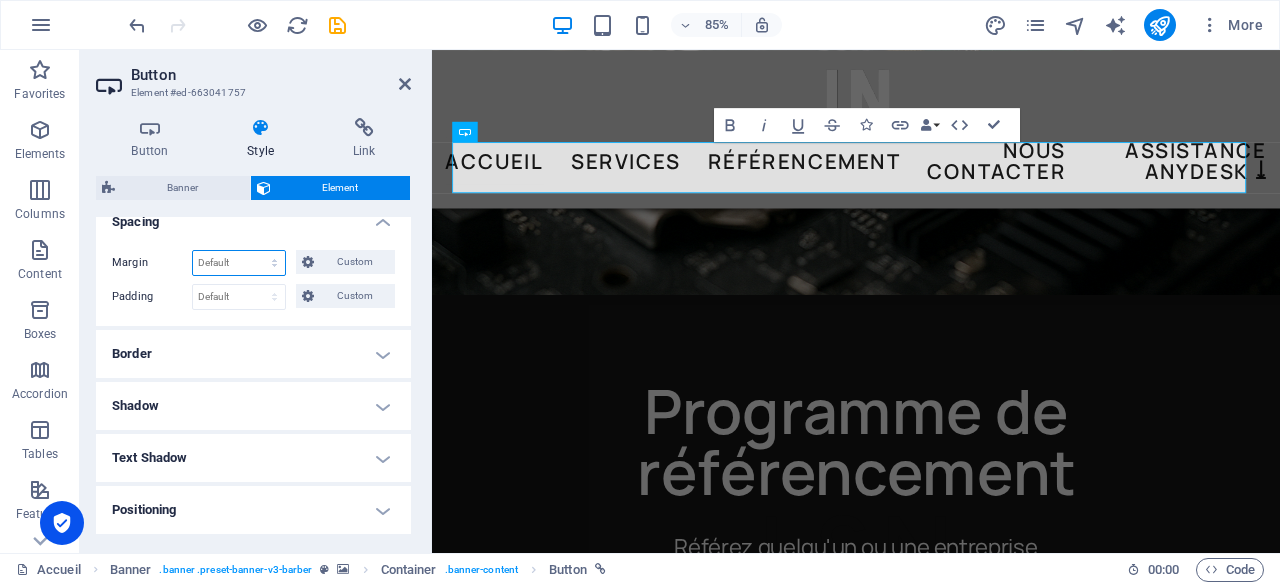 select on "rem" 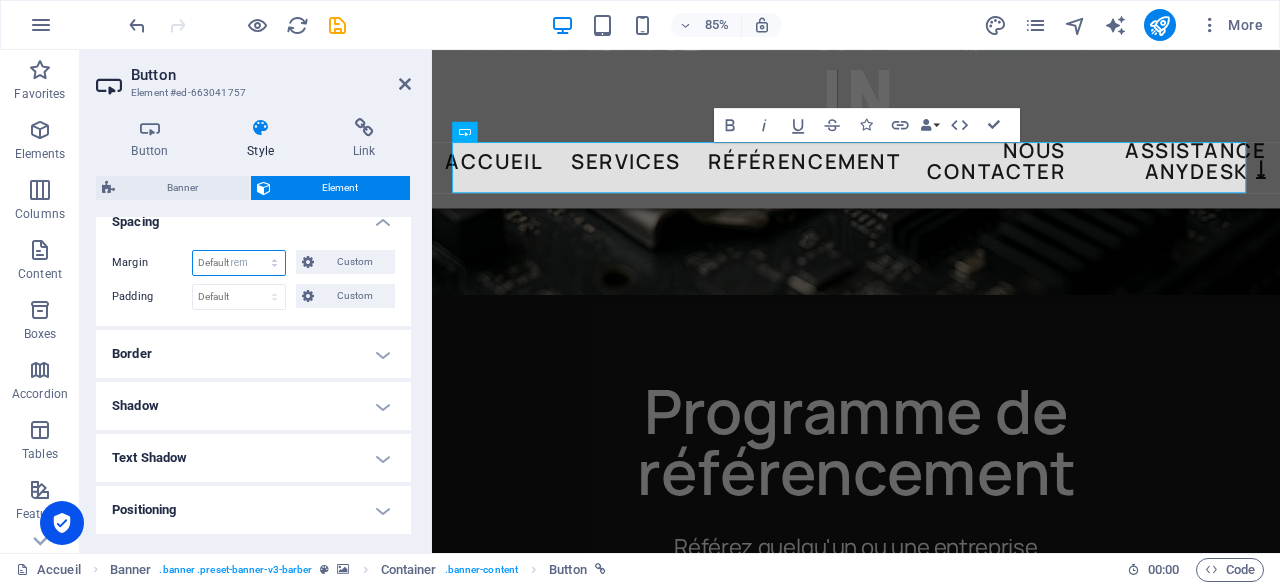 click on "Default auto px % rem vw vh Custom" at bounding box center (239, 263) 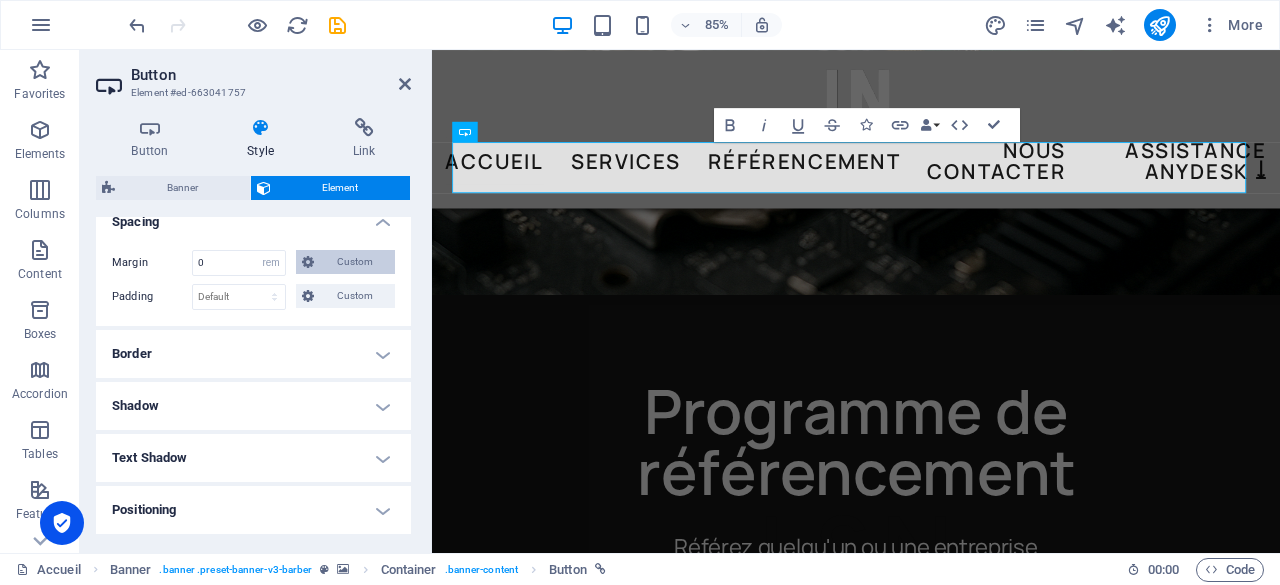 click on "Custom" at bounding box center [354, 262] 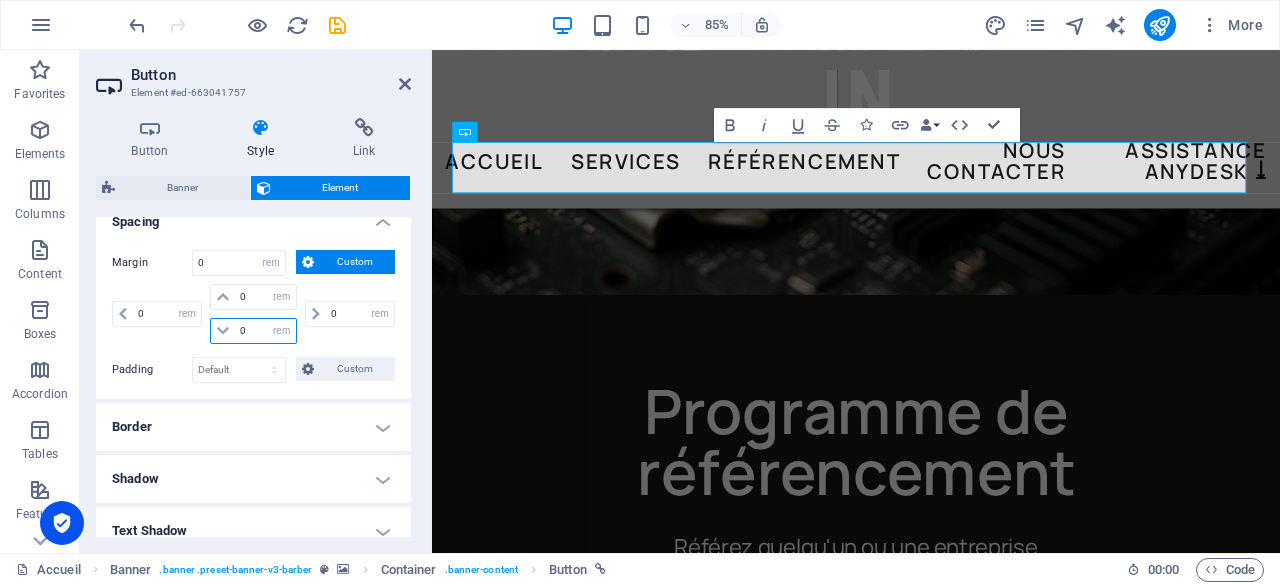 click on "0" at bounding box center (265, 331) 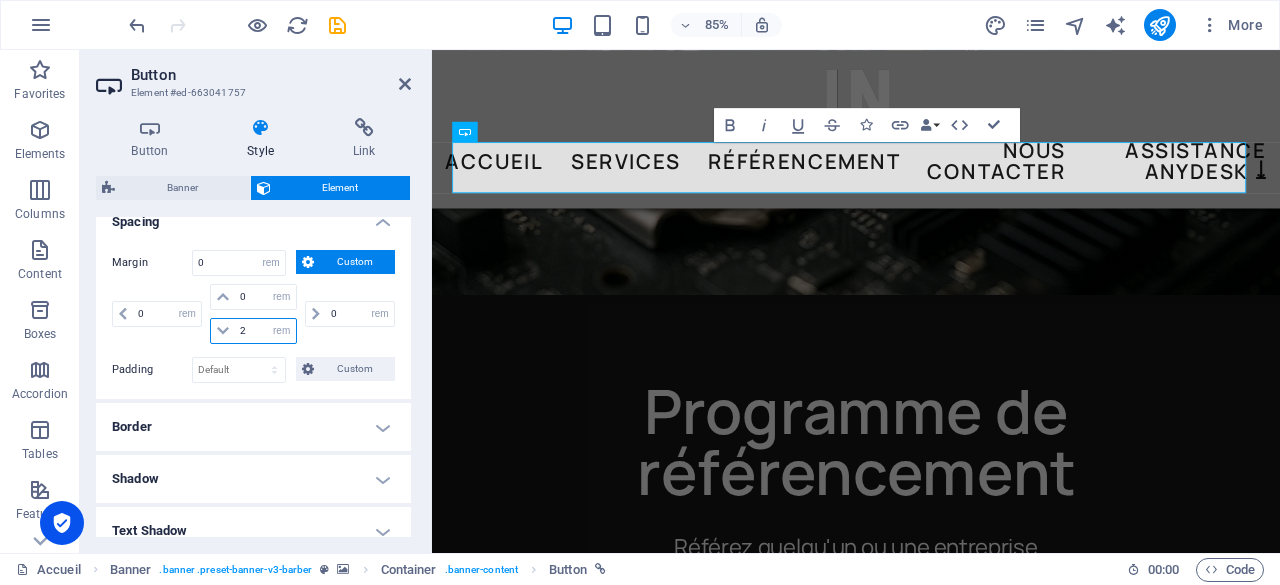 type on "2" 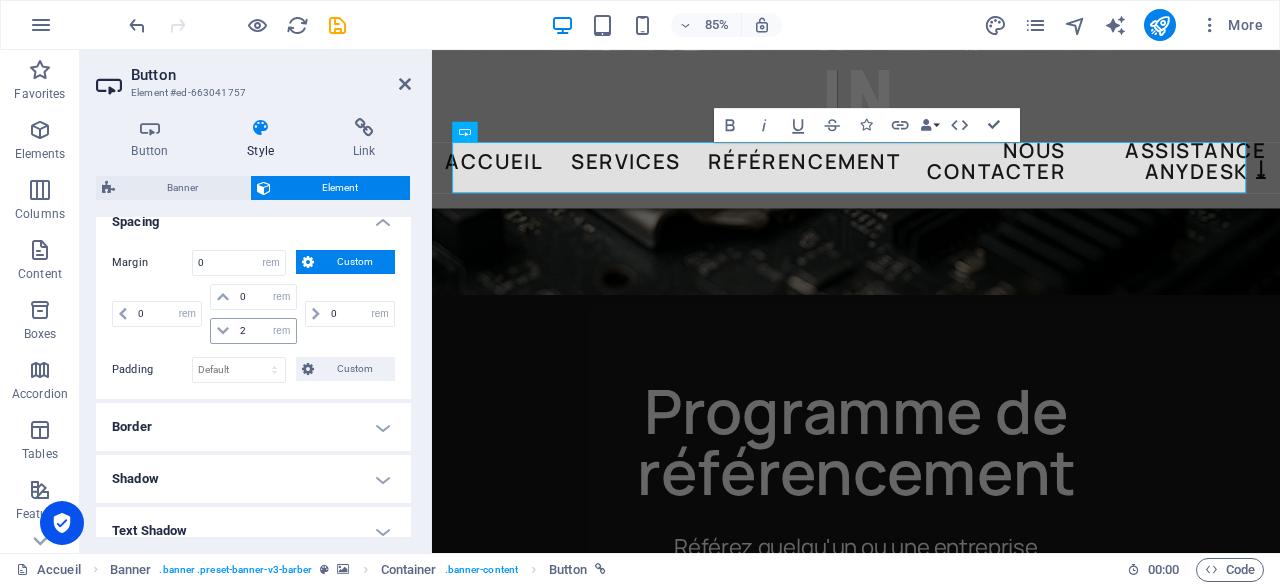 type 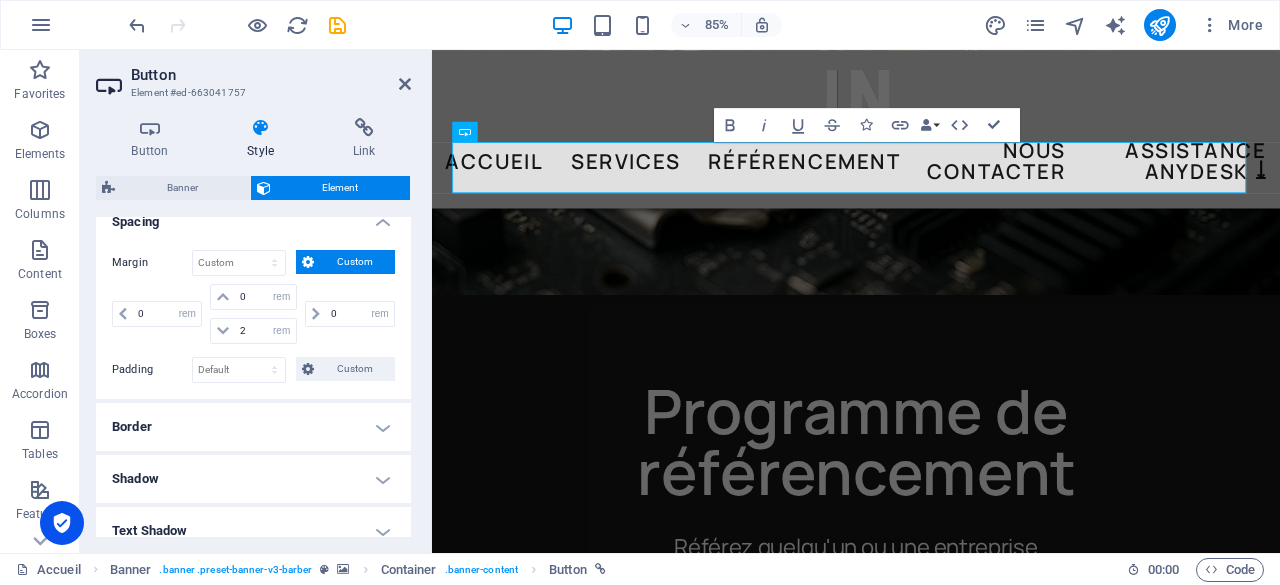 click on "Custom" at bounding box center (345, 262) 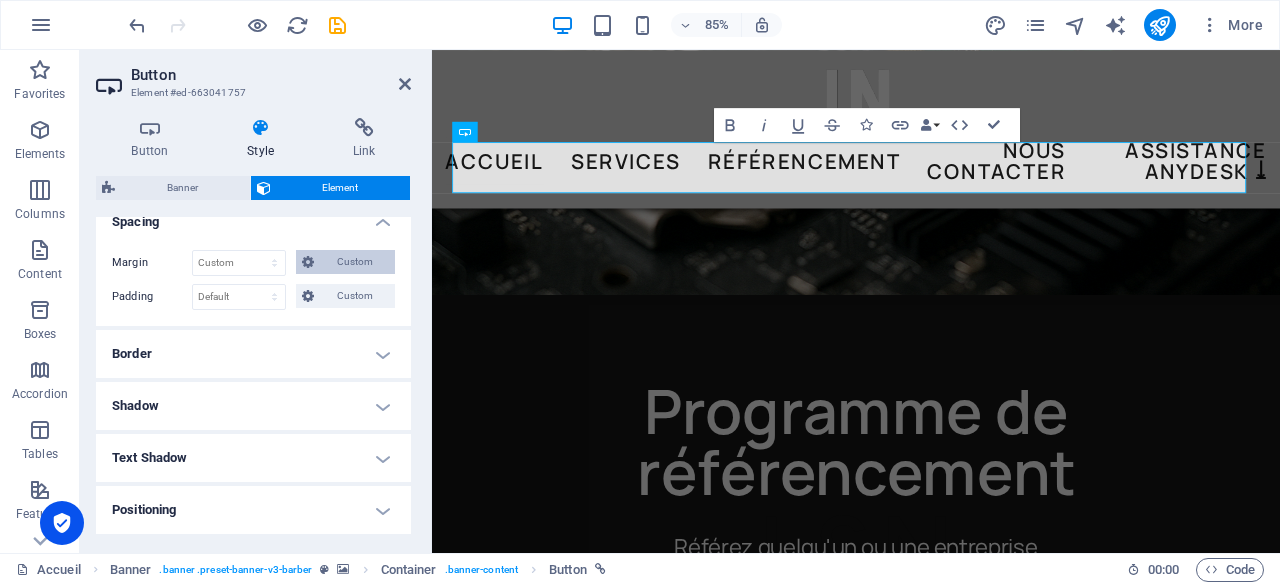 click on "Custom" at bounding box center (354, 262) 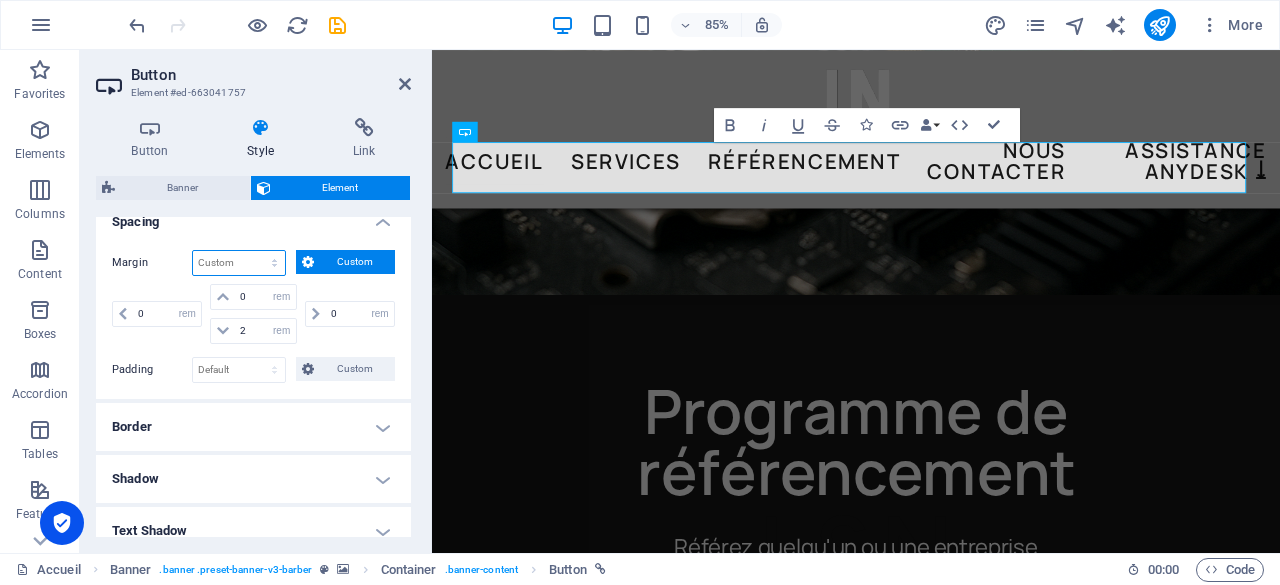 click on "Default auto px % rem vw vh Custom" at bounding box center (239, 263) 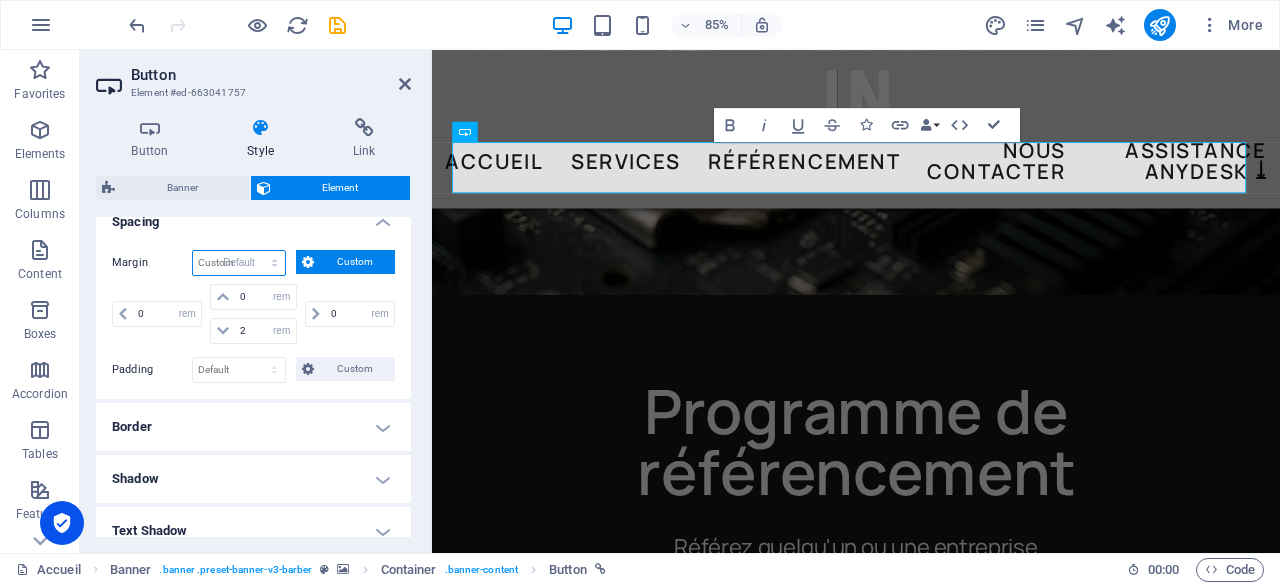 click on "Default auto px % rem vw vh Custom" at bounding box center (239, 263) 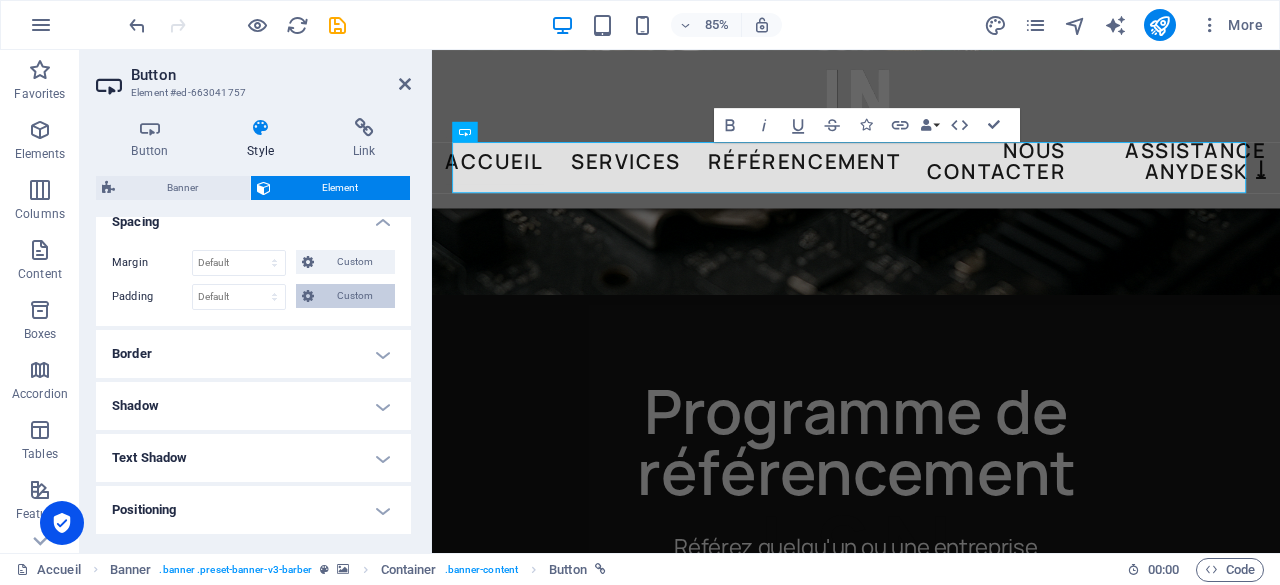 click on "Custom" at bounding box center [354, 296] 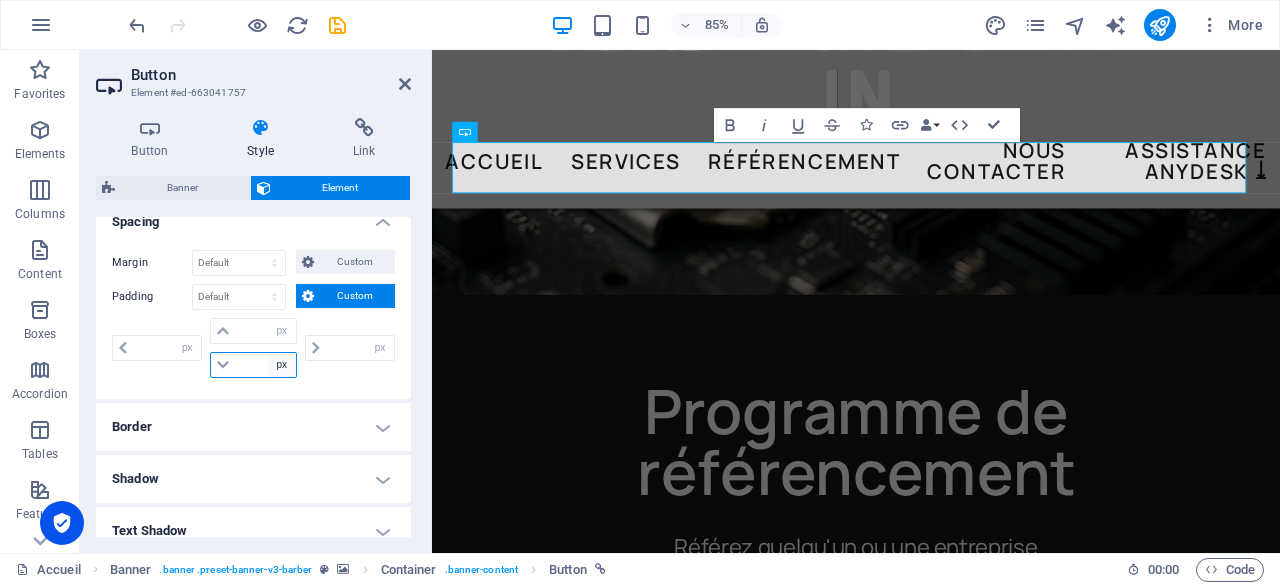 click on "px rem % vh vw" at bounding box center [282, 365] 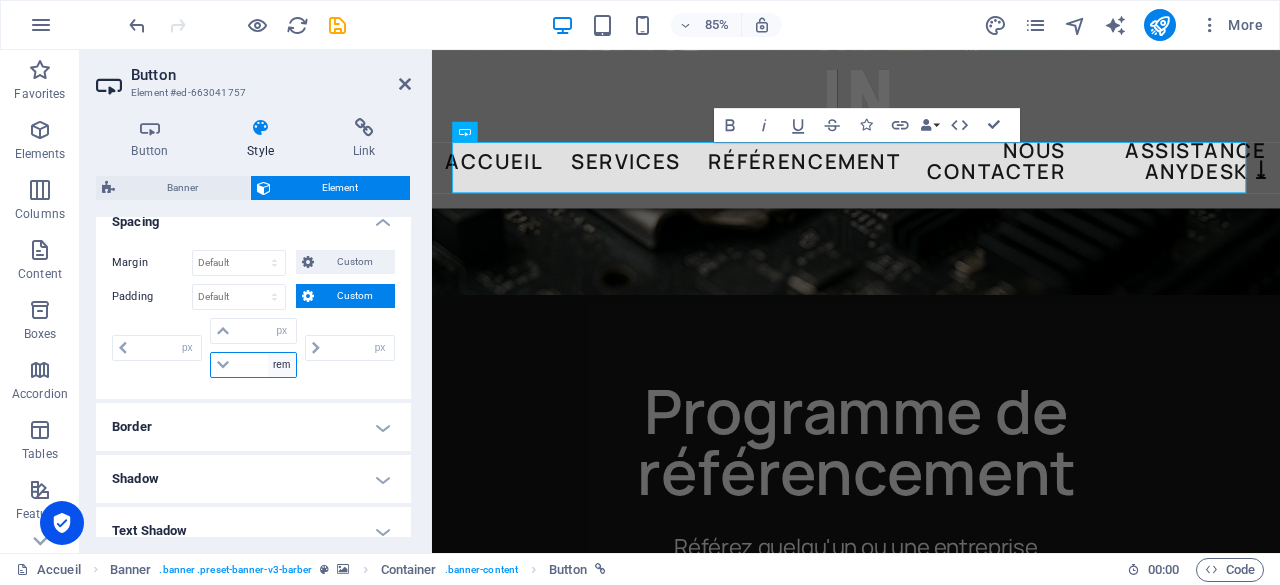 click on "px rem % vh vw" at bounding box center (282, 365) 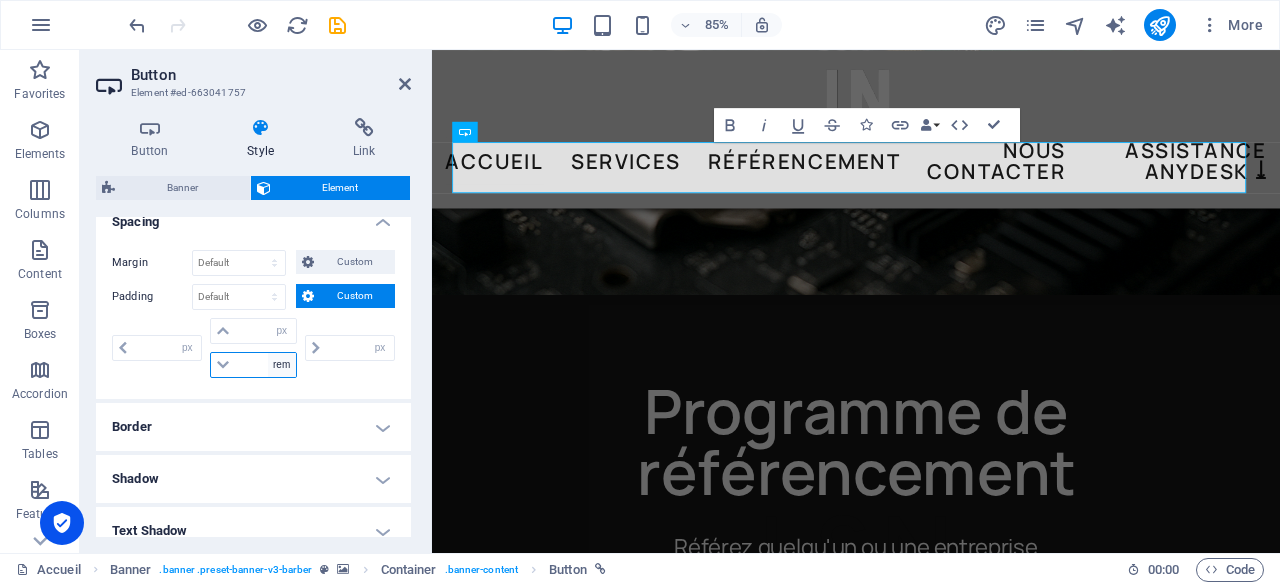 type on "0" 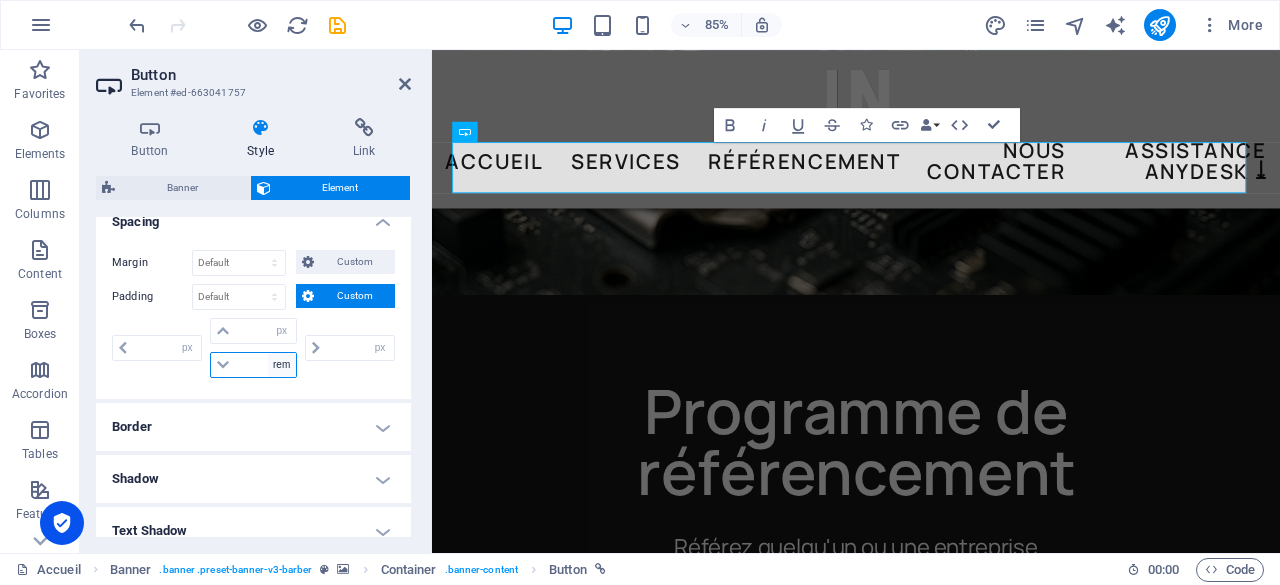 type on "0" 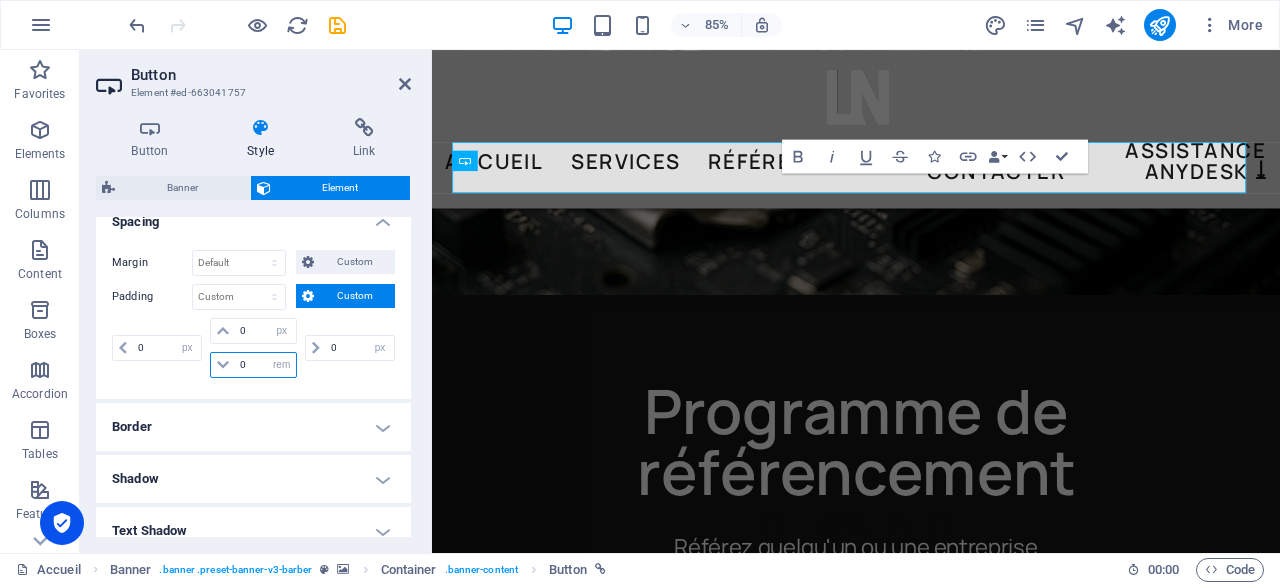 scroll, scrollTop: 166, scrollLeft: 0, axis: vertical 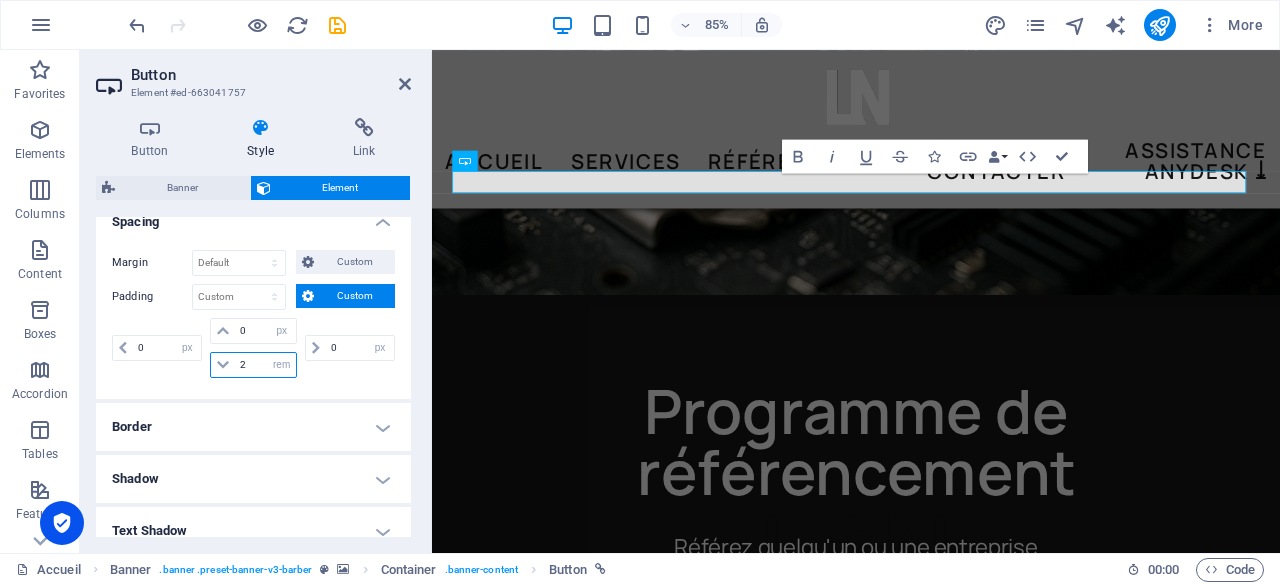 type on "2" 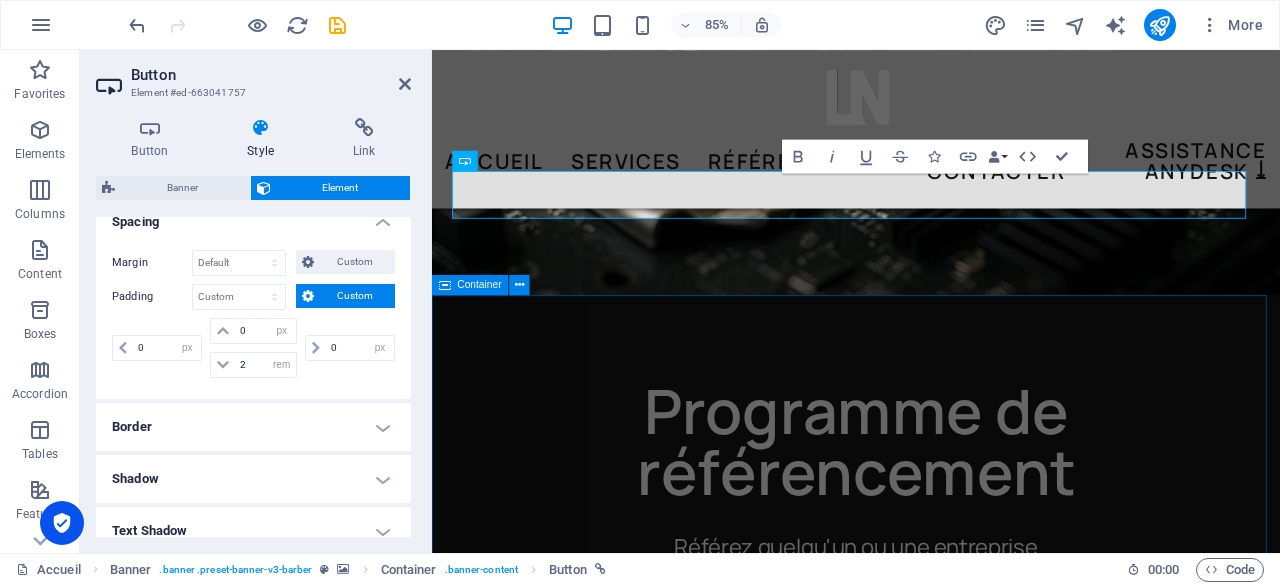 scroll, scrollTop: 332, scrollLeft: 0, axis: vertical 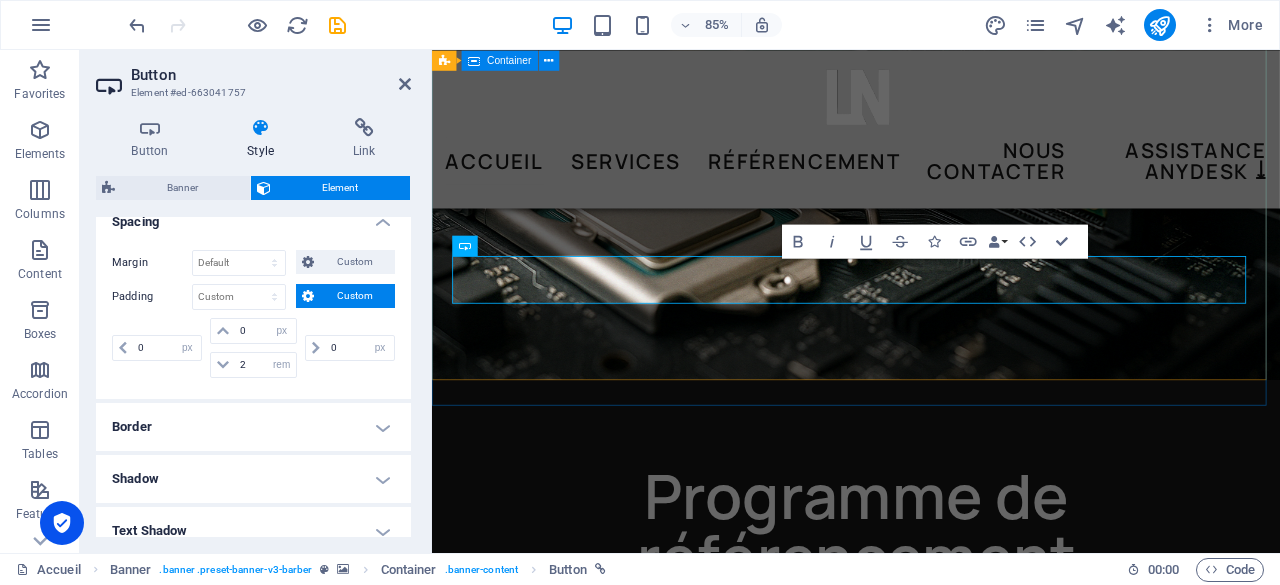 click on "L&N Consultants informatique Contactez-nous" at bounding box center (931, 977) 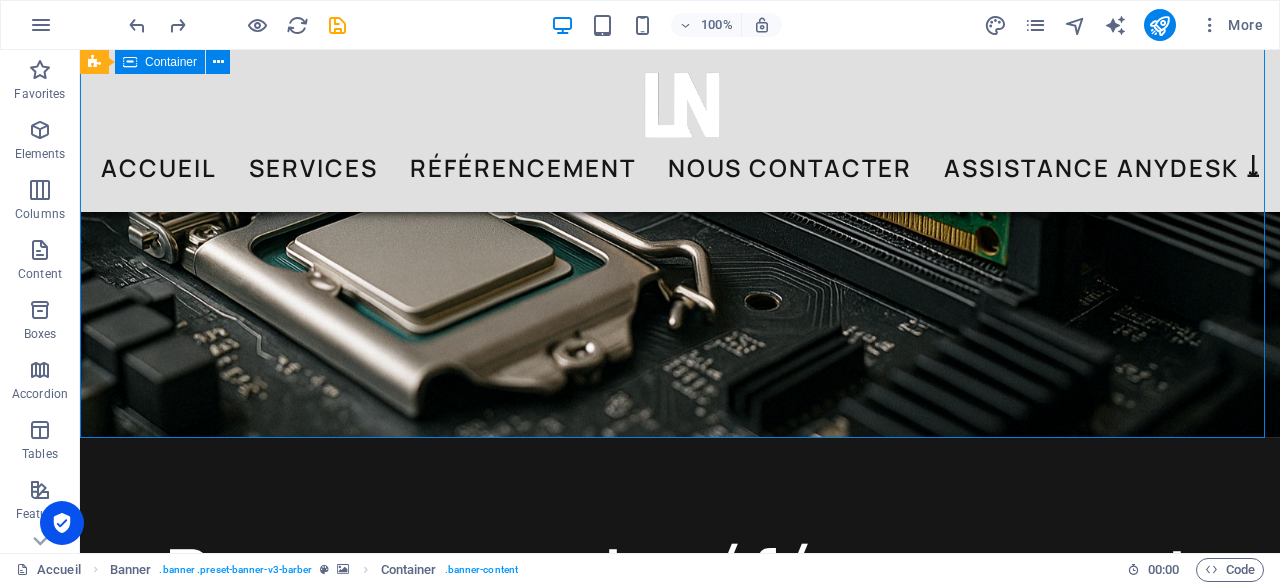 scroll, scrollTop: 94, scrollLeft: 0, axis: vertical 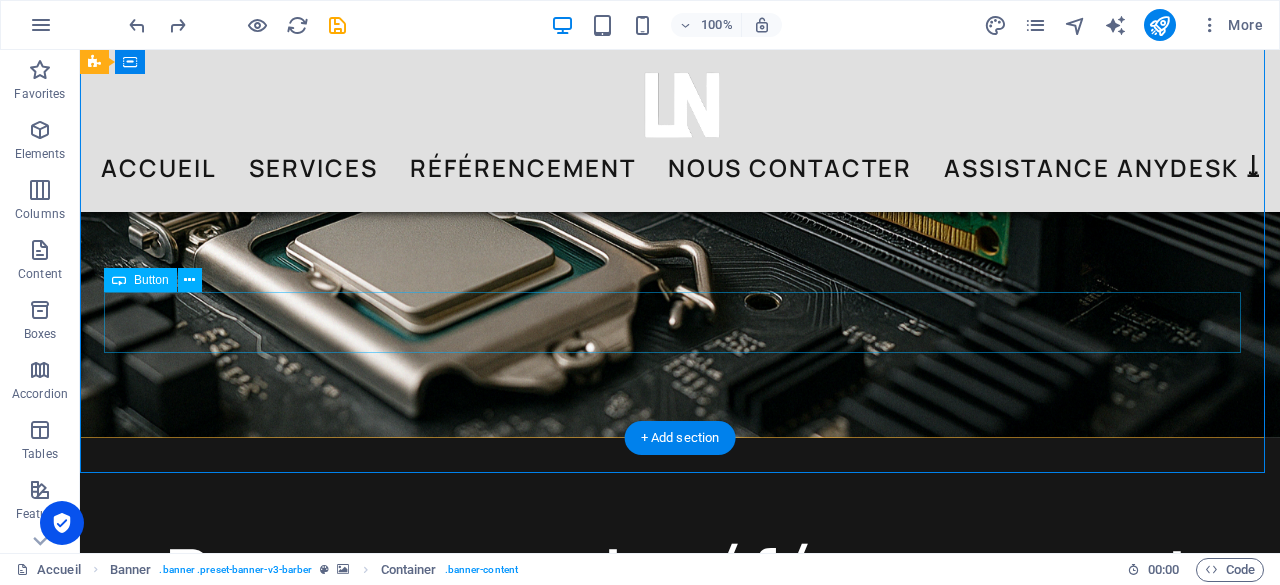 click on "Contactez-nous" at bounding box center [680, 1137] 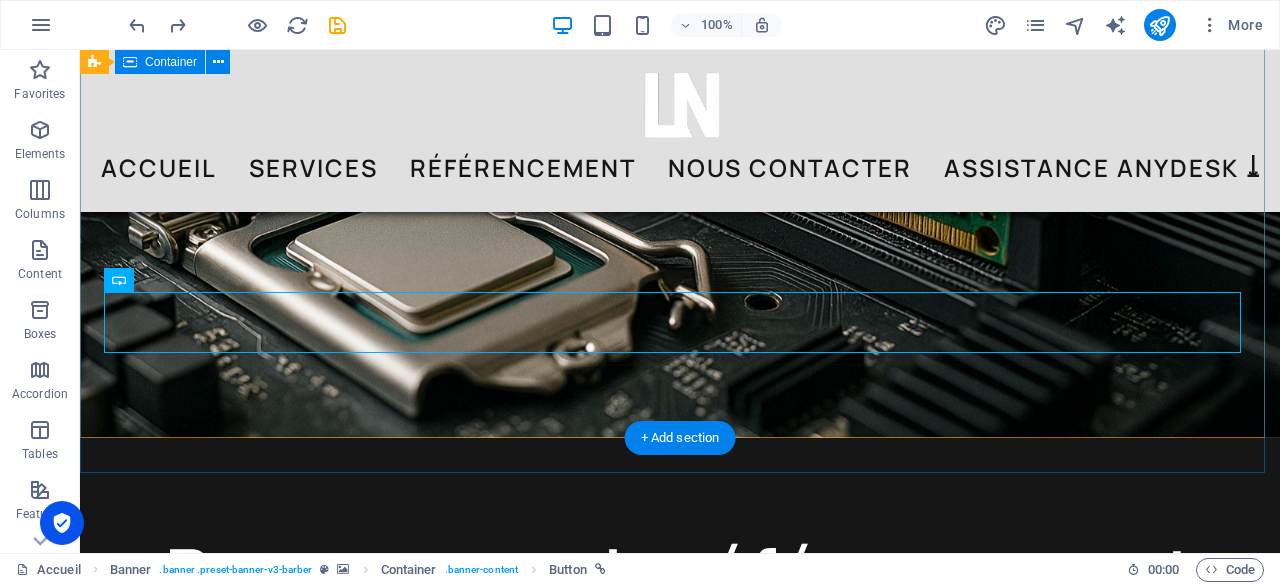 click on "L&N Consultants informatique Contactez-nous" at bounding box center (680, 944) 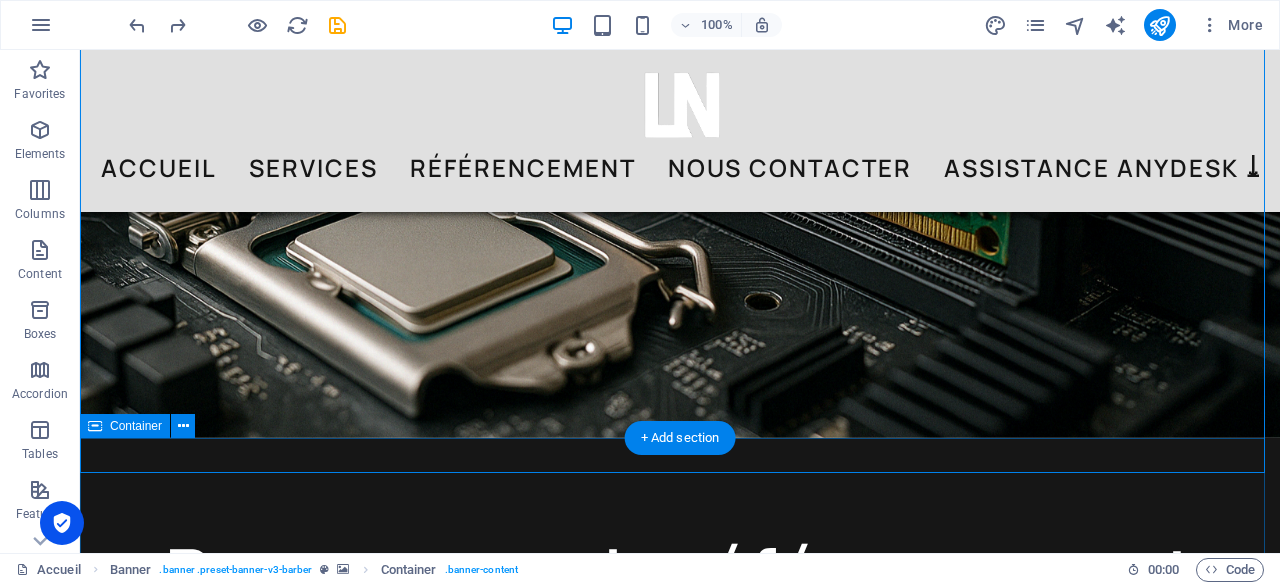 click on "Programme de référencement Référez quelqu'un ou une entreprise
Vous recevez  10% en argent
&
La personne référée obtient  10% de rabais En savoir plus Nos techniciens informatiques se déplacent chez vous Situés au Québec, nous offrons des services professionnels à domicile dans plusieurs régions : Rive-Nord, Montréal et Rive-Sud Rive Nord   Montréal   Rive Sud" at bounding box center (680, 1011) 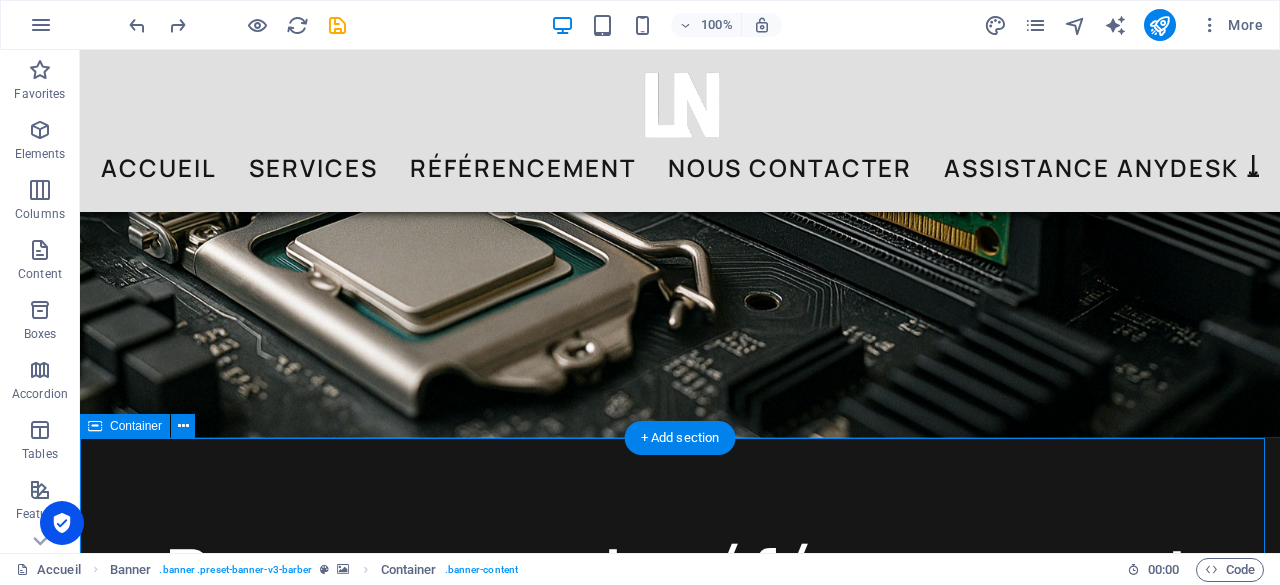 click on "Programme de référencement Référez quelqu'un ou une entreprise
Vous recevez  10% en argent
&
La personne référée obtient  10% de rabais En savoir plus Nos techniciens informatiques se déplacent chez vous Situés au Québec, nous offrons des services professionnels à domicile dans plusieurs régions : Rive-Nord, Montréal et Rive-Sud Rive Nord   Montréal   Rive Sud" at bounding box center [680, 1011] 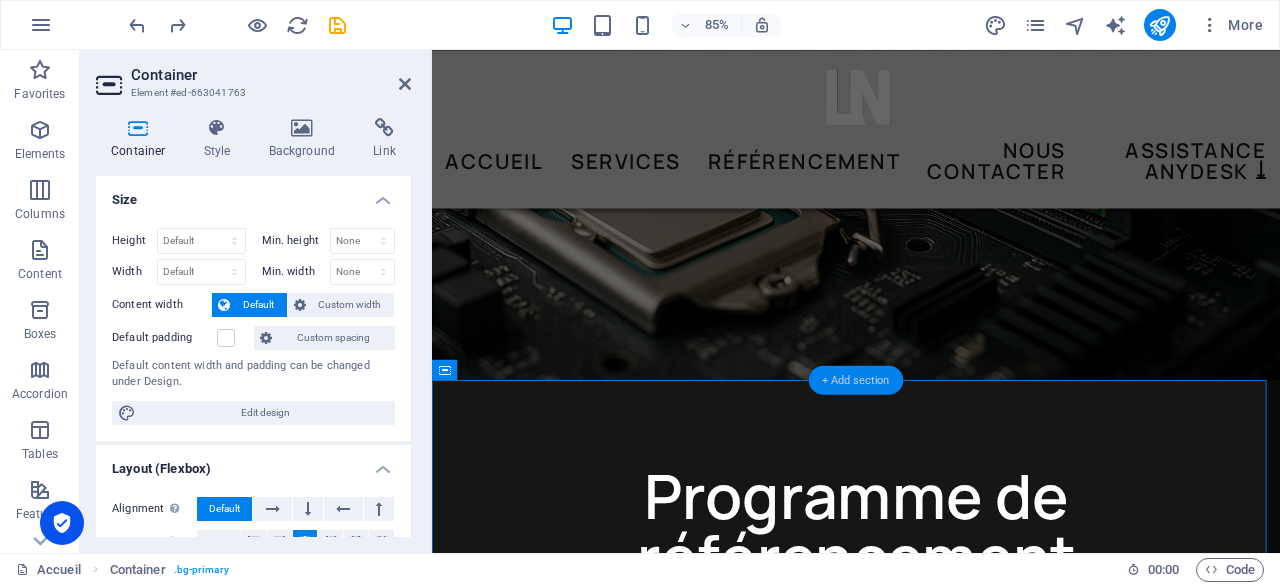 click on "+ Add section" at bounding box center [856, 379] 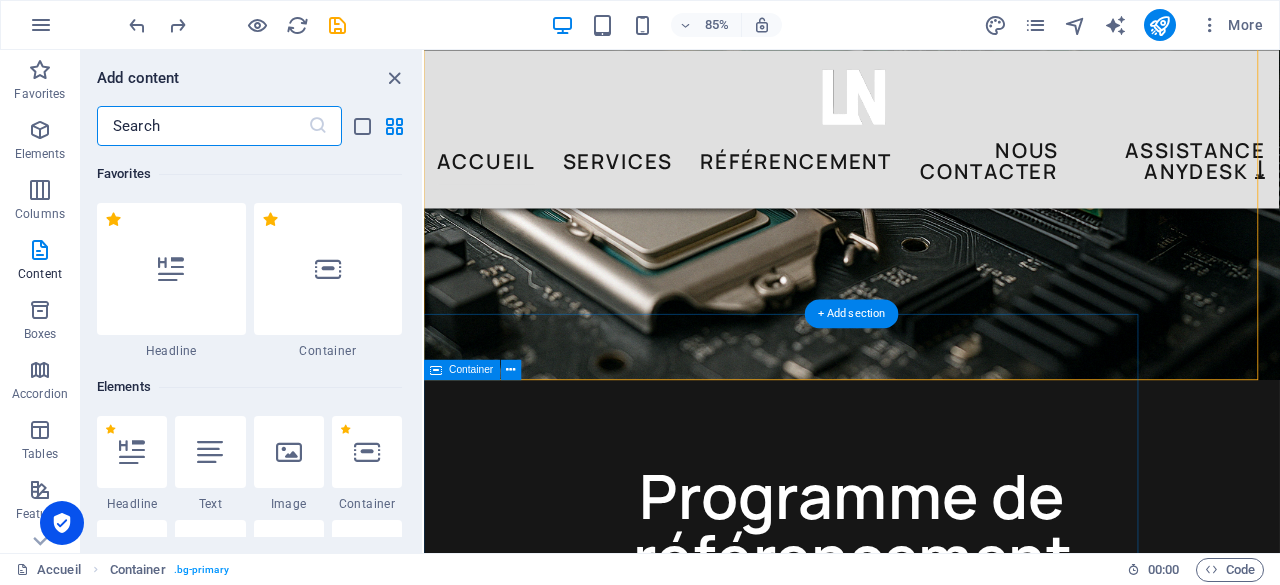 scroll, scrollTop: 78, scrollLeft: 0, axis: vertical 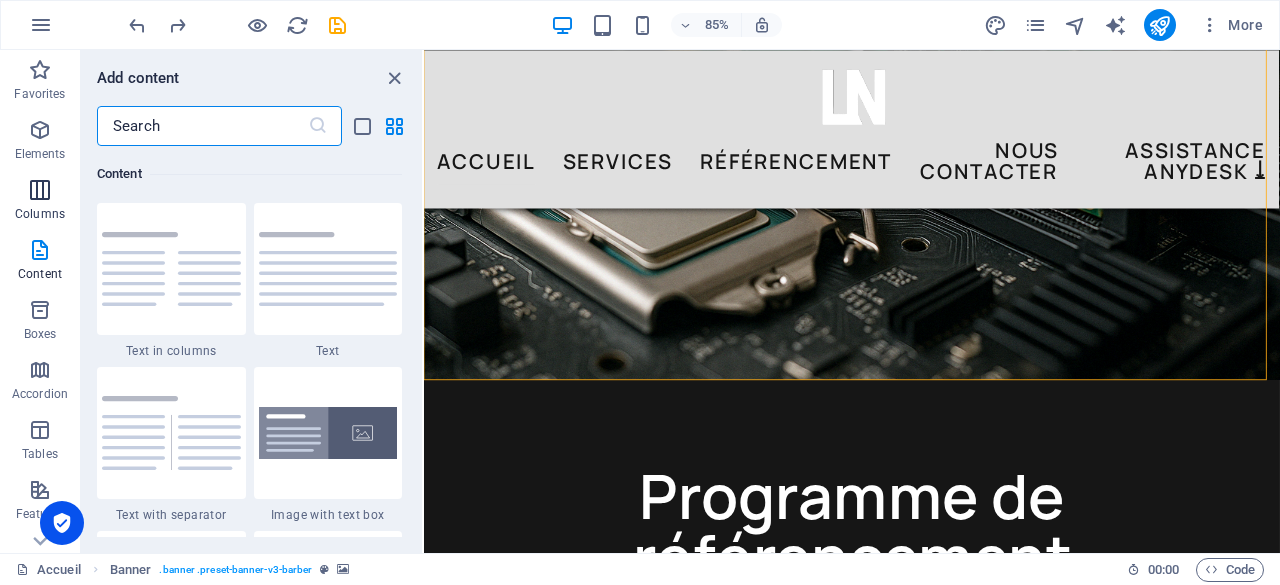 click on "Columns" at bounding box center (40, 202) 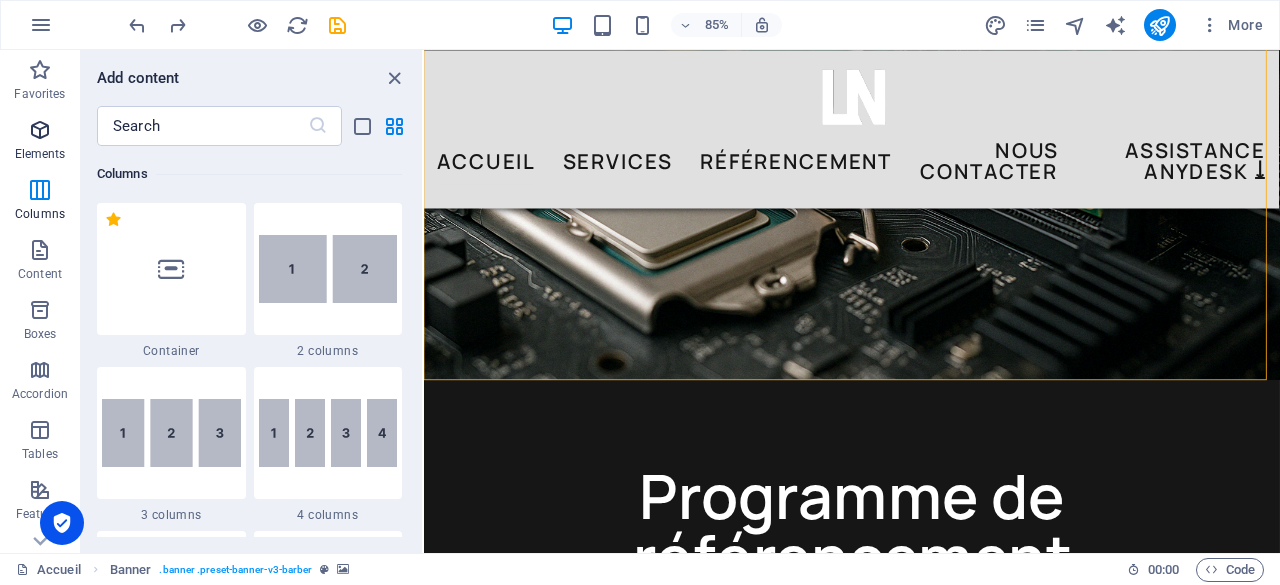 click at bounding box center (40, 130) 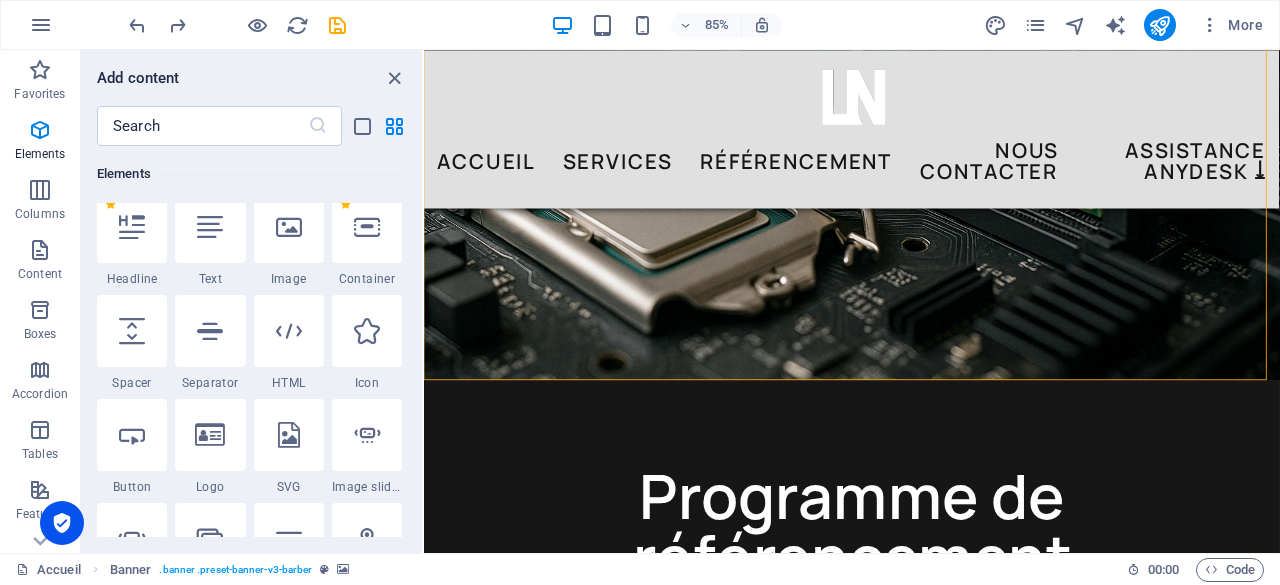 scroll, scrollTop: 213, scrollLeft: 0, axis: vertical 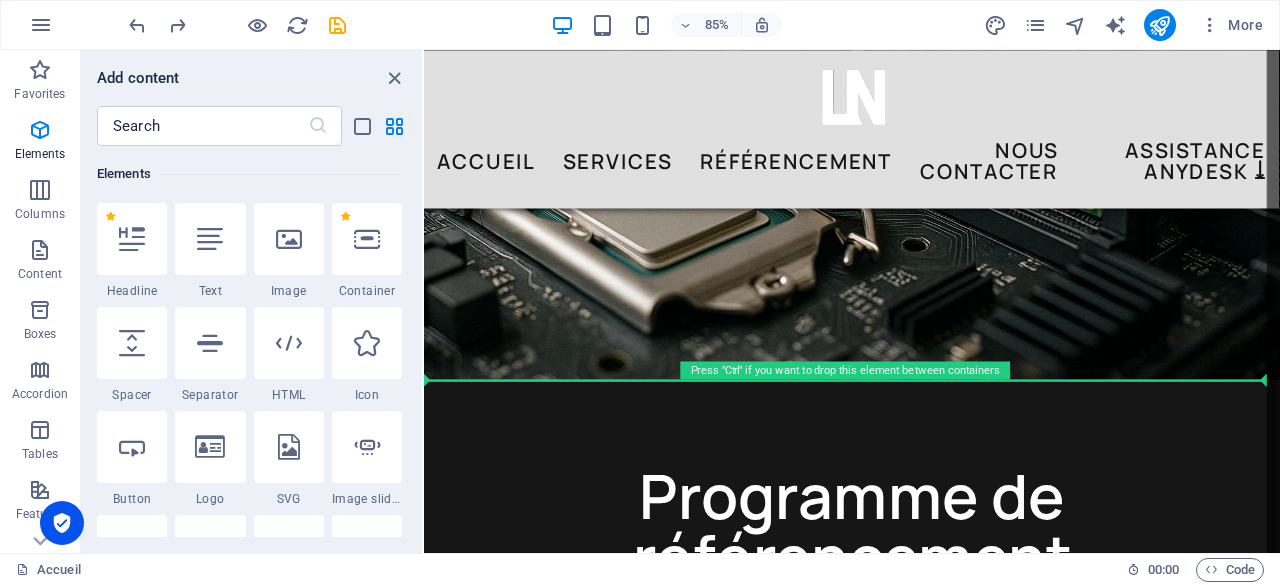 select on "%" 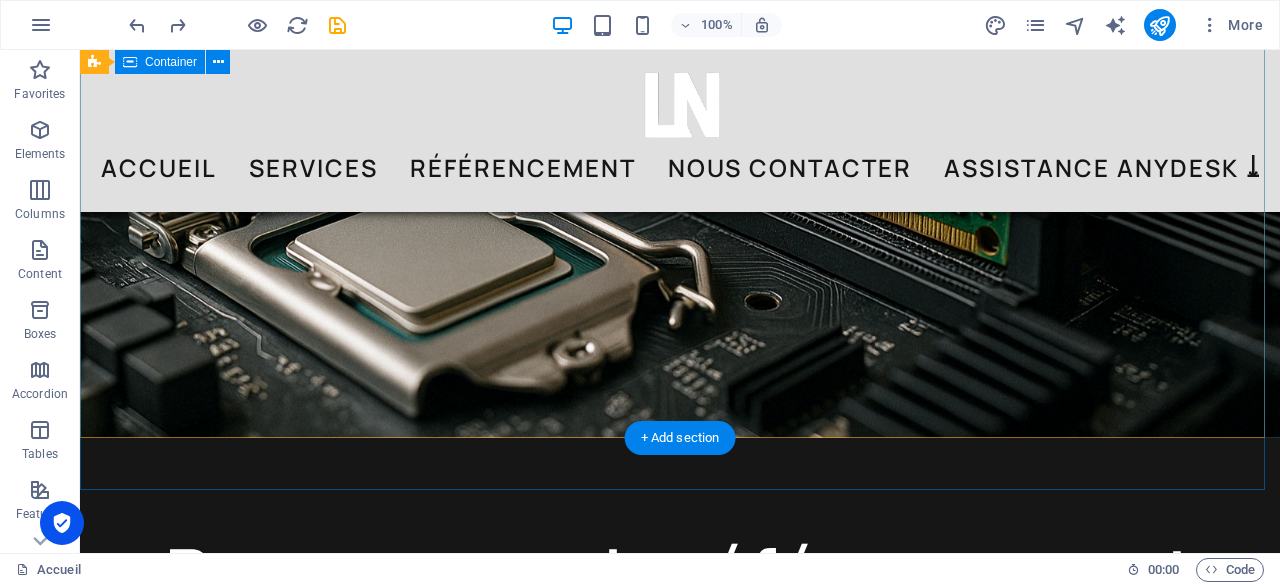 click on "L&N Consultants informatique Contactez-nous" at bounding box center [680, 944] 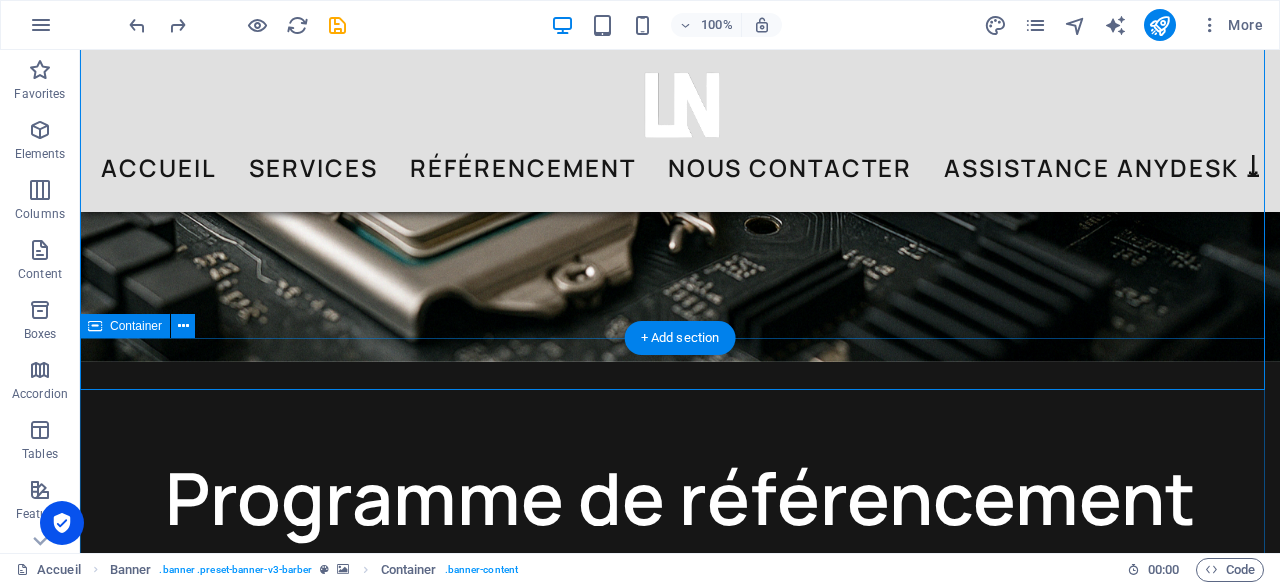scroll, scrollTop: 432, scrollLeft: 0, axis: vertical 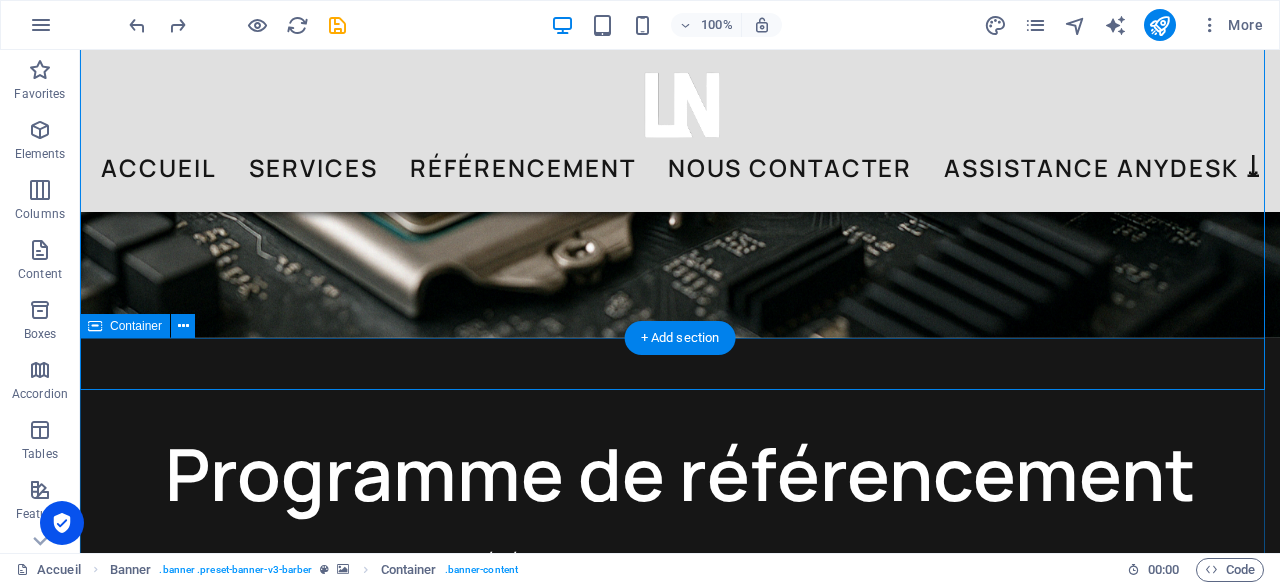 click on "Programme de référencement Référez quelqu'un ou une entreprise
Vous recevez  10% en argent
&
La personne référée obtient  10% de rabais En savoir plus Nos techniciens informatiques se déplacent chez vous Situés au Québec, nous offrons des services professionnels à domicile dans plusieurs régions : Rive-Nord, Montréal et Rive-Sud Rive Nord   Montréal   Rive Sud" at bounding box center (680, 911) 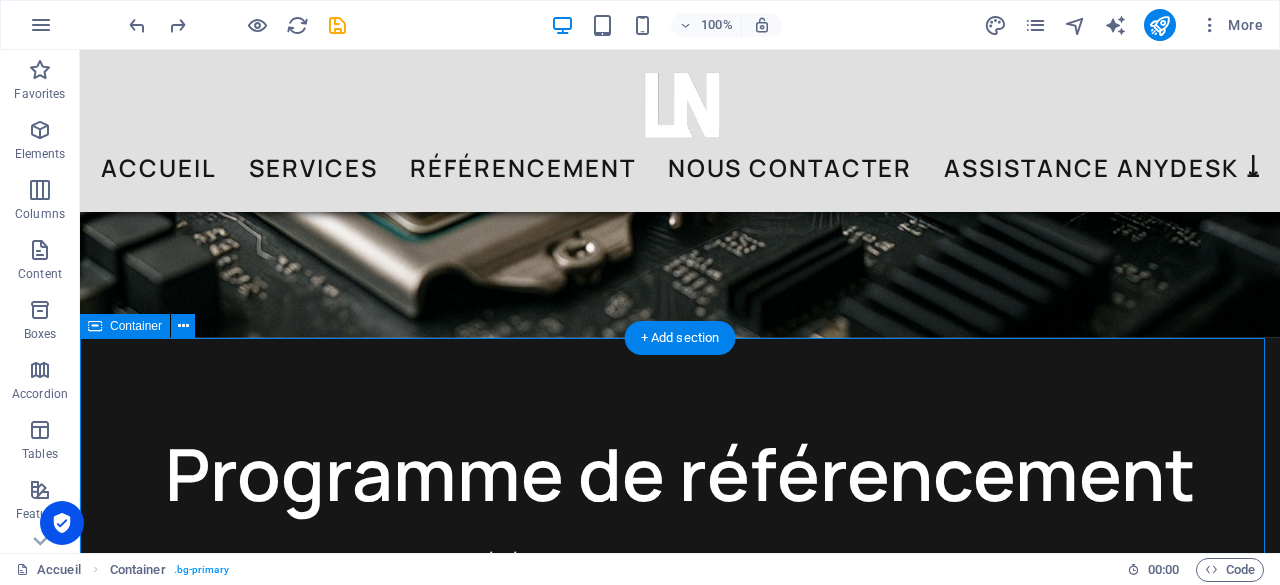click on "Programme de référencement Référez quelqu'un ou une entreprise
Vous recevez  10% en argent
&
La personne référée obtient  10% de rabais En savoir plus Nos techniciens informatiques se déplacent chez vous Situés au Québec, nous offrons des services professionnels à domicile dans plusieurs régions : Rive-Nord, Montréal et Rive-Sud Rive Nord   Montréal   Rive Sud" at bounding box center (680, 911) 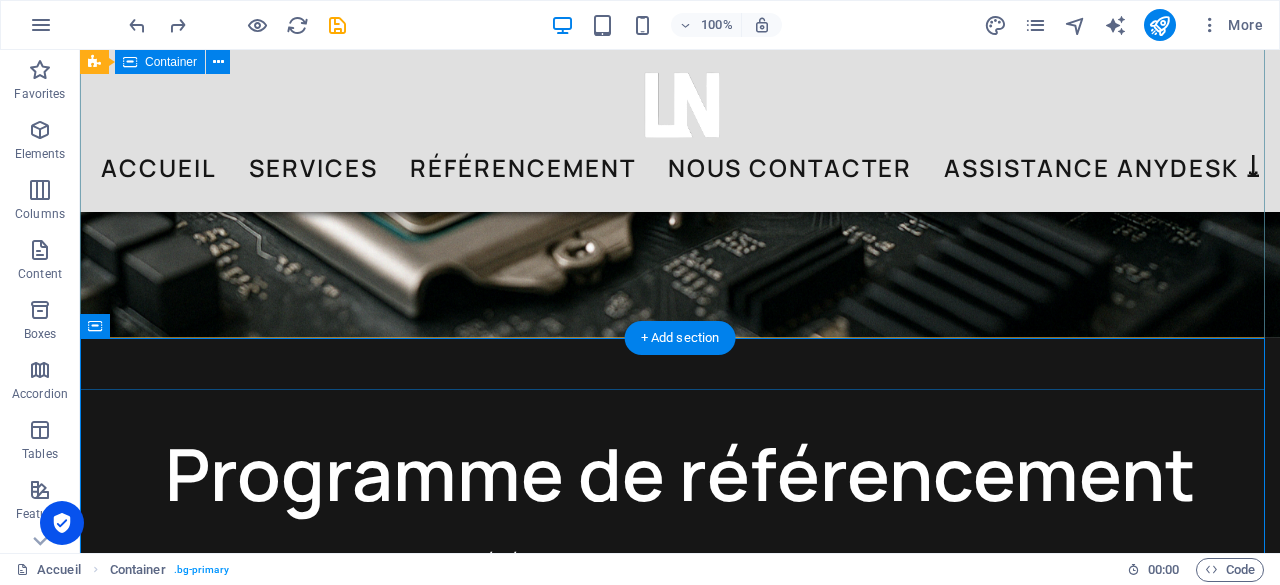 click on "L&N Consultants informatique Contactez-nous" at bounding box center (680, 844) 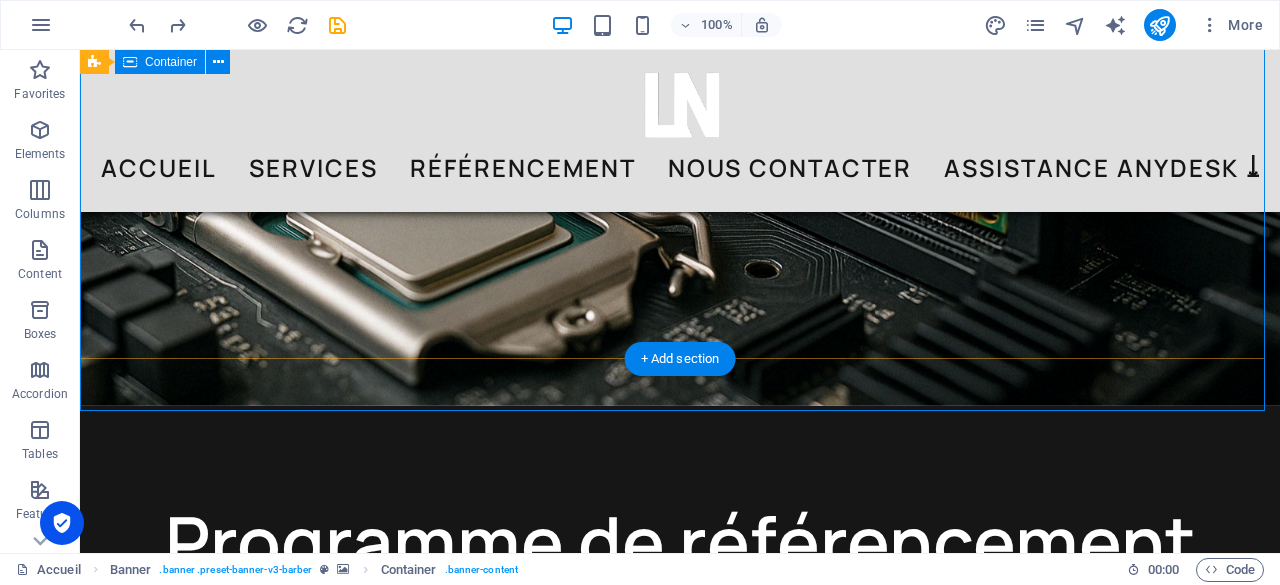 scroll, scrollTop: 500, scrollLeft: 0, axis: vertical 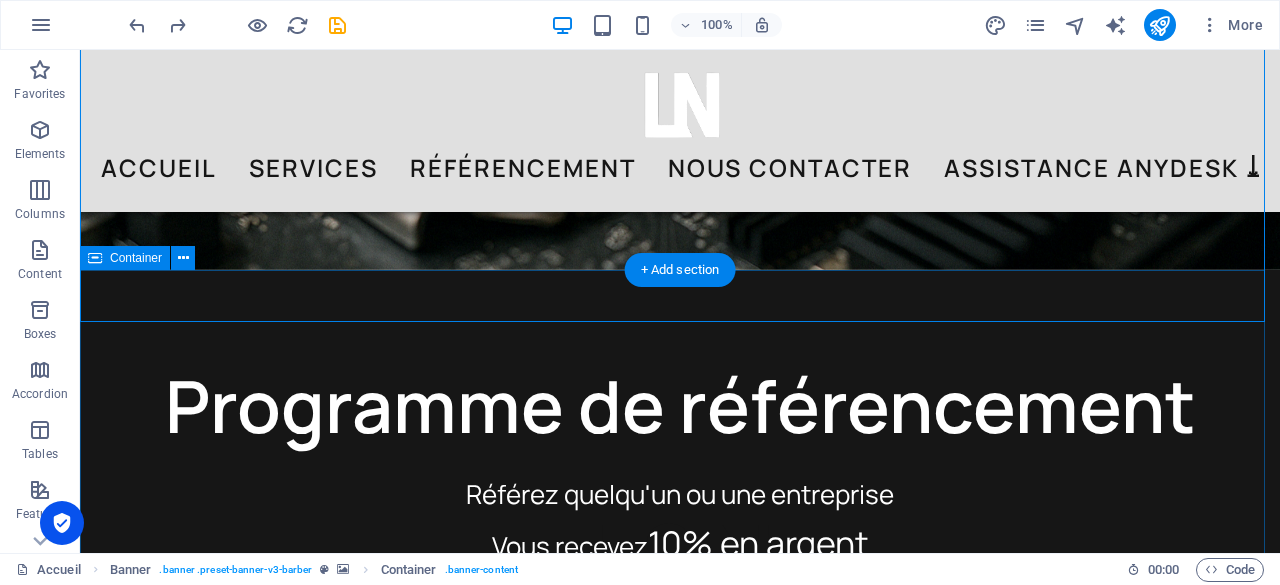 click on "Programme de référencement Référez quelqu'un ou une entreprise
Vous recevez  10% en argent
&
La personne référée obtient  10% de rabais En savoir plus Nos techniciens informatiques se déplacent chez vous Situés au Québec, nous offrons des services professionnels à domicile dans plusieurs régions : Rive-Nord, Montréal et Rive-Sud Rive Nord   Montréal   Rive Sud" at bounding box center (680, 843) 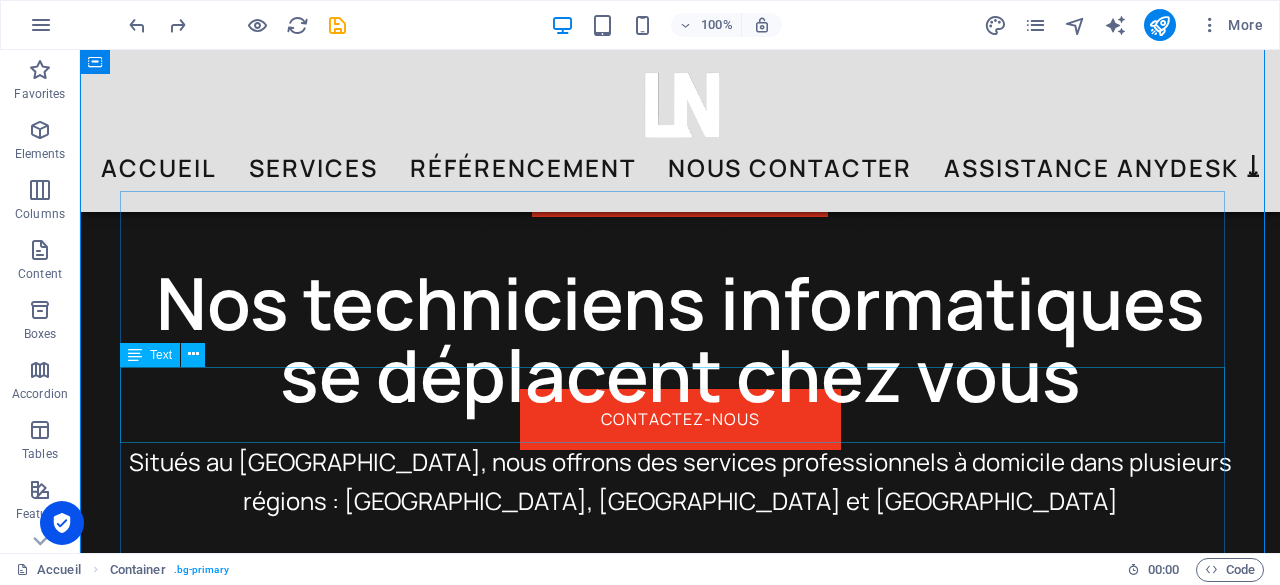 scroll, scrollTop: 1000, scrollLeft: 0, axis: vertical 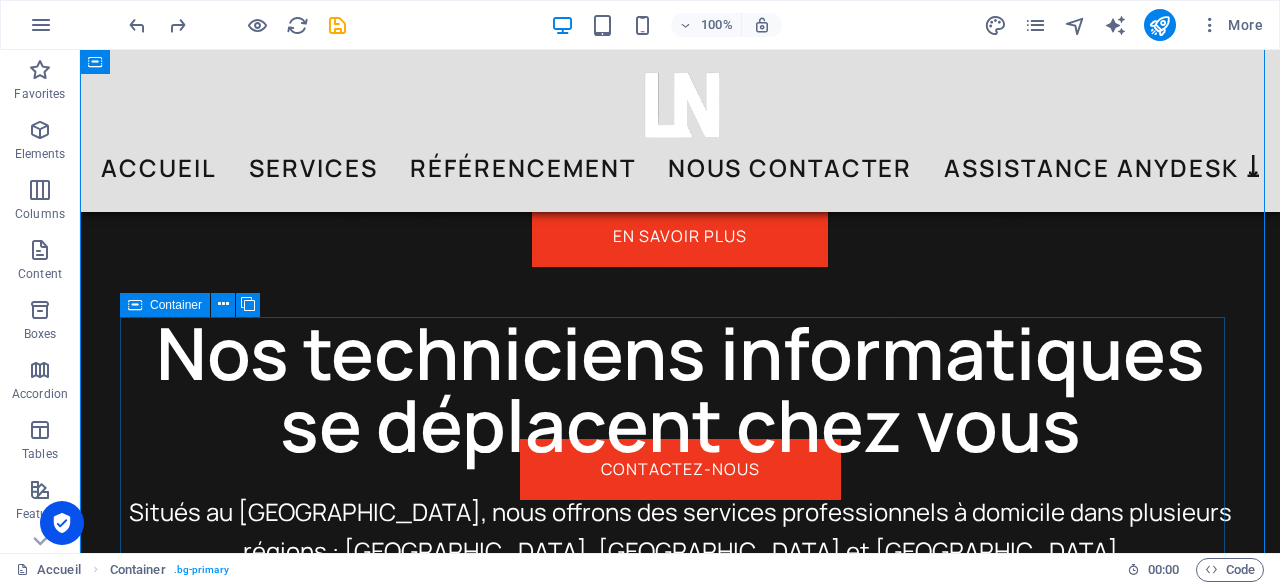 click at bounding box center [135, 305] 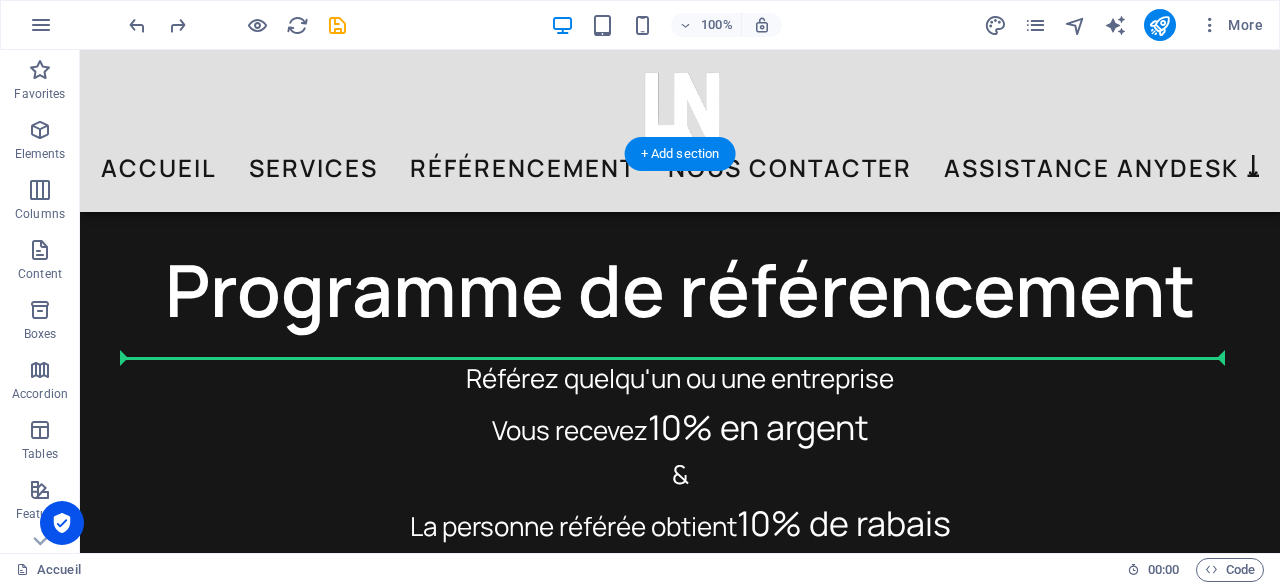 scroll, scrollTop: 600, scrollLeft: 0, axis: vertical 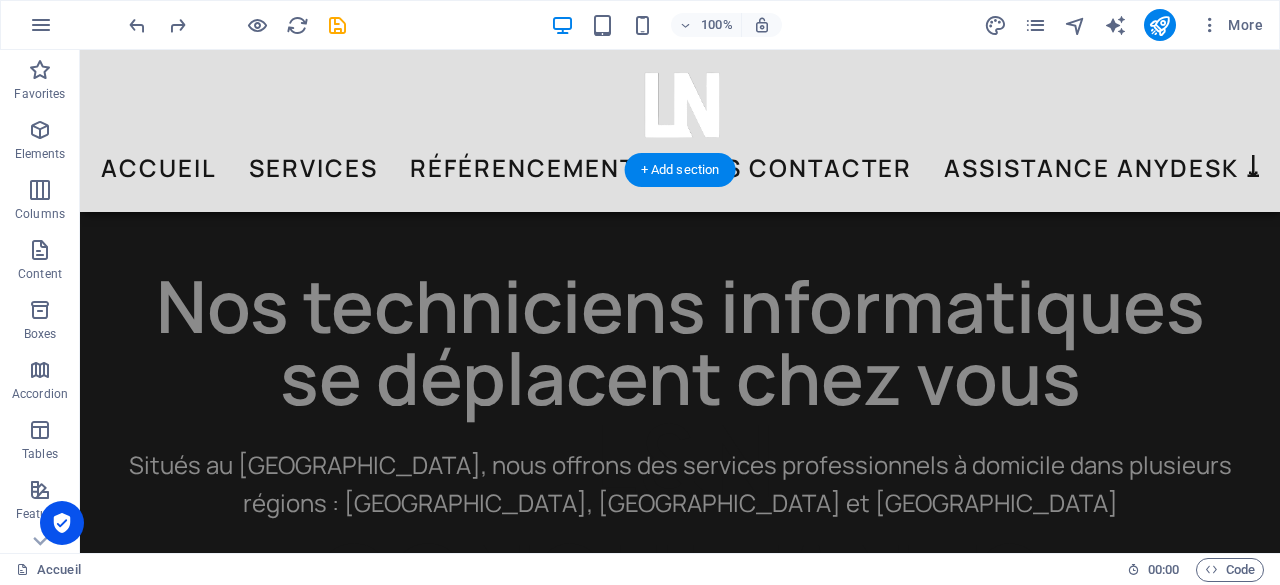 drag, startPoint x: 234, startPoint y: 360, endPoint x: 564, endPoint y: 283, distance: 338.8643 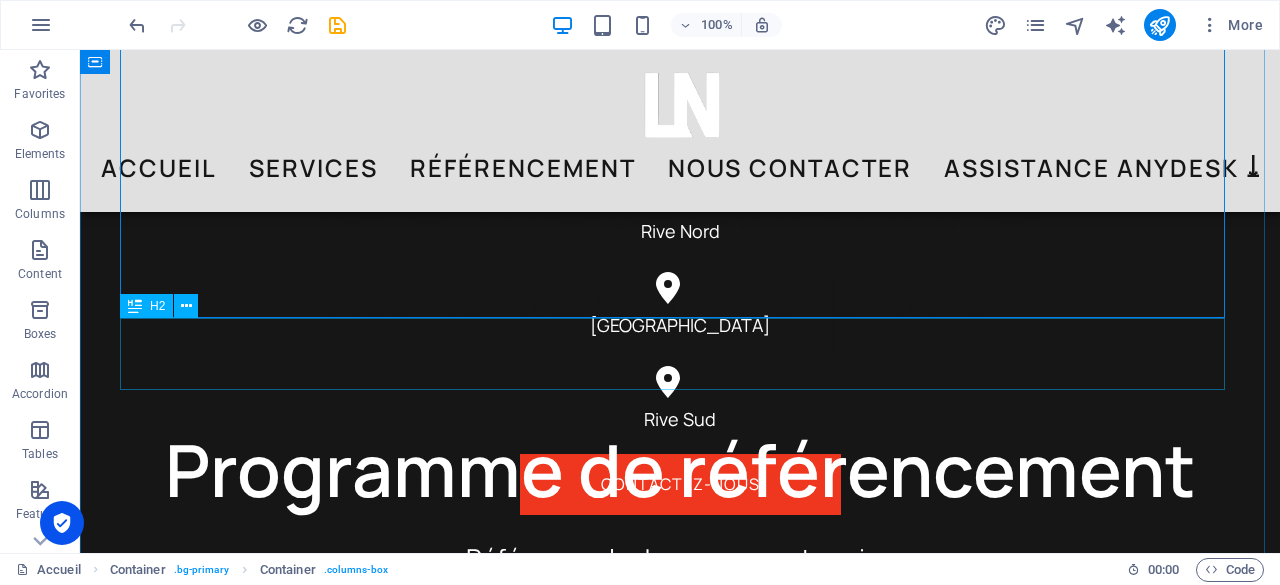 scroll, scrollTop: 1085, scrollLeft: 0, axis: vertical 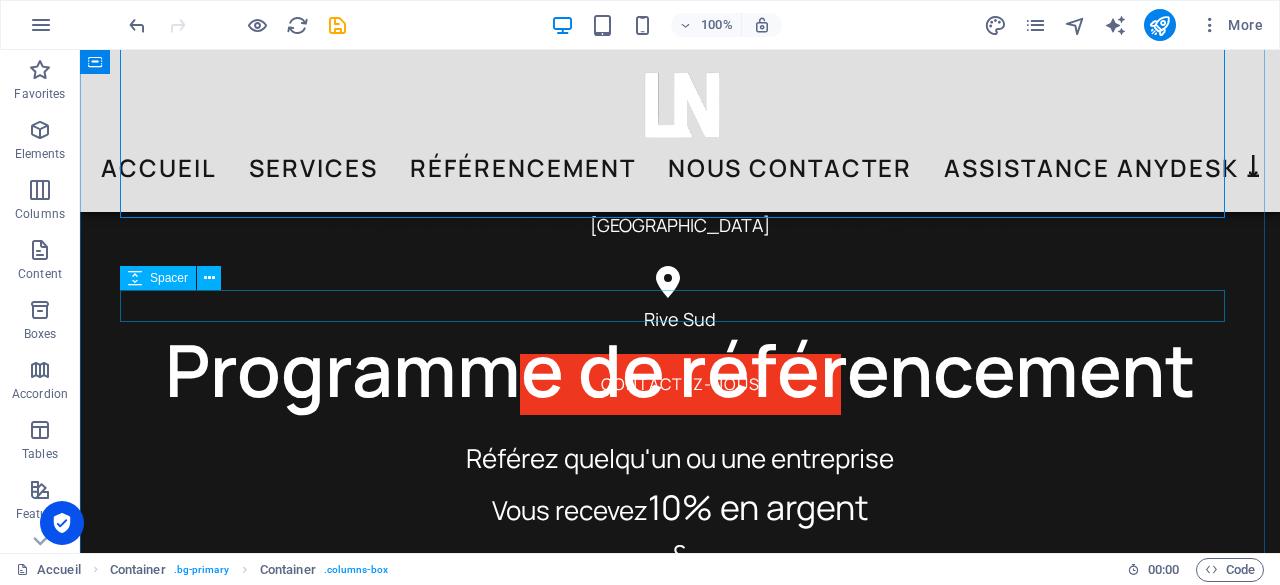 click at bounding box center [680, 422] 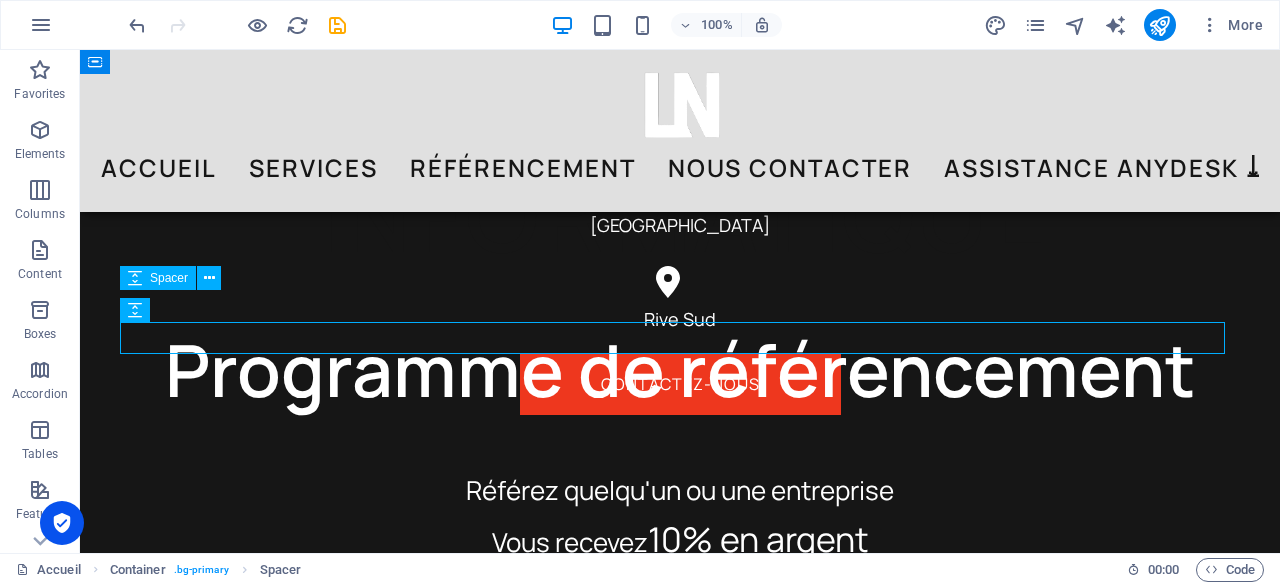 click at bounding box center [680, 422] 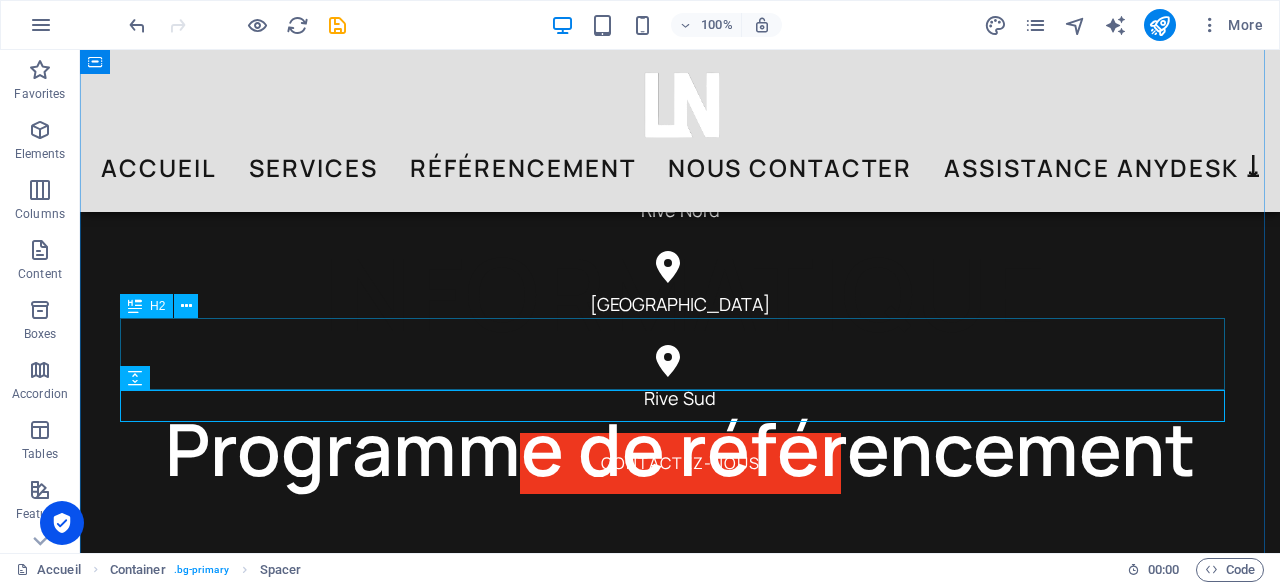 scroll, scrollTop: 985, scrollLeft: 0, axis: vertical 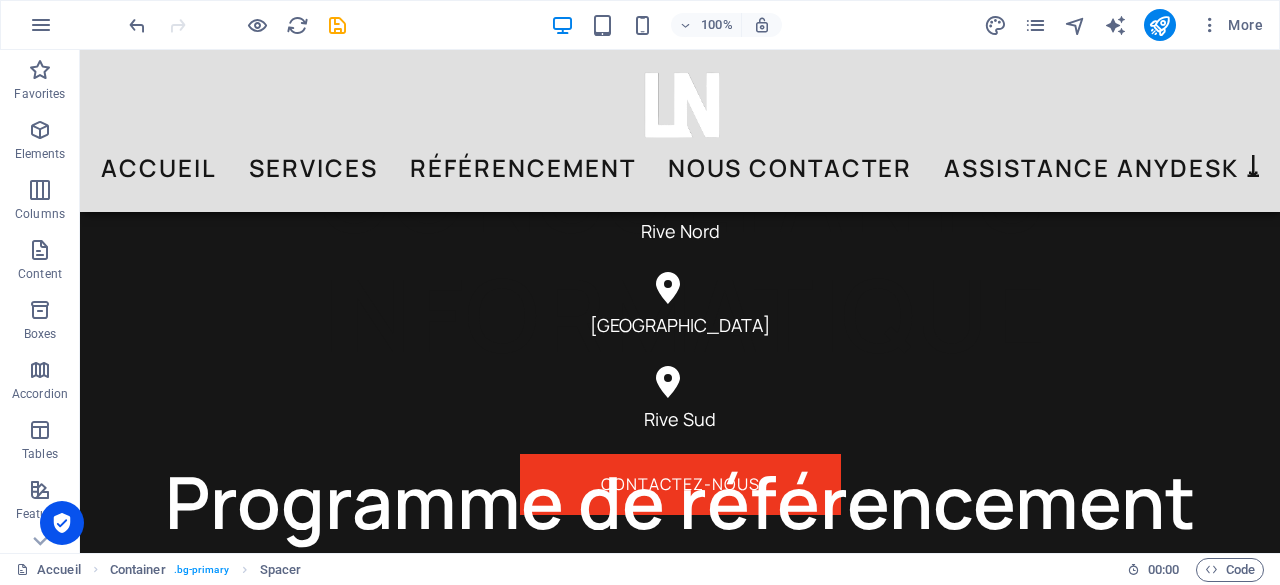 drag, startPoint x: 482, startPoint y: 407, endPoint x: 710, endPoint y: 335, distance: 239.09831 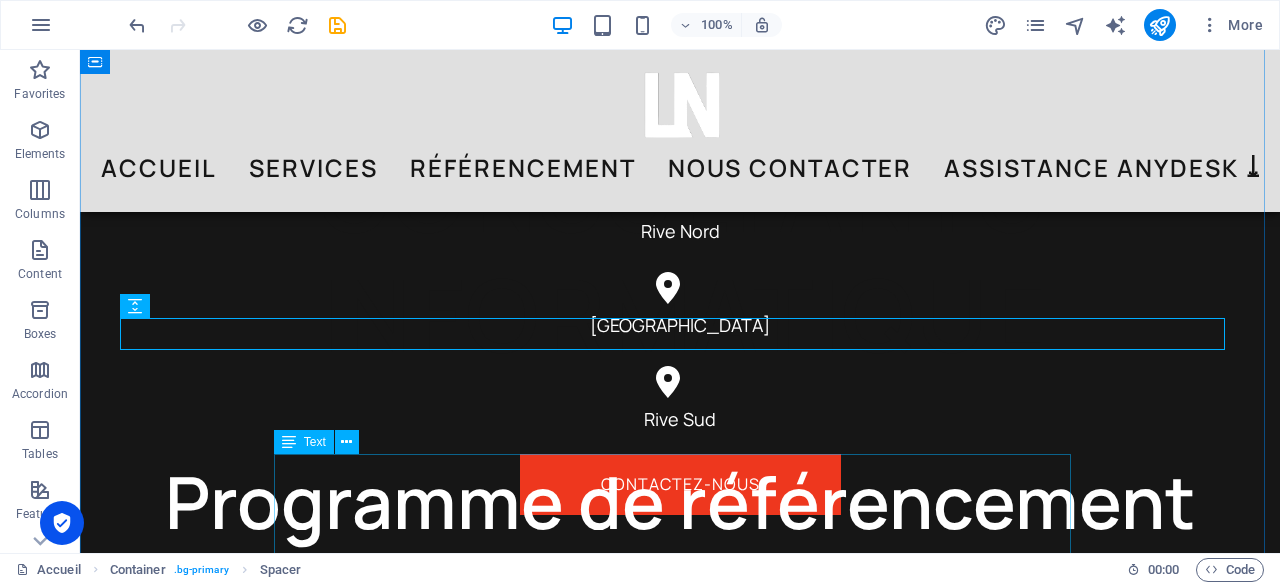 click on "Référez quelqu'un ou une entreprise
Vous recevez  10% en argent
&
La personne référée obtient  10% de rabais" at bounding box center [680, 666] 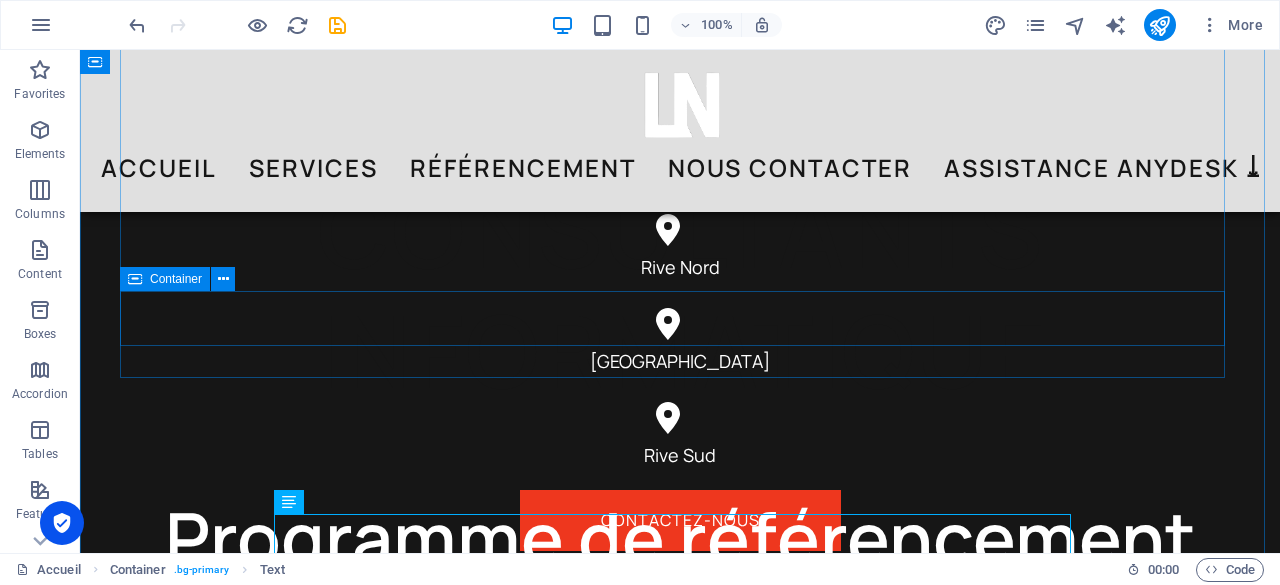 scroll, scrollTop: 985, scrollLeft: 0, axis: vertical 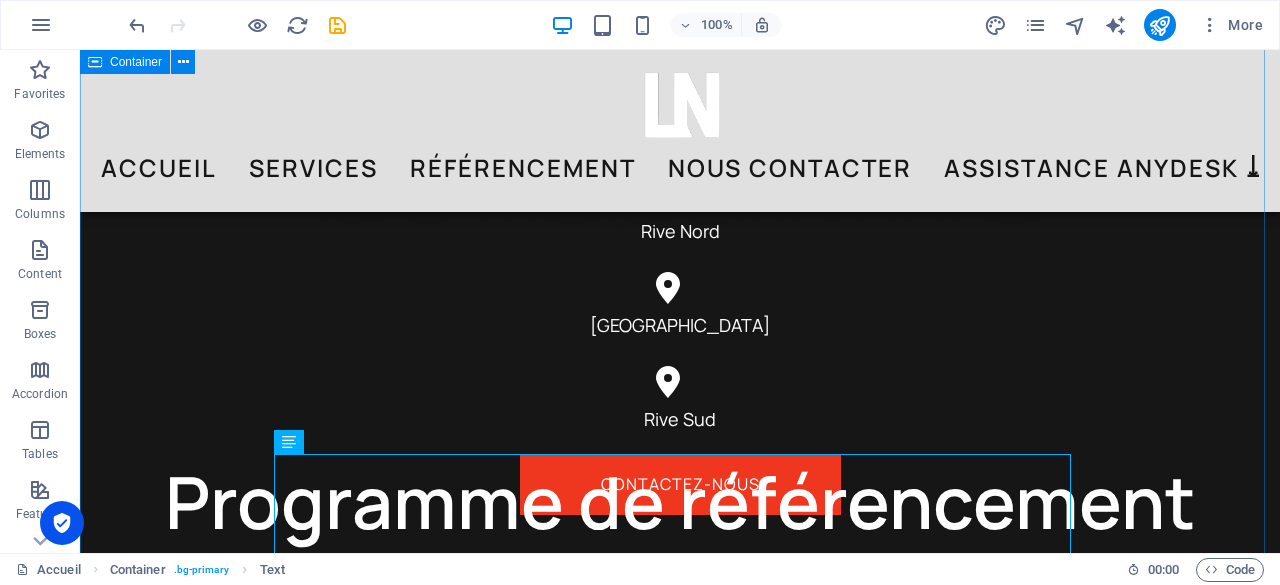 click on "Nos techniciens informatiques se déplacent chez vous Situés au Québec, nous offrons des services professionnels à domicile dans plusieurs régions : Rive-Nord, Montréal et Rive-Sud Rive Nord   Montréal   Rive Sud Programme de référencement Référez quelqu'un ou une entreprise
Vous recevez  10% en argent
&
La personne référée obtient  10% de rabais En savoir plus" at bounding box center [680, 374] 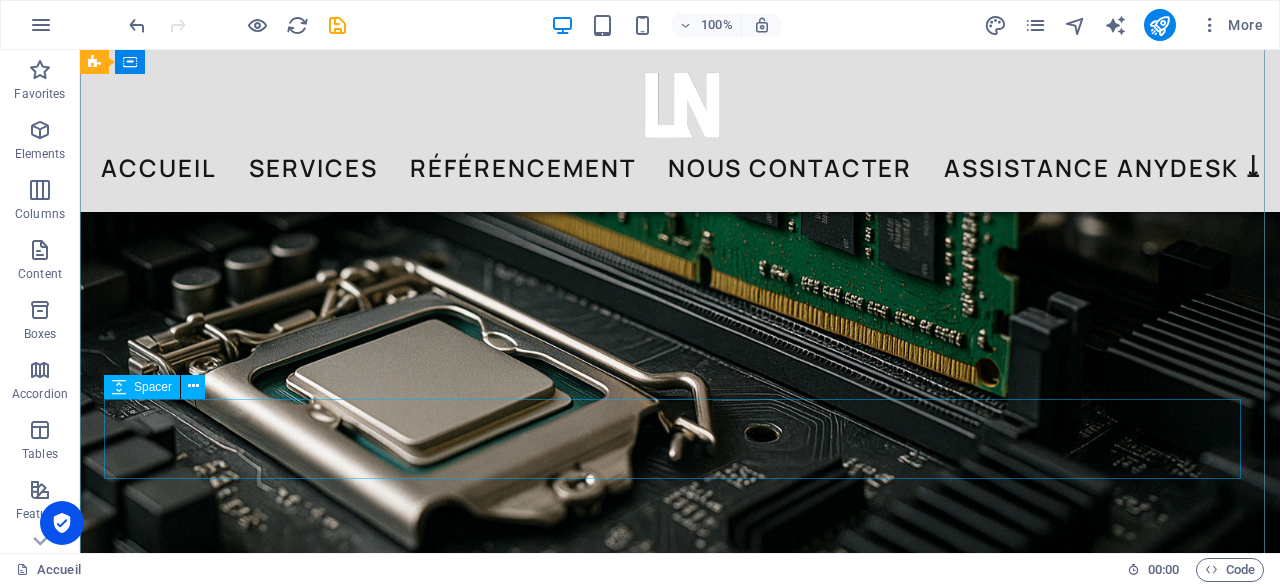scroll, scrollTop: 285, scrollLeft: 0, axis: vertical 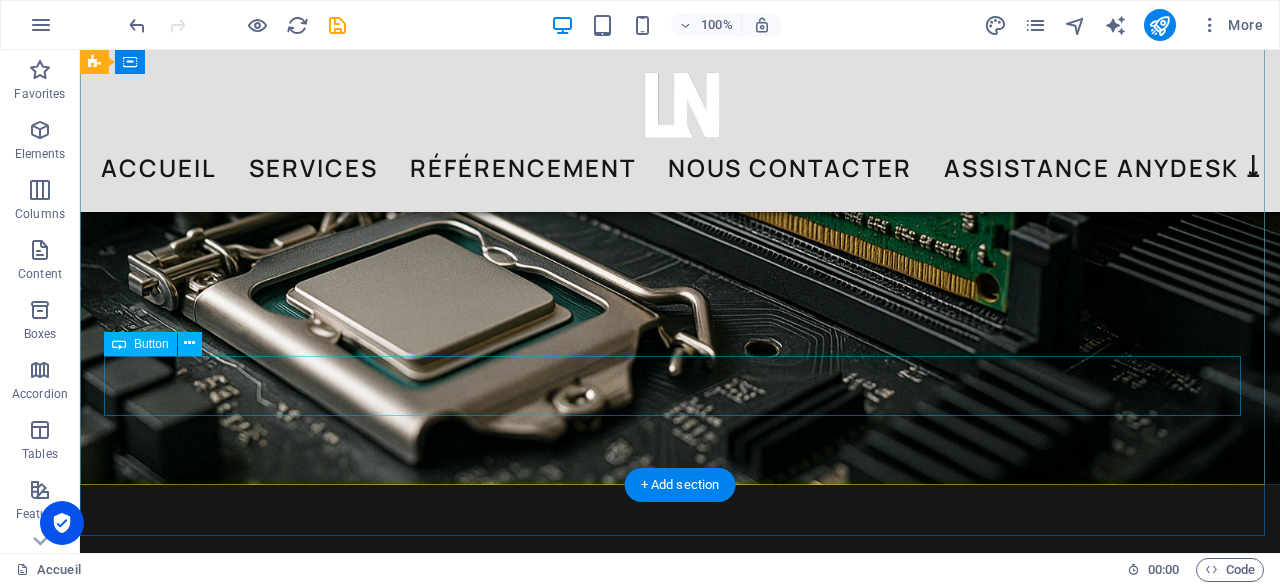 click on "L&N Consultants informatique Contactez-nous" at bounding box center [680, 991] 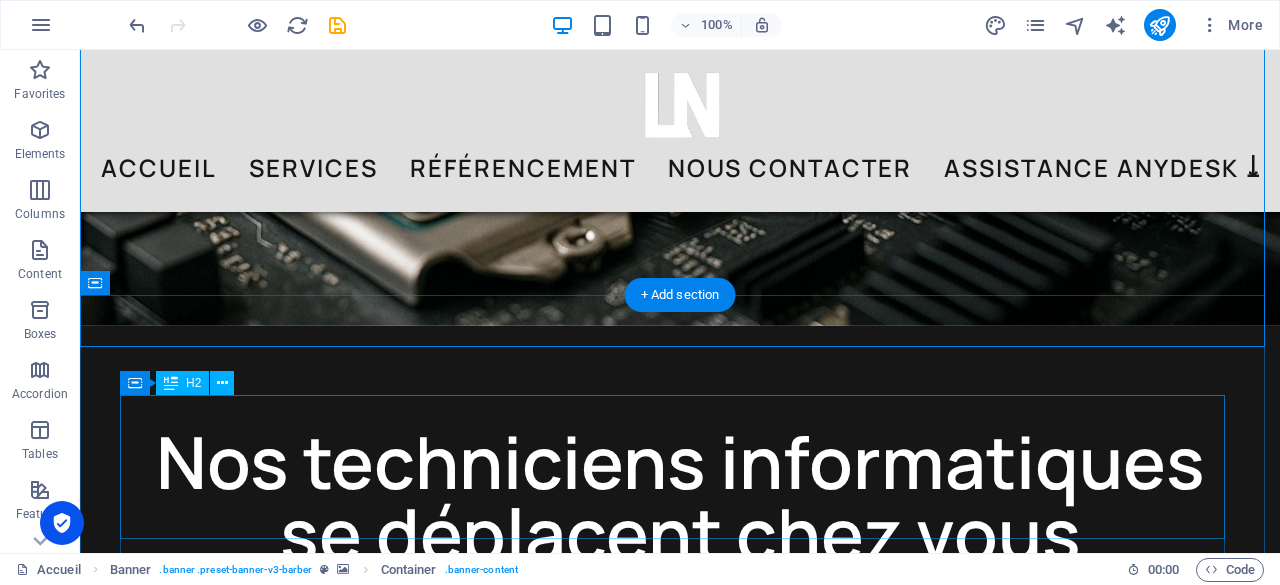 scroll, scrollTop: 485, scrollLeft: 0, axis: vertical 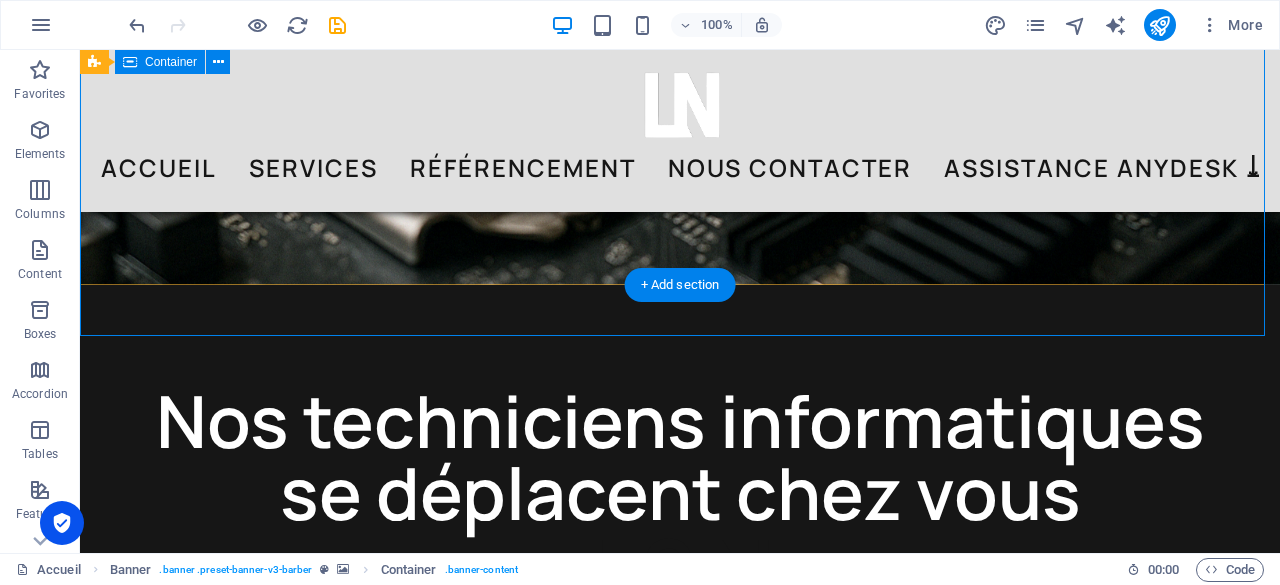 click on "L&N Consultants informatique Contactez-nous" at bounding box center (680, 791) 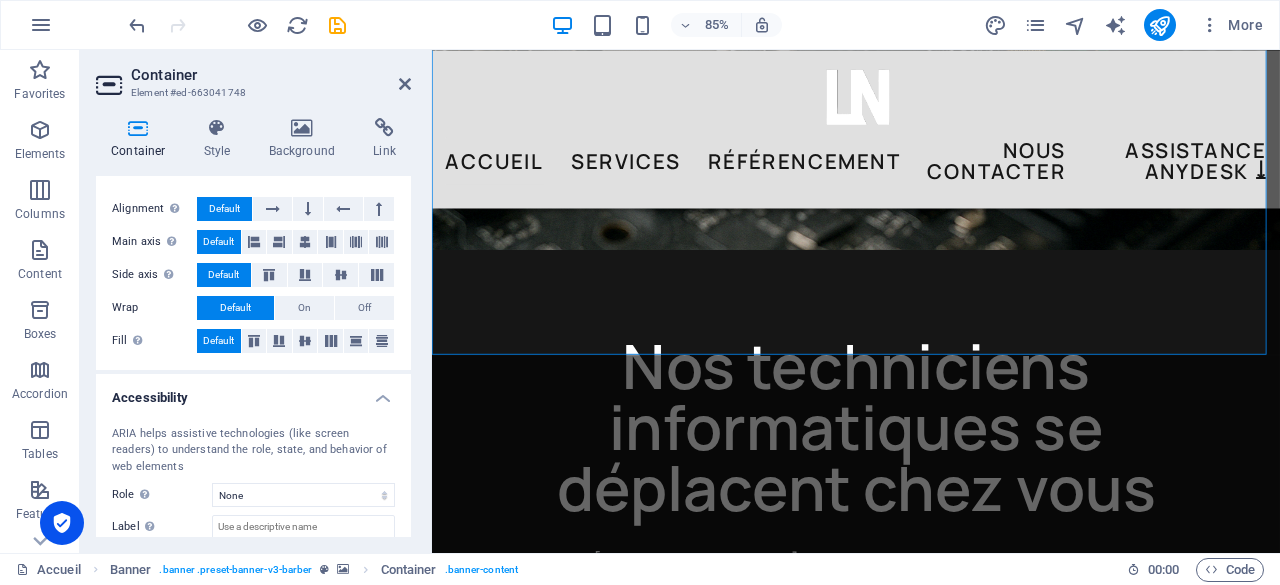 scroll, scrollTop: 400, scrollLeft: 0, axis: vertical 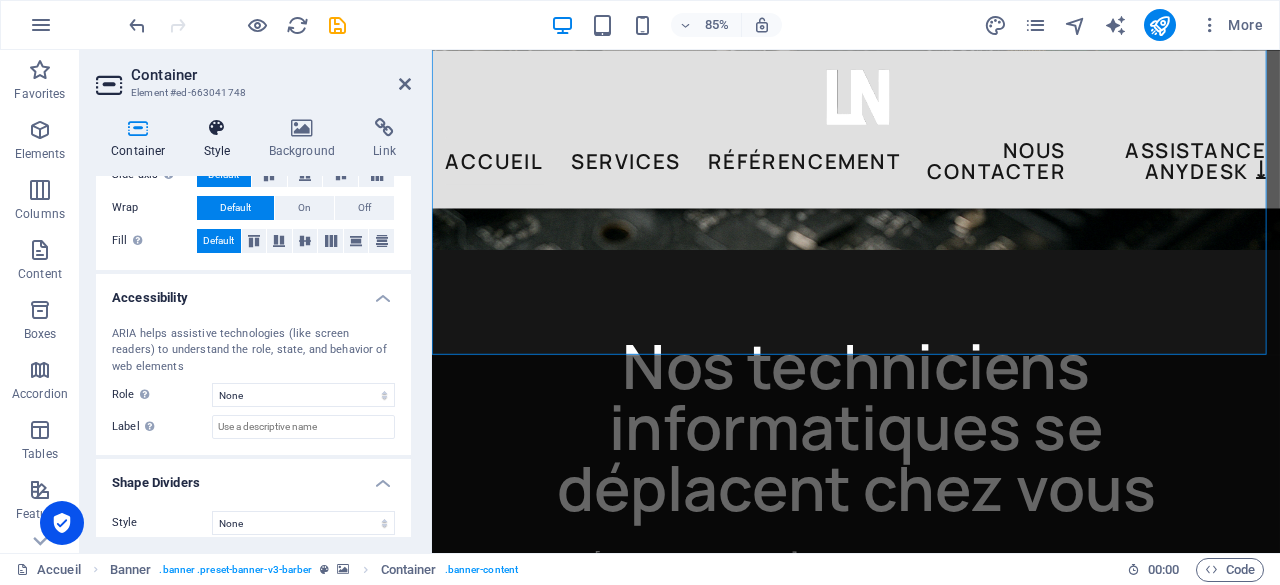 click on "Style" at bounding box center (221, 139) 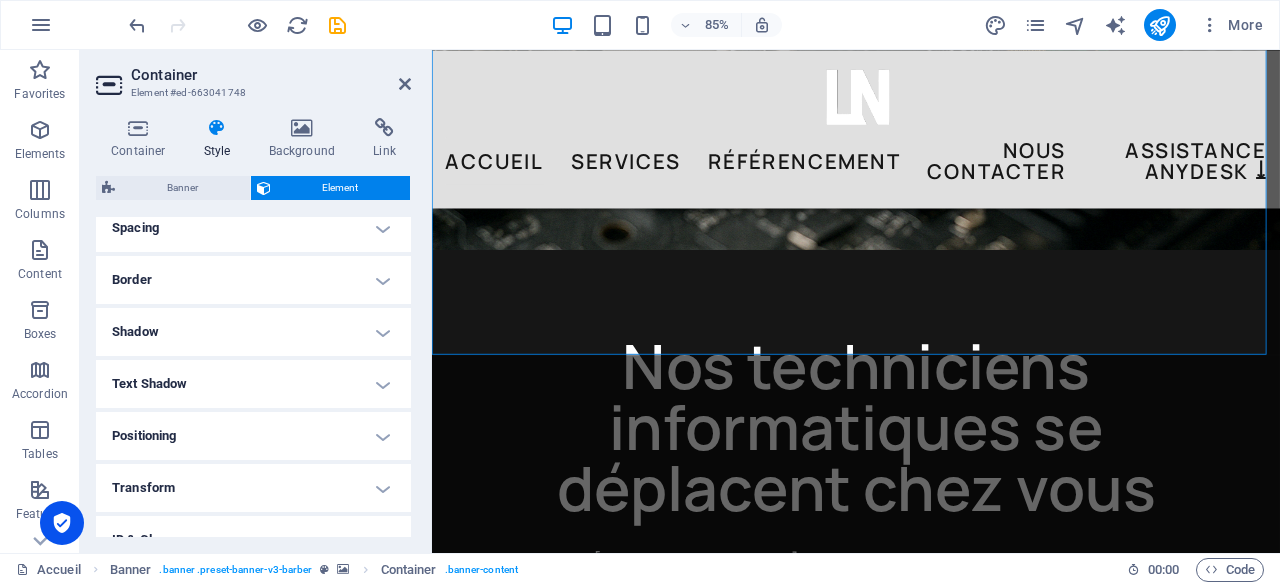 scroll, scrollTop: 400, scrollLeft: 0, axis: vertical 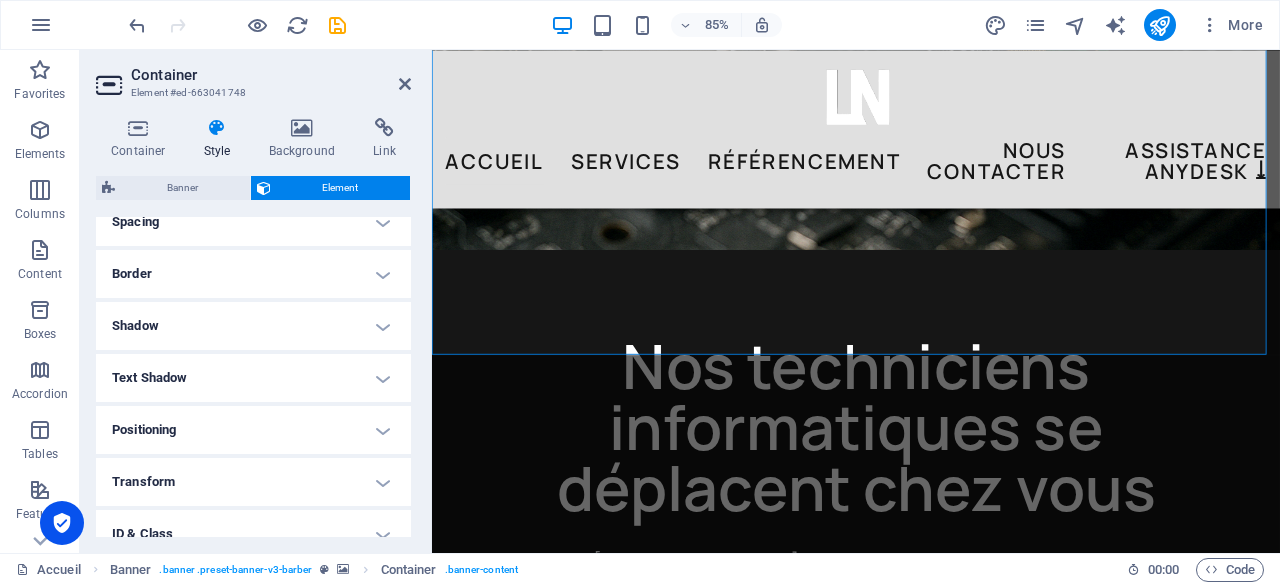 click on "Spacing" at bounding box center (253, 222) 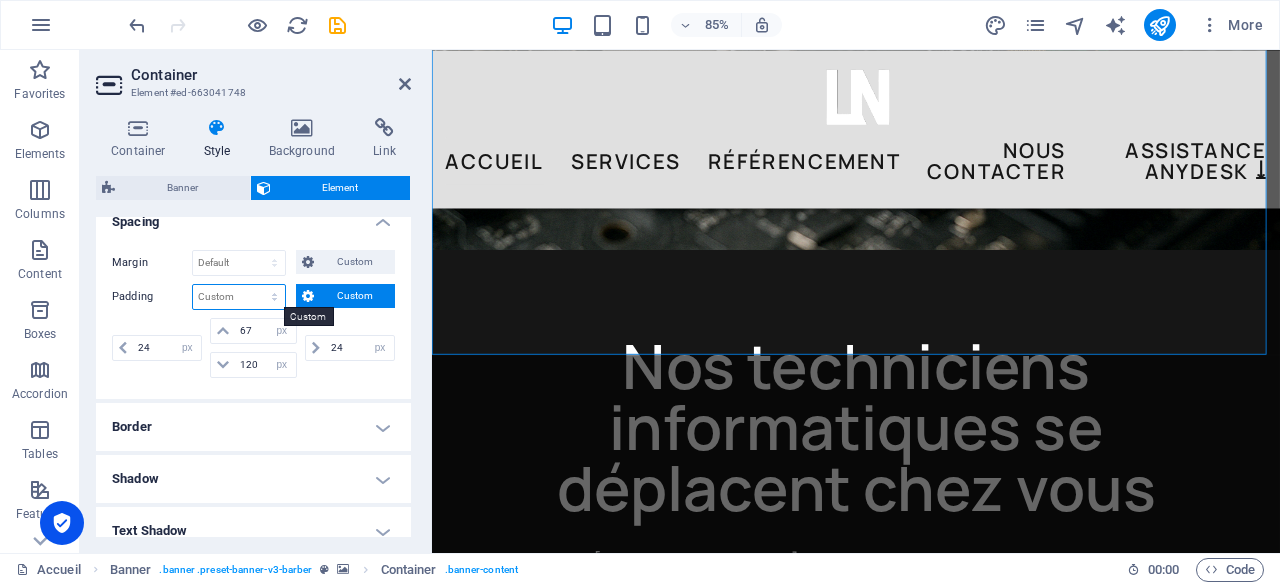 click on "Default px rem % vh vw Custom" at bounding box center [239, 297] 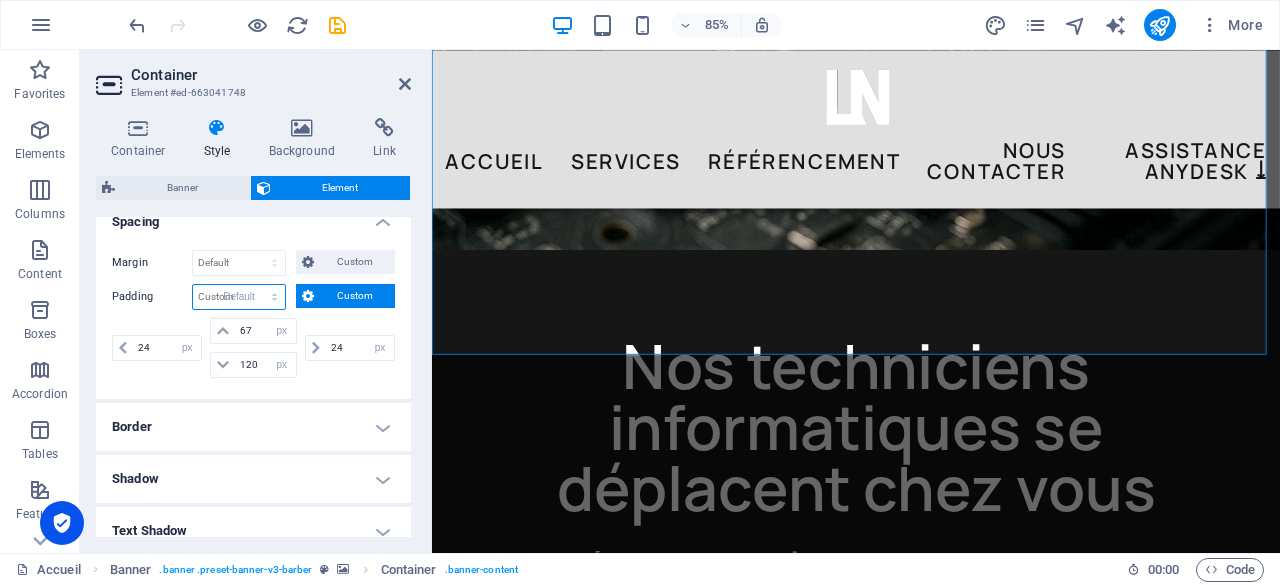 click on "Default px rem % vh vw Custom" at bounding box center [239, 297] 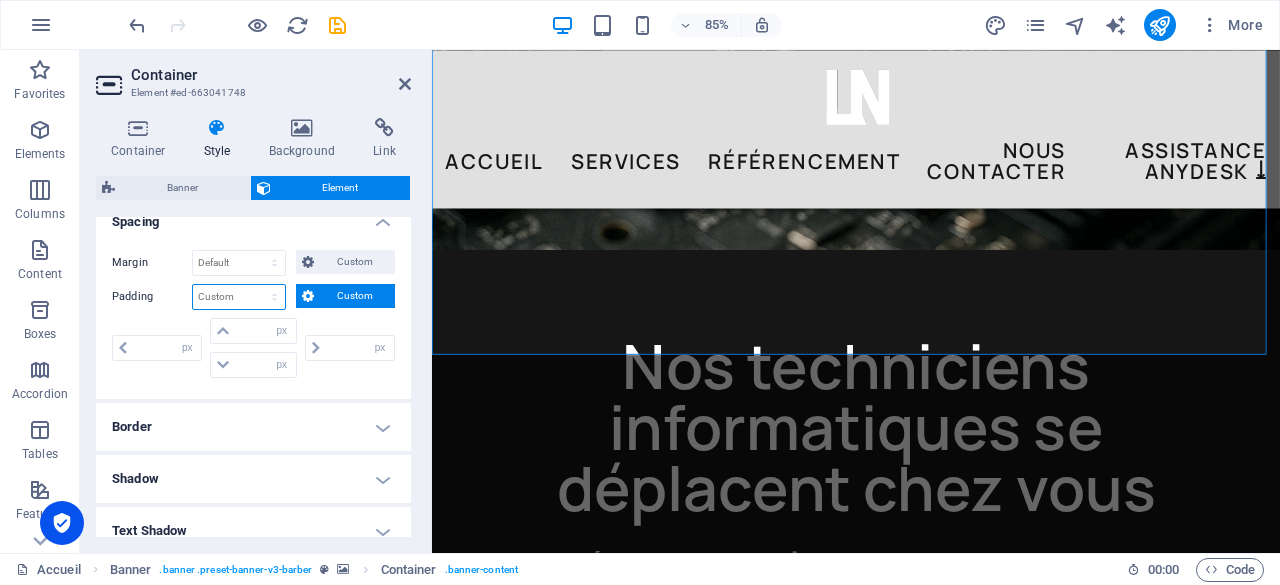 scroll, scrollTop: 548, scrollLeft: 0, axis: vertical 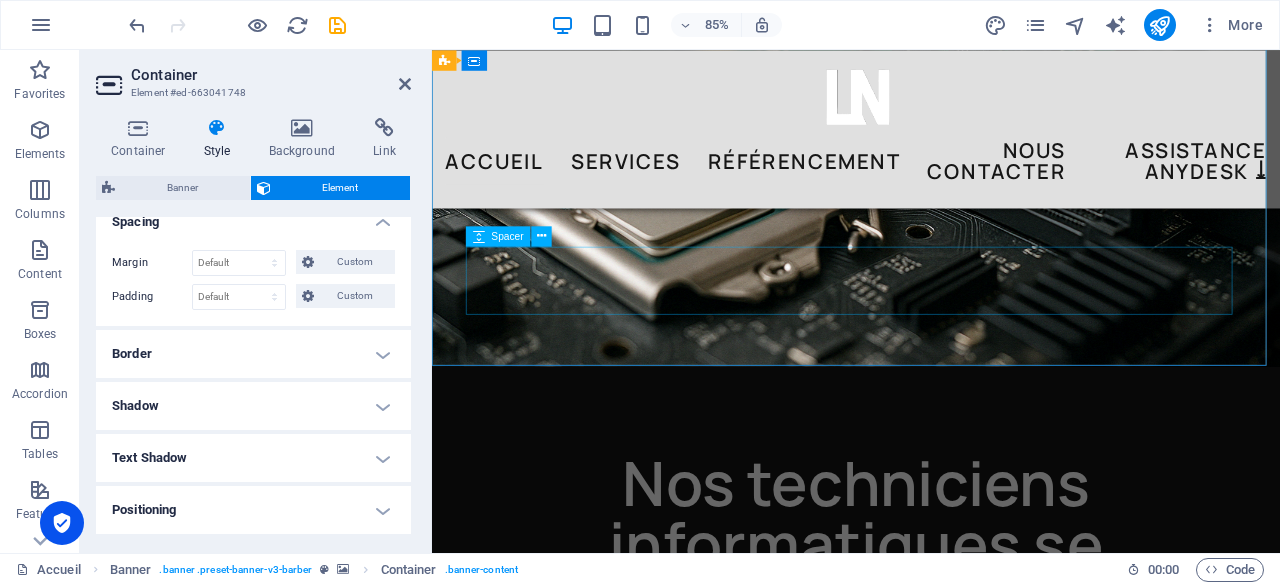 click at bounding box center [931, 1056] 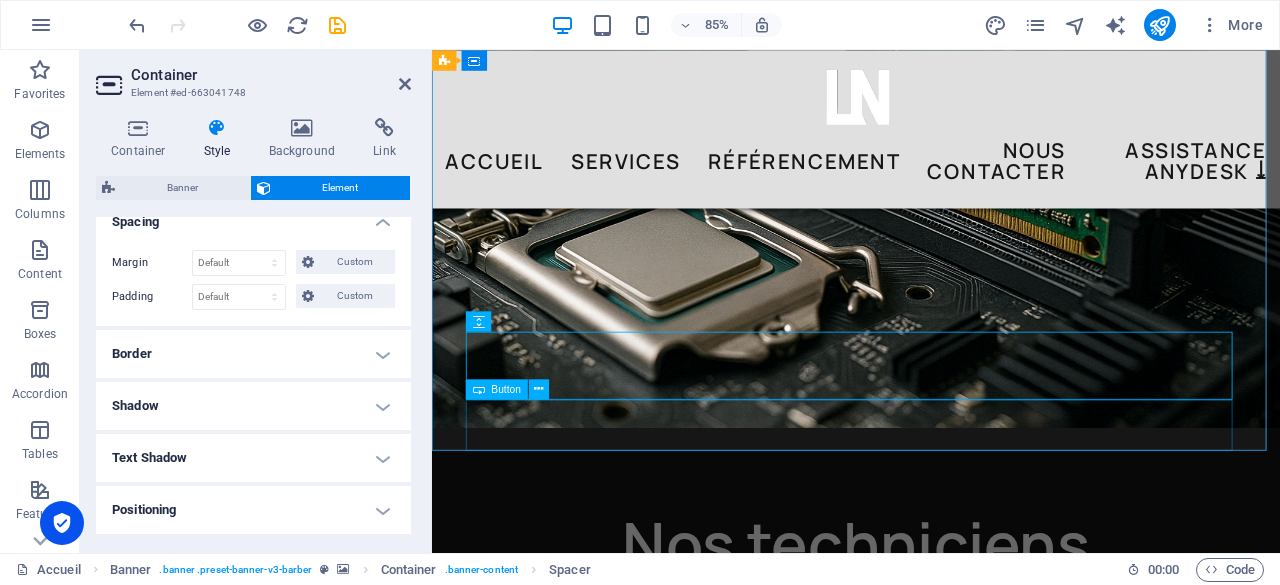 scroll, scrollTop: 248, scrollLeft: 0, axis: vertical 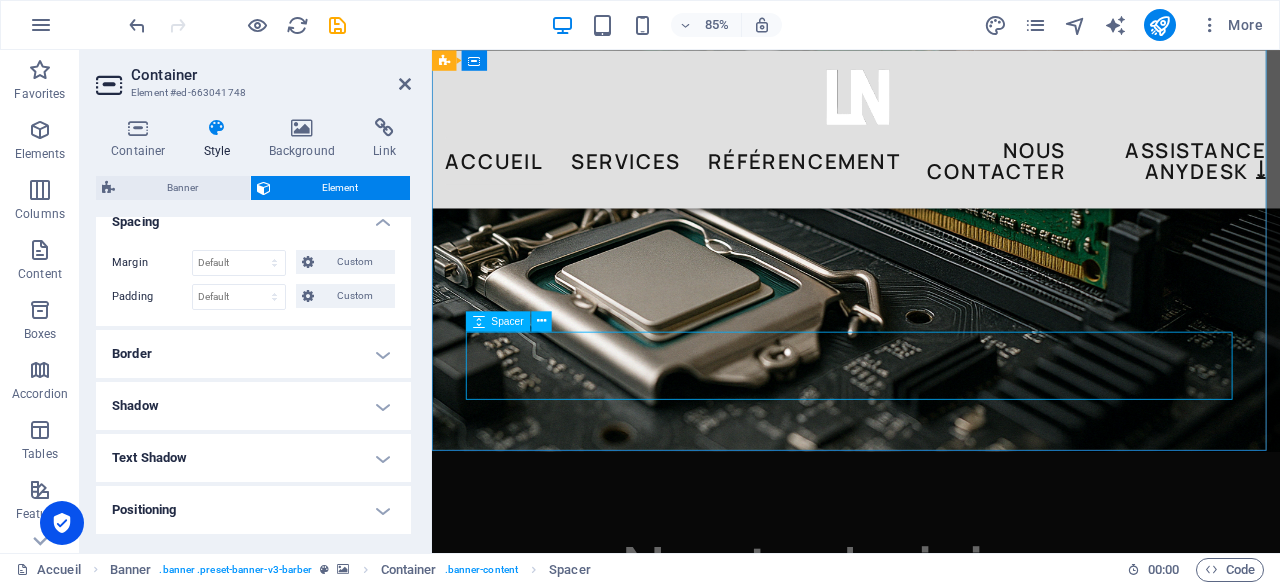 click at bounding box center (931, 1156) 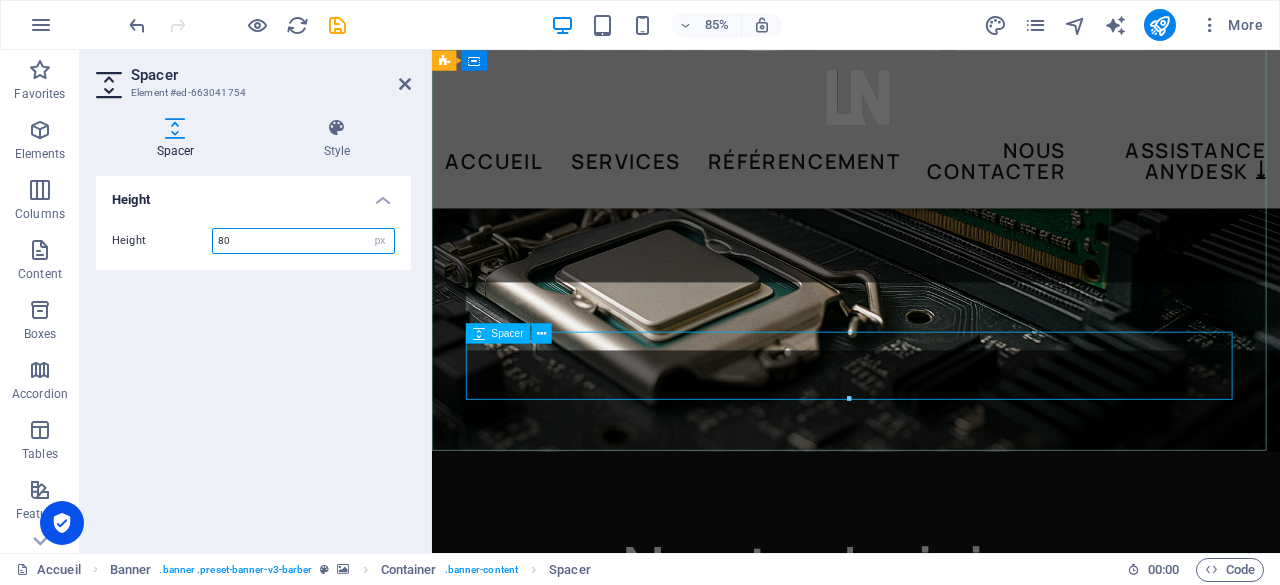 scroll, scrollTop: 0, scrollLeft: 0, axis: both 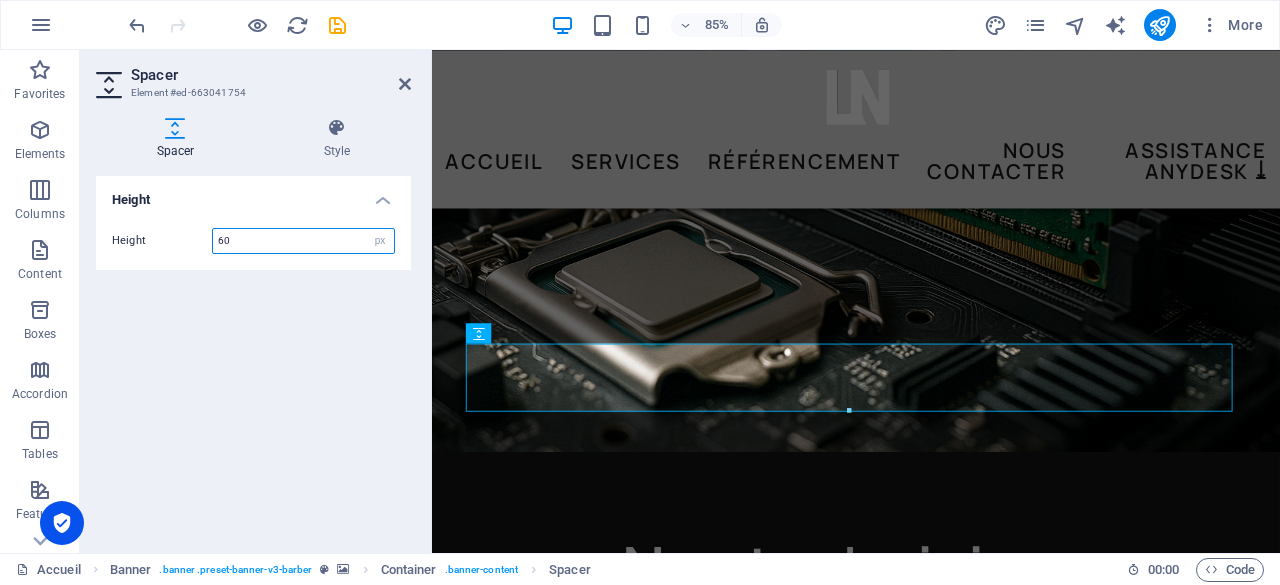 type on "60" 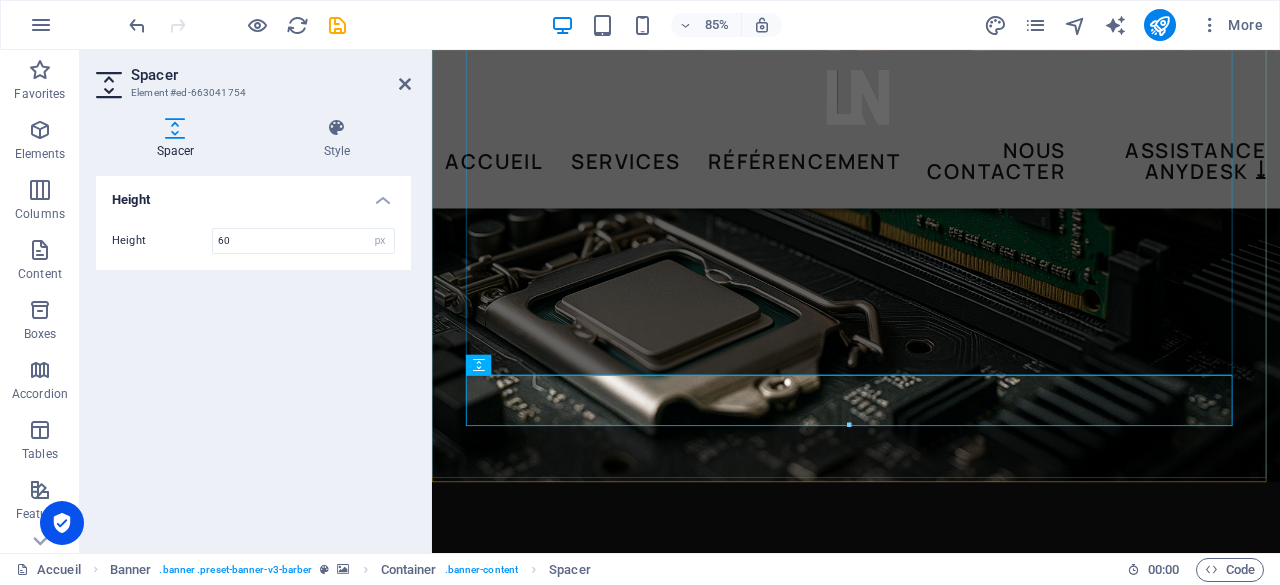scroll, scrollTop: 300, scrollLeft: 0, axis: vertical 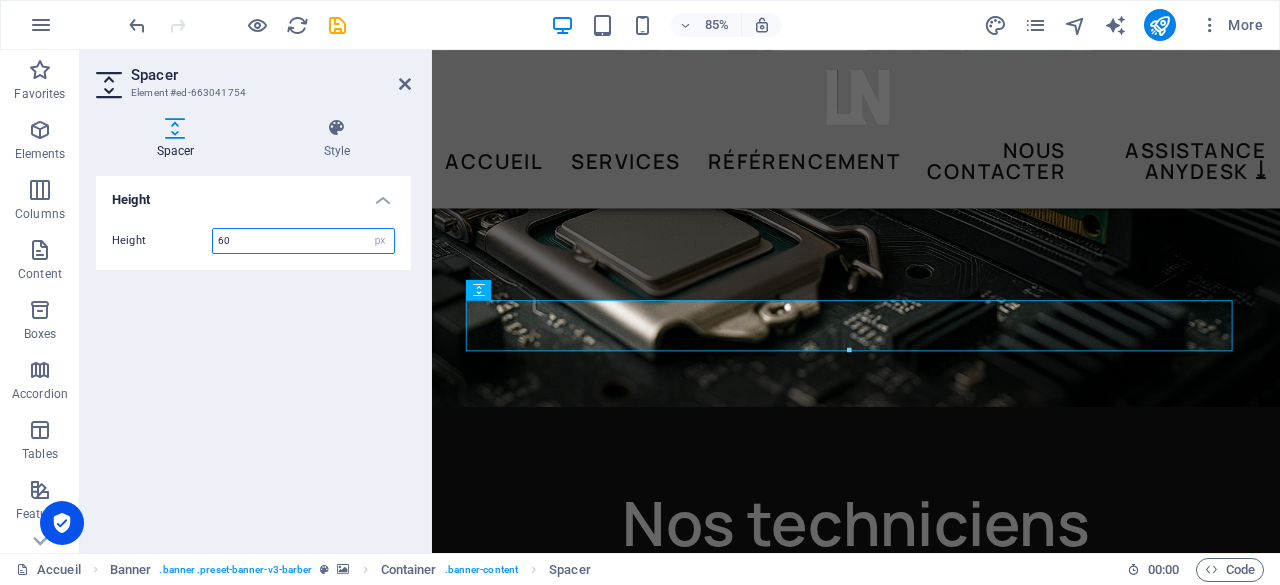 drag, startPoint x: 306, startPoint y: 245, endPoint x: 188, endPoint y: 242, distance: 118.03813 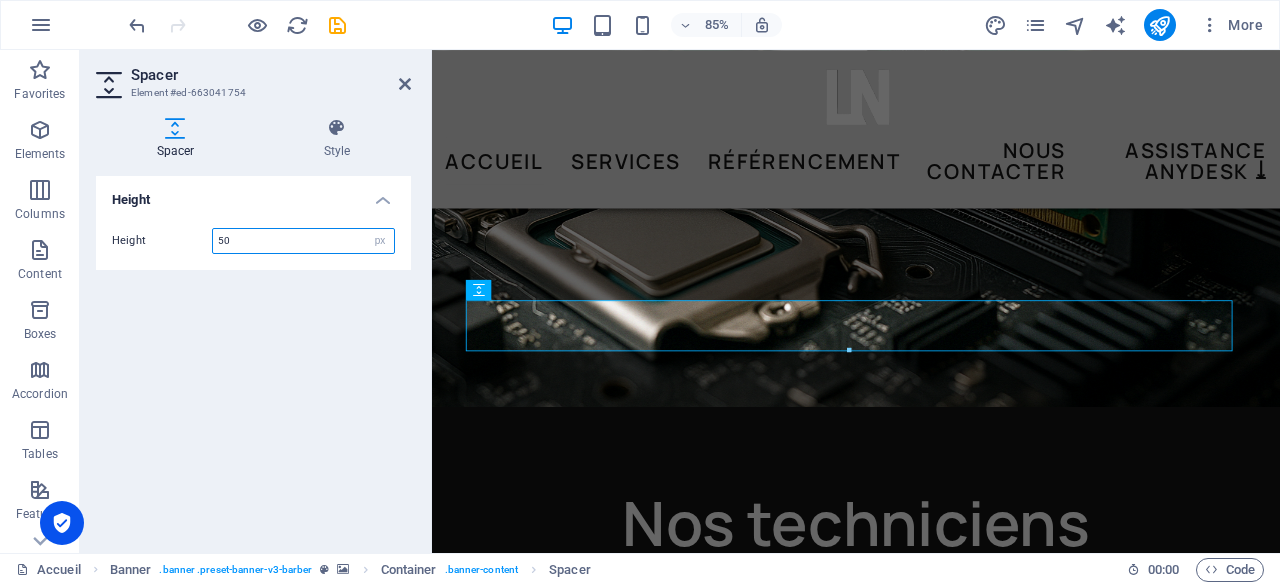 type on "50" 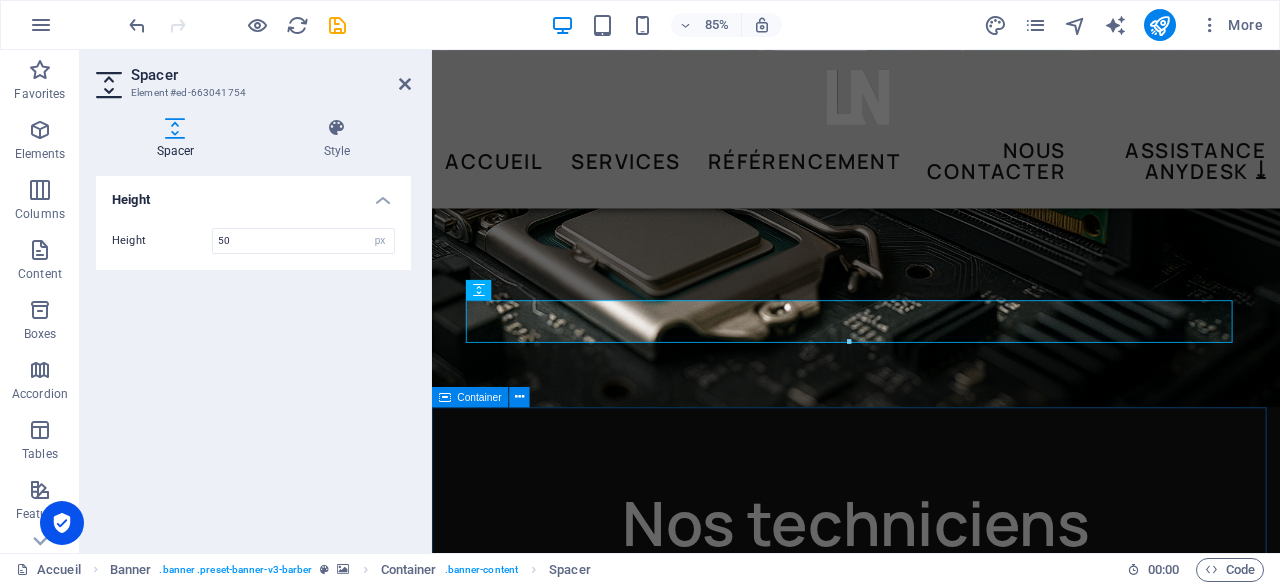 click on "Nos techniciens informatiques se déplacent chez vous Situés au Québec, nous offrons des services professionnels à domicile dans plusieurs régions : Rive-Nord, Montréal et Rive-Sud Rive Nord   Montréal   Rive Sud Programme de référencement Référez quelqu'un ou une entreprise
Vous recevez  10% en argent
&
La personne référée obtient  10% de rabais En savoir plus" at bounding box center (931, 1150) 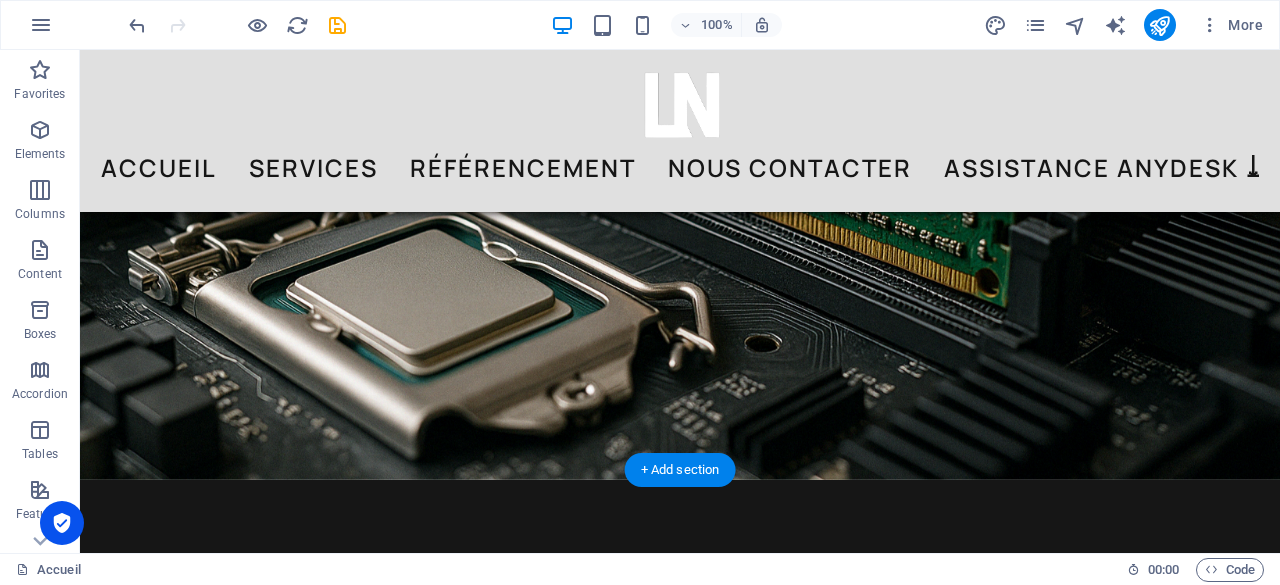 scroll, scrollTop: 300, scrollLeft: 0, axis: vertical 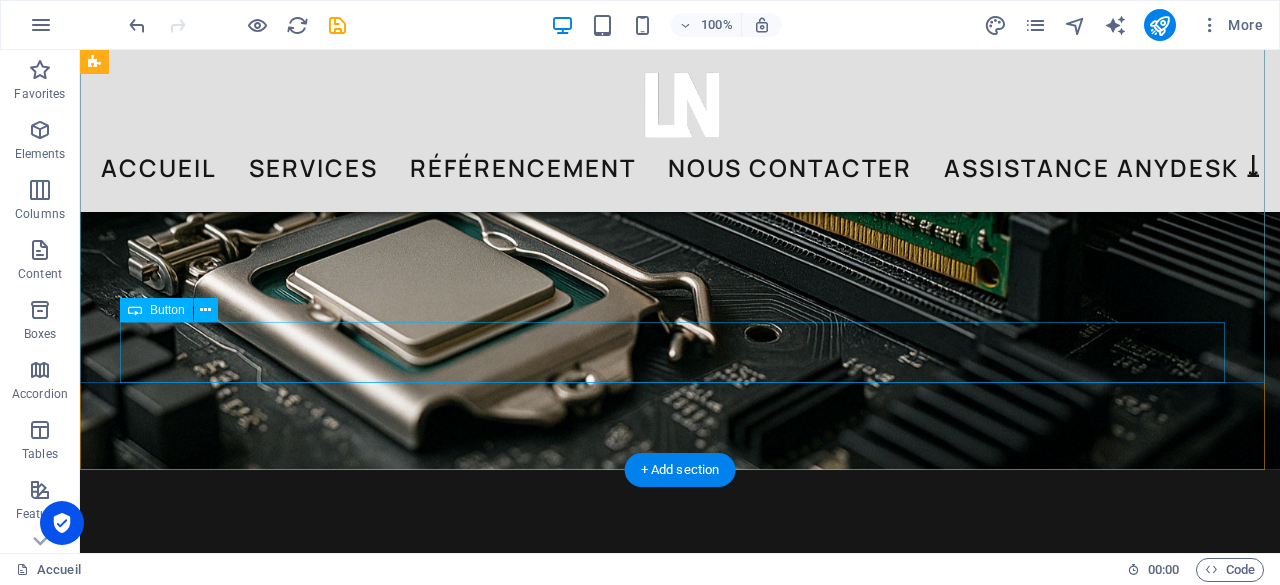 click on "Contactez-nous" at bounding box center [680, 1072] 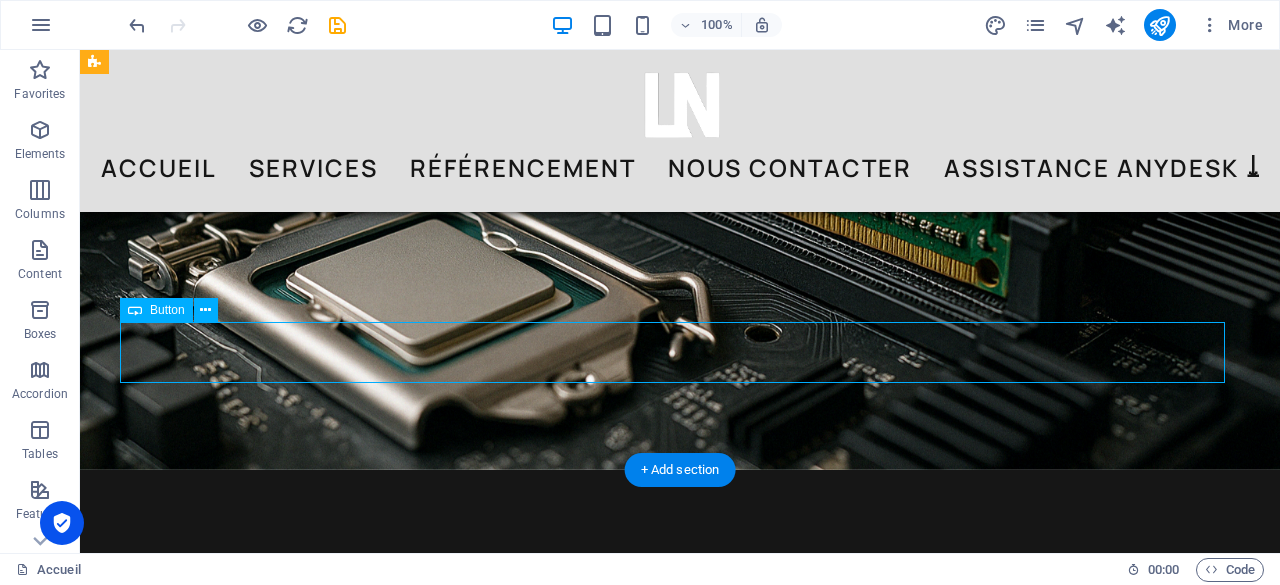 click on "Contactez-nous" at bounding box center (680, 1072) 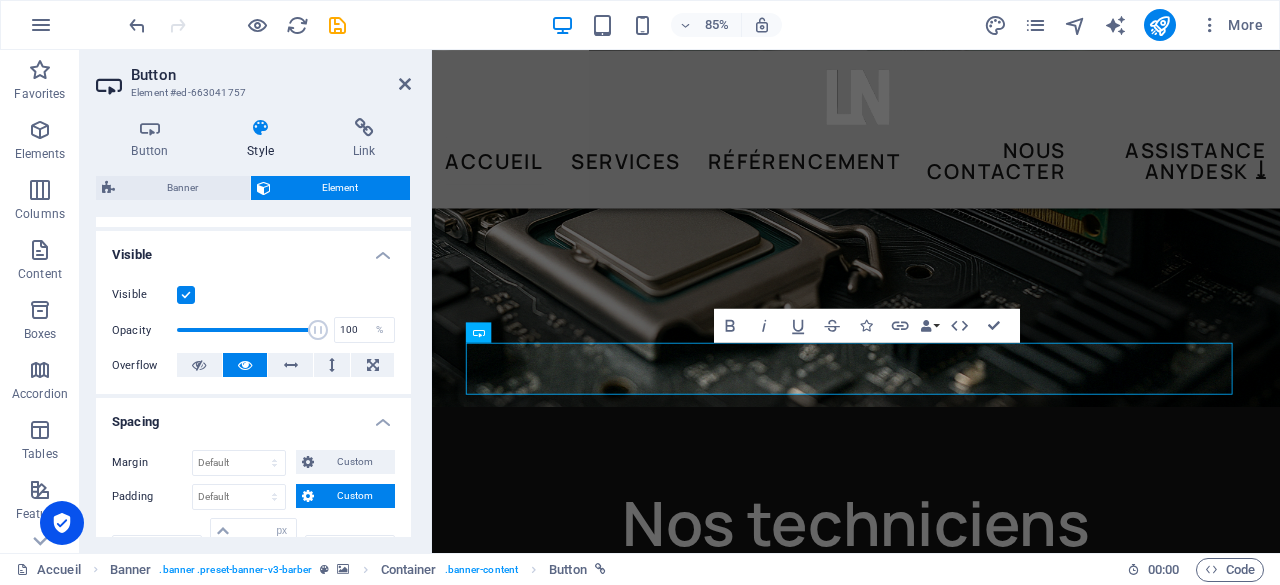 scroll, scrollTop: 300, scrollLeft: 0, axis: vertical 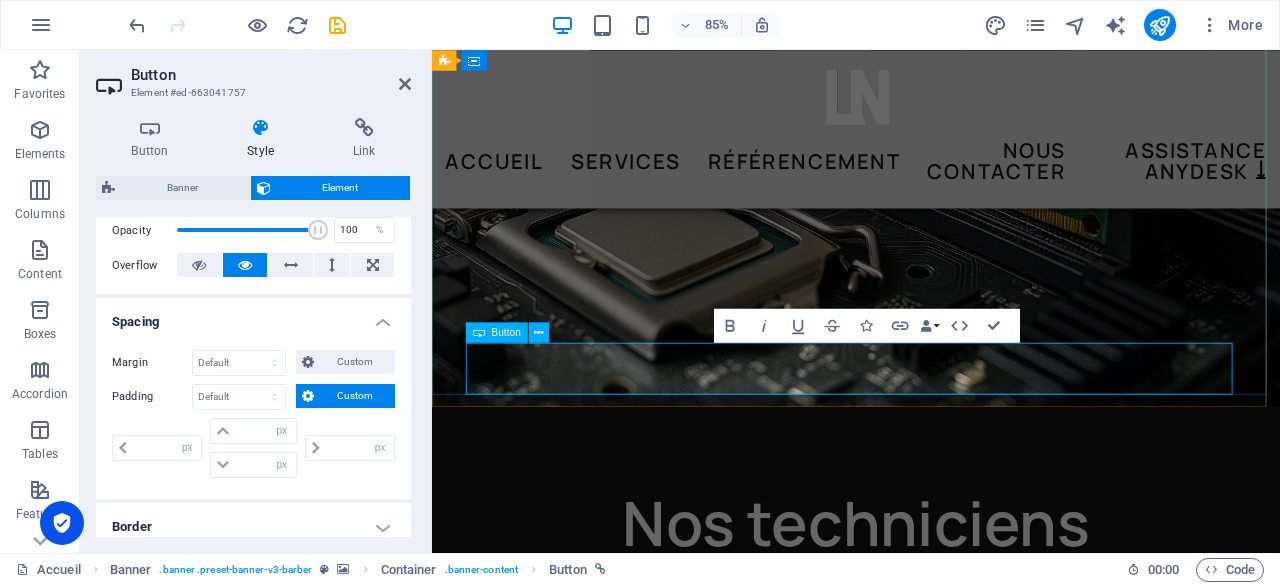 click on "Contactez-nous" at bounding box center [931, 1144] 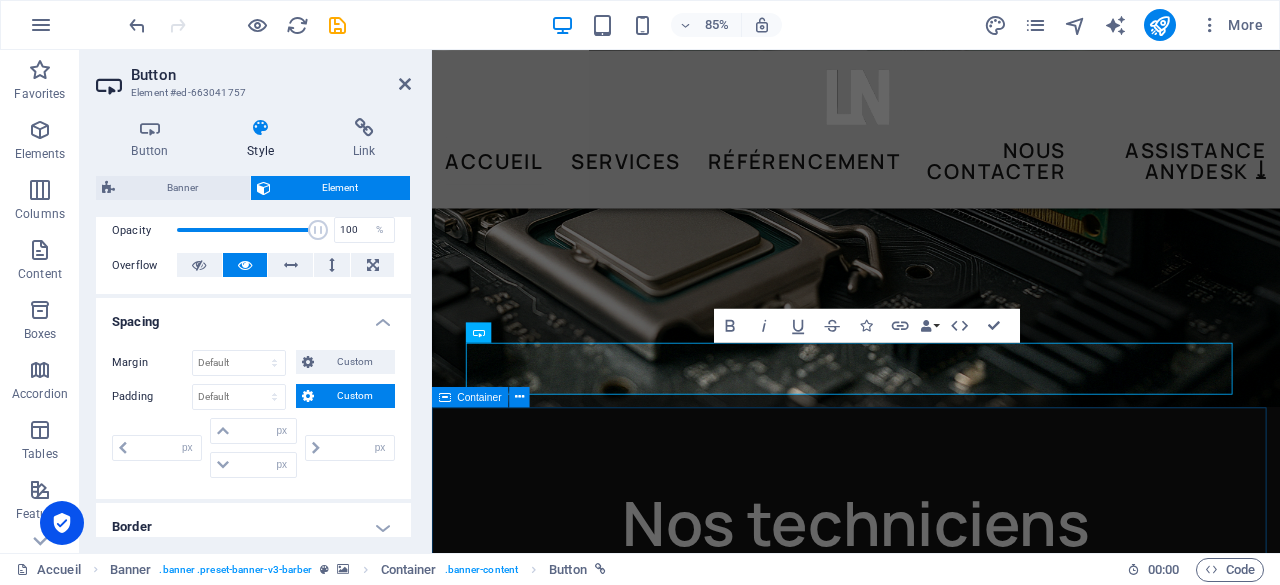 click on "Nos techniciens informatiques se déplacent chez vous Situés au Québec, nous offrons des services professionnels à domicile dans plusieurs régions : Rive-Nord, Montréal et Rive-Sud Rive Nord   Montréal   Rive Sud Programme de référencement Référez quelqu'un ou une entreprise
Vous recevez  10% en argent
&
La personne référée obtient  10% de rabais En savoir plus" at bounding box center [931, 1150] 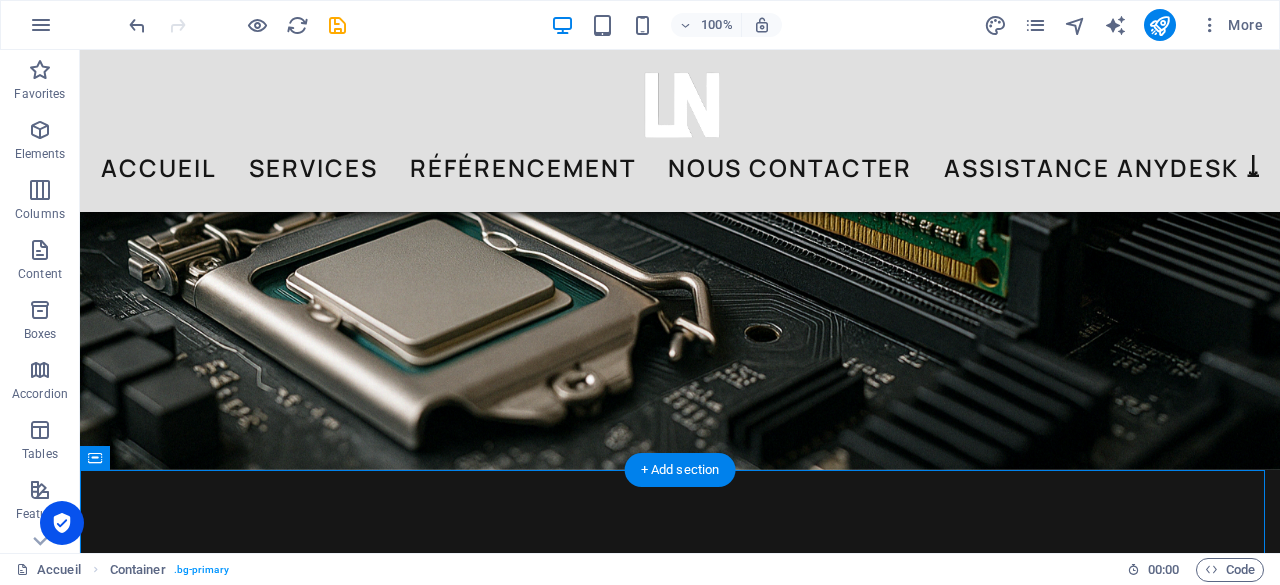 click at bounding box center [680, 110] 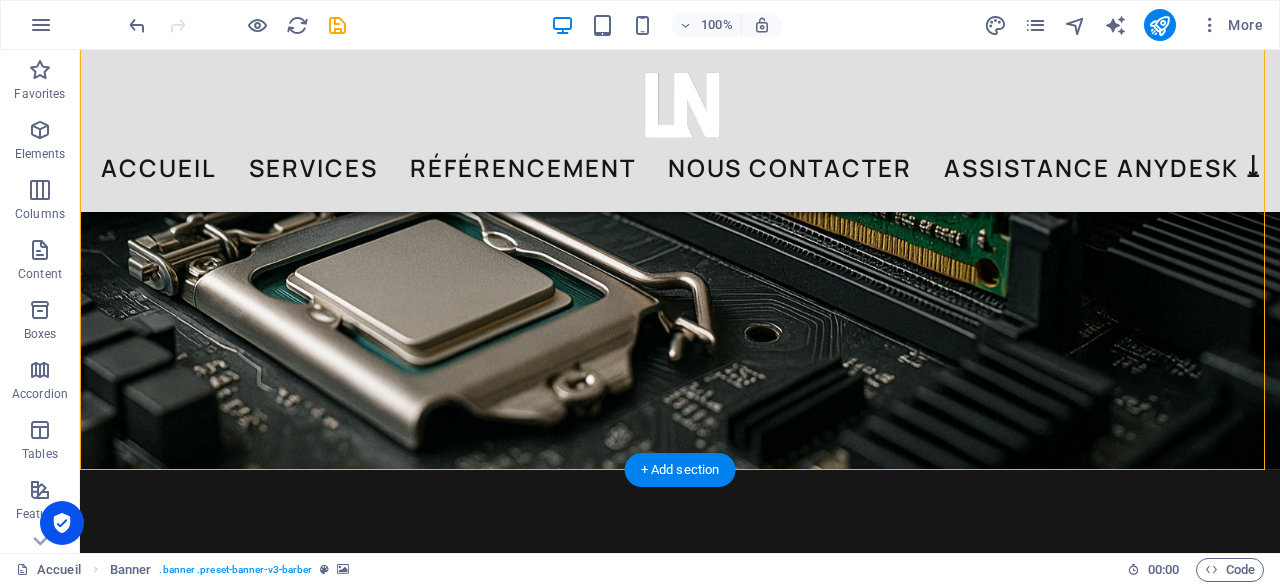 click at bounding box center [680, 110] 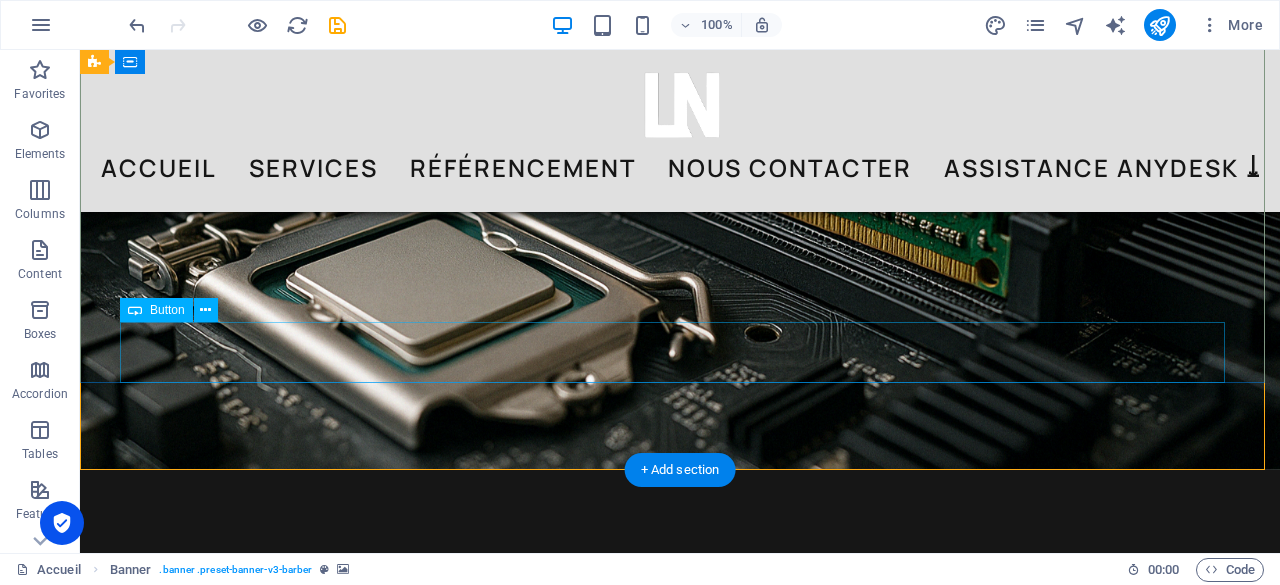 click on "Contactez-nous" at bounding box center (680, 1072) 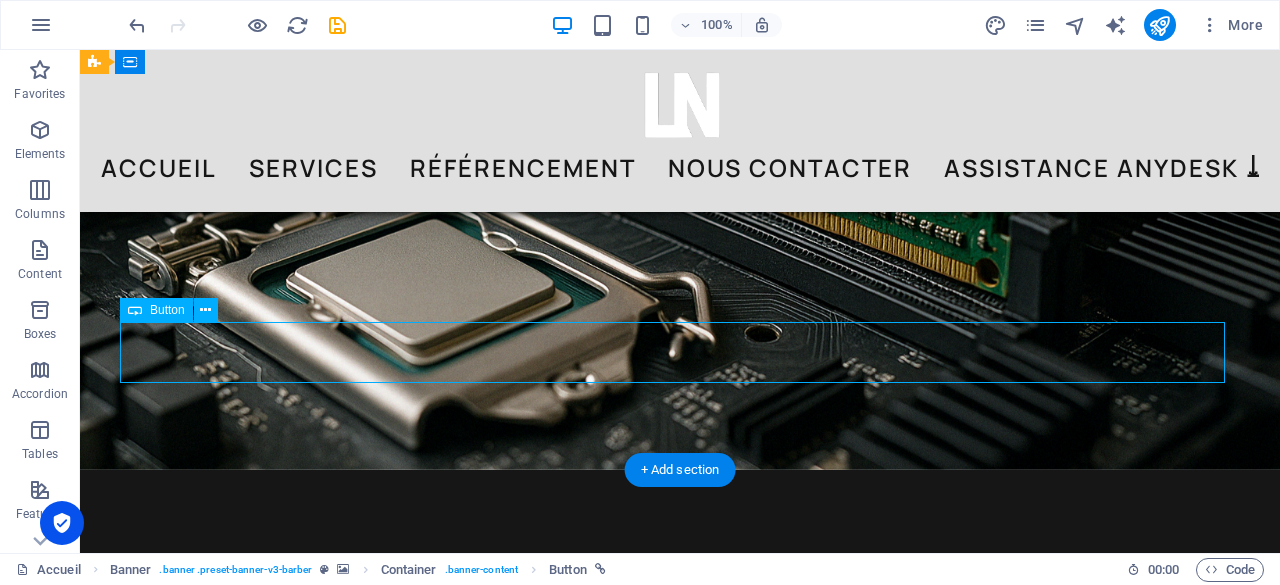 click on "Contactez-nous" at bounding box center [680, 1072] 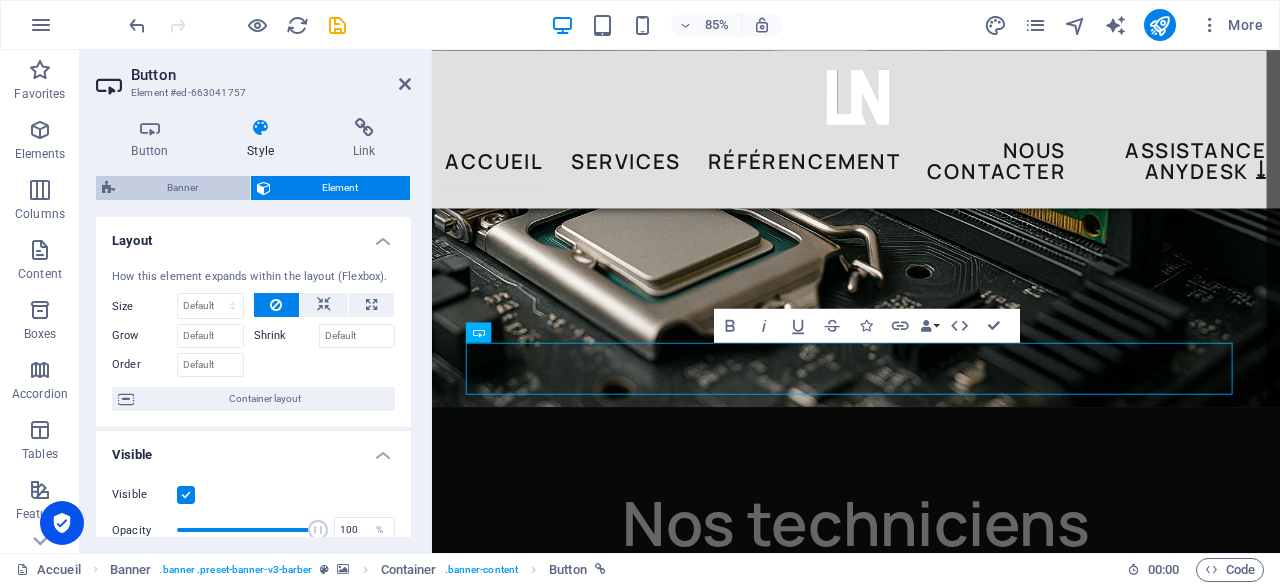 click on "Banner" at bounding box center [182, 188] 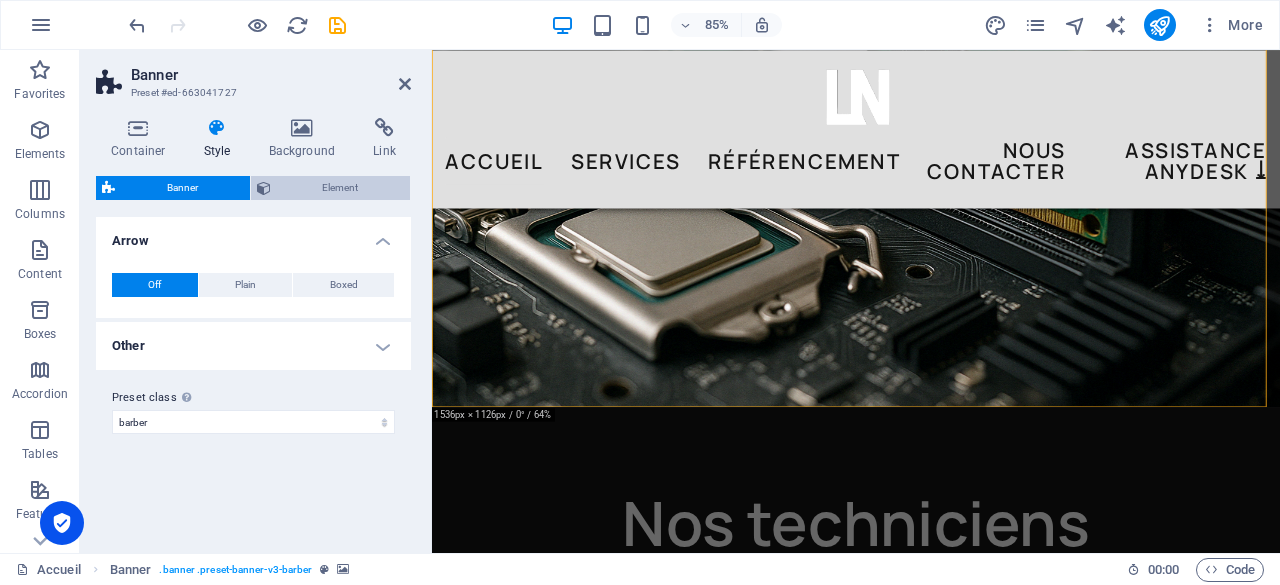 click on "Element" at bounding box center (341, 188) 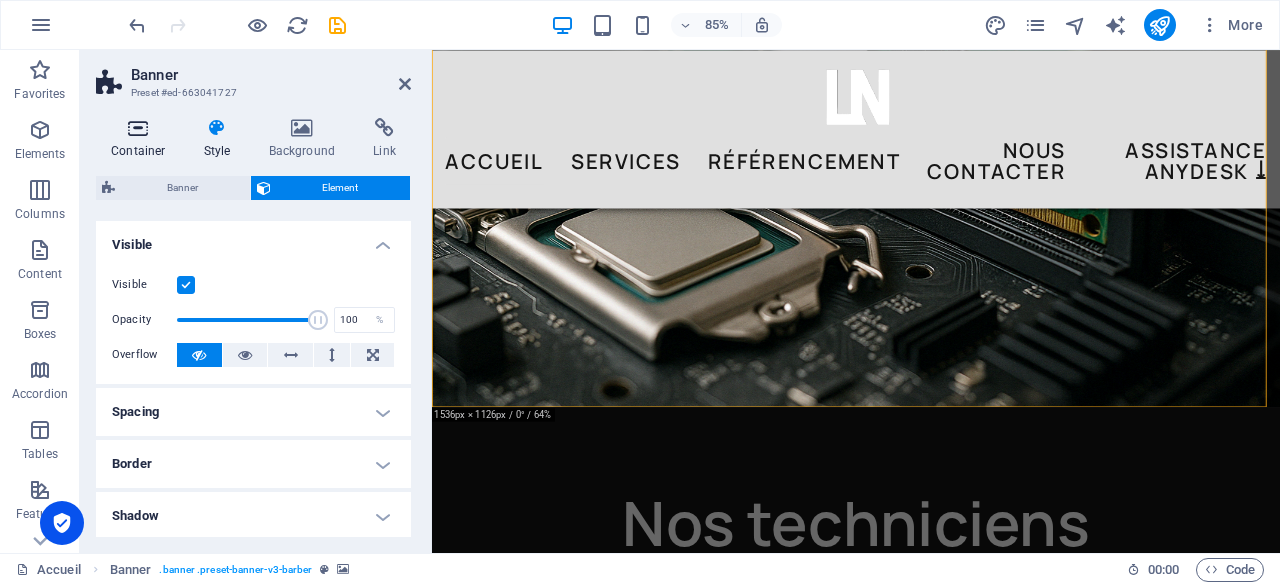 click on "Container" at bounding box center [142, 139] 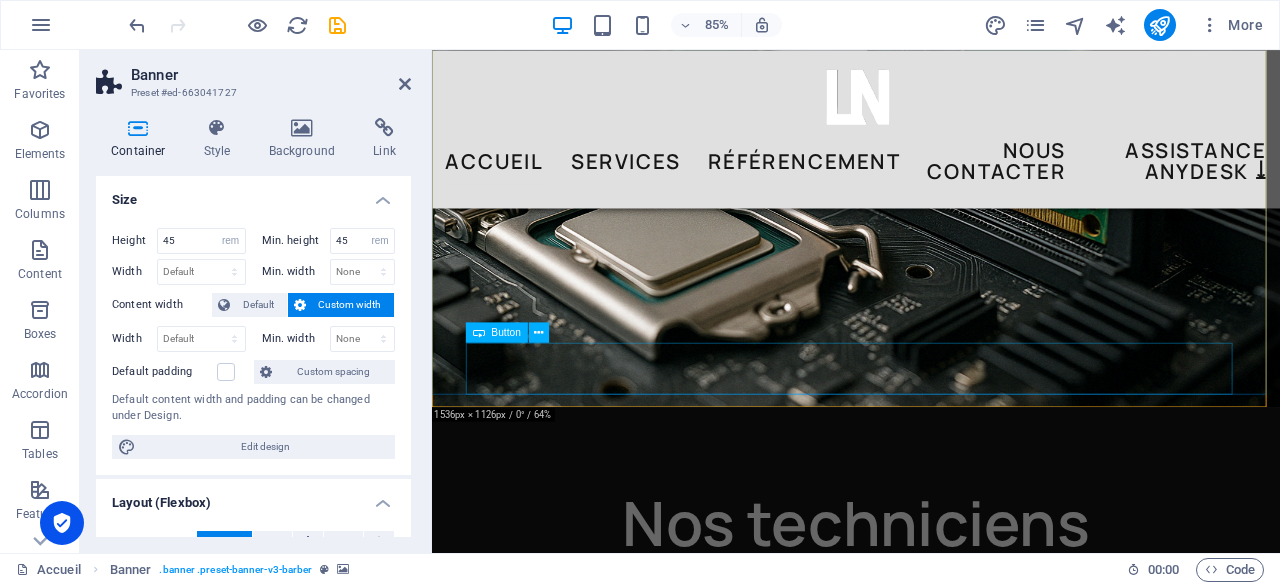 click on "Contactez-nous" at bounding box center (931, 1144) 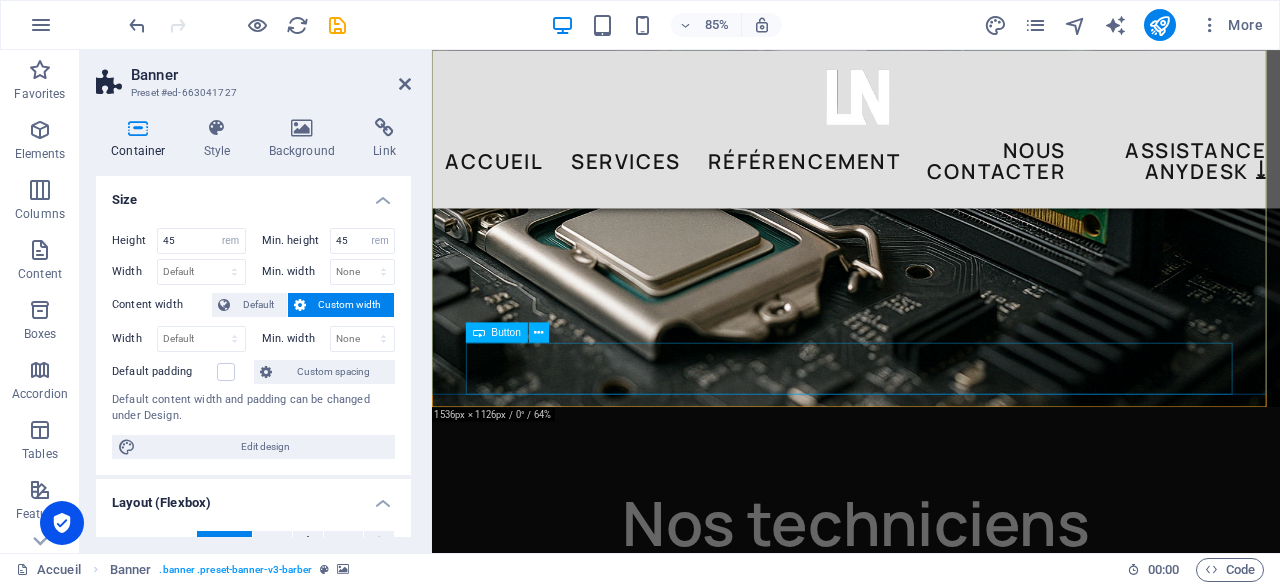 select on "px" 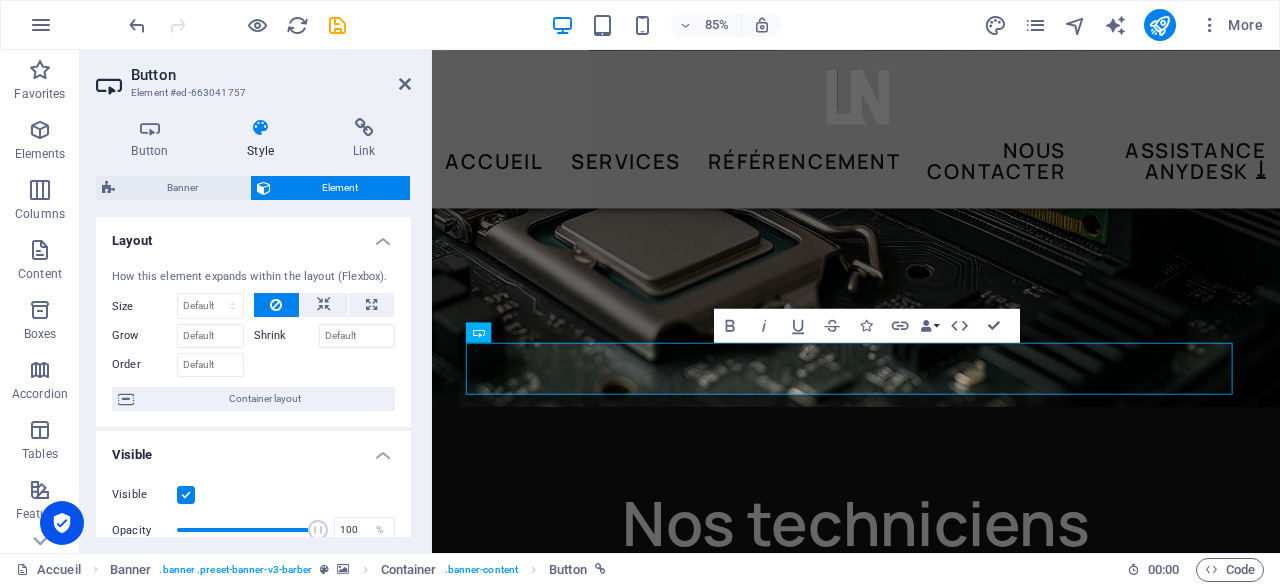 click at bounding box center (261, 128) 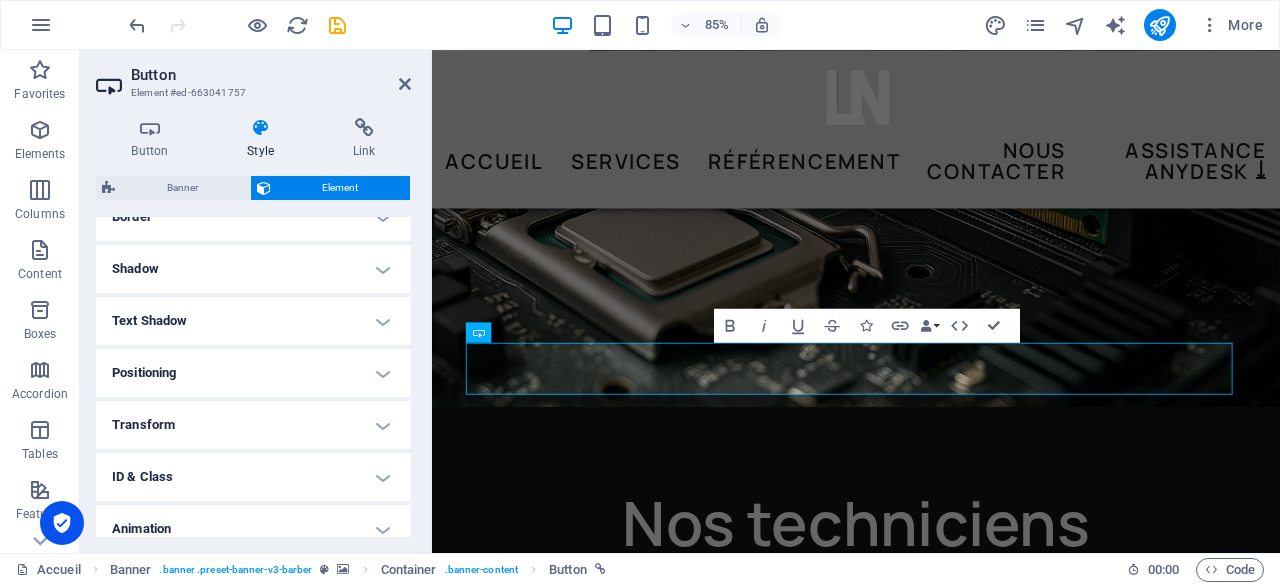 scroll, scrollTop: 674, scrollLeft: 0, axis: vertical 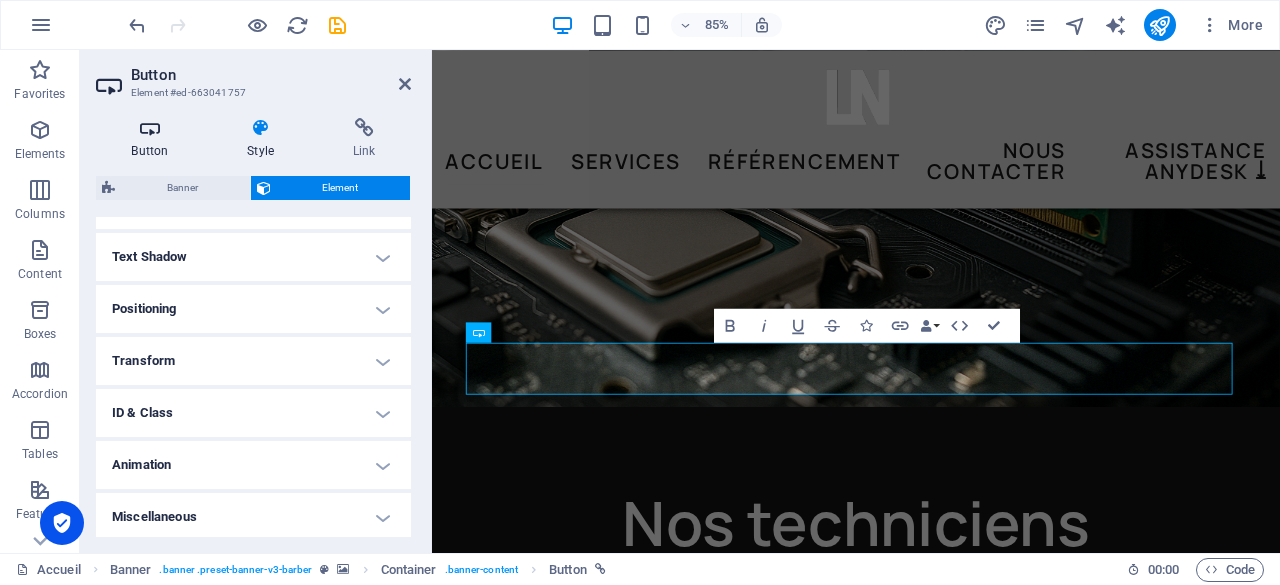 click on "Button" at bounding box center (154, 139) 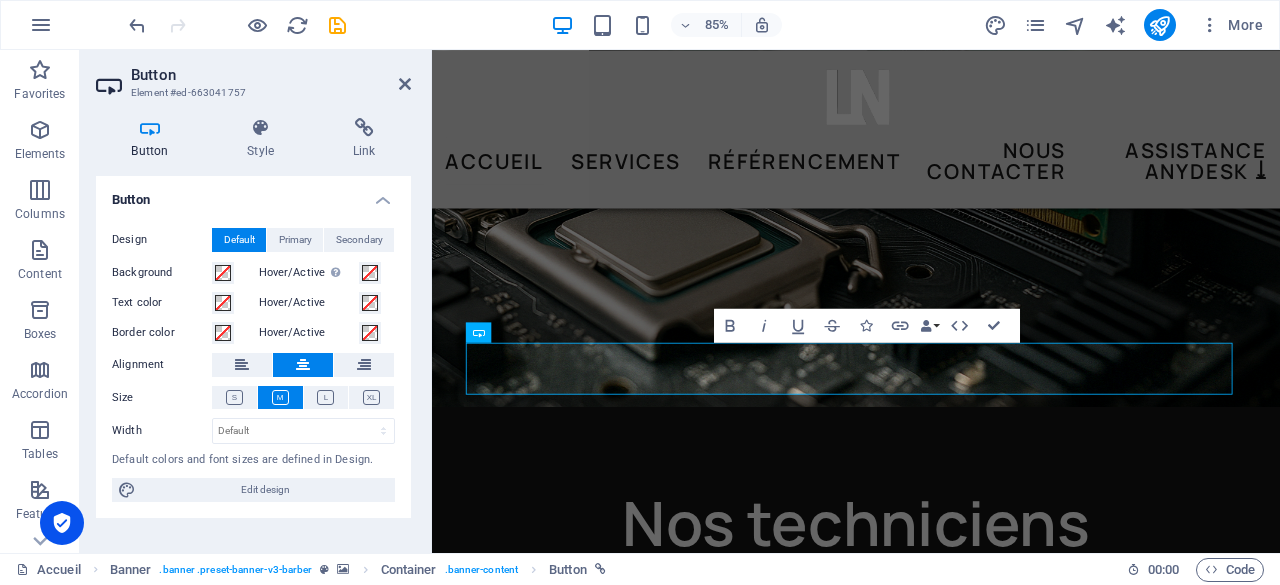 click on "Element #ed-663041757" at bounding box center [251, 93] 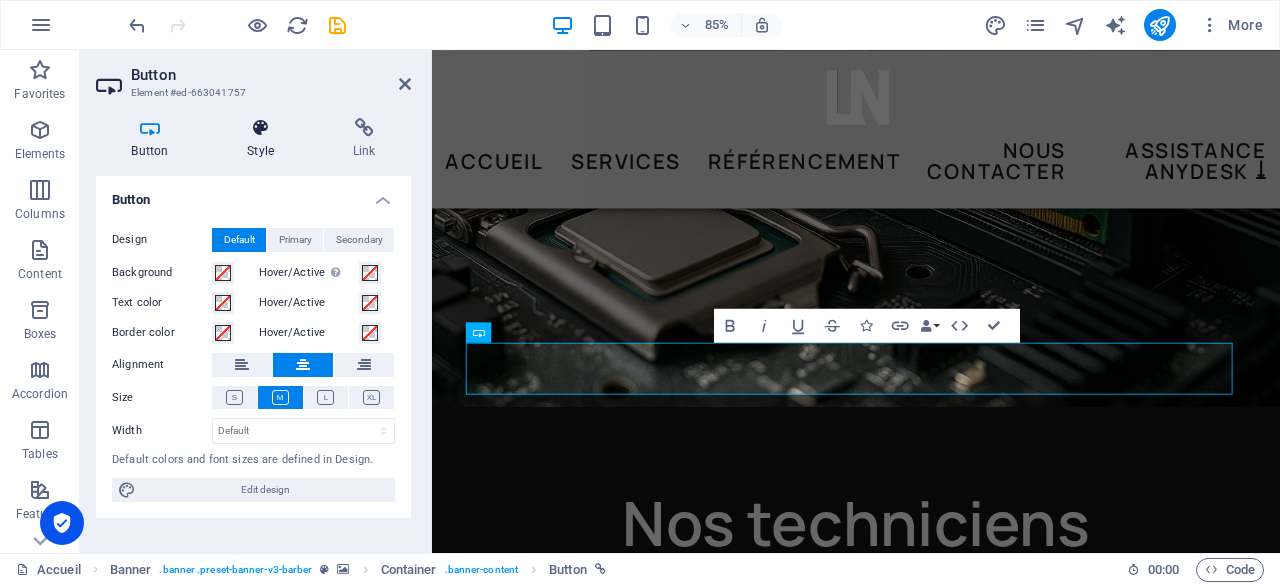 click at bounding box center (261, 128) 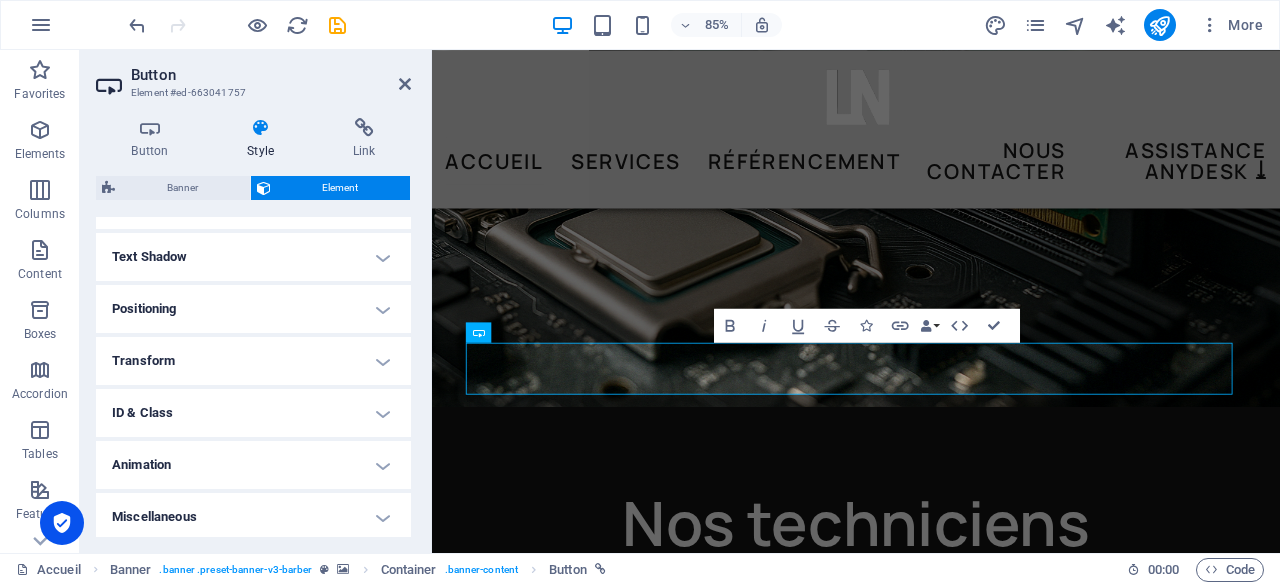 click on "Positioning" at bounding box center [253, 309] 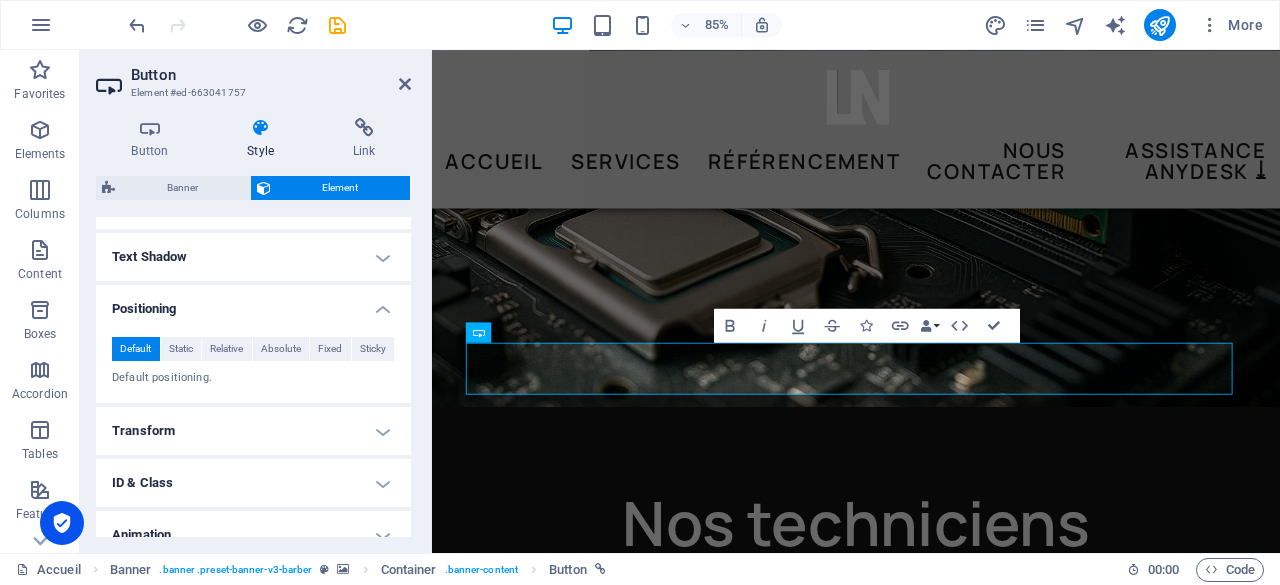 click on "Positioning" at bounding box center (253, 303) 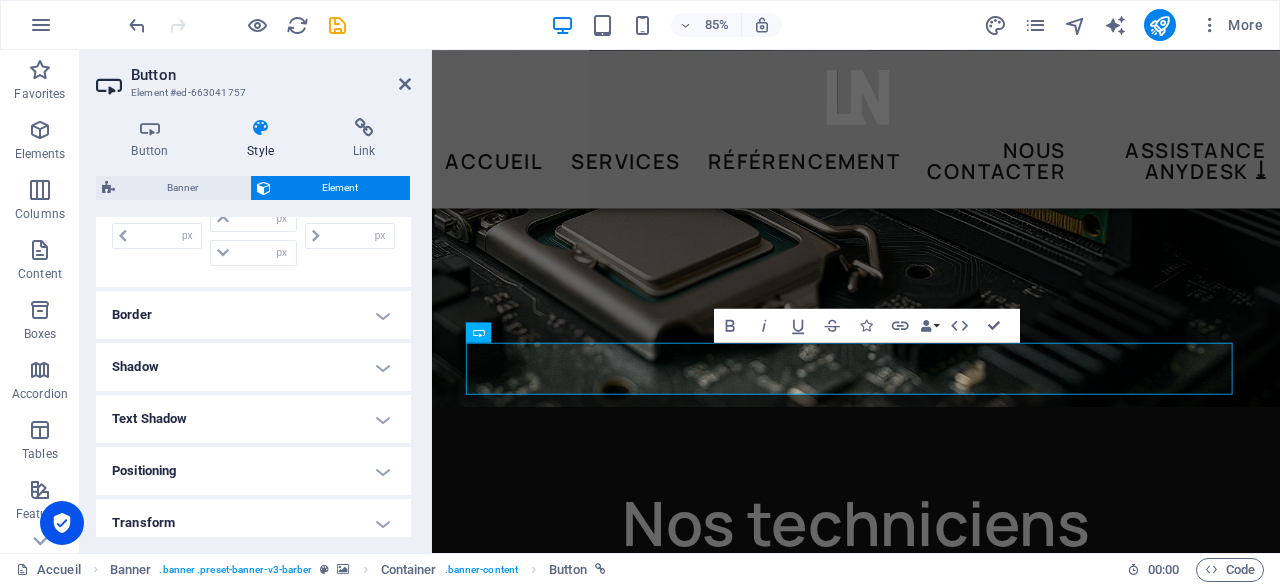 scroll, scrollTop: 474, scrollLeft: 0, axis: vertical 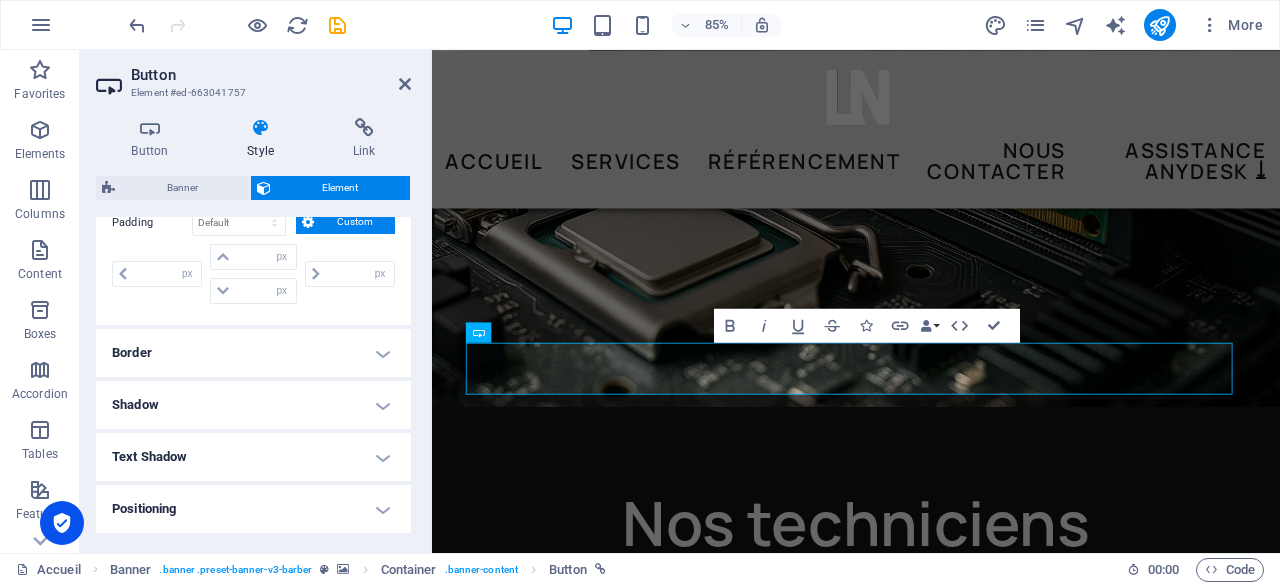 click on "Border" at bounding box center [253, 353] 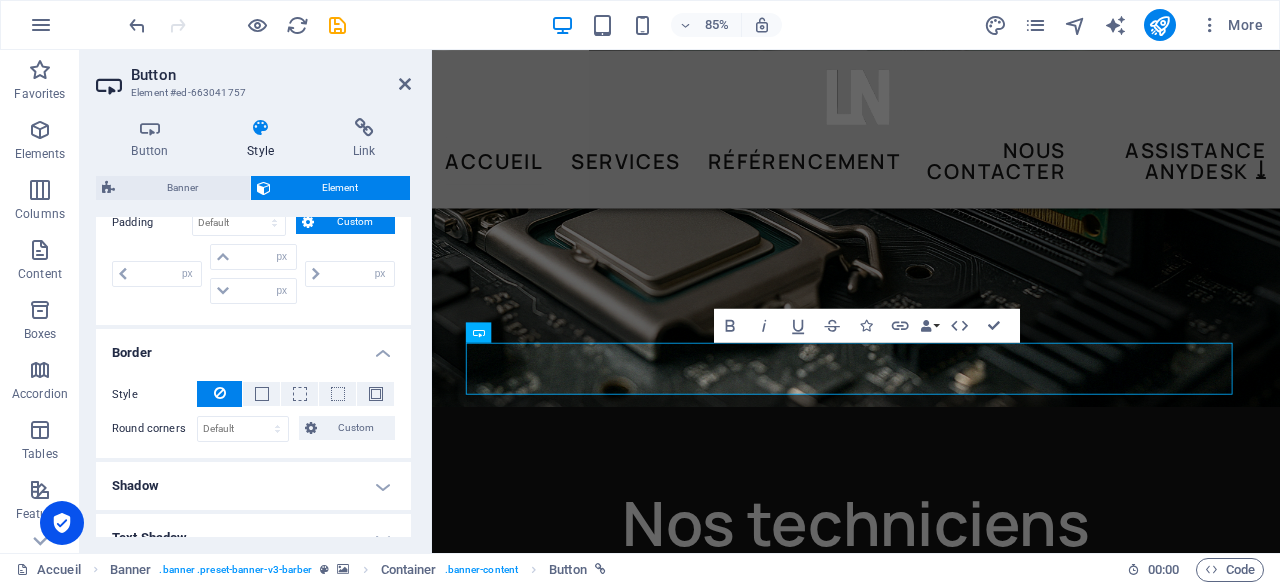 click on "Border" at bounding box center (253, 347) 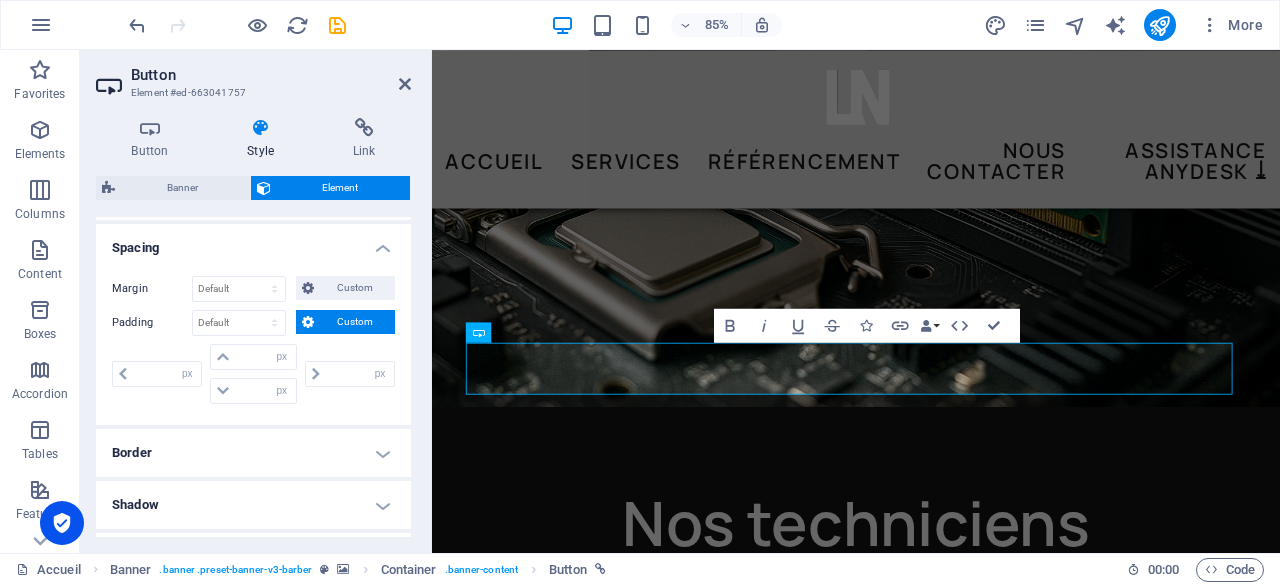 scroll, scrollTop: 274, scrollLeft: 0, axis: vertical 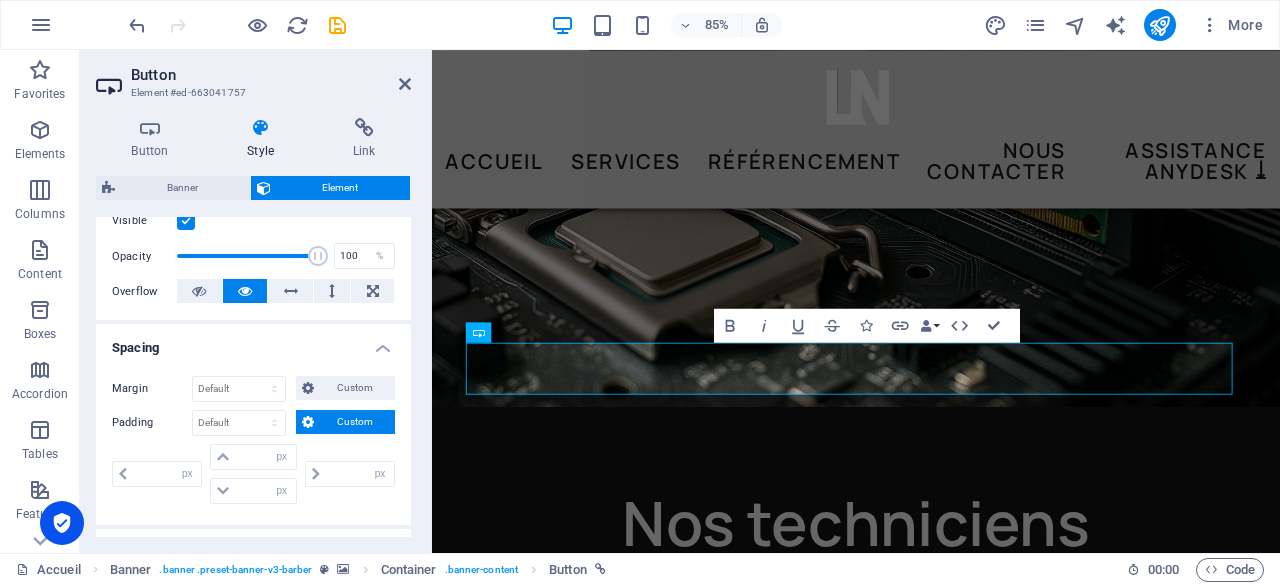 click on "Spacing" at bounding box center (253, 342) 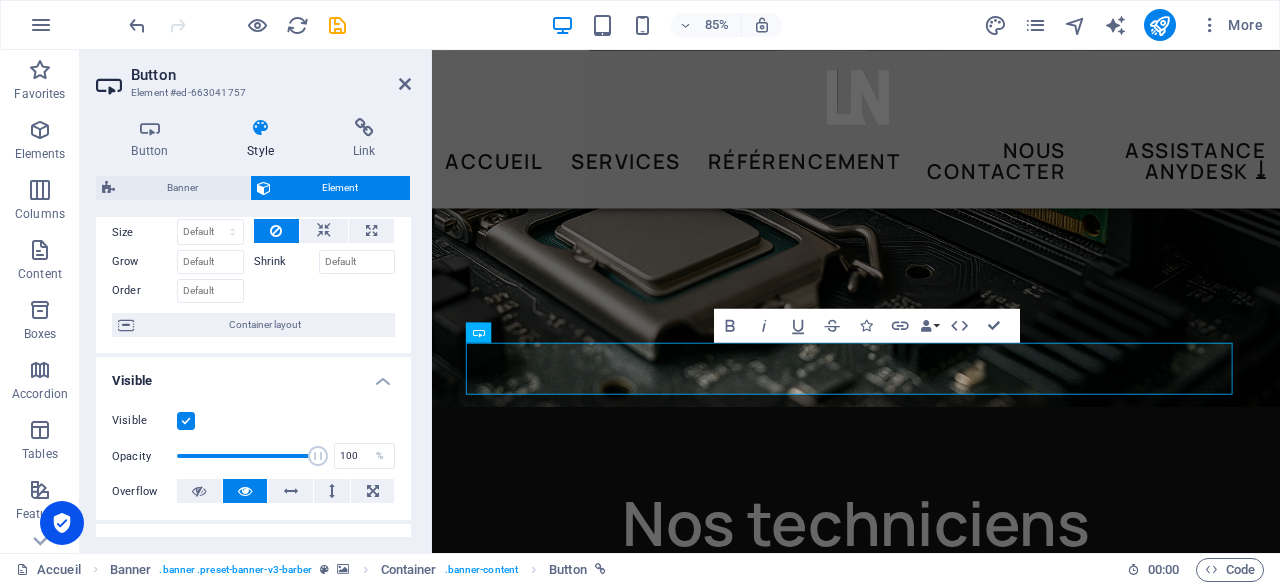scroll, scrollTop: 0, scrollLeft: 0, axis: both 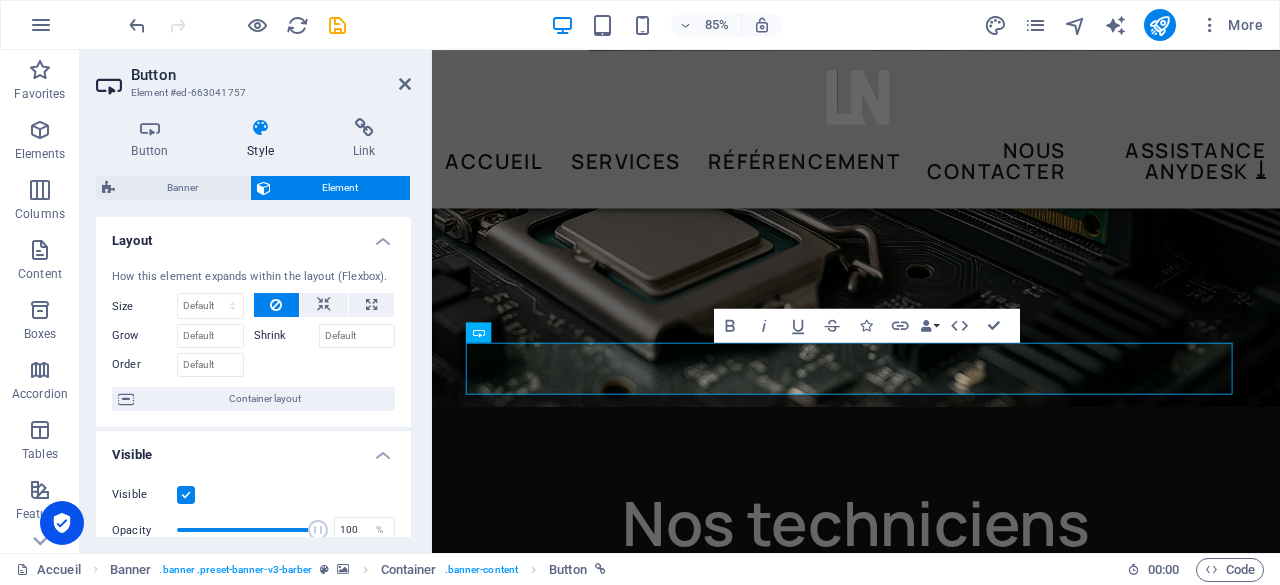 click on "Layout" at bounding box center [253, 235] 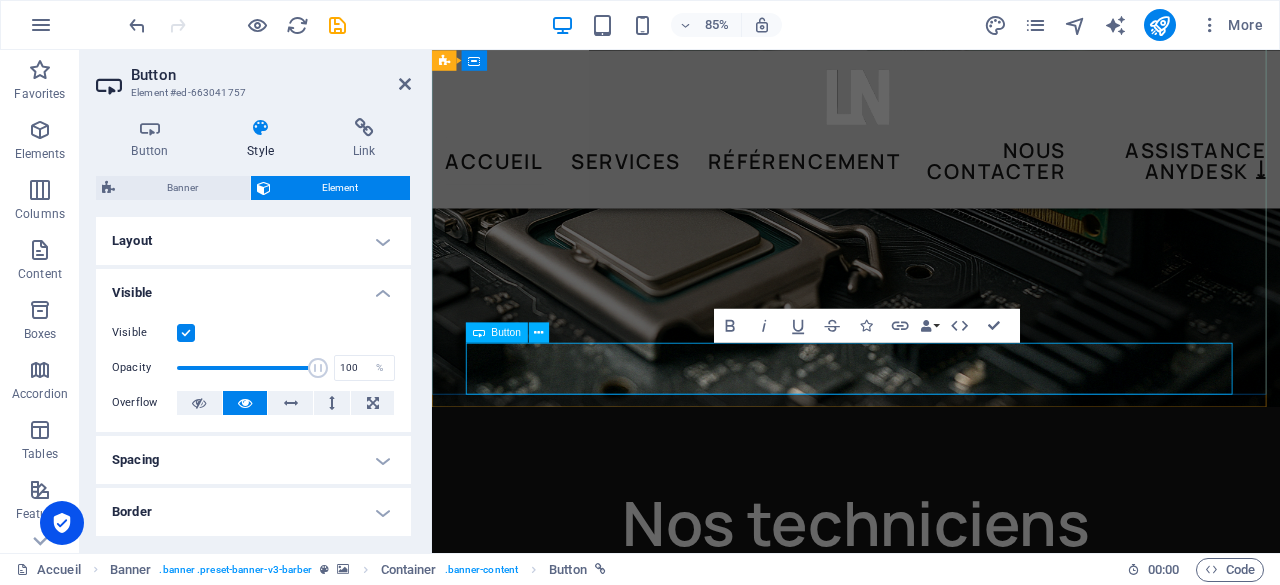 click on "Contactez-nous" at bounding box center [931, 1144] 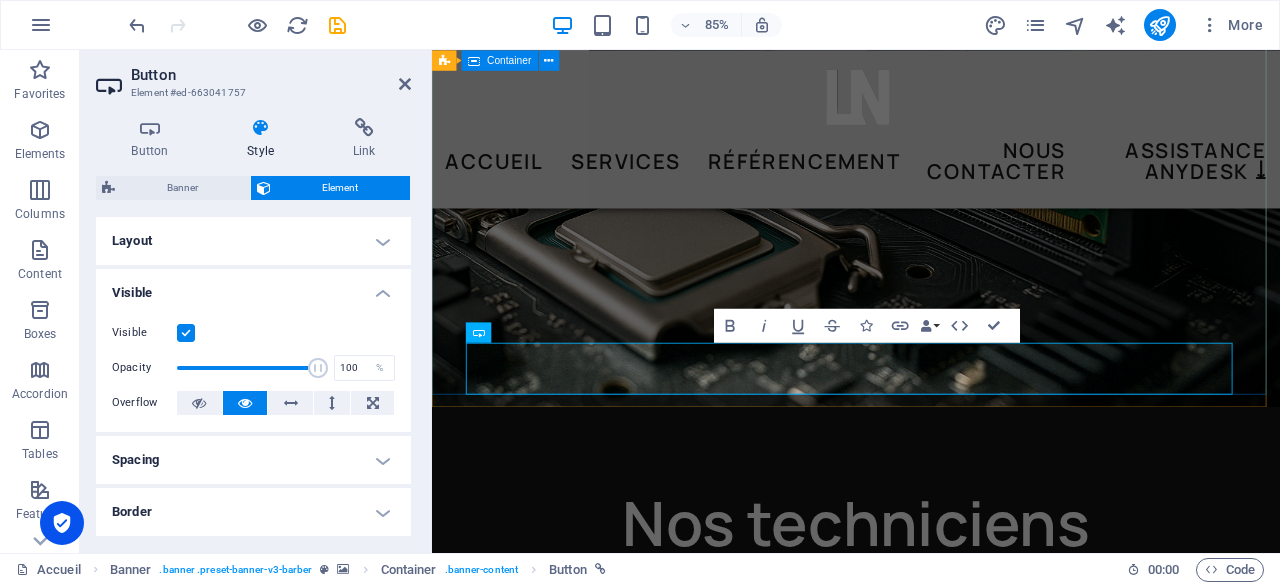 click on "L&N Consultants informatique Contactez-nous" at bounding box center [931, 903] 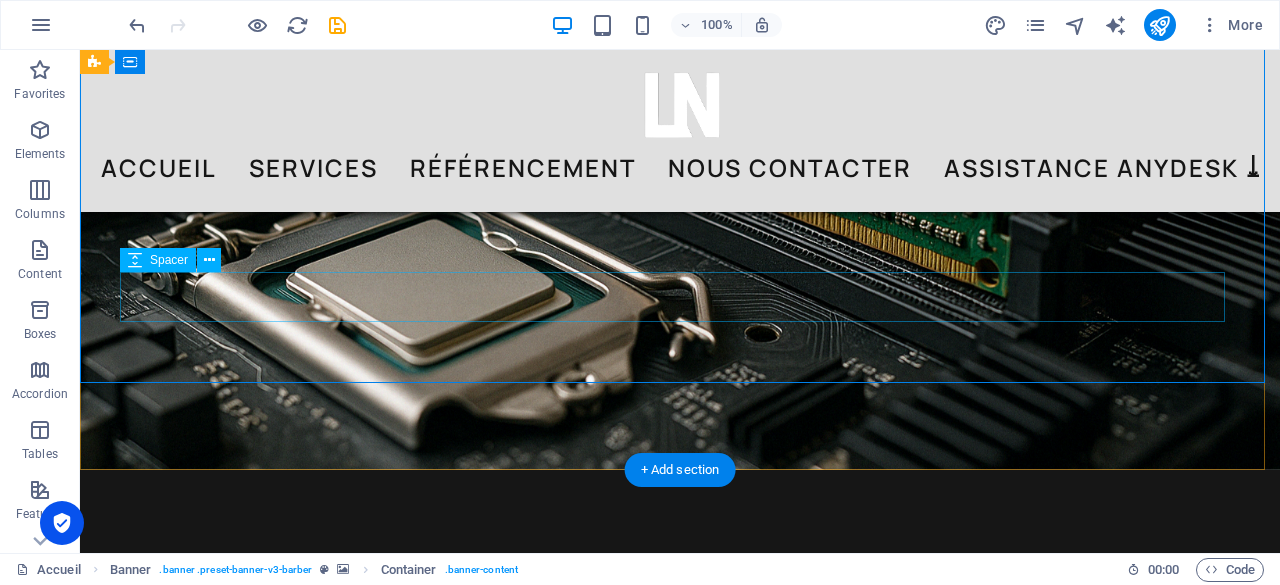 click at bounding box center (680, 1017) 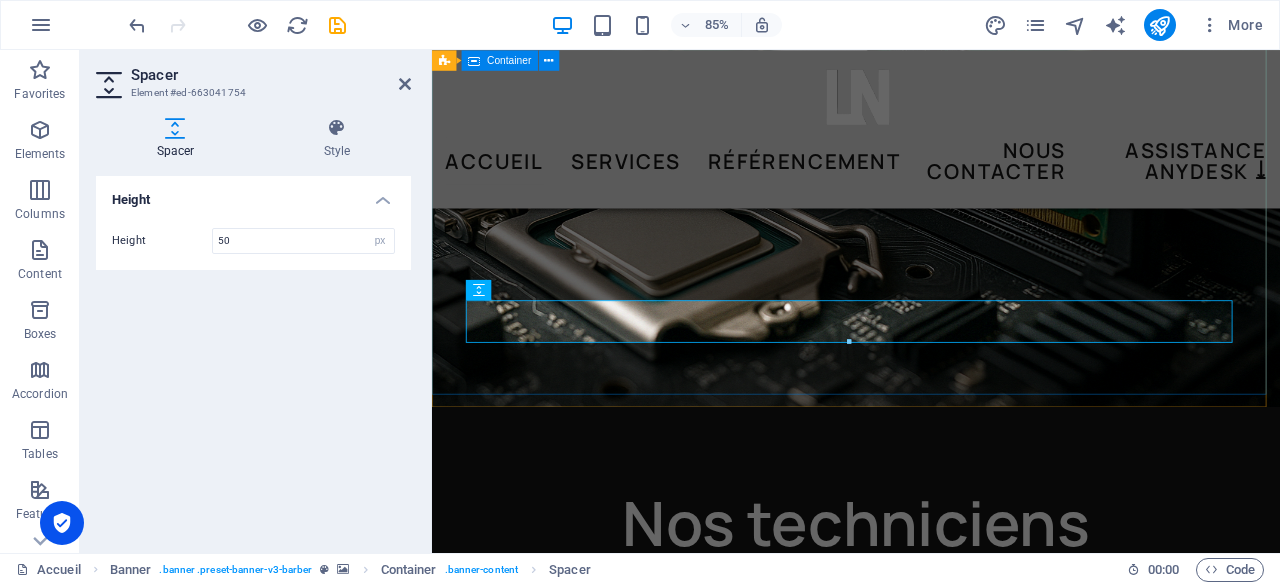 click on "L&N Consultants informatique Contactez-nous" at bounding box center (931, 903) 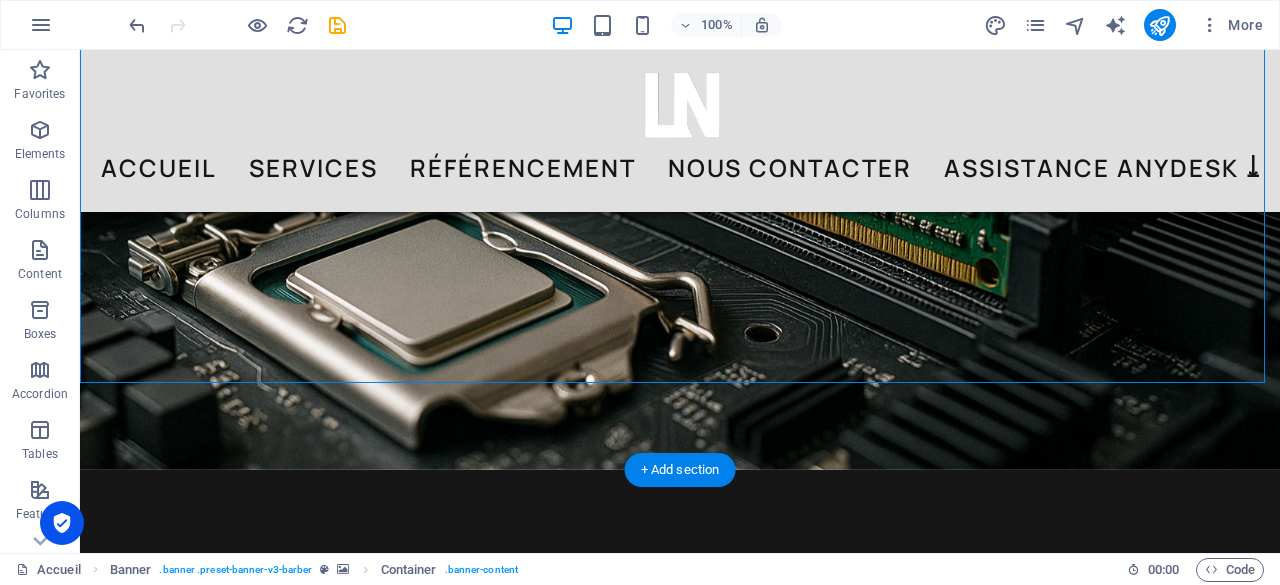 click at bounding box center [680, 110] 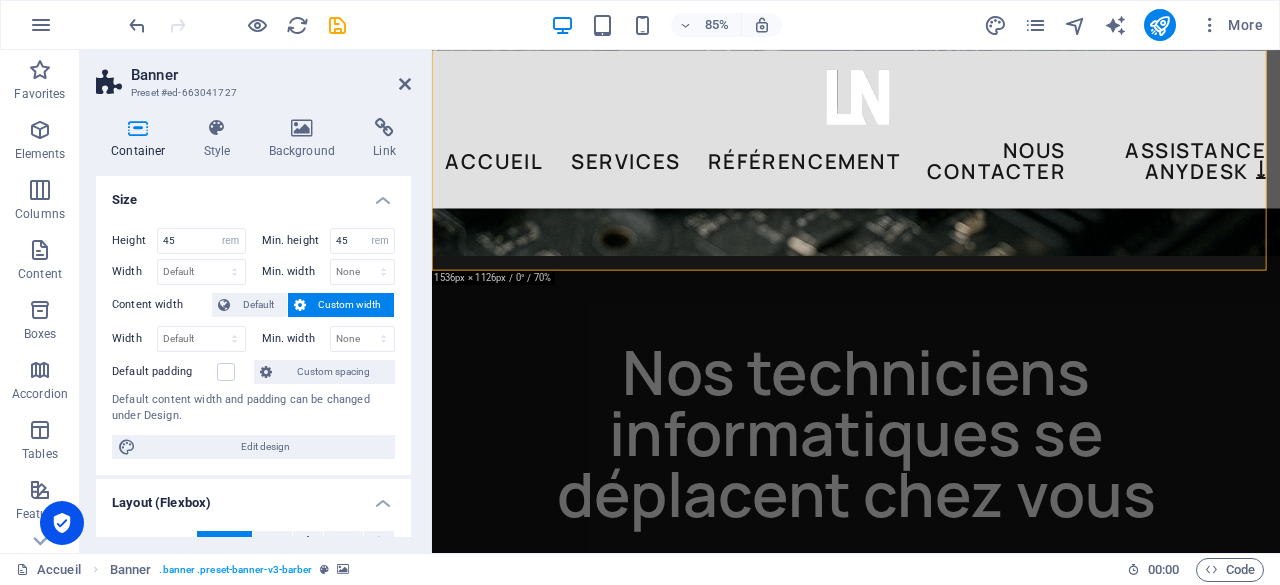 scroll, scrollTop: 500, scrollLeft: 0, axis: vertical 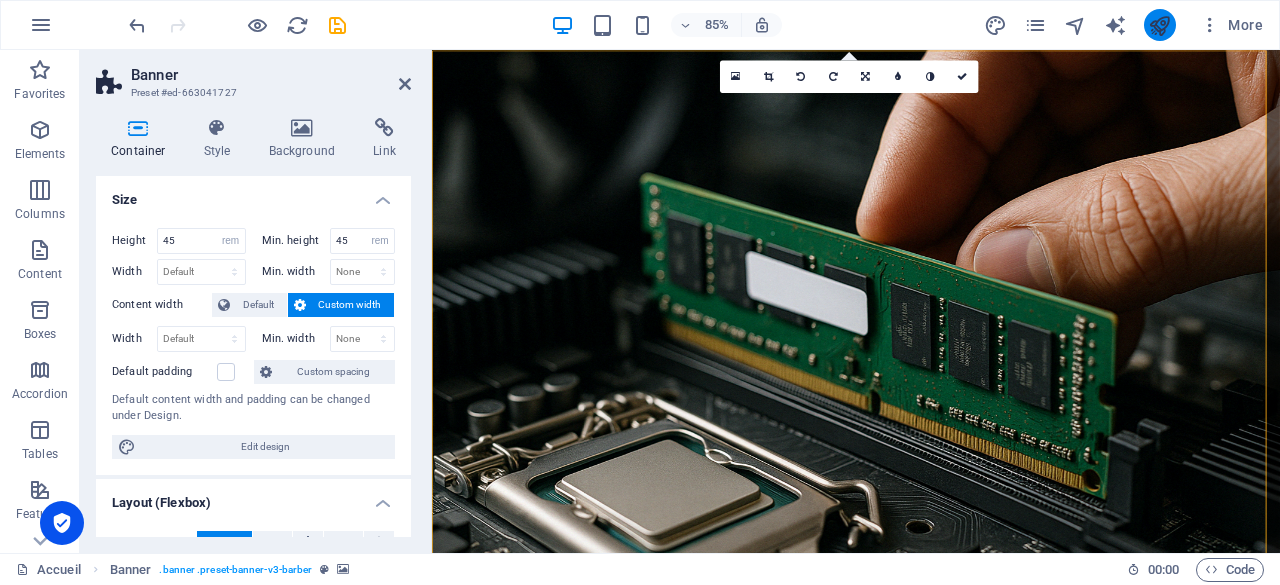 click at bounding box center (1159, 25) 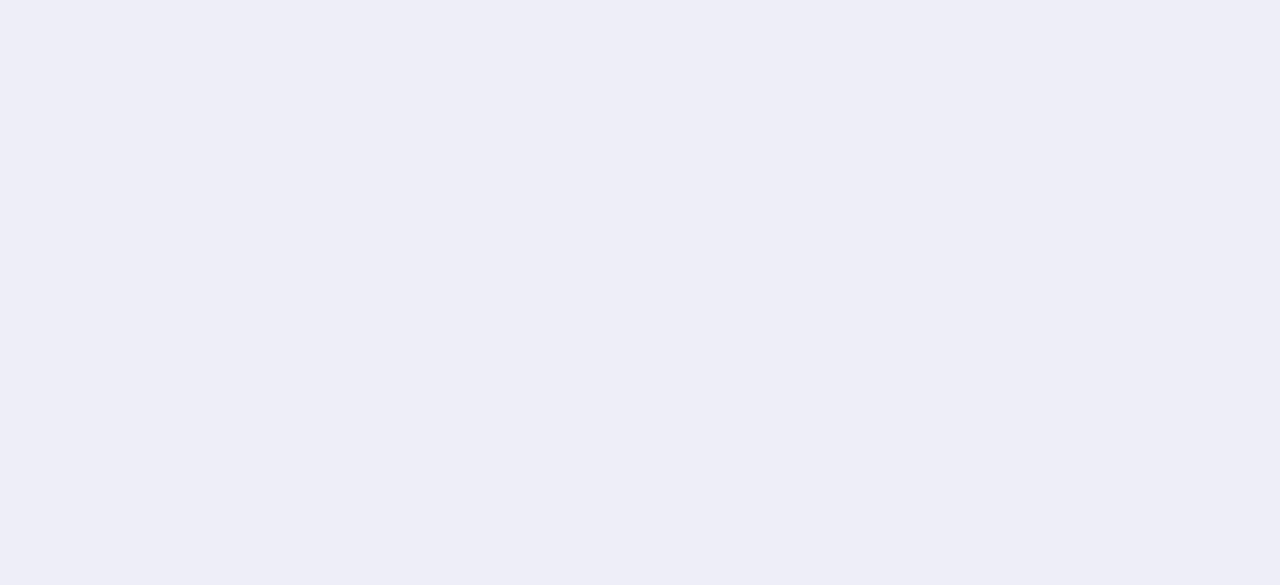 scroll, scrollTop: 0, scrollLeft: 0, axis: both 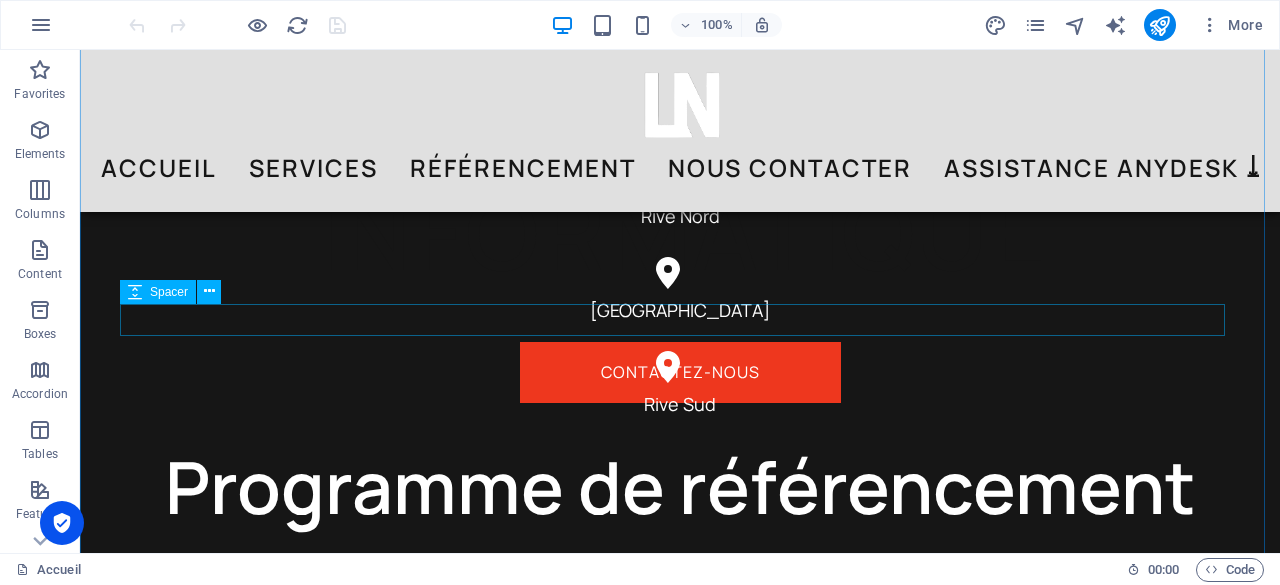 click at bounding box center [680, 435] 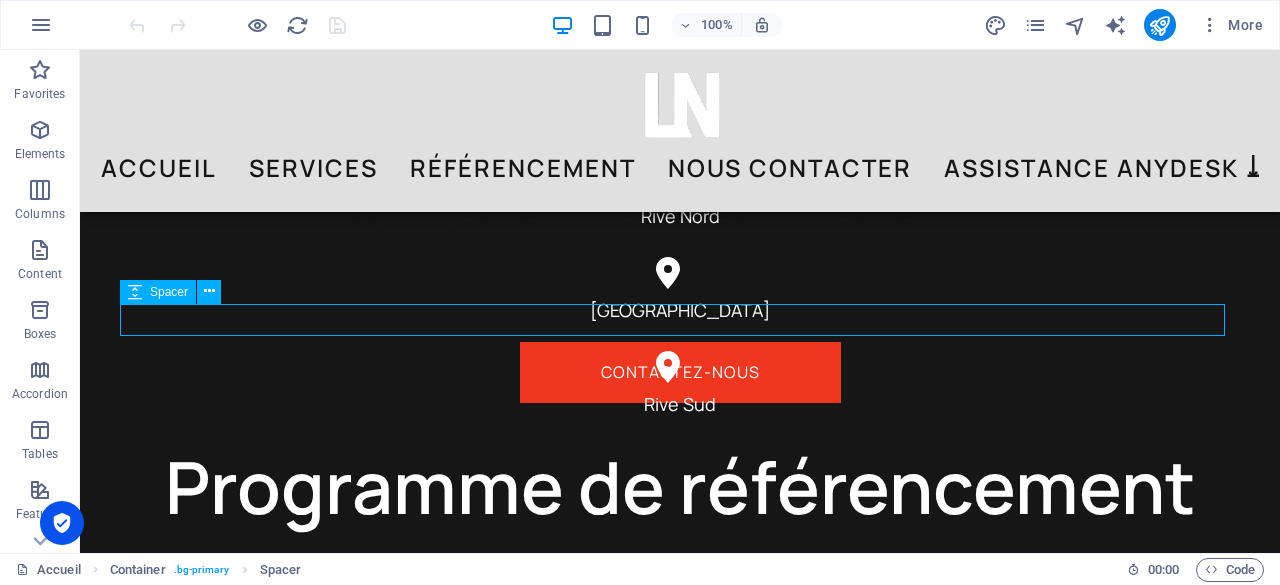 click at bounding box center [680, 435] 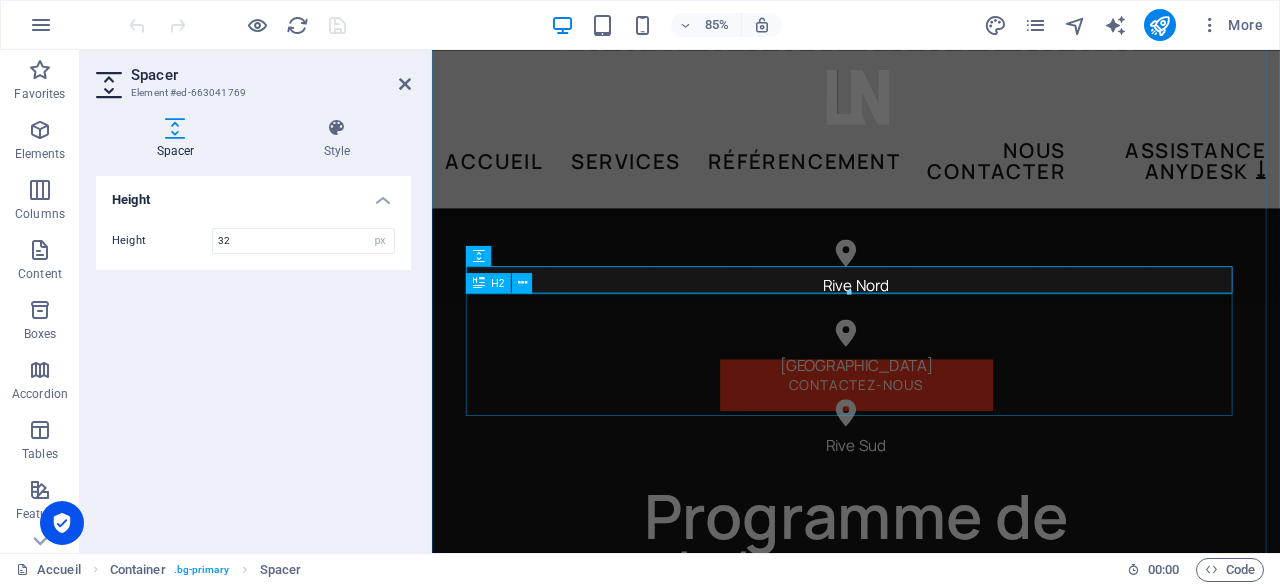 scroll, scrollTop: 1072, scrollLeft: 0, axis: vertical 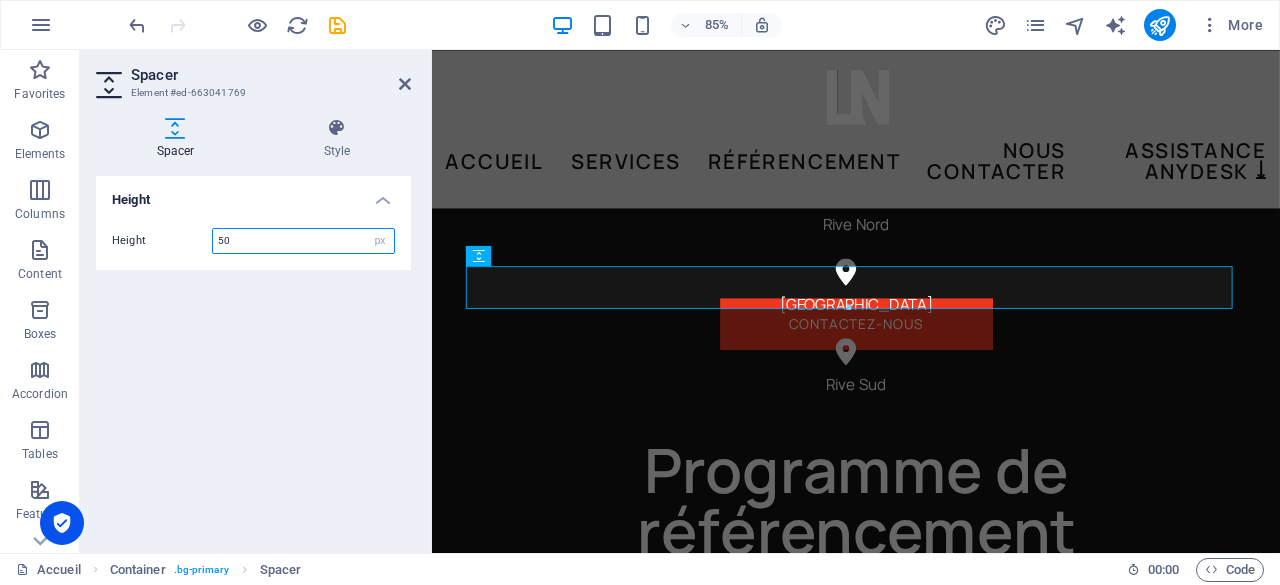 drag, startPoint x: 244, startPoint y: 240, endPoint x: 202, endPoint y: 239, distance: 42.0119 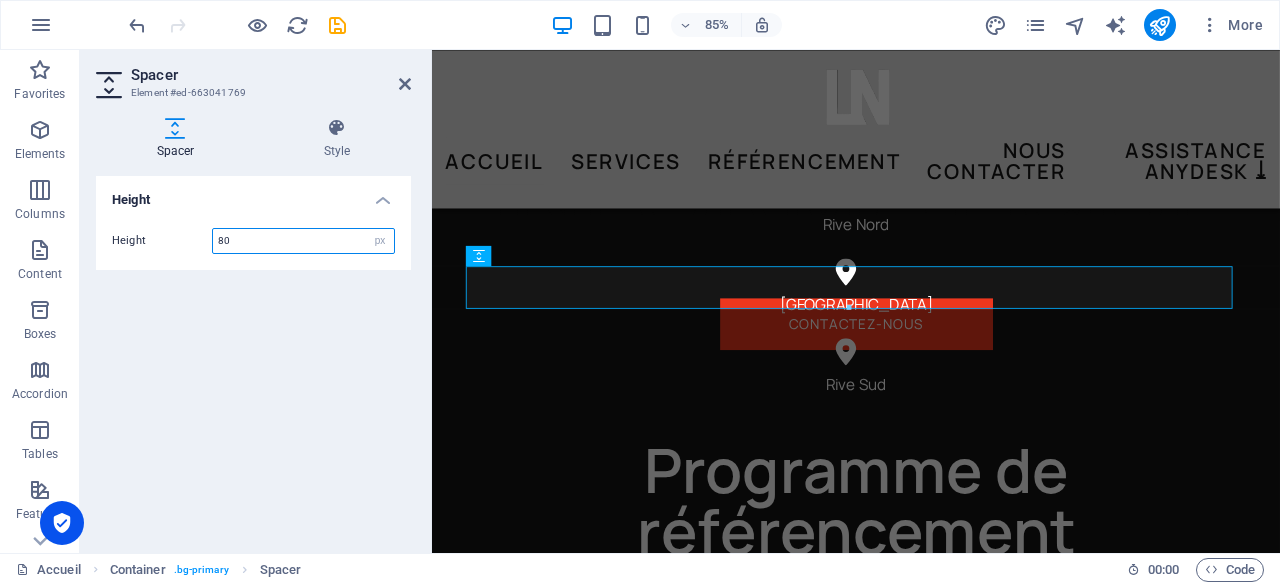 type on "80" 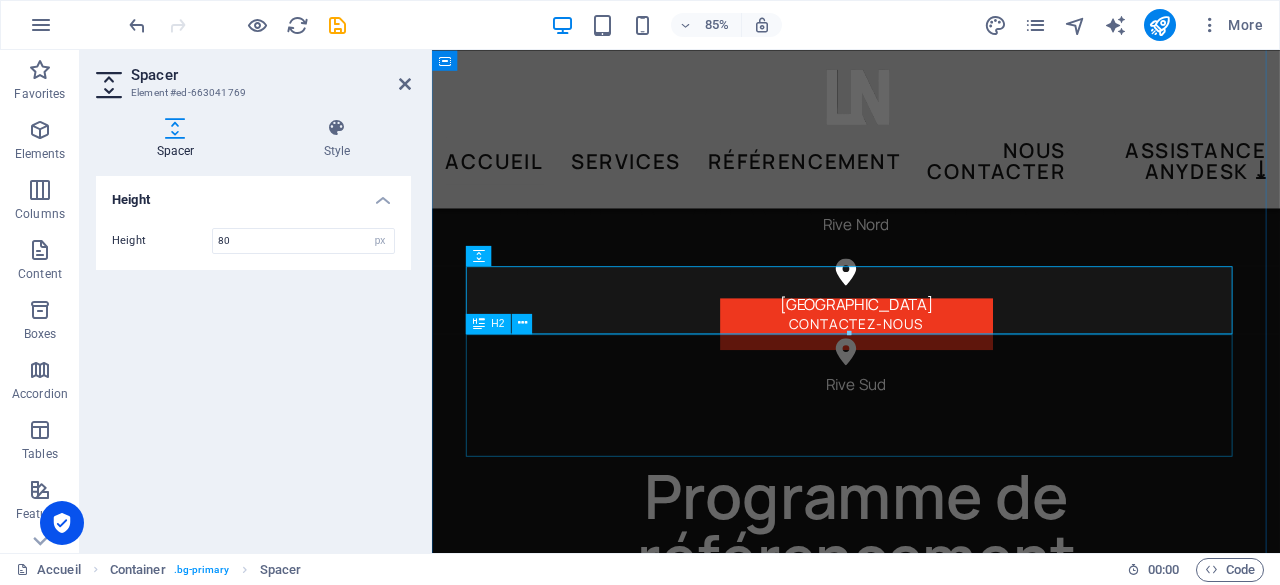 click on "Programme de référencement" at bounding box center (931, 610) 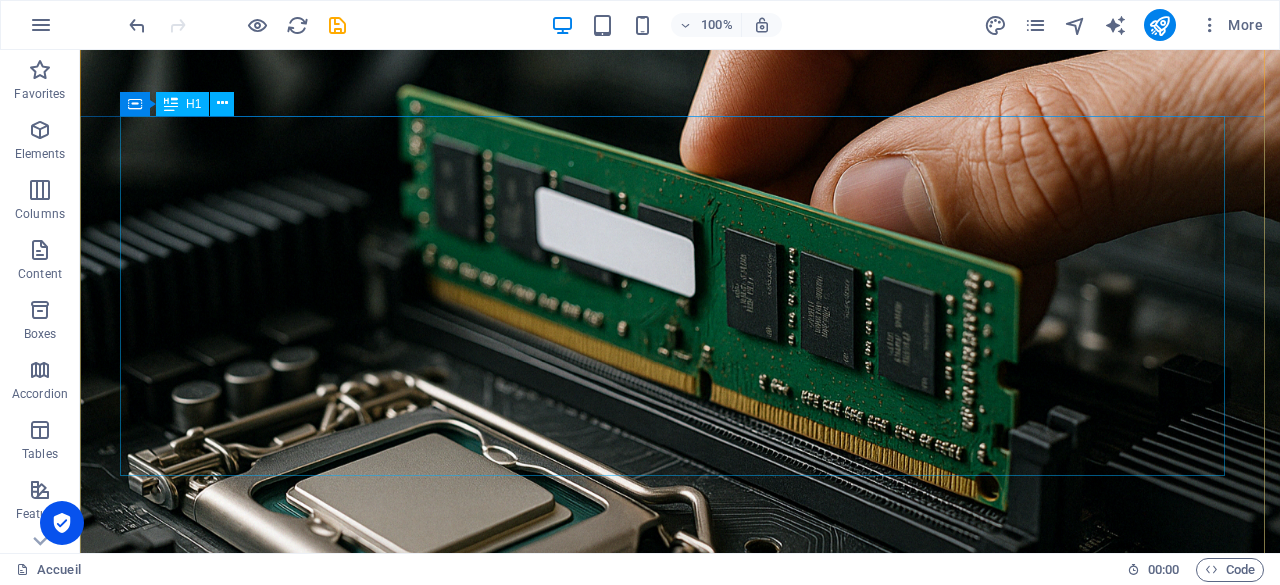 scroll, scrollTop: 100, scrollLeft: 0, axis: vertical 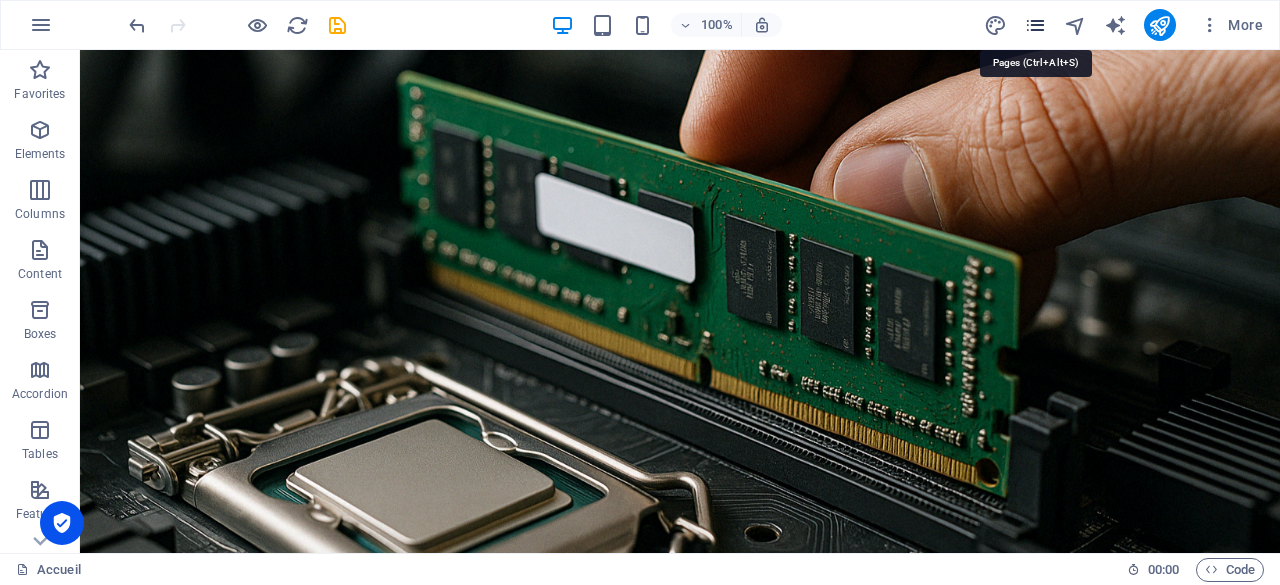 click at bounding box center (1035, 25) 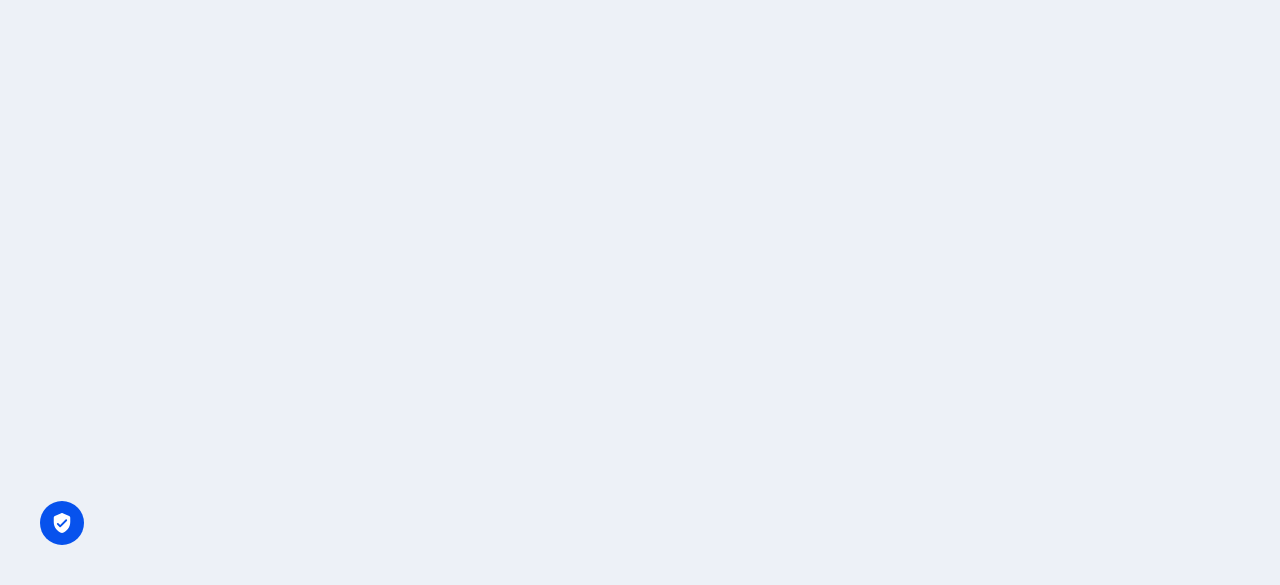 scroll, scrollTop: 0, scrollLeft: 0, axis: both 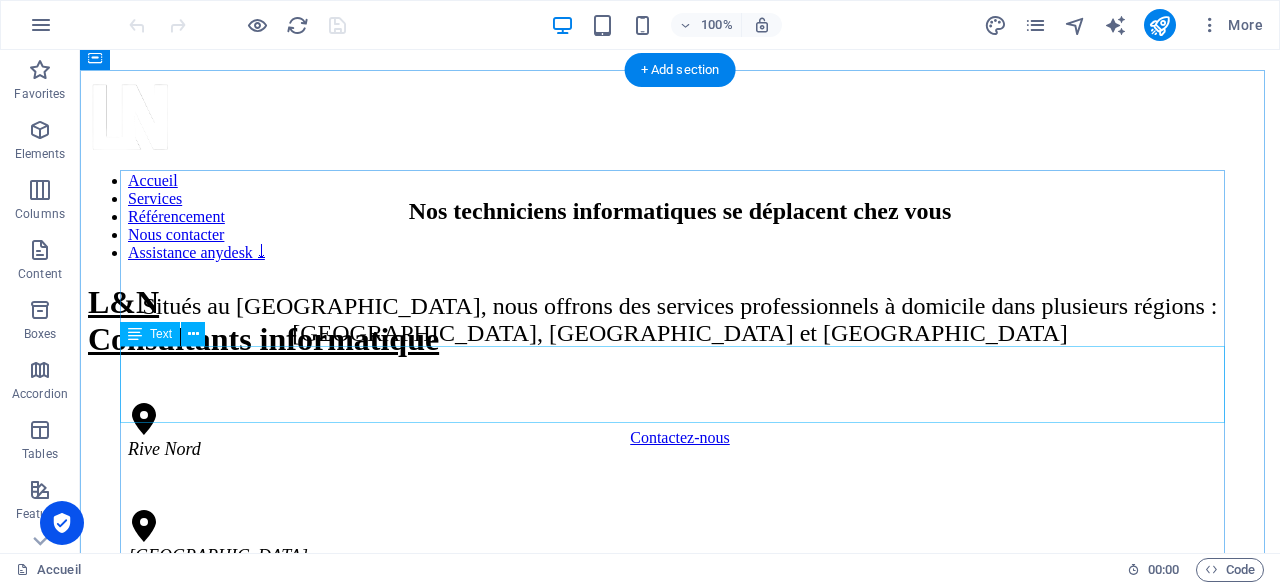 click on "Situés au [GEOGRAPHIC_DATA], nous offrons des services professionnels à domicile dans plusieurs régions : [GEOGRAPHIC_DATA], [GEOGRAPHIC_DATA] et [GEOGRAPHIC_DATA]" at bounding box center (680, 320) 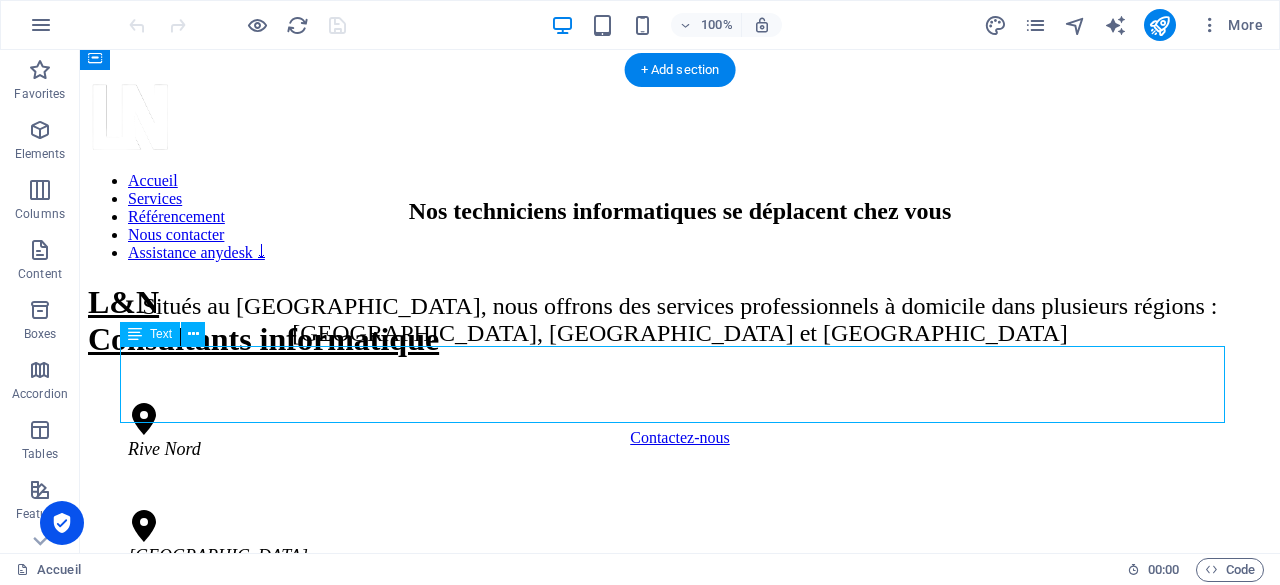 click on "Situés au [GEOGRAPHIC_DATA], nous offrons des services professionnels à domicile dans plusieurs régions : [GEOGRAPHIC_DATA], [GEOGRAPHIC_DATA] et [GEOGRAPHIC_DATA]" at bounding box center (680, 320) 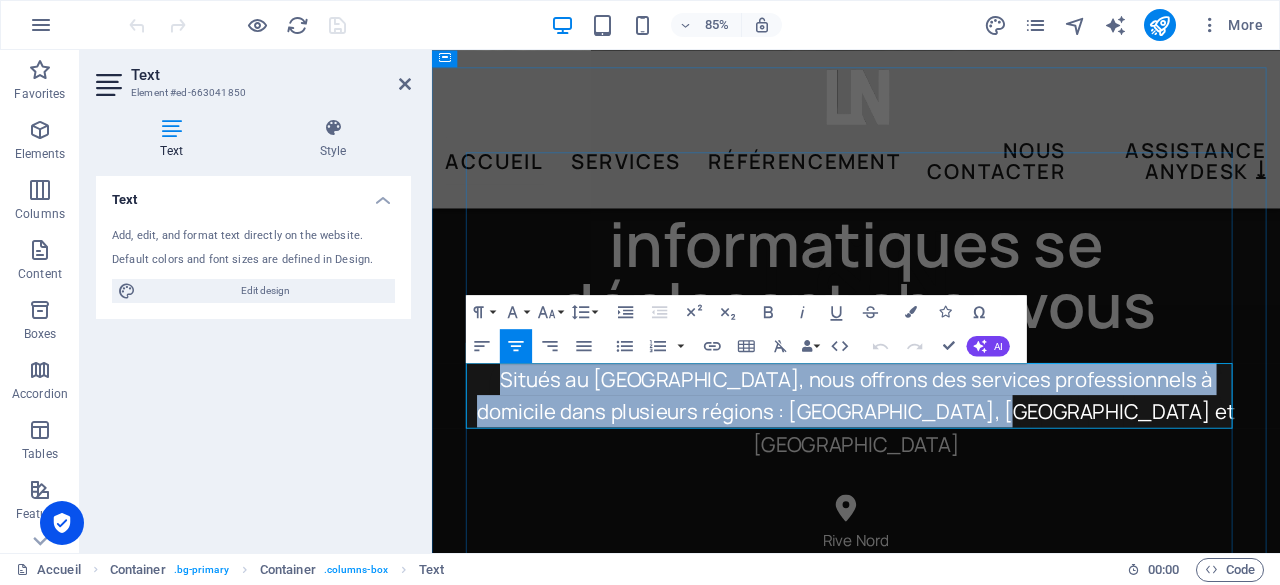 drag, startPoint x: 1205, startPoint y: 480, endPoint x: 465, endPoint y: 432, distance: 741.5551 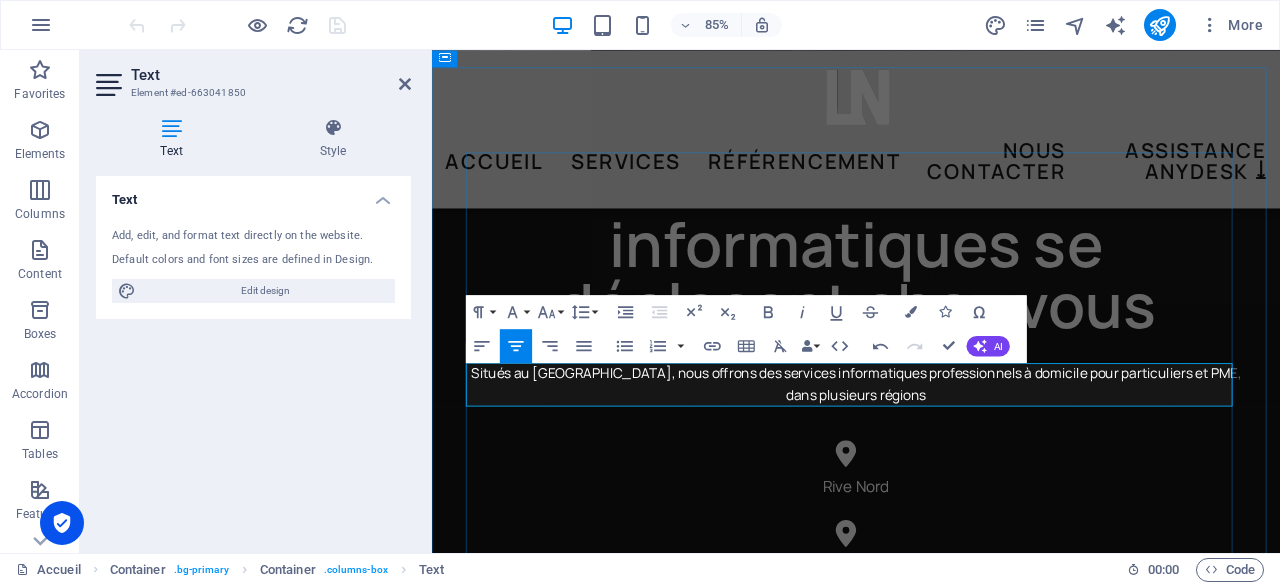 type 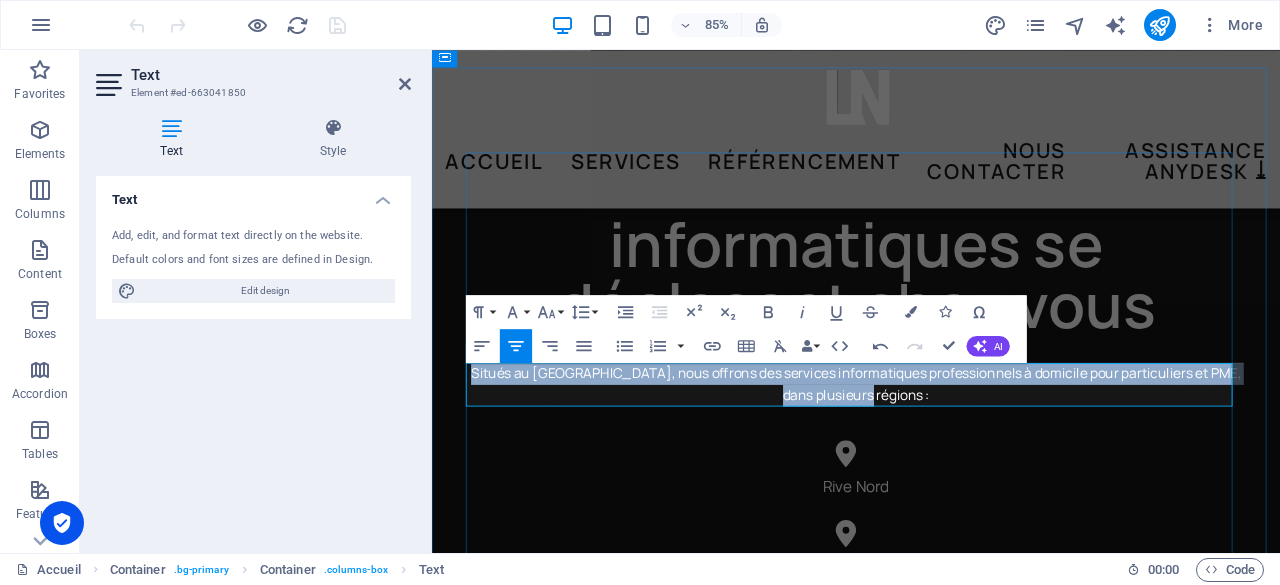 drag, startPoint x: 1061, startPoint y: 455, endPoint x: 492, endPoint y: 424, distance: 569.8438 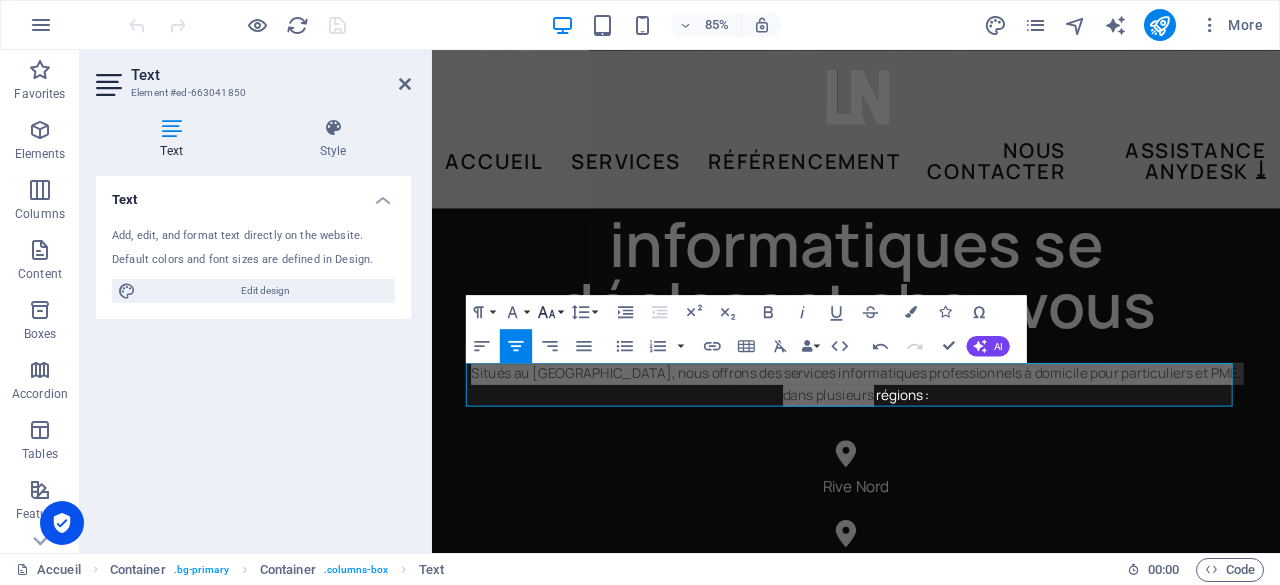 click 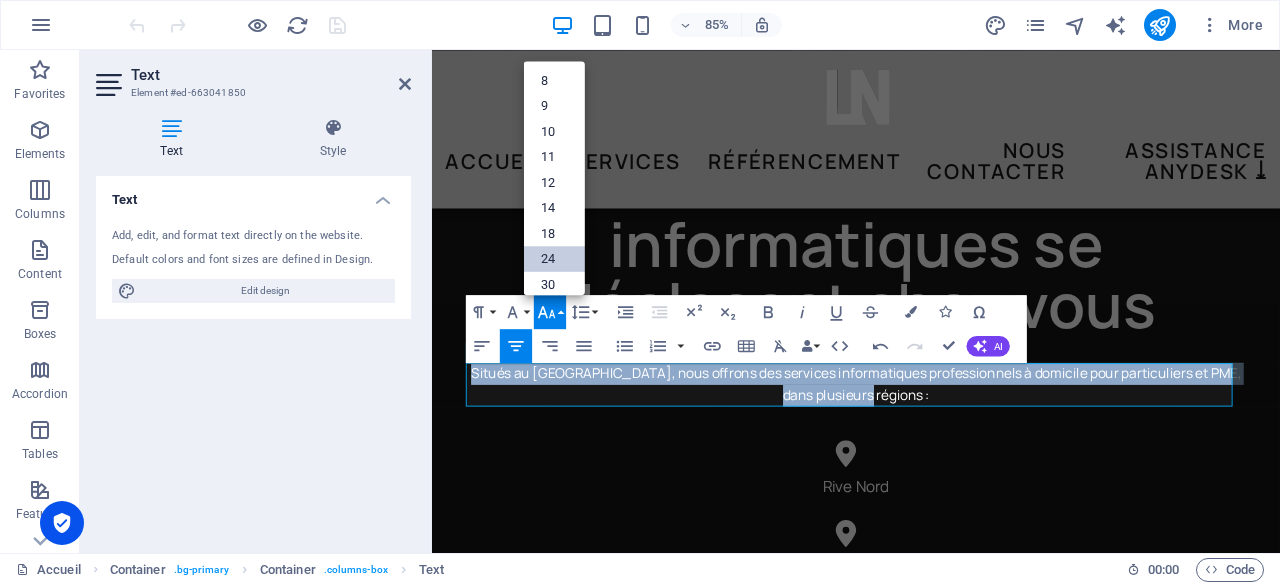 click on "24" at bounding box center [554, 259] 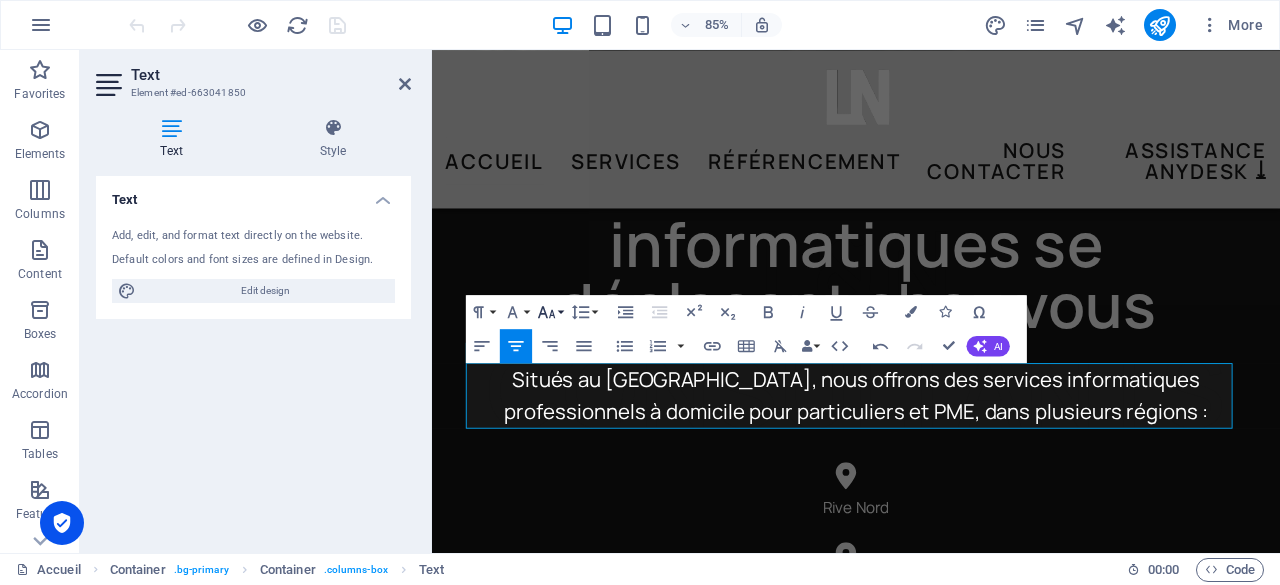 click 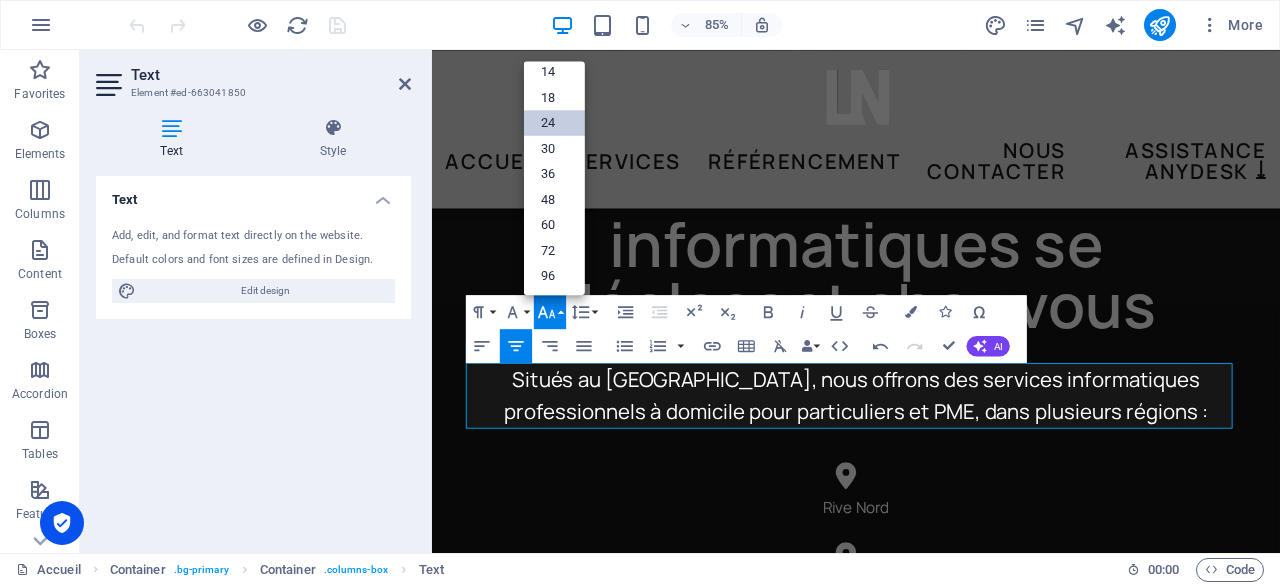 scroll, scrollTop: 160, scrollLeft: 0, axis: vertical 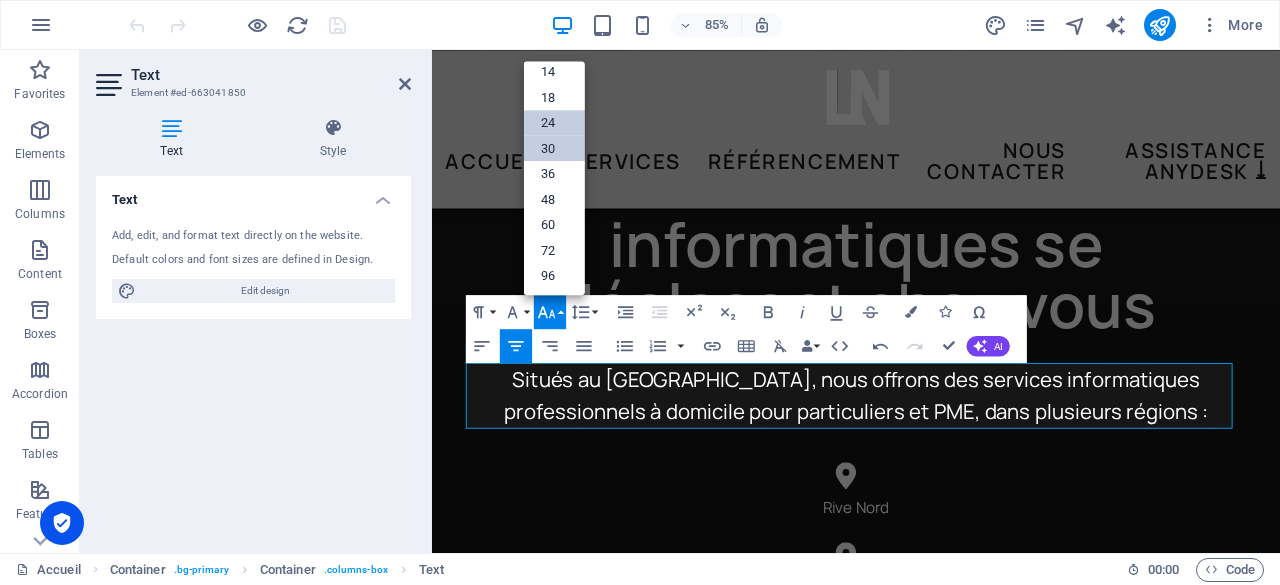click on "30" at bounding box center [554, 149] 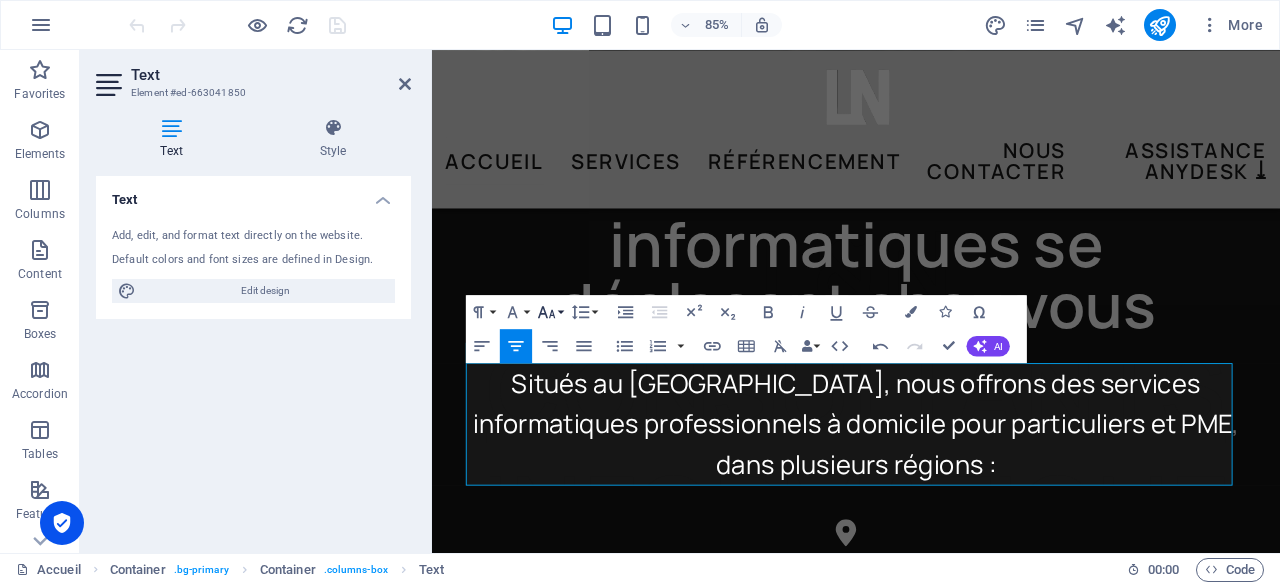 click on "Font Size" at bounding box center (550, 312) 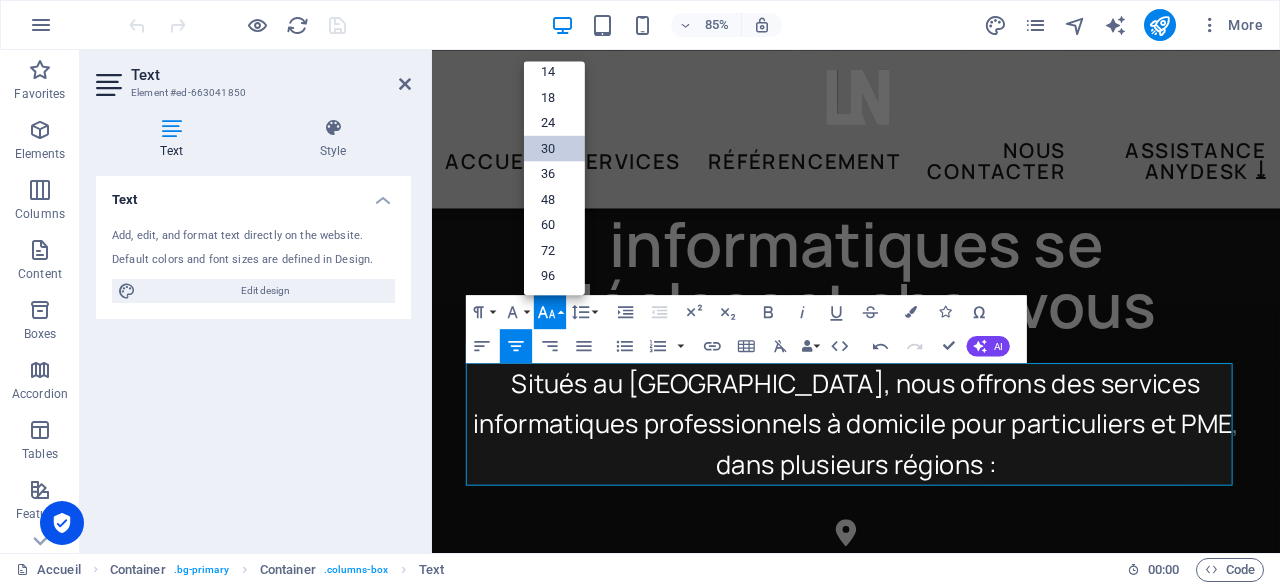 scroll, scrollTop: 160, scrollLeft: 0, axis: vertical 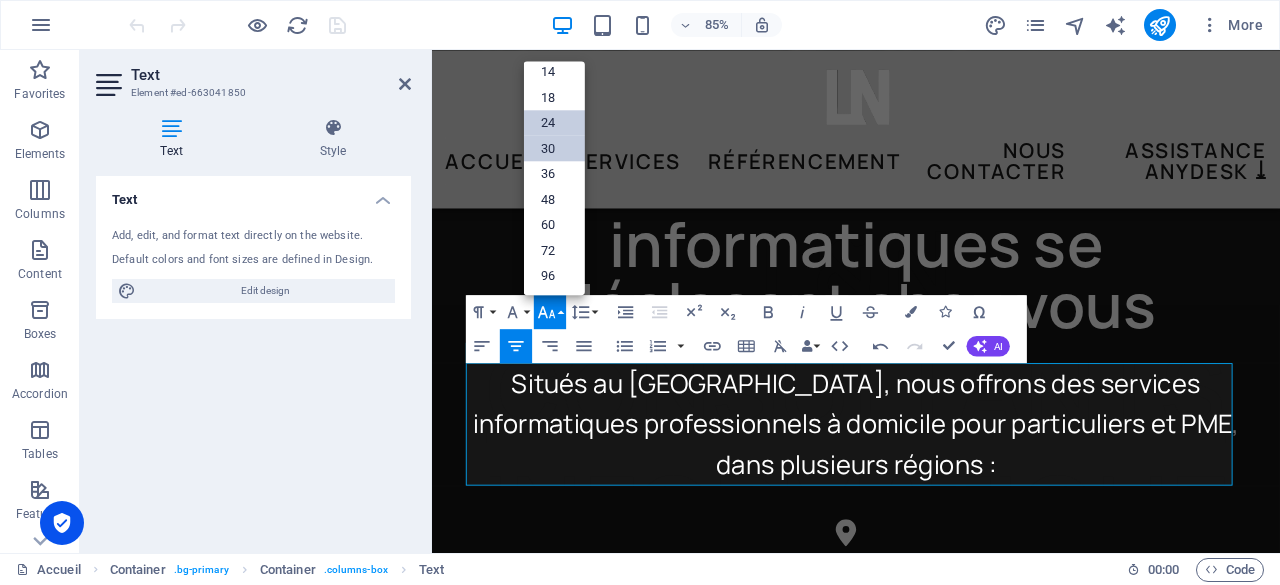 click on "24" at bounding box center [554, 123] 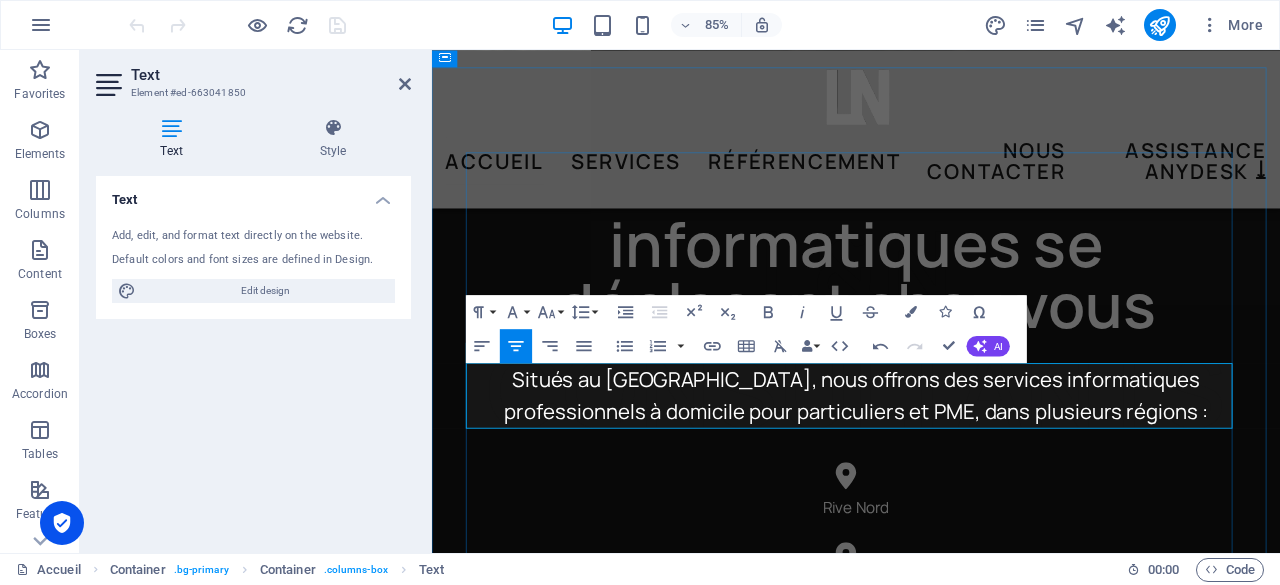 click on "Situés au Québec, nous offrons des services informatiques professionnels à domicile pour particuliers et PME, dans plusieurs régions :" at bounding box center [931, 455] 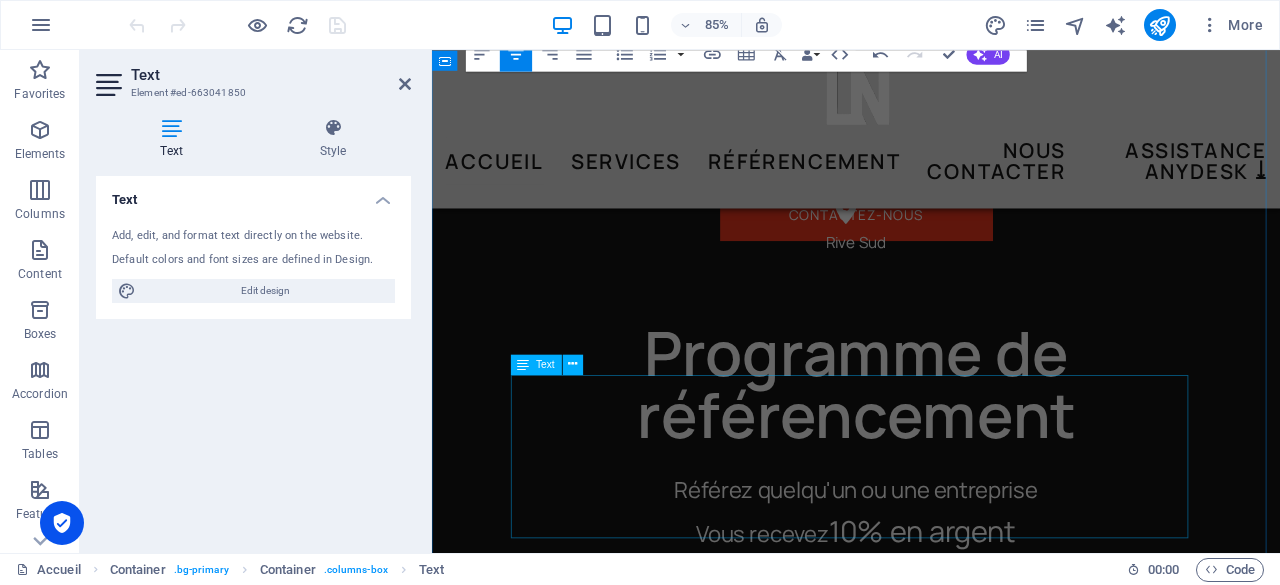 click on "Référez quelqu'un ou une entreprise
Vous recevez  10% en argent
&
La personne référée obtient  10% de rabais" at bounding box center (931, 643) 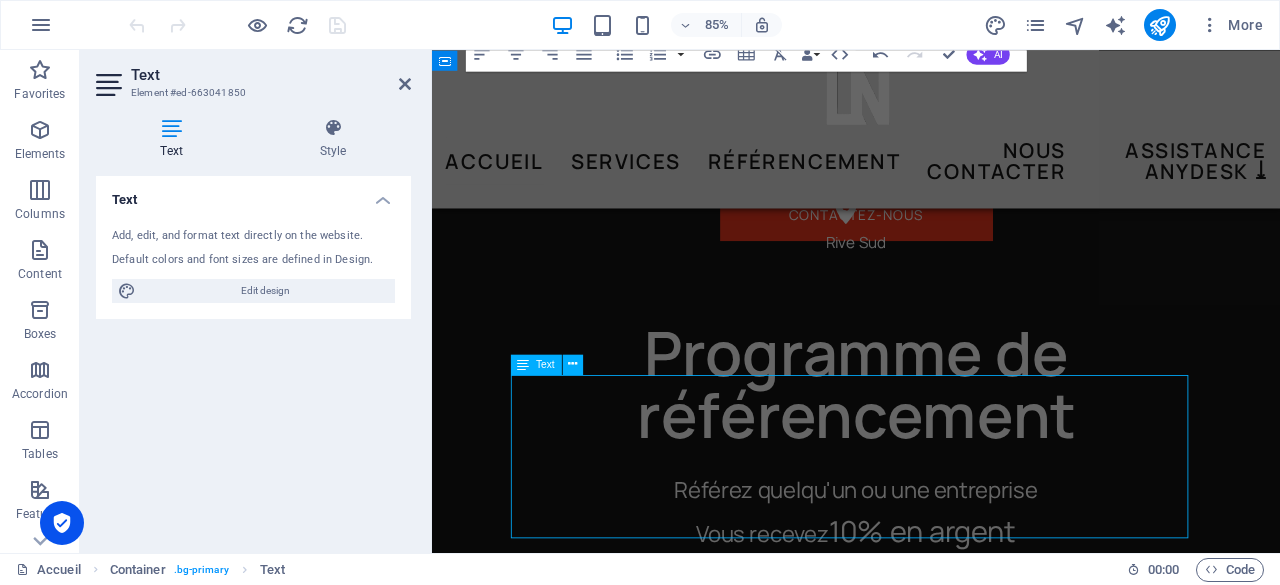 click on "Référez quelqu'un ou une entreprise
Vous recevez  10% en argent
&
La personne référée obtient  10% de rabais" at bounding box center (931, 643) 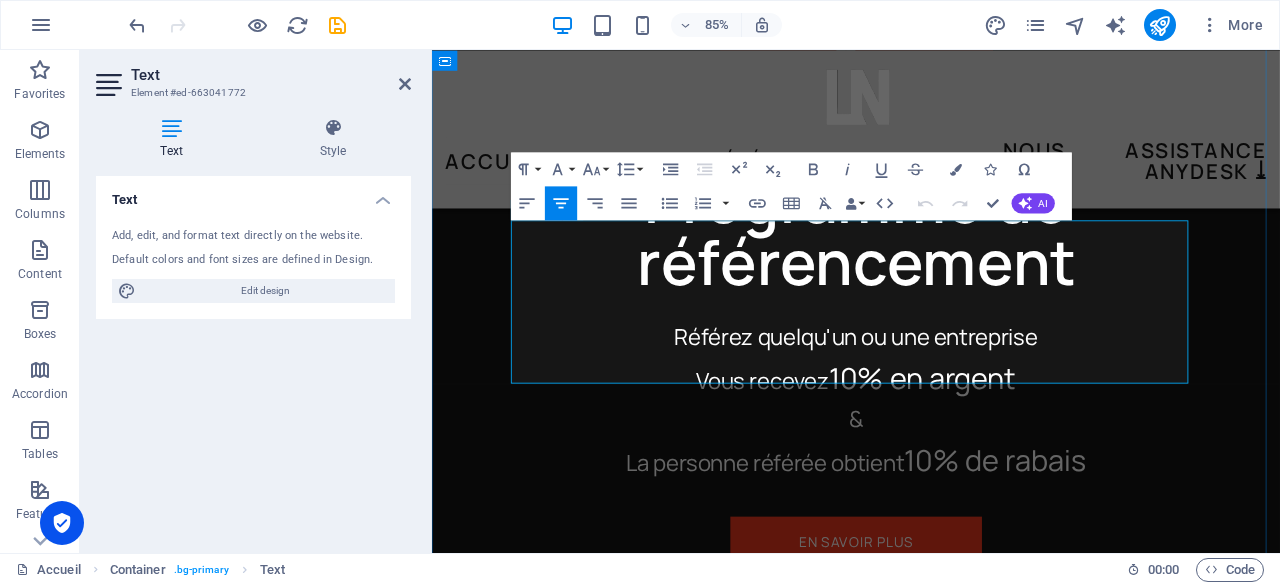 click on "10% en argent" at bounding box center (1009, 435) 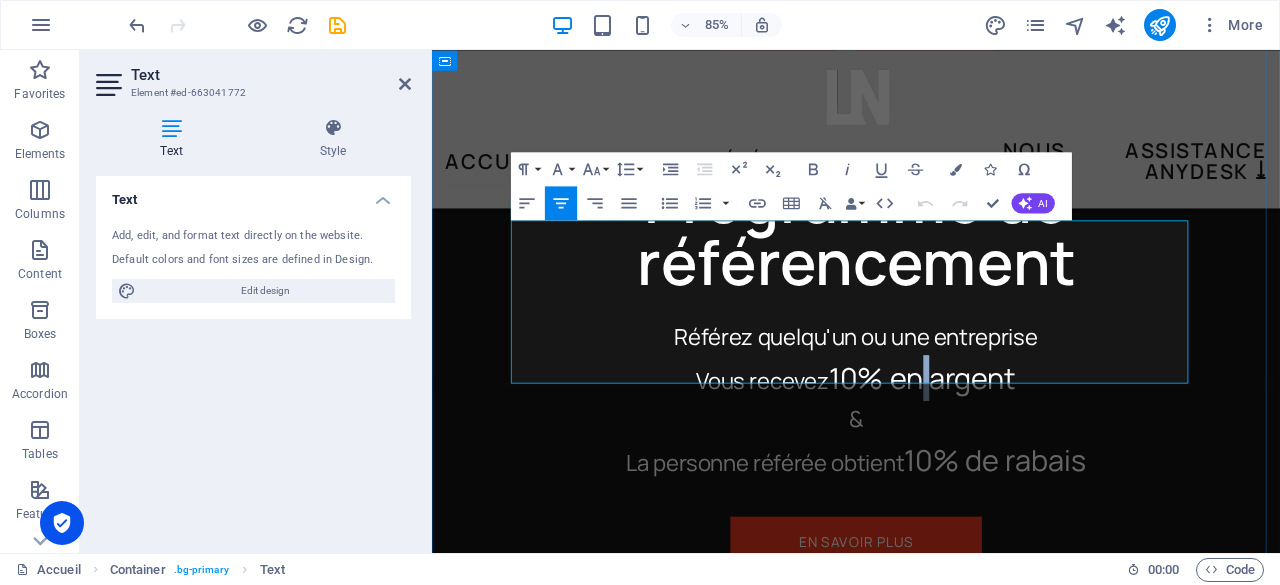 click on "10% en argent" at bounding box center (1009, 435) 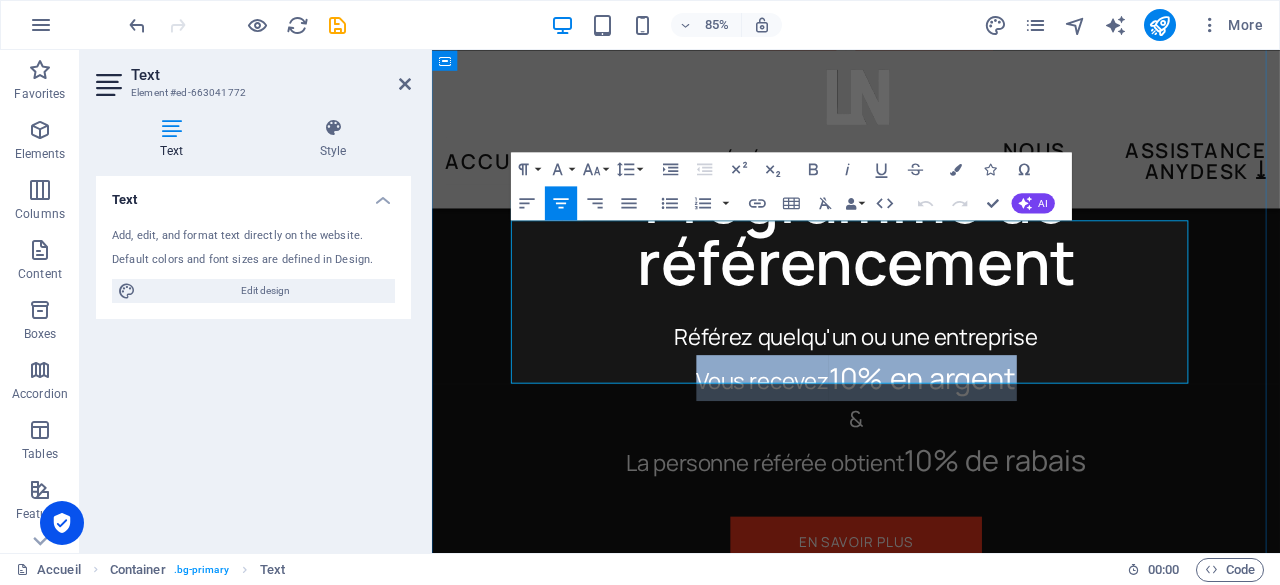 click on "10% en argent" at bounding box center (1009, 435) 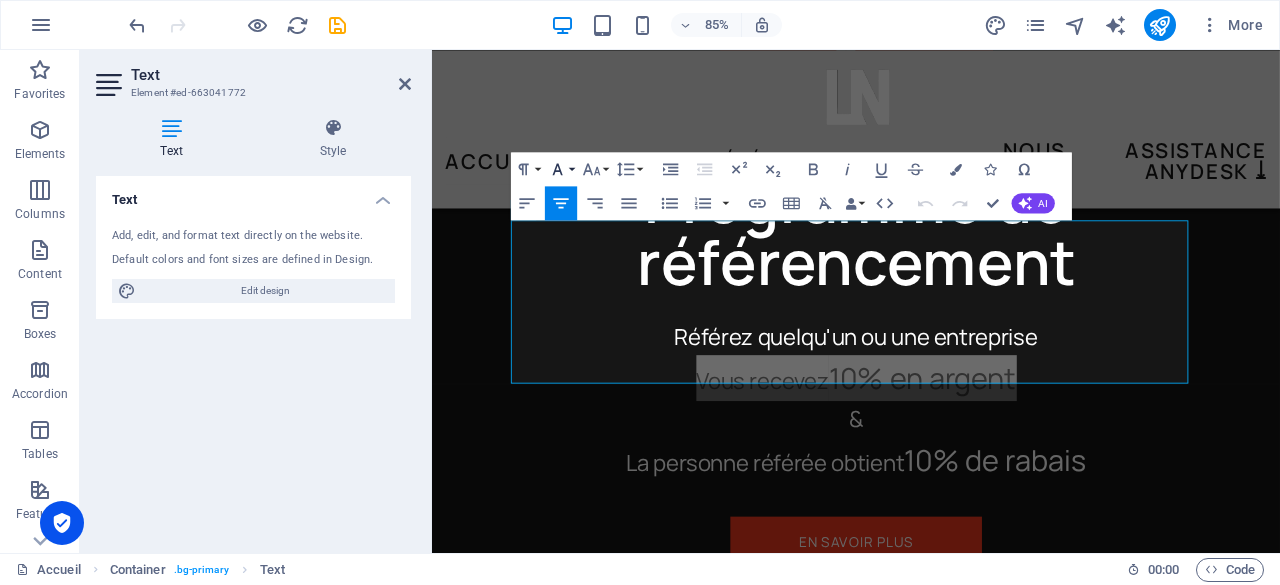 click on "Font Family" at bounding box center [561, 169] 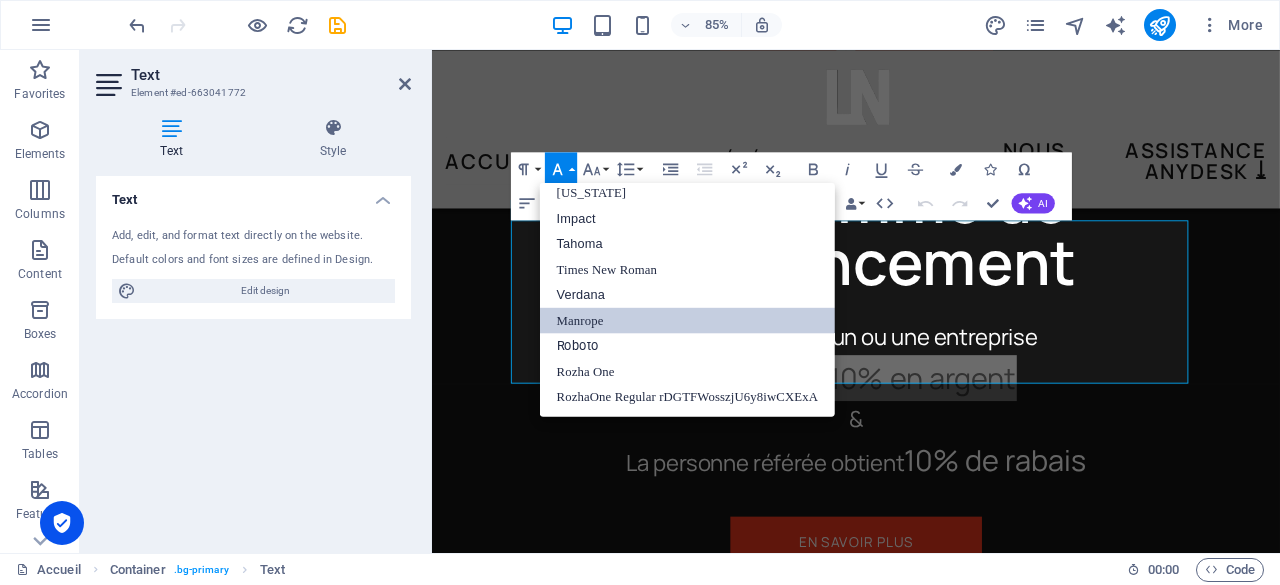scroll, scrollTop: 40, scrollLeft: 0, axis: vertical 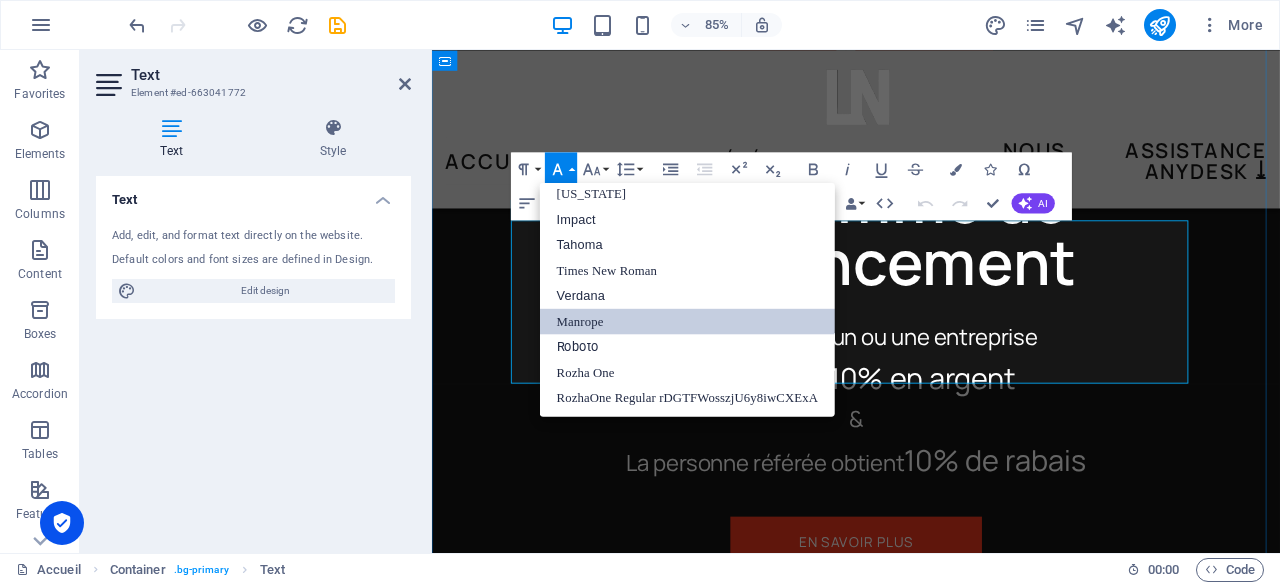 click on "&" at bounding box center (931, 483) 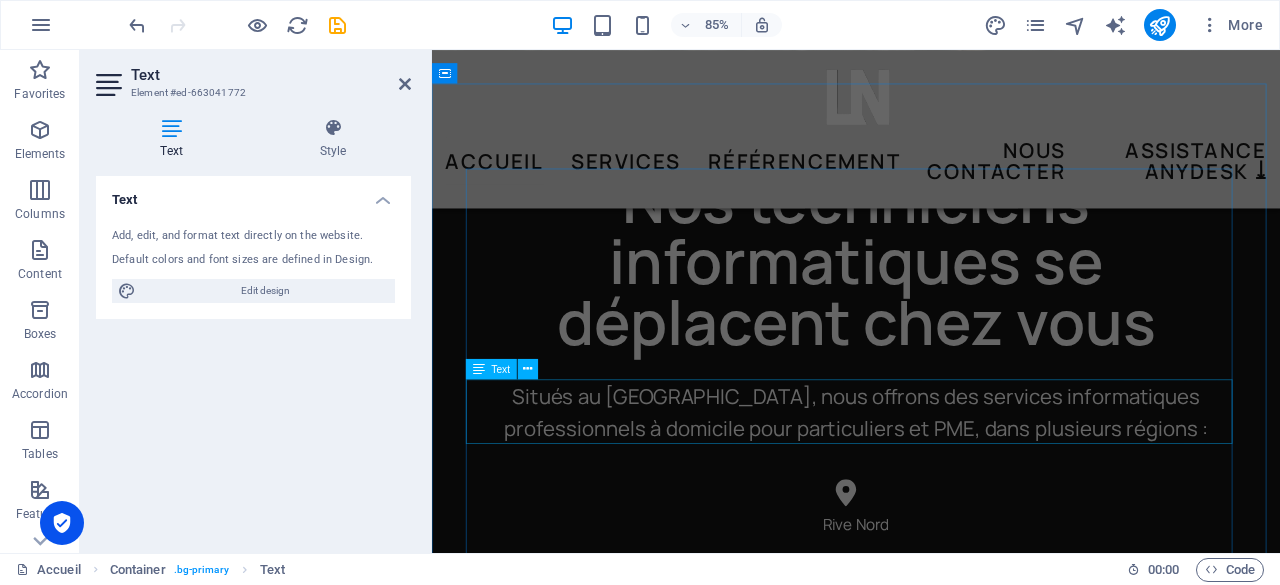 click on "Situés au Québec, nous offrons des services informatiques professionnels à domicile pour particuliers et PME, dans plusieurs régions :" at bounding box center (931, 475) 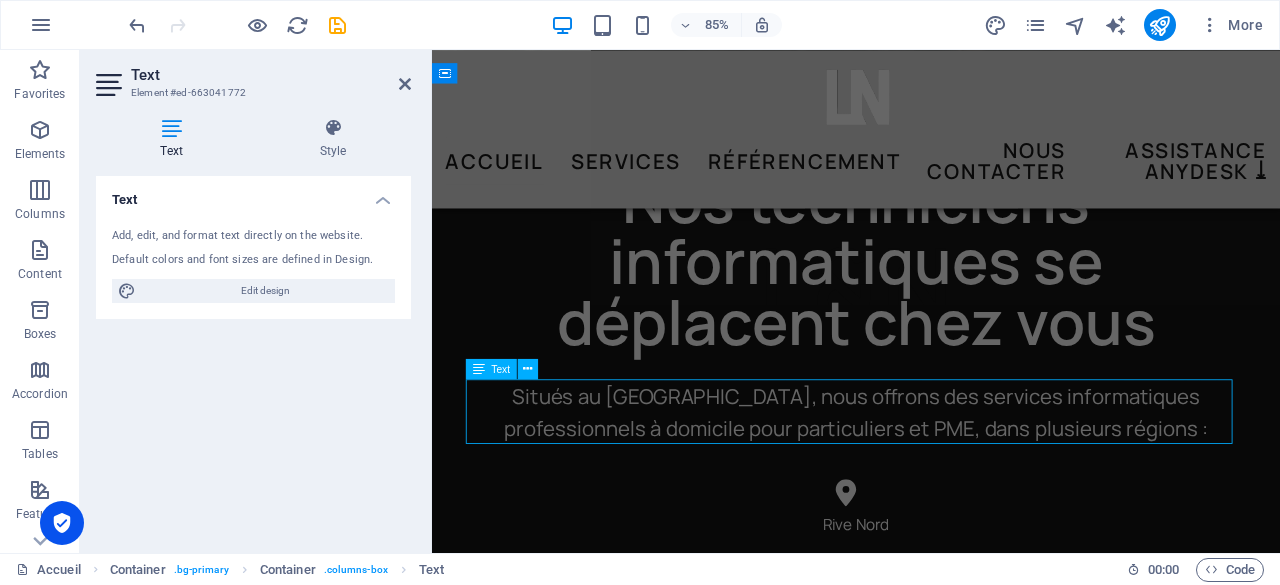 click on "Situés au Québec, nous offrons des services informatiques professionnels à domicile pour particuliers et PME, dans plusieurs régions :" at bounding box center (931, 475) 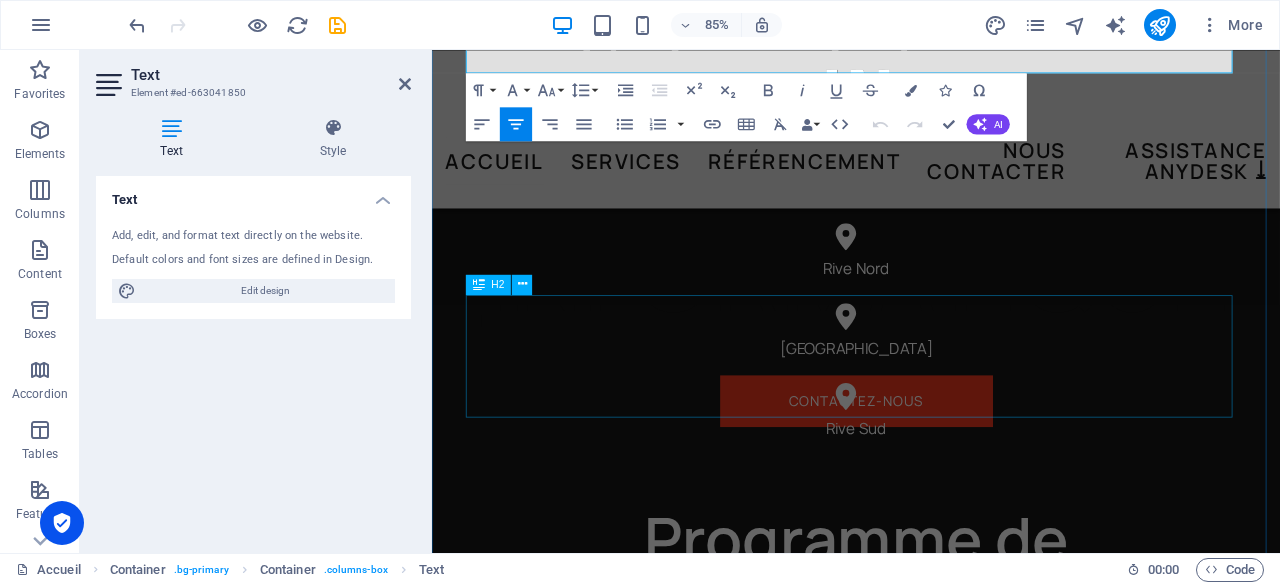 click on "Nos techniciens informatiques se déplacent chez vous Situés au Québec, nous offrons des services informatiques professionnels à domicile pour particuliers et PME, dans plusieurs régions :  Rive Nord   Montréal   Rive Sud Programme de référencement Référez quelqu'un ou une entreprise
Vous recevez  10% en argent
&
La personne référée obtient  10% de rabais En savoir plus" at bounding box center (931, 473) 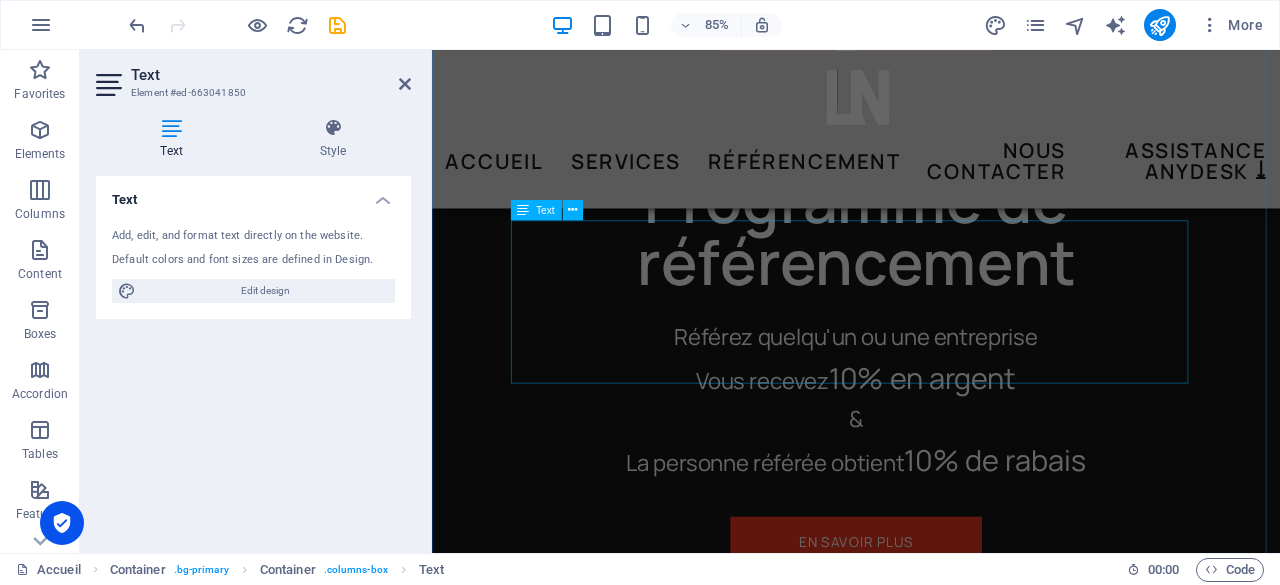 scroll, scrollTop: 781, scrollLeft: 0, axis: vertical 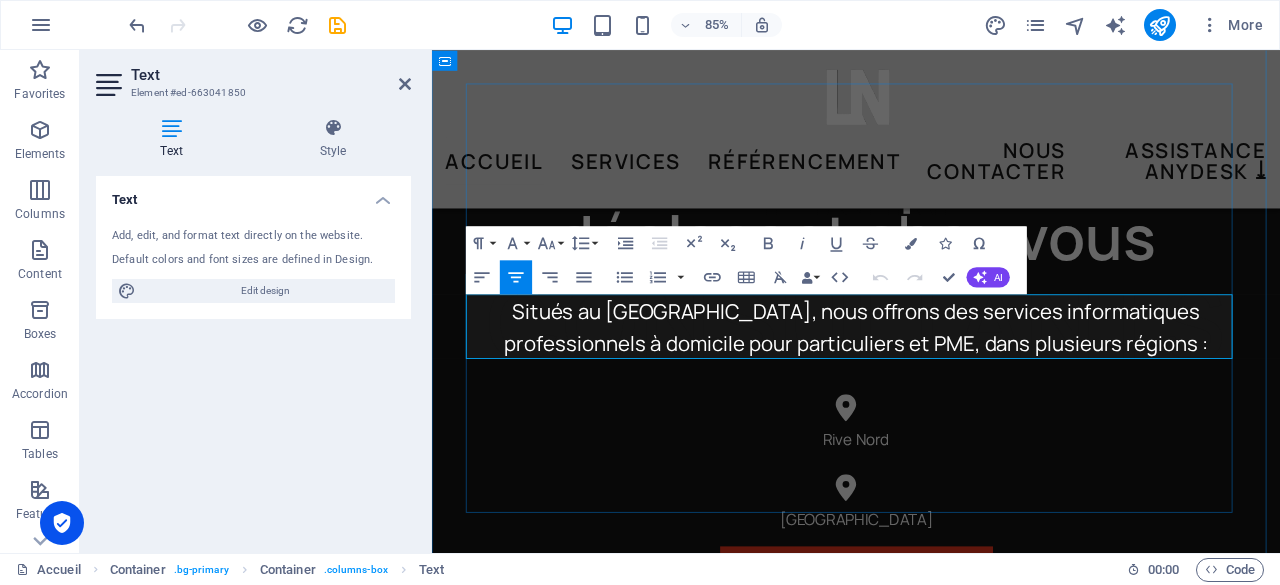 click on "Situés au Québec, nous offrons des services informatiques professionnels à domicile pour particuliers et PME, dans plusieurs régions :" at bounding box center (931, 374) 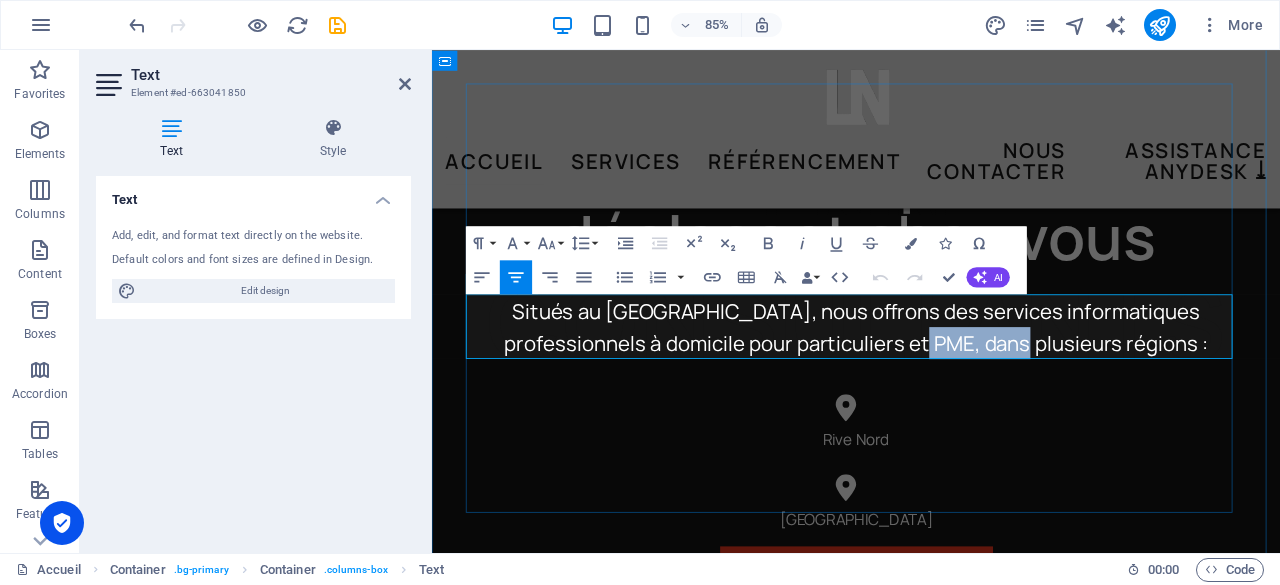click on "Situés au Québec, nous offrons des services informatiques professionnels à domicile pour particuliers et PME, dans plusieurs régions :" at bounding box center (931, 374) 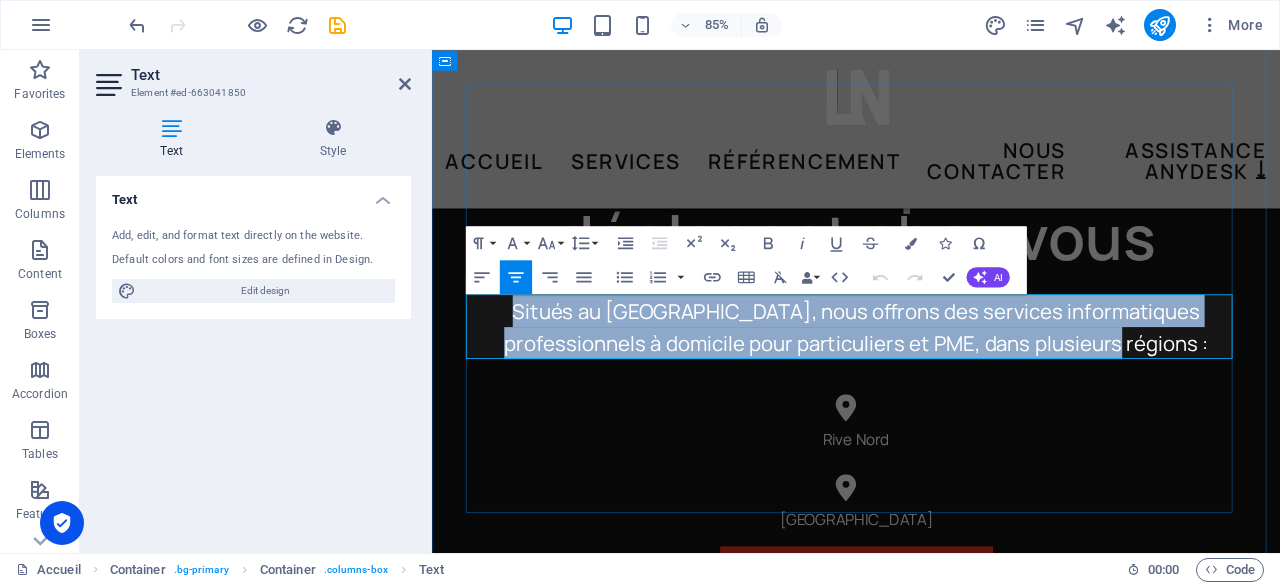 click on "Situés au Québec, nous offrons des services informatiques professionnels à domicile pour particuliers et PME, dans plusieurs régions :" at bounding box center [931, 374] 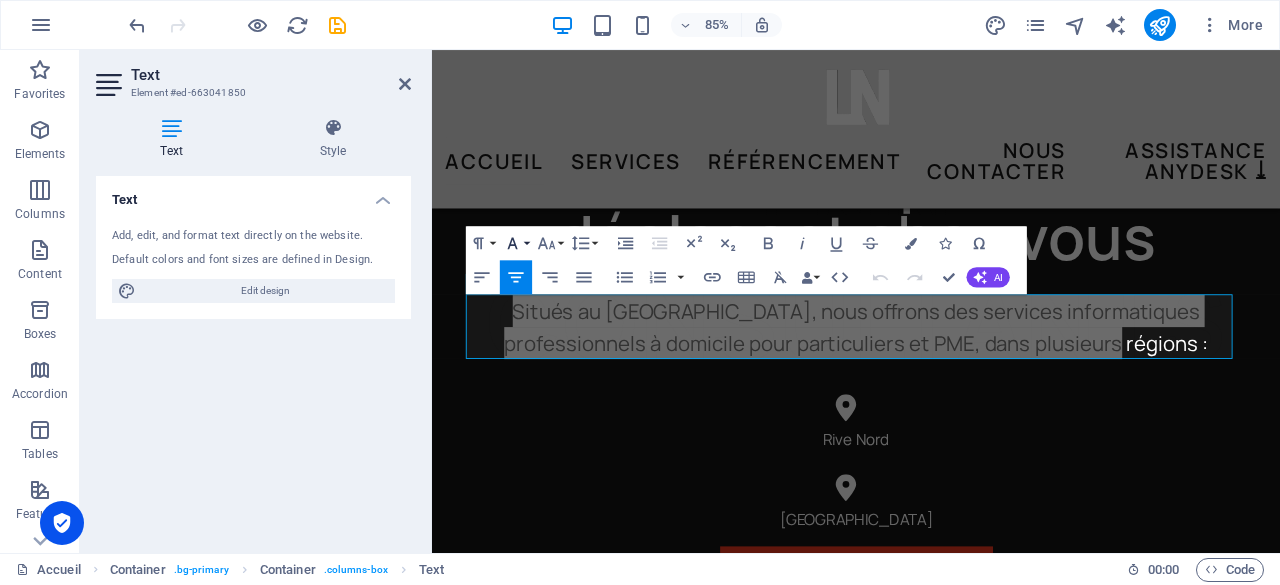 click on "Font Family" at bounding box center [516, 243] 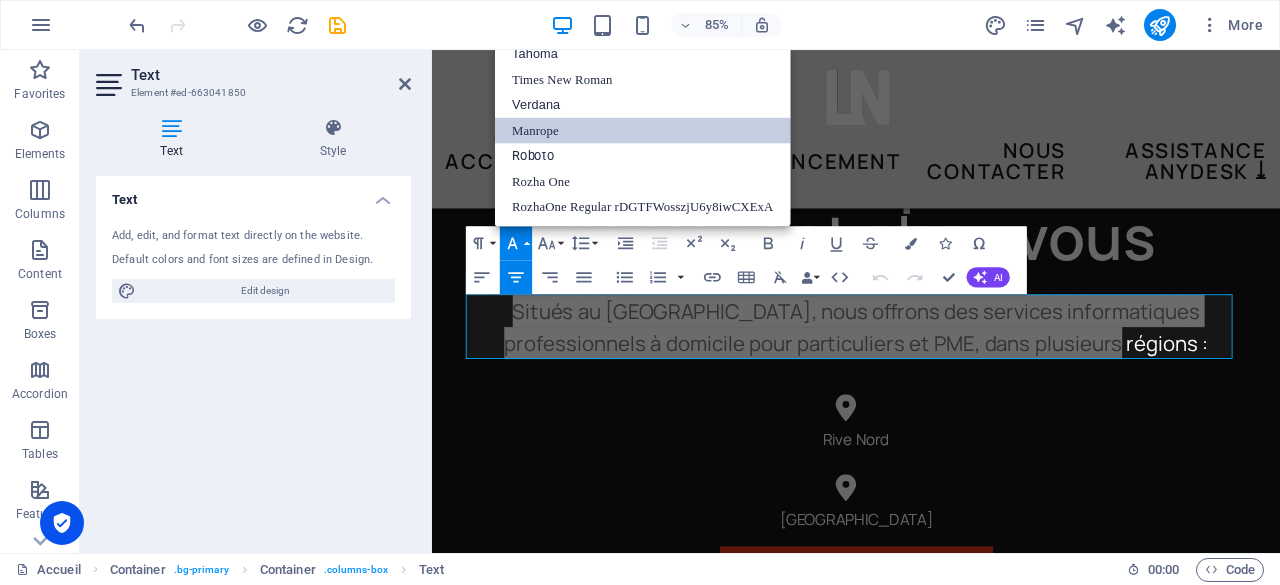 scroll, scrollTop: 40, scrollLeft: 0, axis: vertical 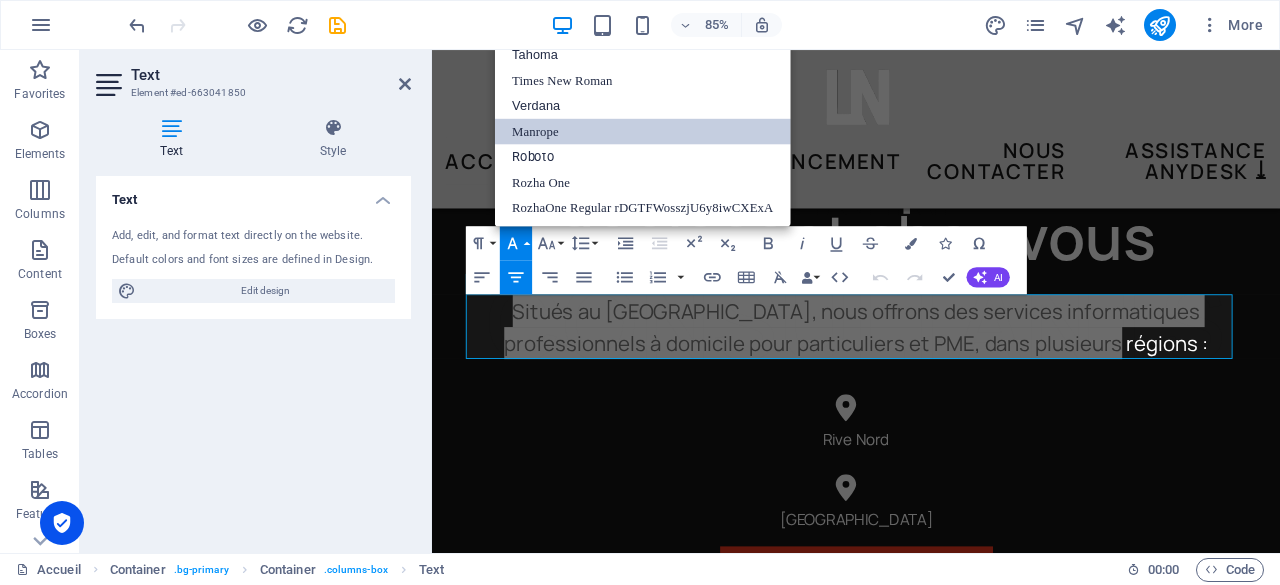 click on "Font Family" at bounding box center (516, 243) 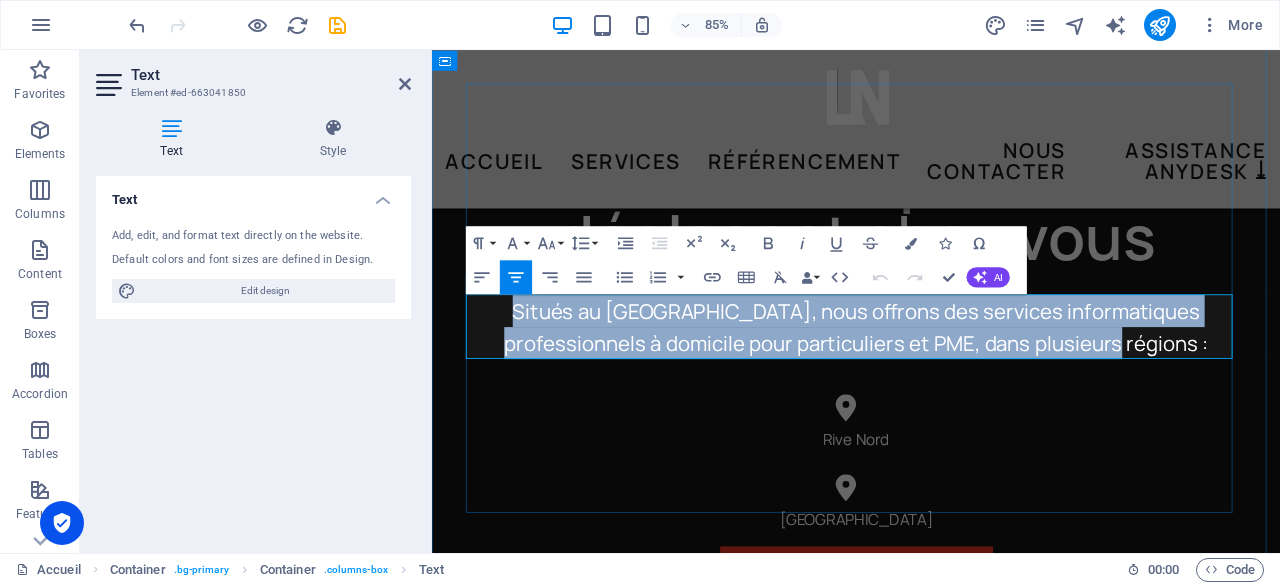 click on "Situés au Québec, nous offrons des services informatiques professionnels à domicile pour particuliers et PME, dans plusieurs régions :" at bounding box center [931, 375] 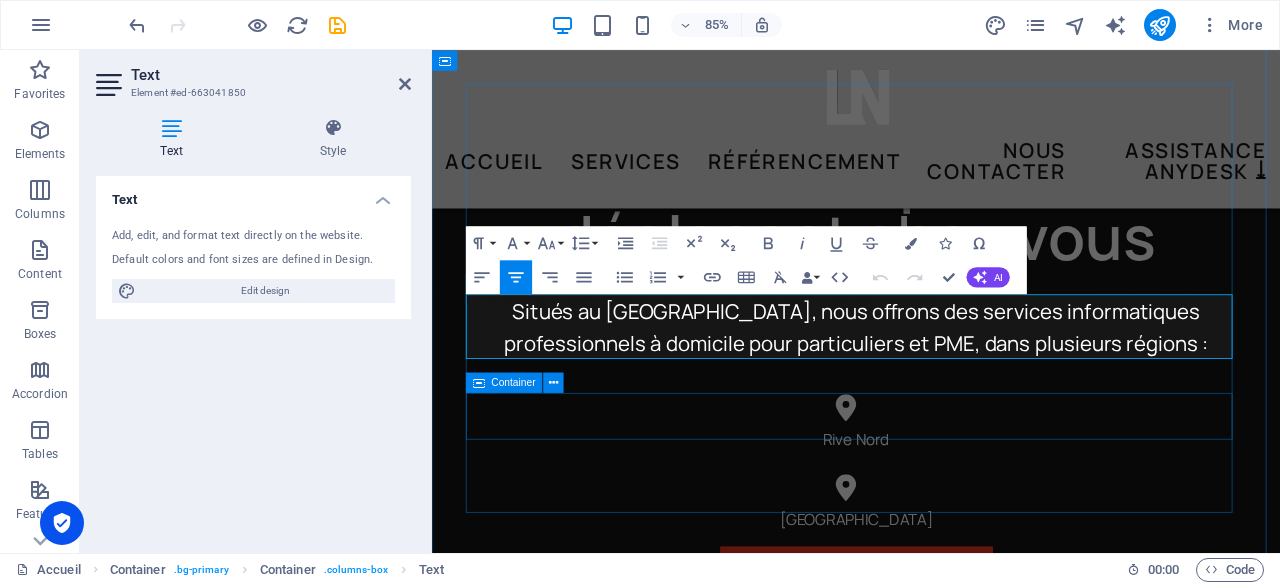 click on "Rive Nord" at bounding box center [931, 501] 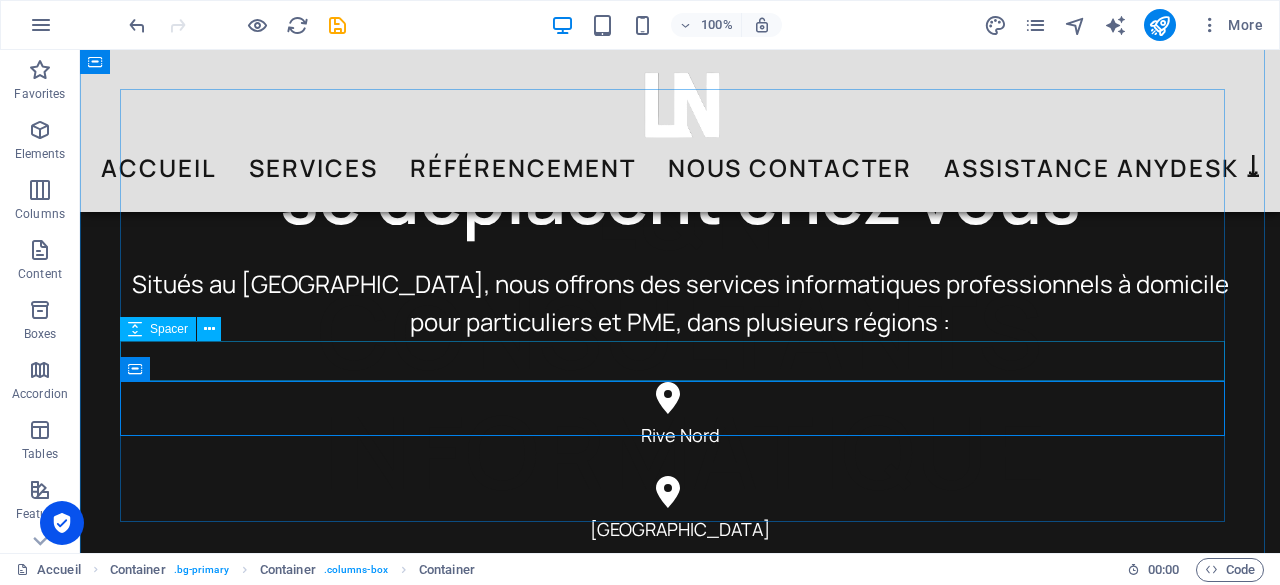 scroll, scrollTop: 681, scrollLeft: 0, axis: vertical 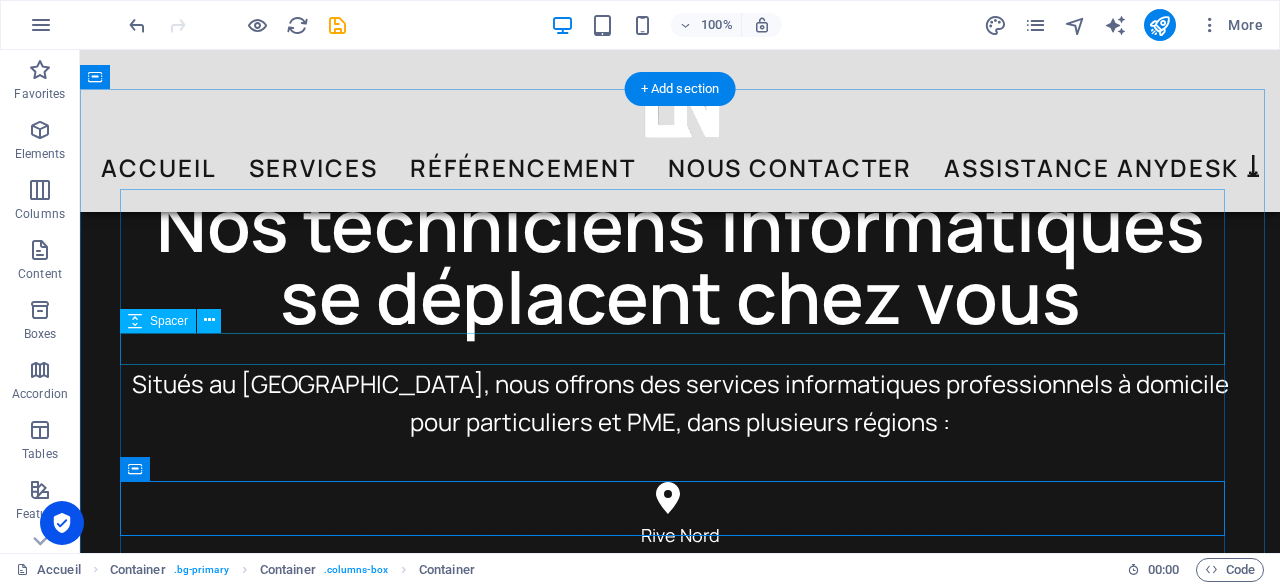 click at bounding box center (680, 349) 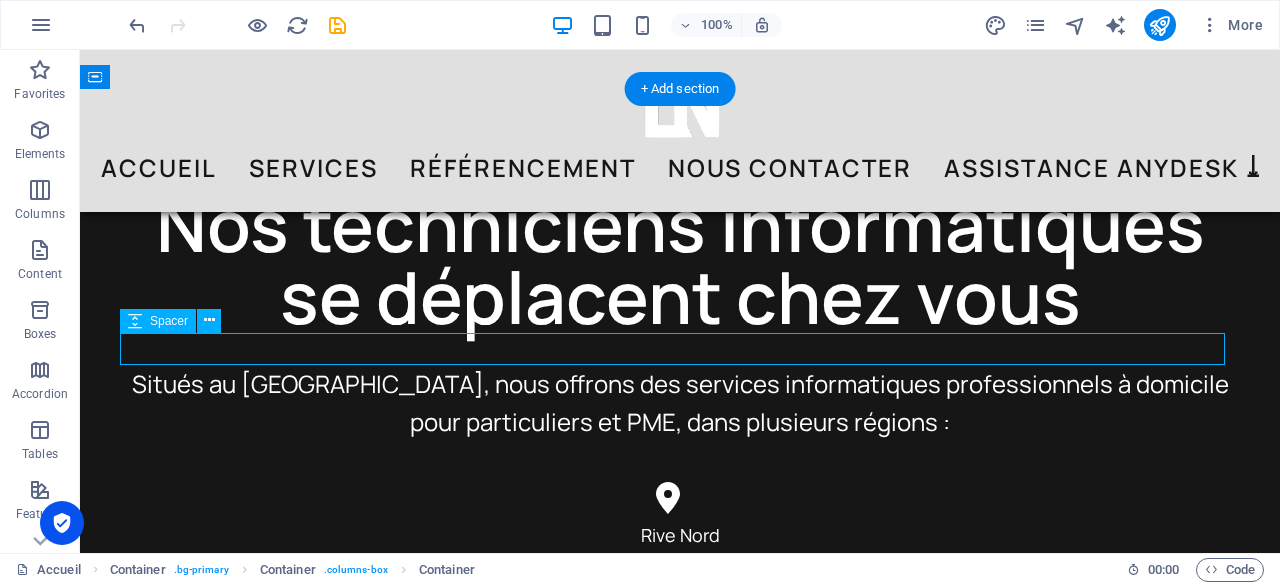 click at bounding box center (680, 349) 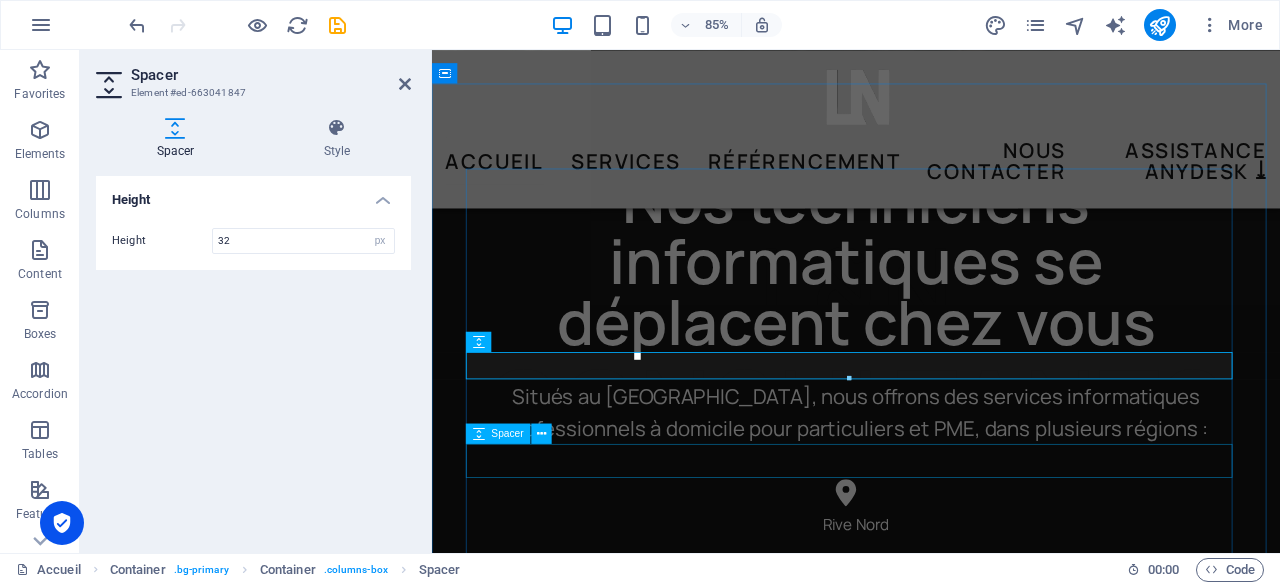 click at bounding box center [931, 534] 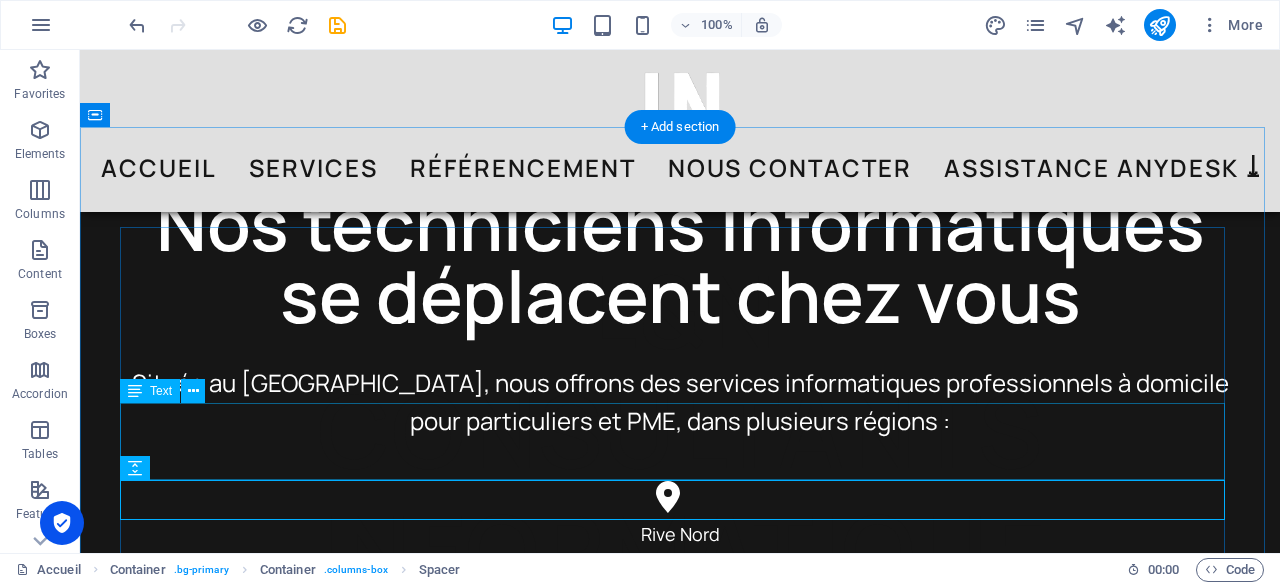 scroll, scrollTop: 581, scrollLeft: 0, axis: vertical 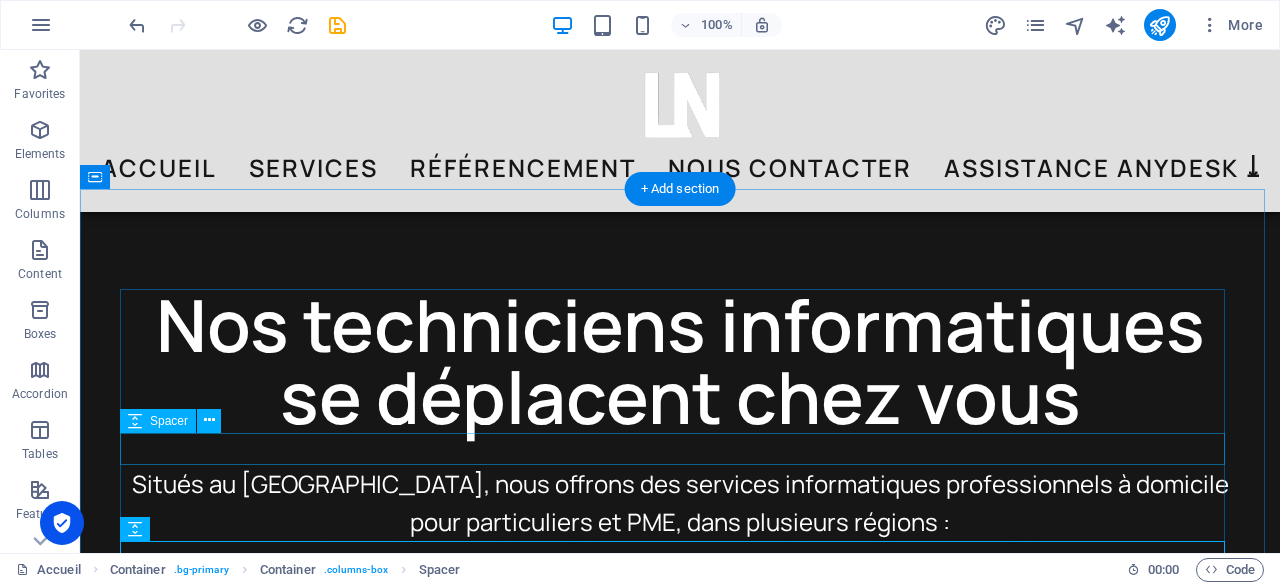 click at bounding box center [680, 449] 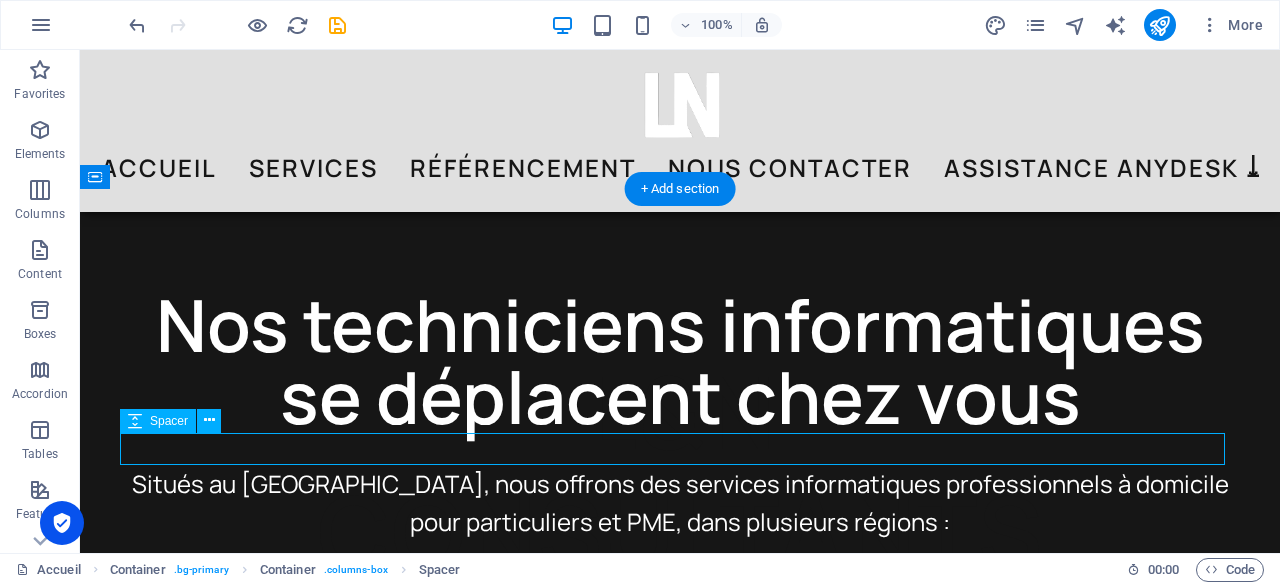 click at bounding box center [680, 449] 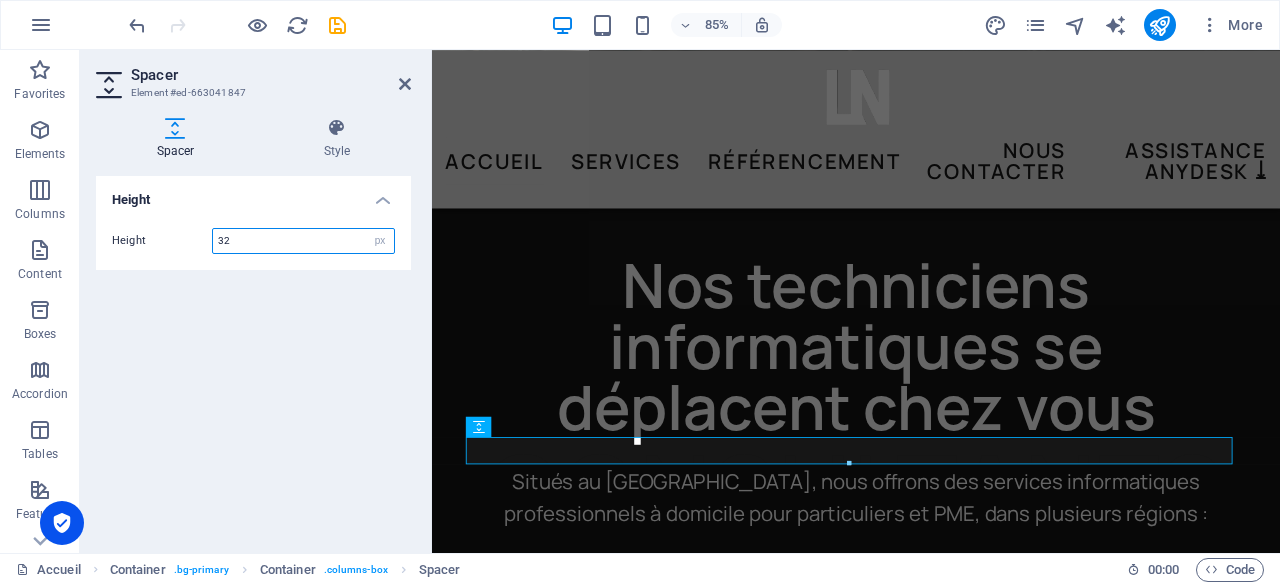 drag, startPoint x: 266, startPoint y: 232, endPoint x: 122, endPoint y: 235, distance: 144.03125 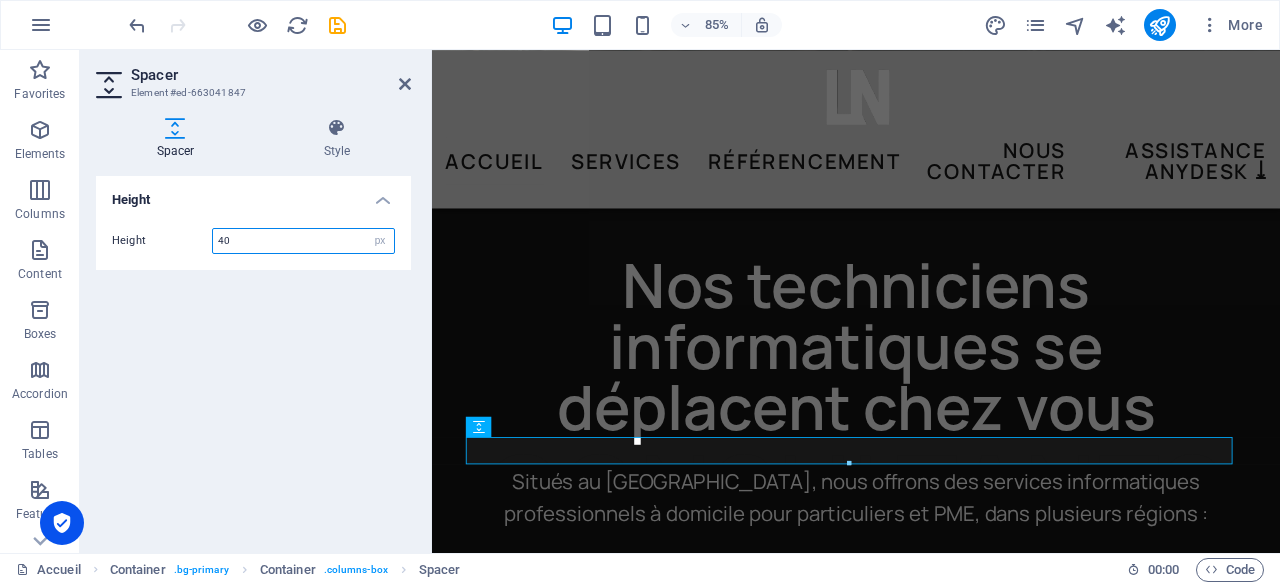 type on "40" 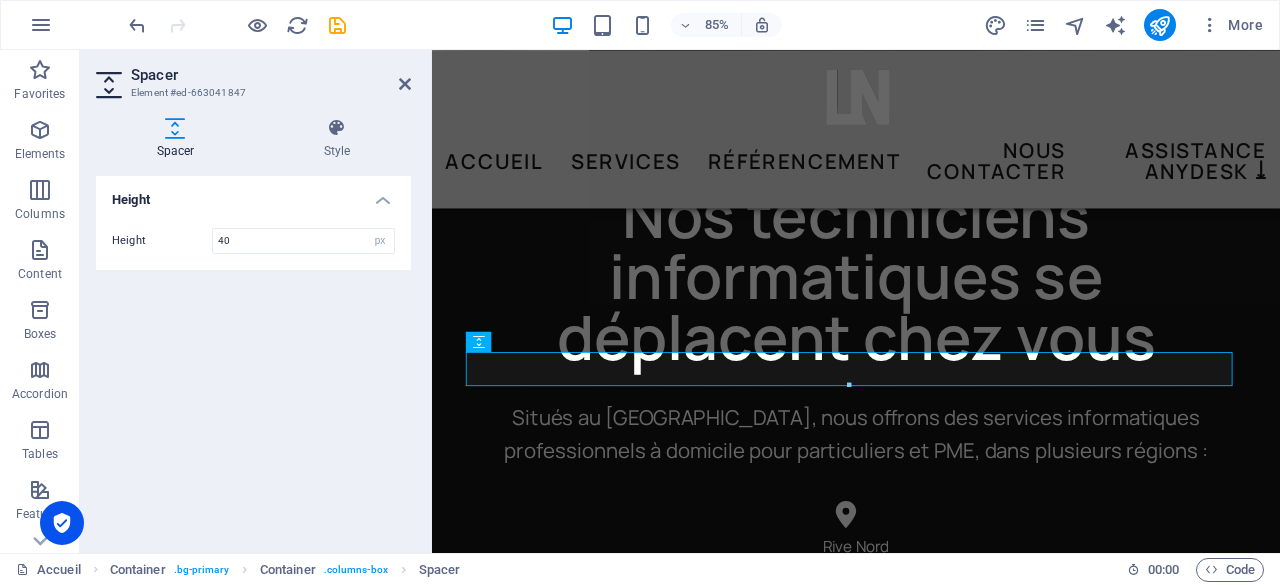 scroll, scrollTop: 681, scrollLeft: 0, axis: vertical 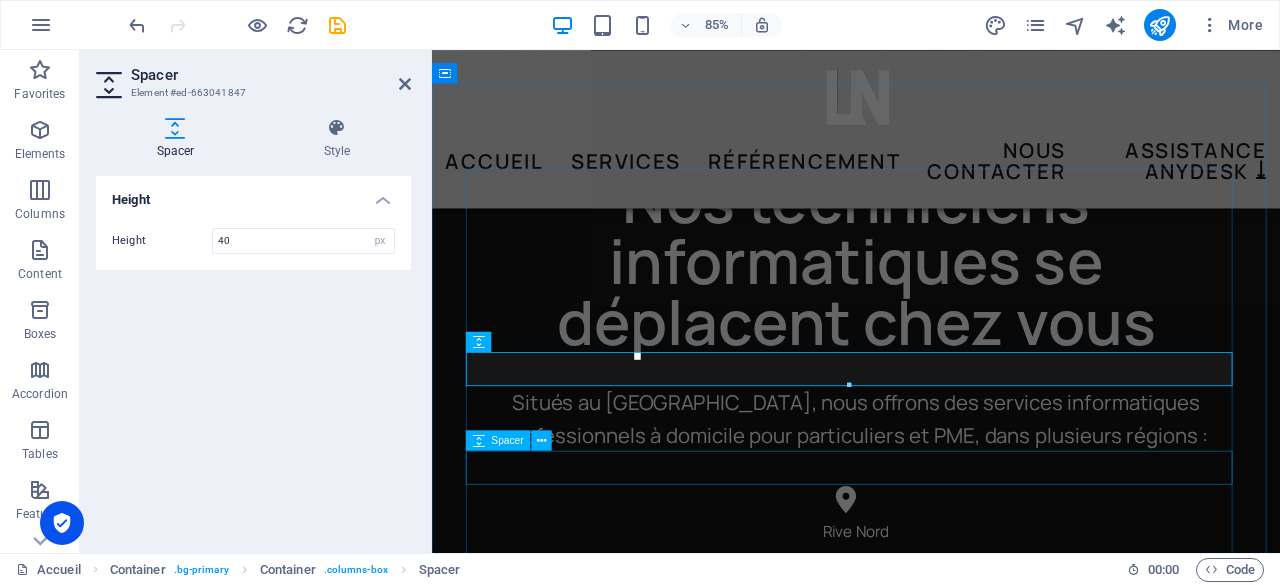 click at bounding box center [931, 542] 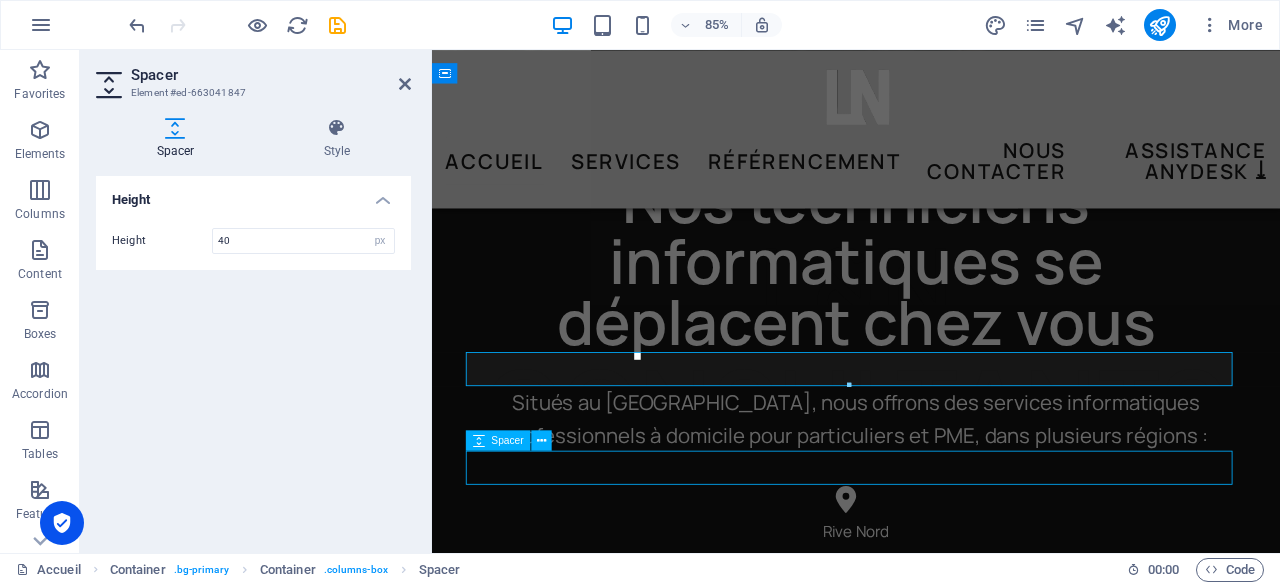 click at bounding box center [931, 542] 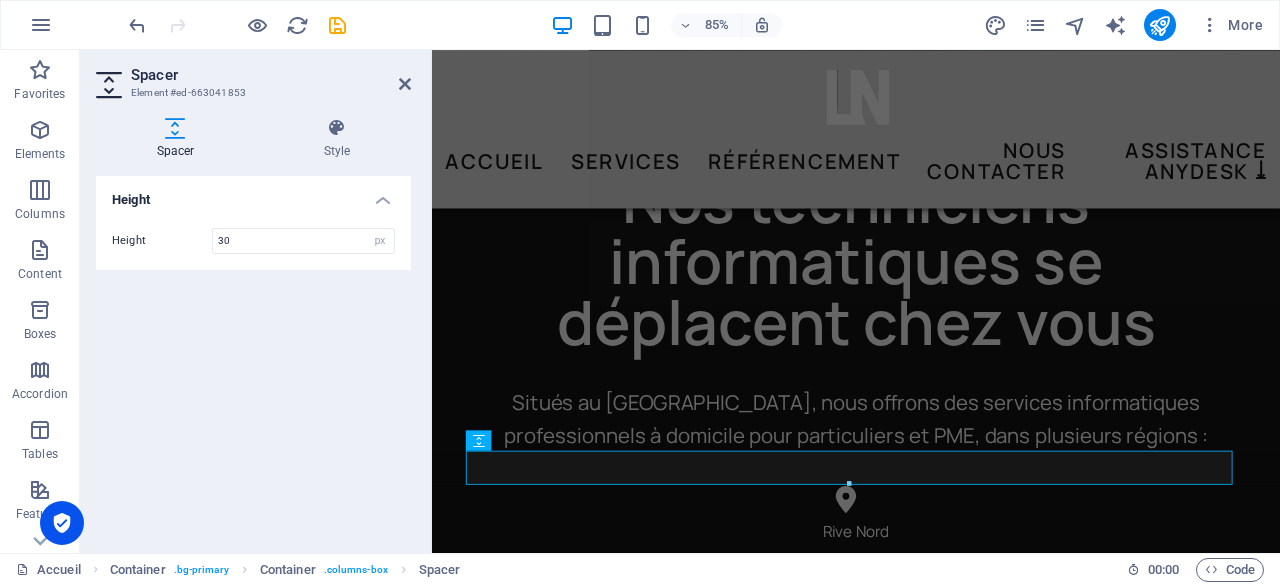 type on "30" 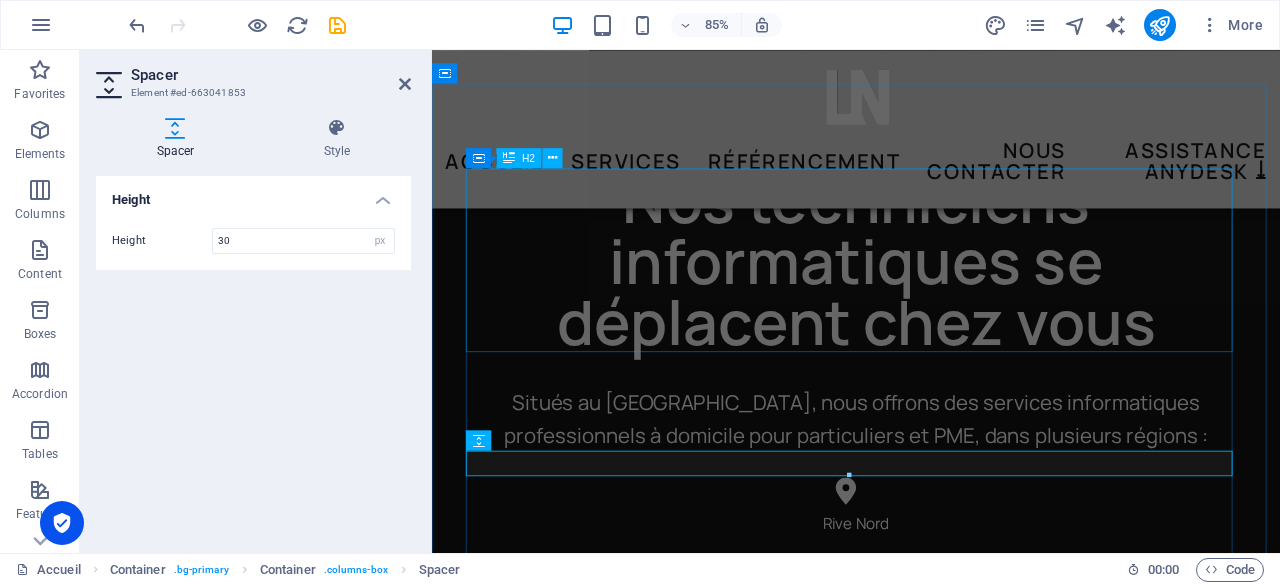 click on "Nos techniciens informatiques se déplacent chez vous" at bounding box center (931, 297) 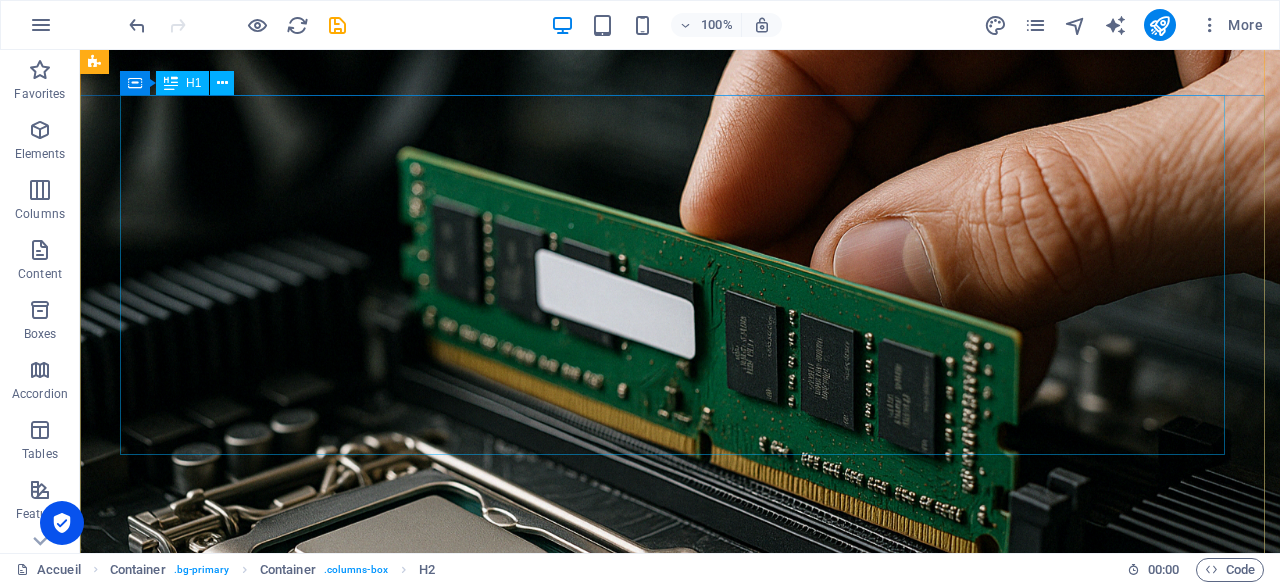 scroll, scrollTop: 0, scrollLeft: 0, axis: both 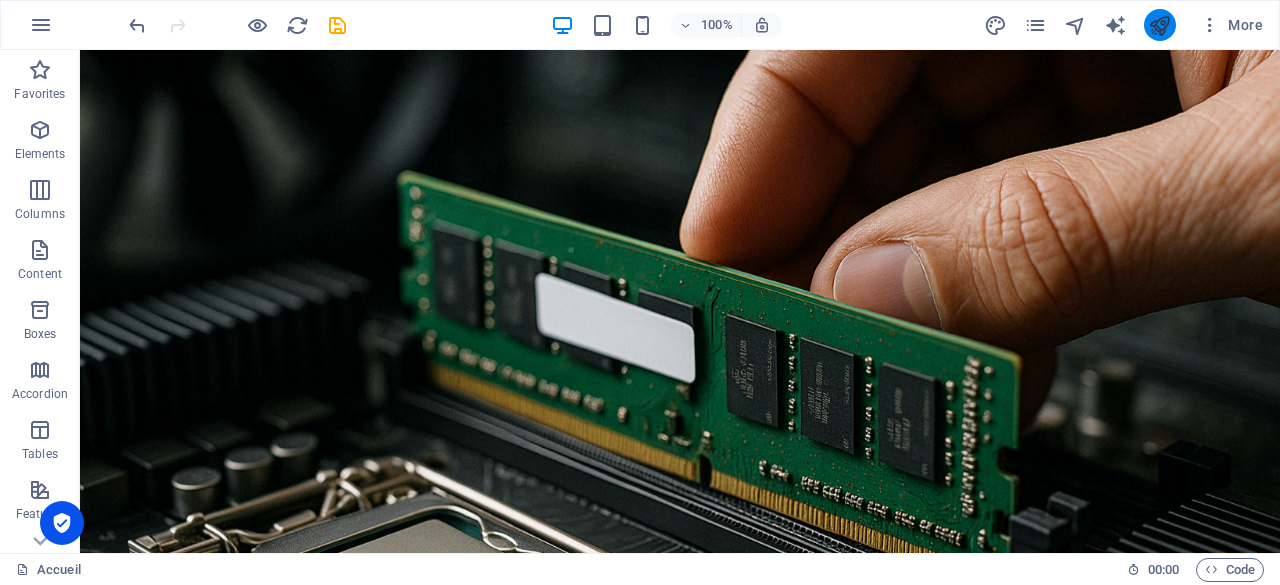click at bounding box center (1159, 25) 